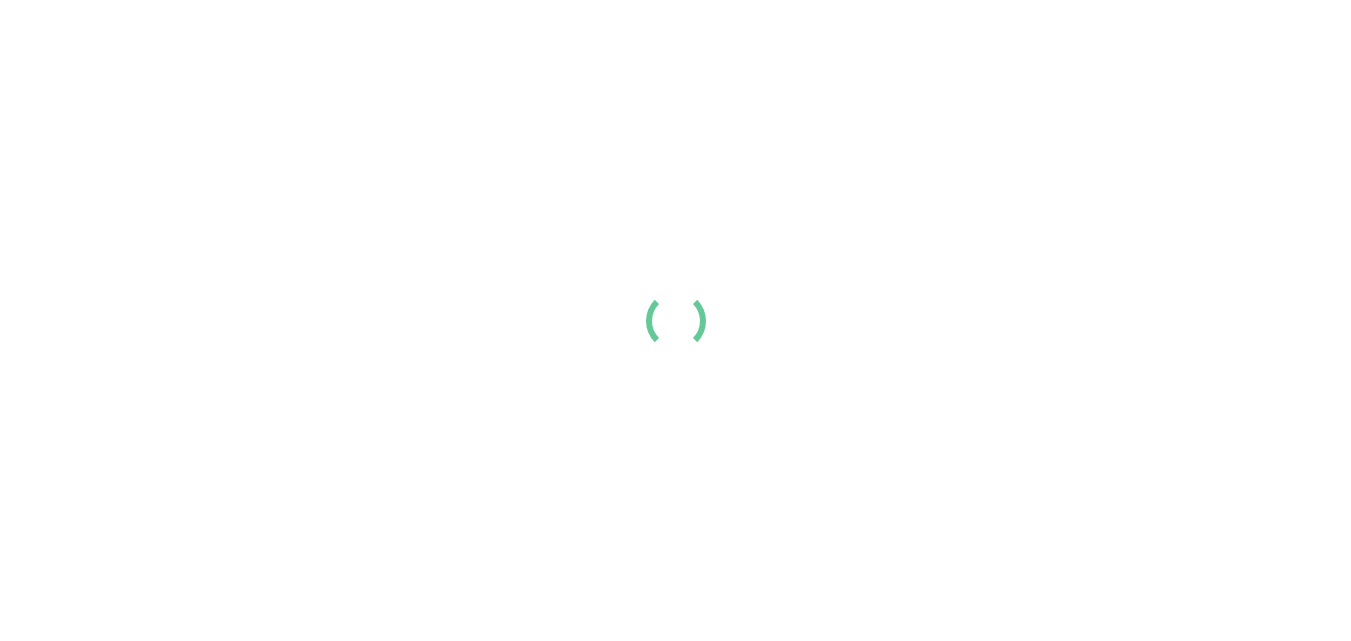 scroll, scrollTop: 0, scrollLeft: 0, axis: both 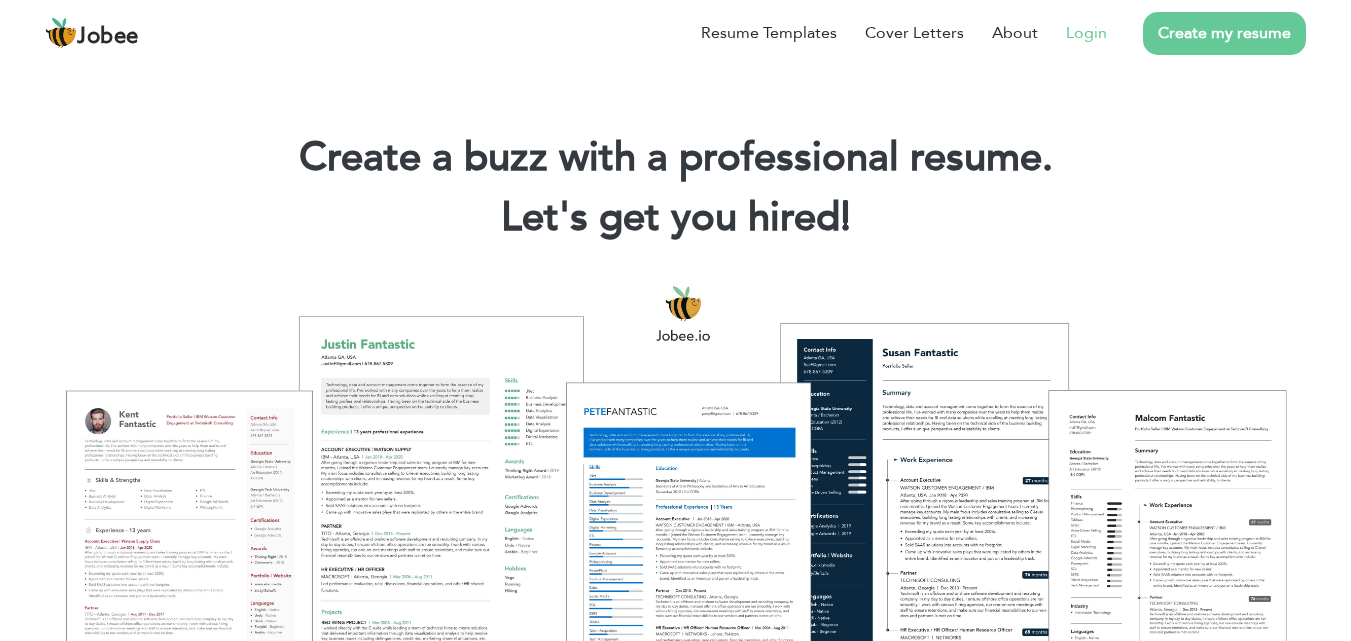click on "Login" at bounding box center (1086, 33) 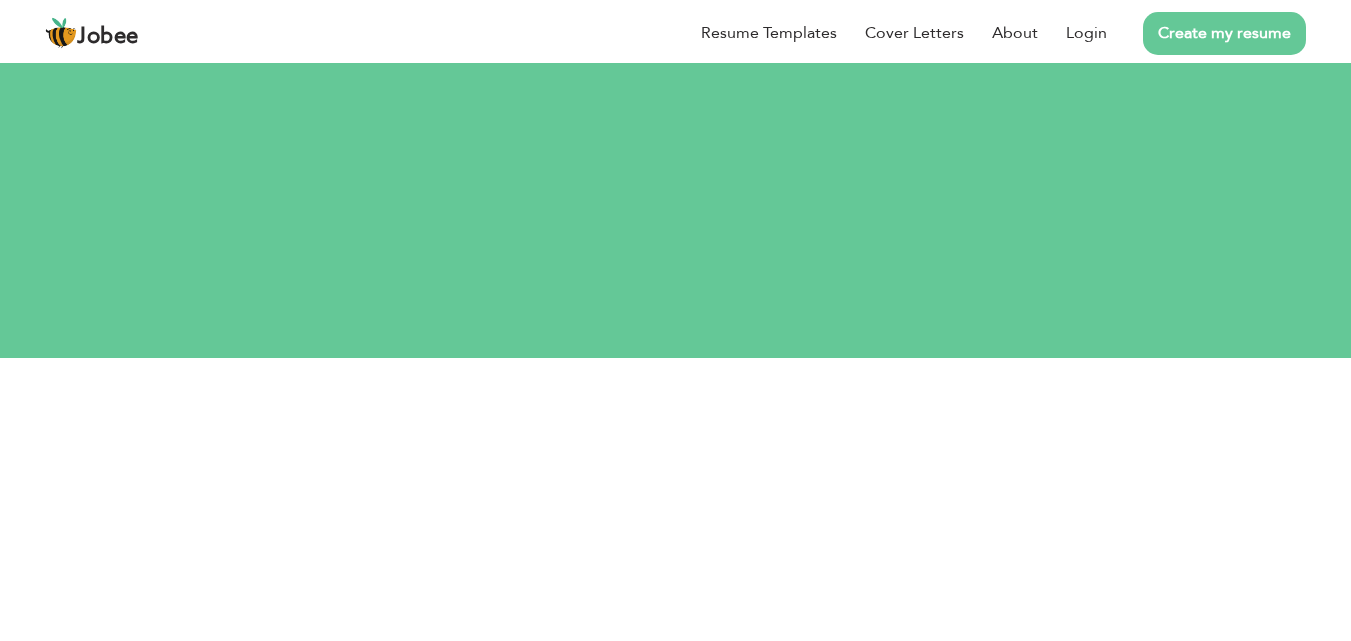 scroll, scrollTop: 0, scrollLeft: 0, axis: both 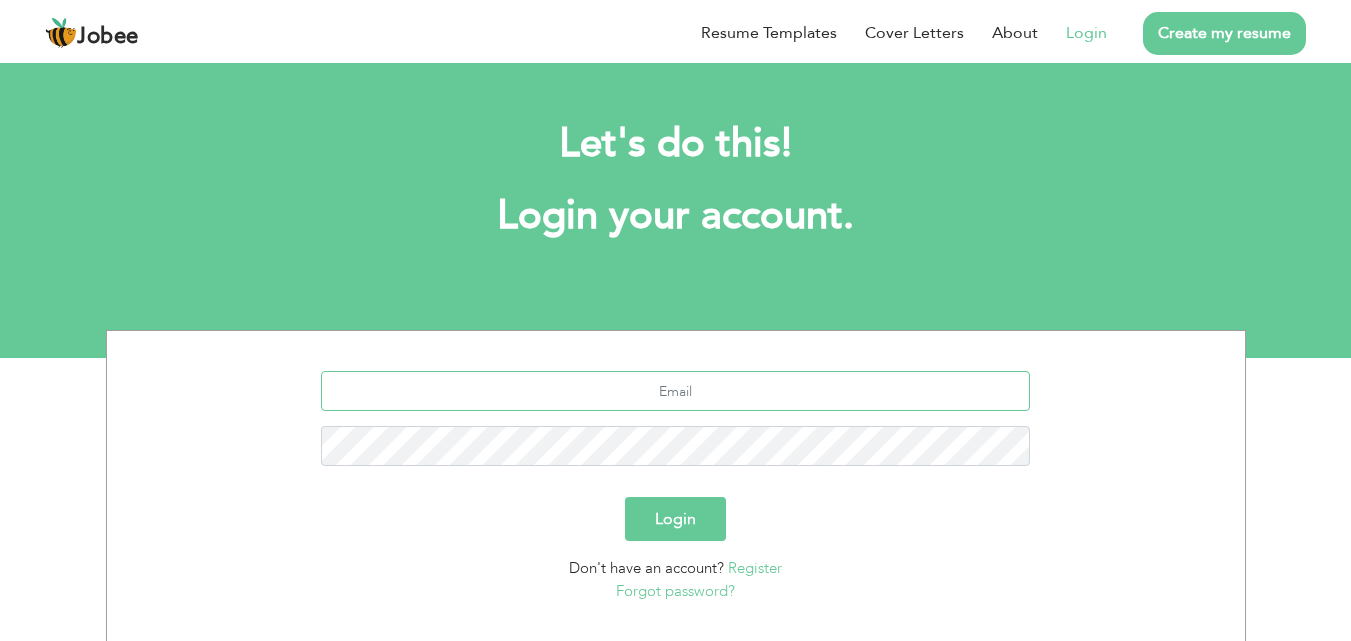 click at bounding box center (675, 391) 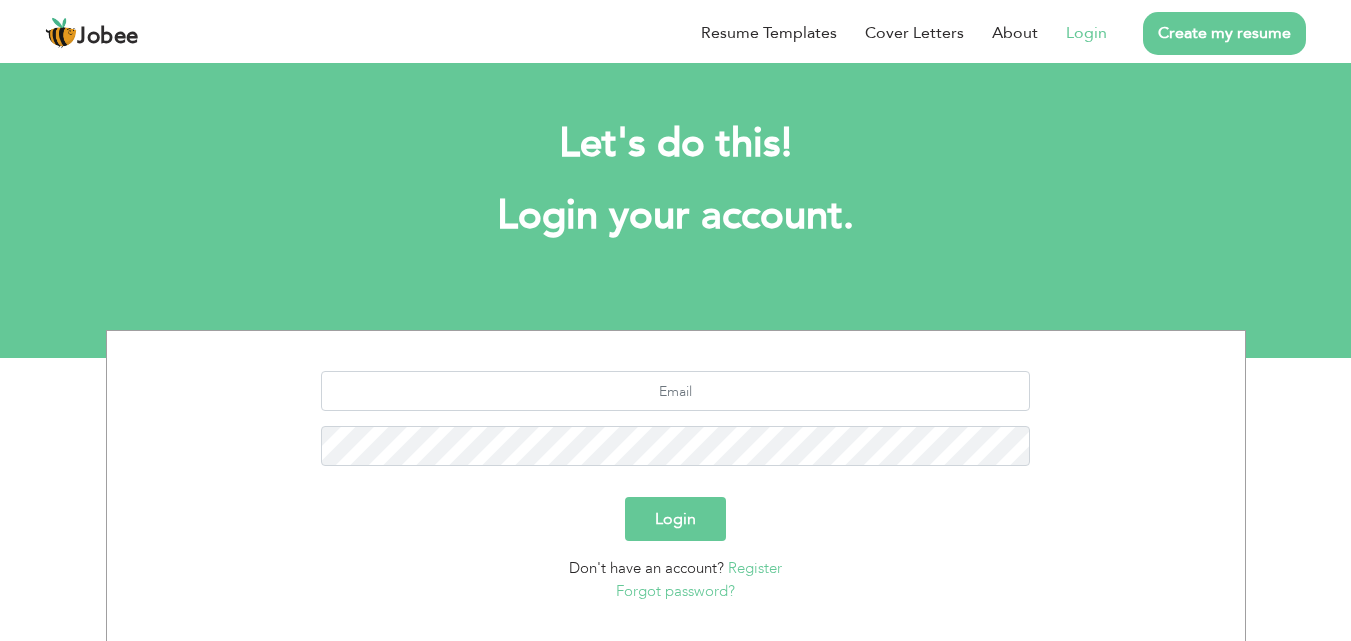 click on "Create my resume" at bounding box center [1224, 33] 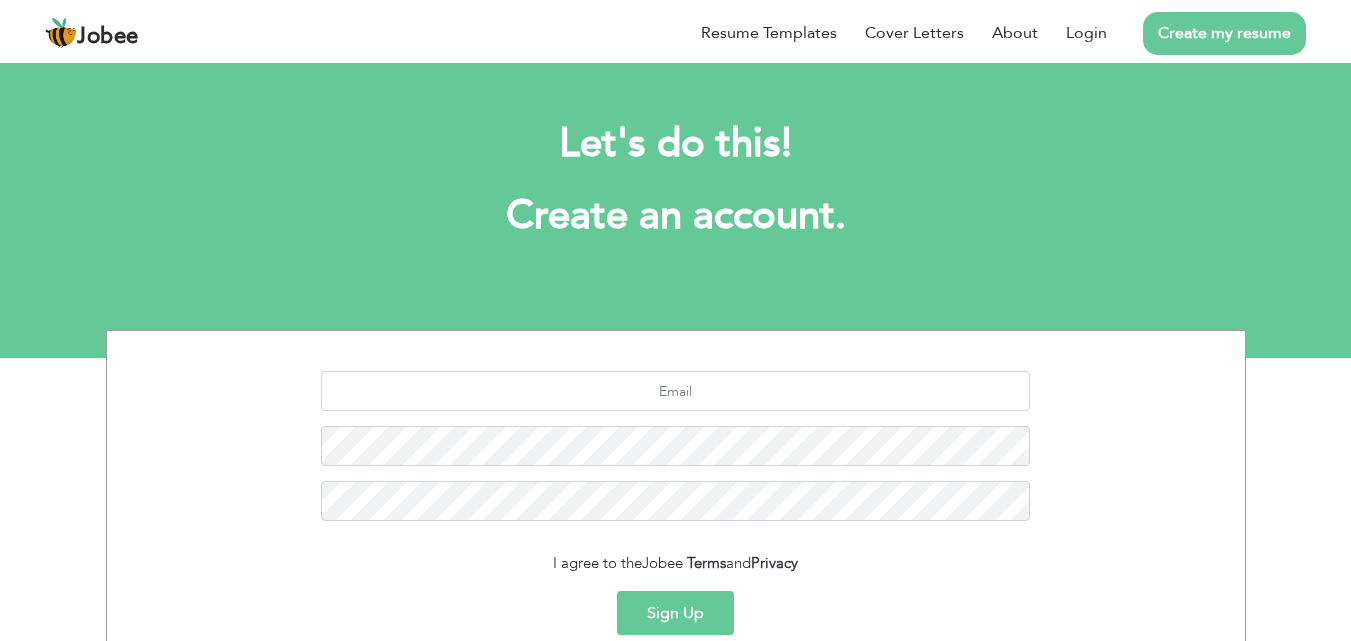scroll, scrollTop: 0, scrollLeft: 0, axis: both 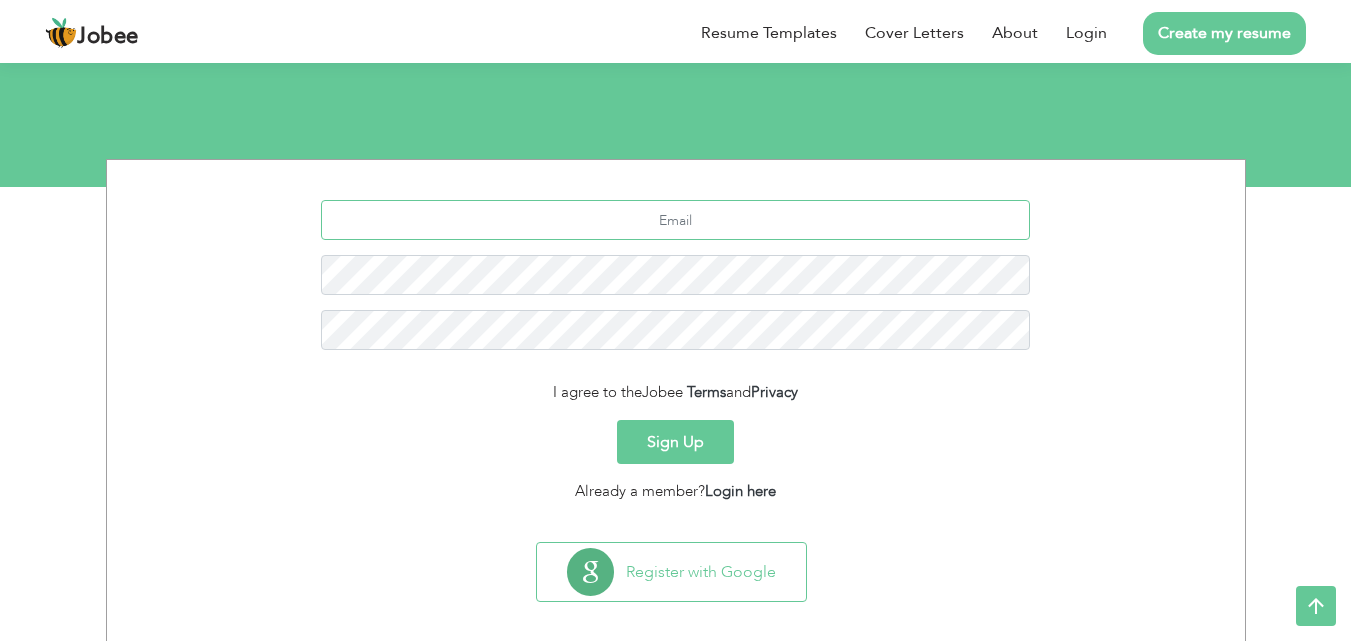 click at bounding box center (675, 220) 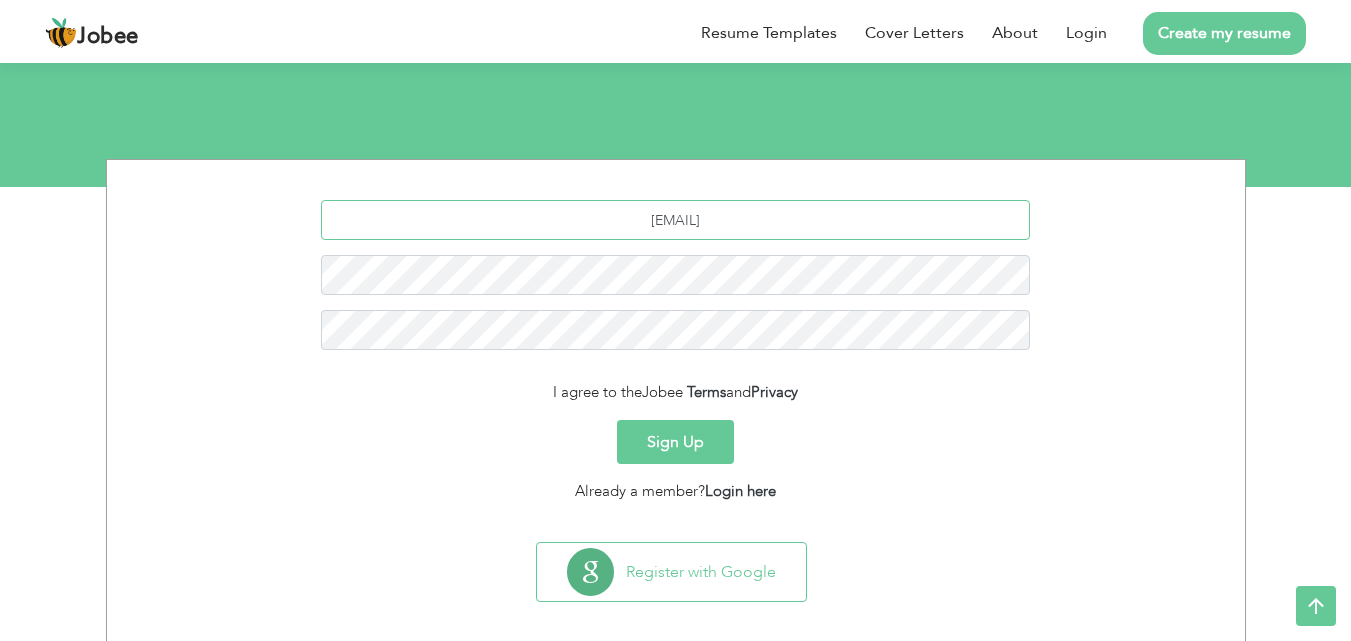 type on "zohaibsiddiqui92@gmail.com" 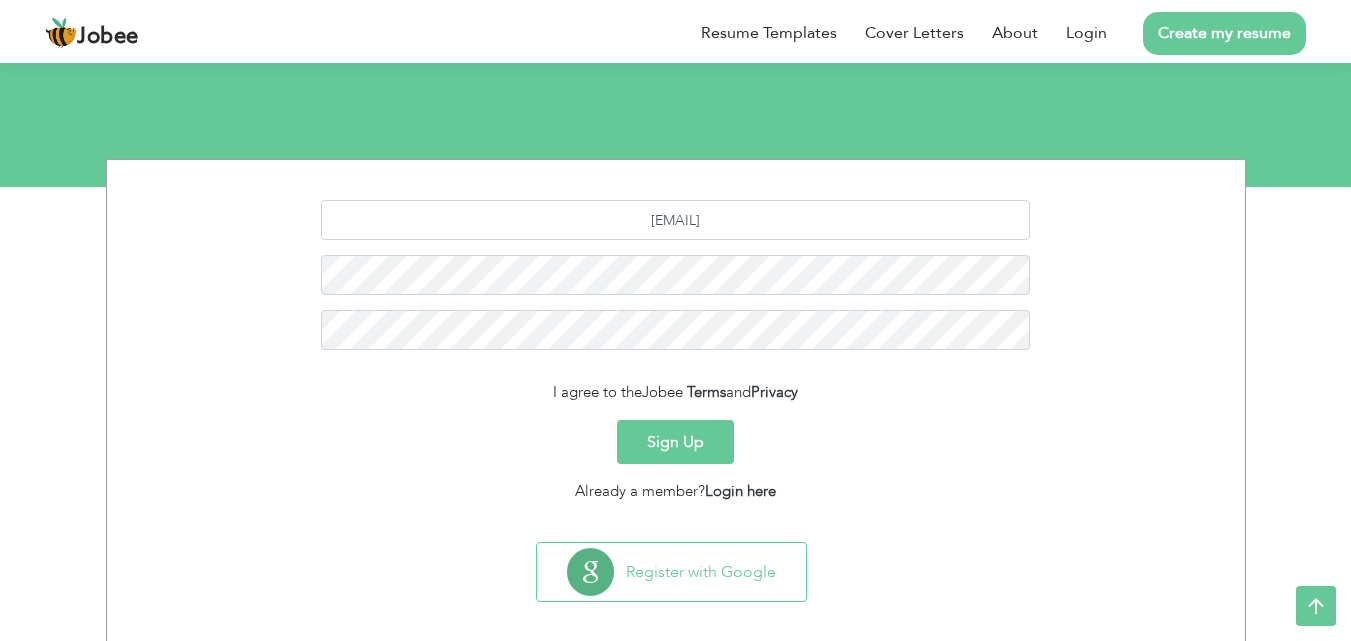 click on "Sign Up" at bounding box center [675, 442] 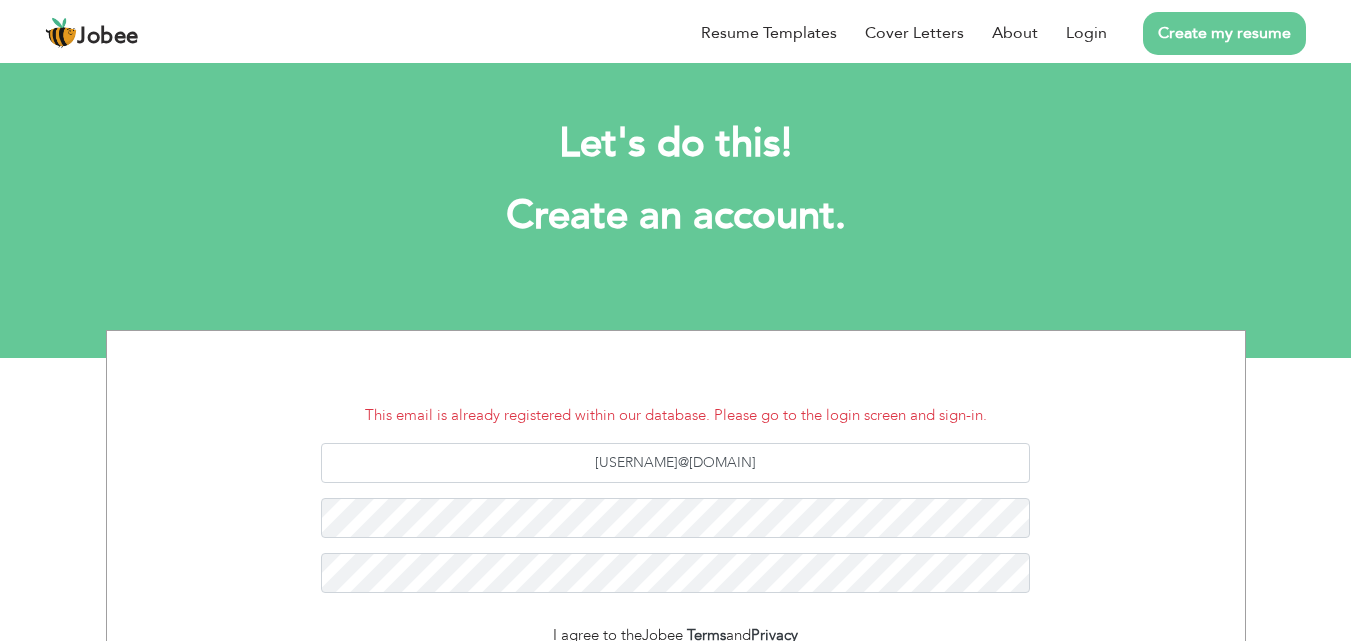 scroll, scrollTop: 0, scrollLeft: 0, axis: both 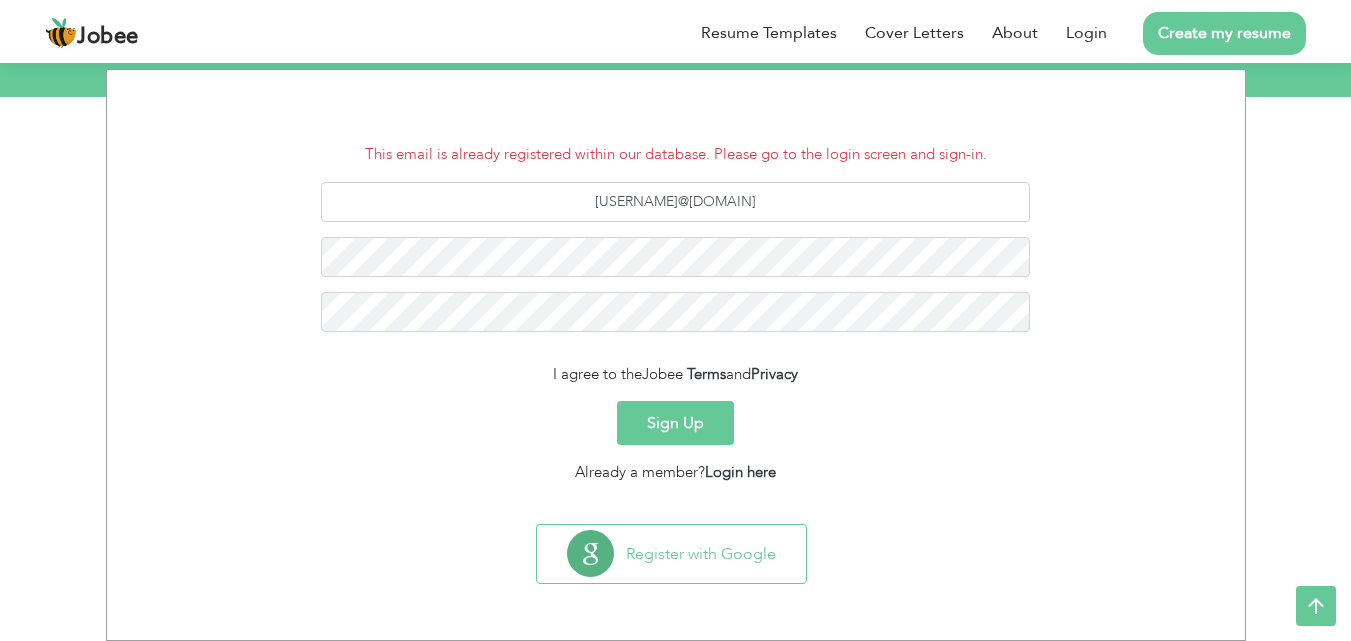 click on "This email is already registered within our database. Please go to the login screen and sign-in." at bounding box center (676, 154) 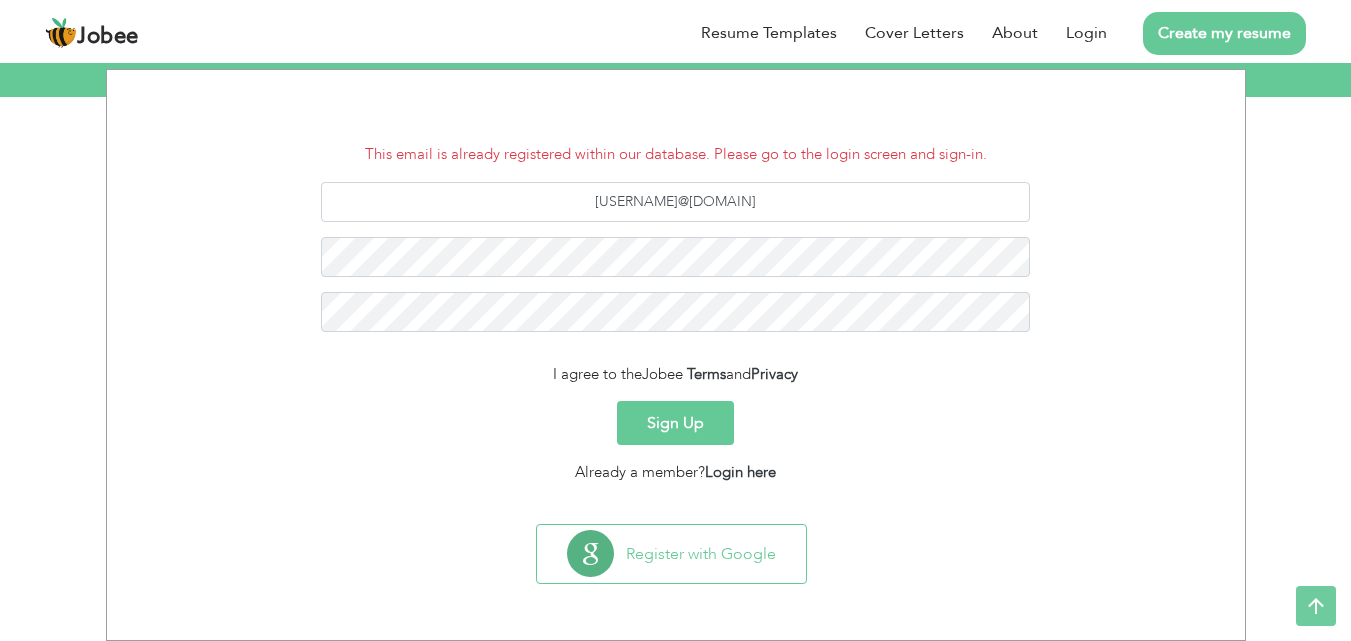 scroll, scrollTop: 0, scrollLeft: 0, axis: both 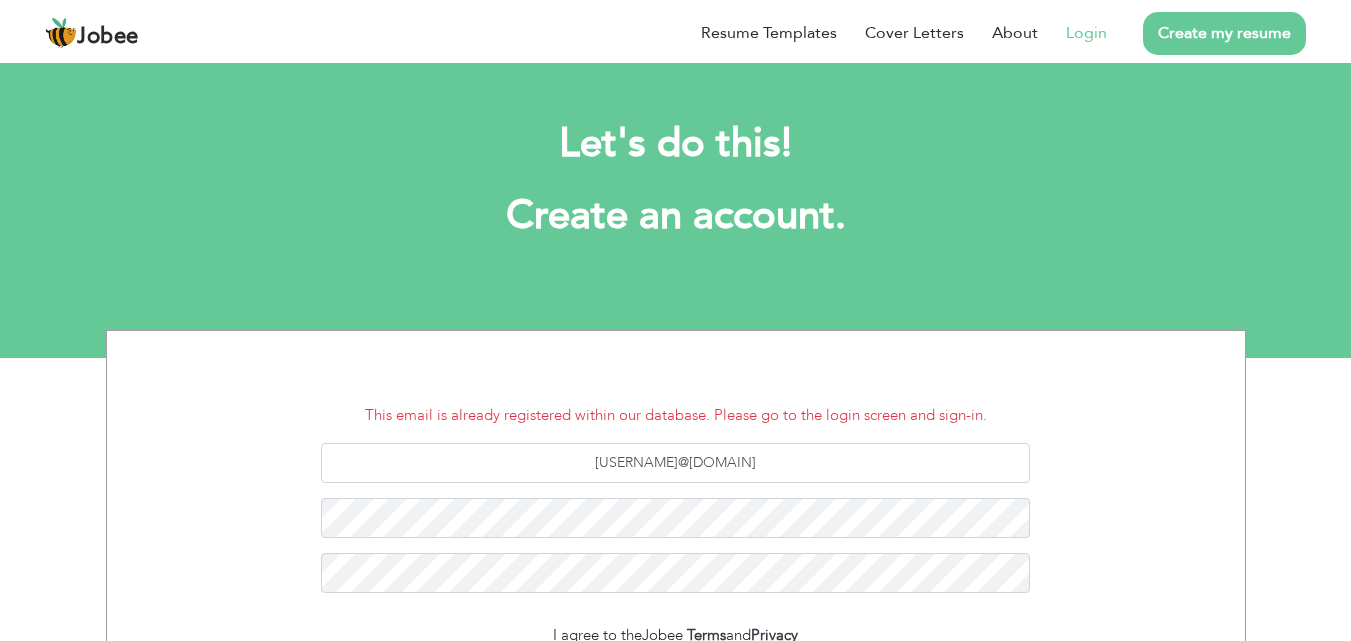 click on "Login" at bounding box center (1086, 33) 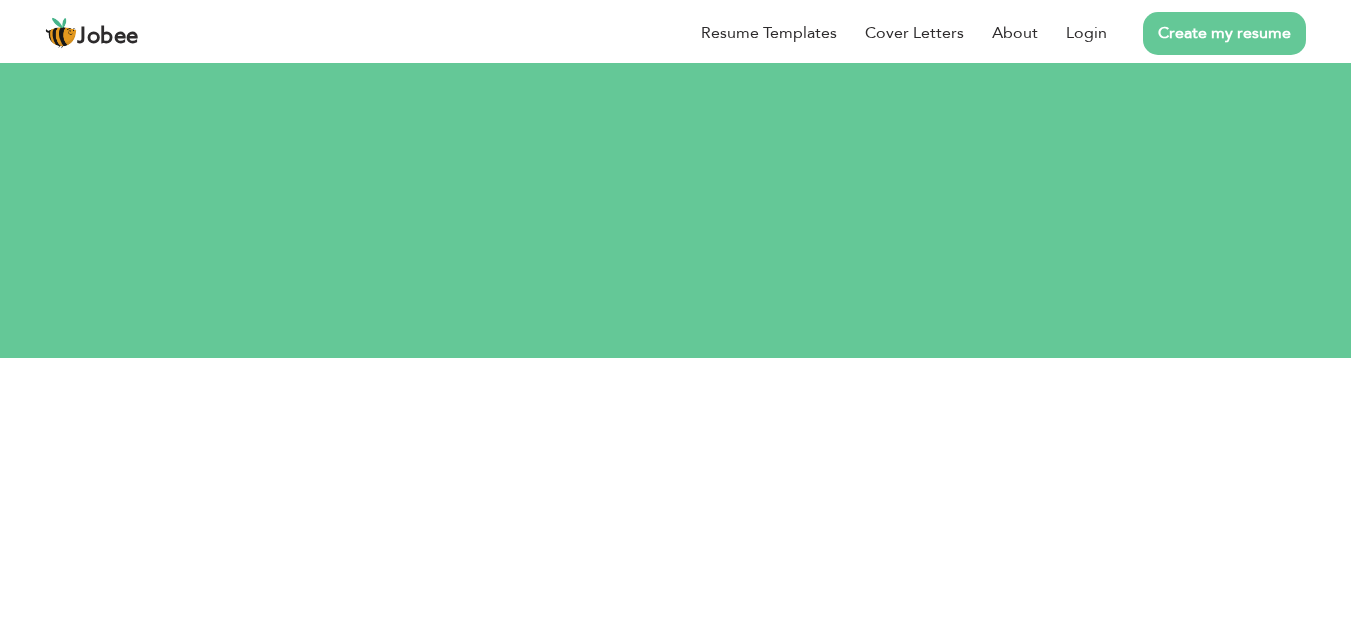 scroll, scrollTop: 0, scrollLeft: 0, axis: both 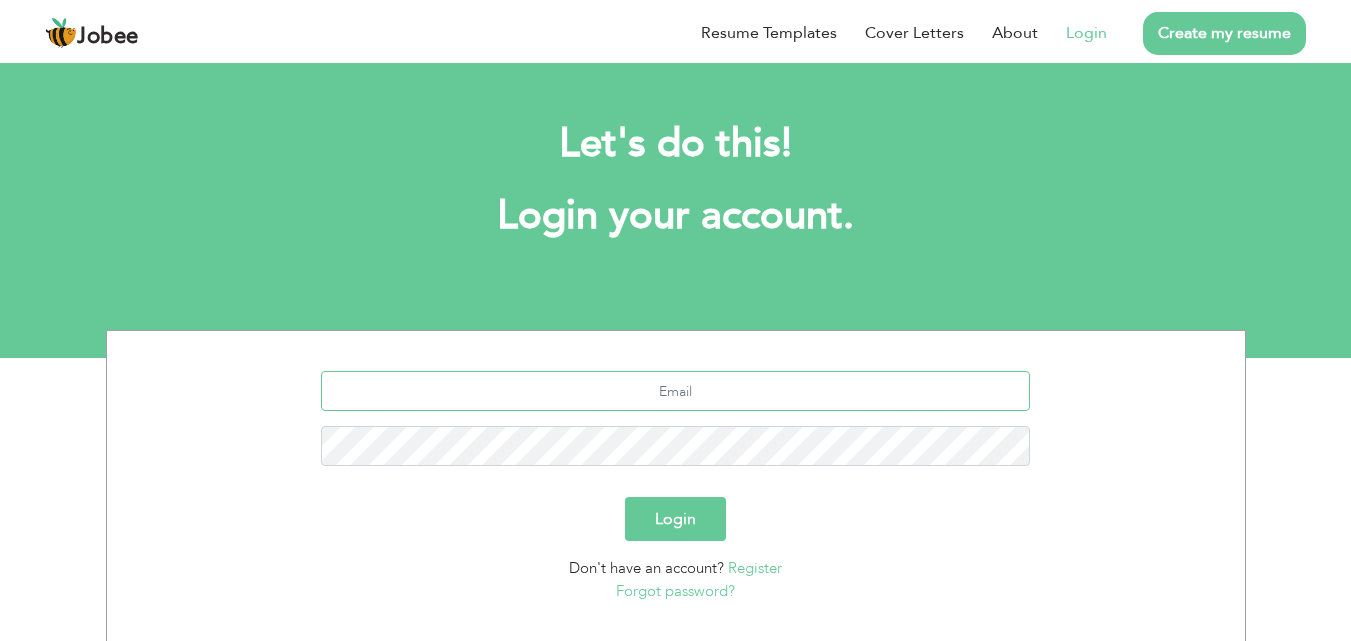 click at bounding box center [675, 391] 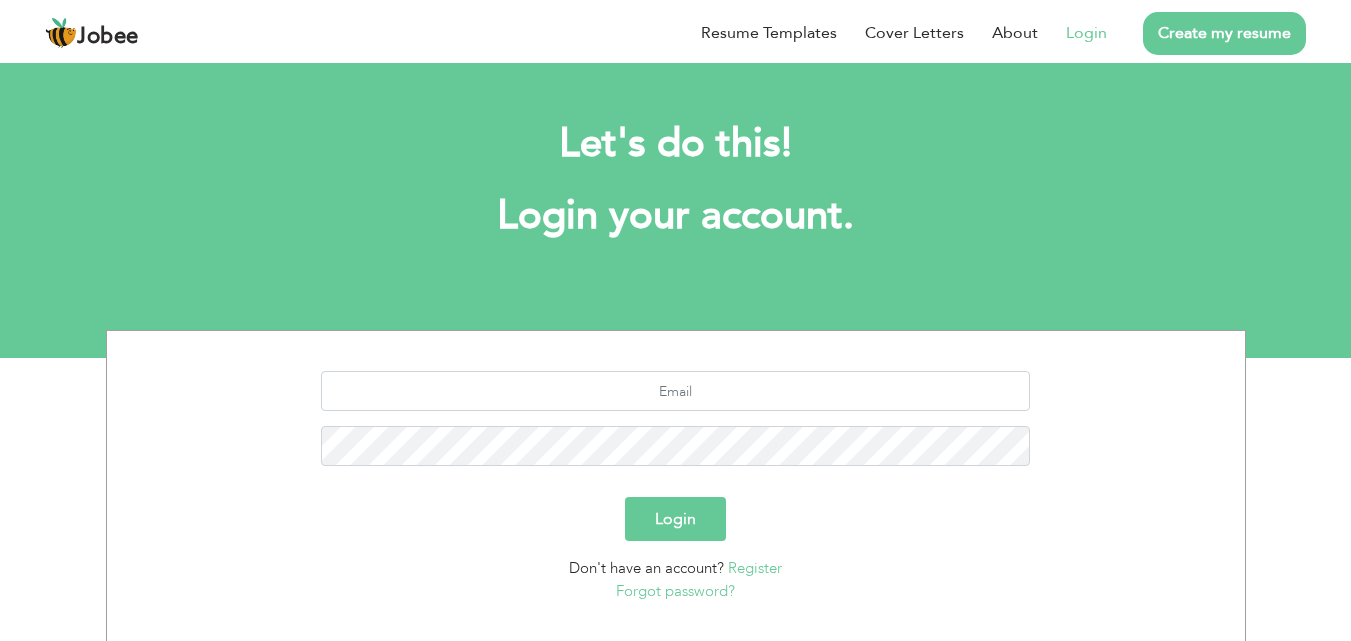 click on "Forgot password?" at bounding box center [675, 591] 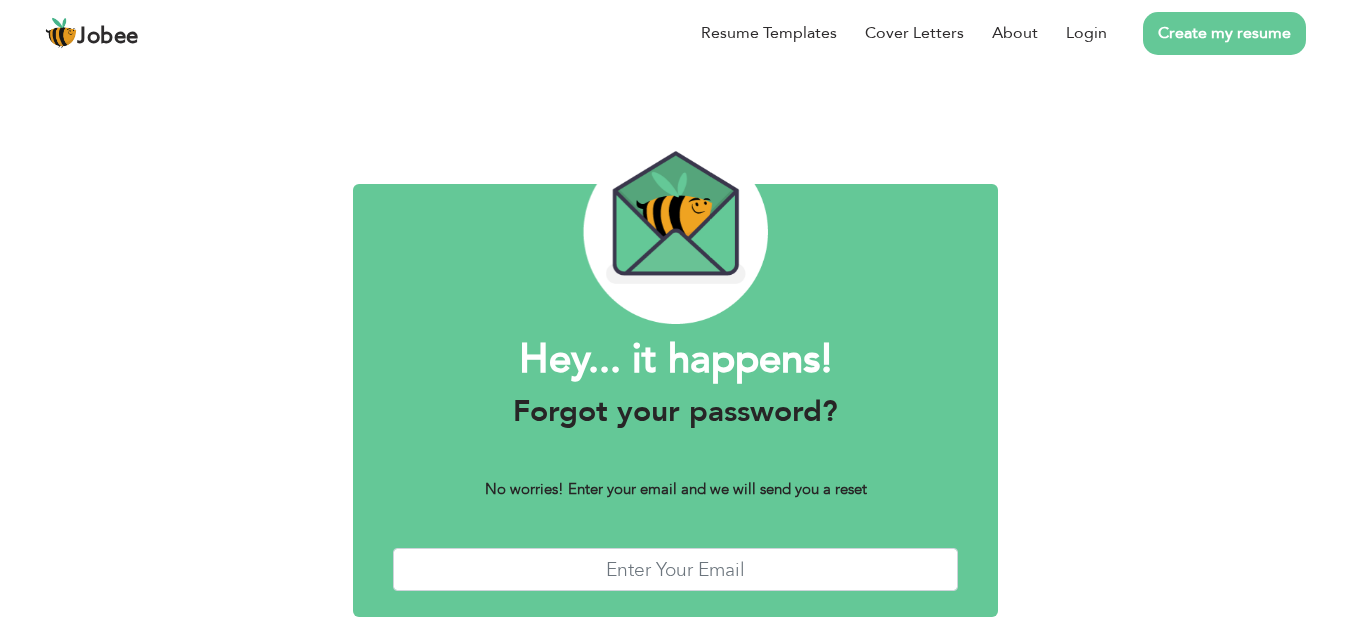 scroll, scrollTop: 0, scrollLeft: 0, axis: both 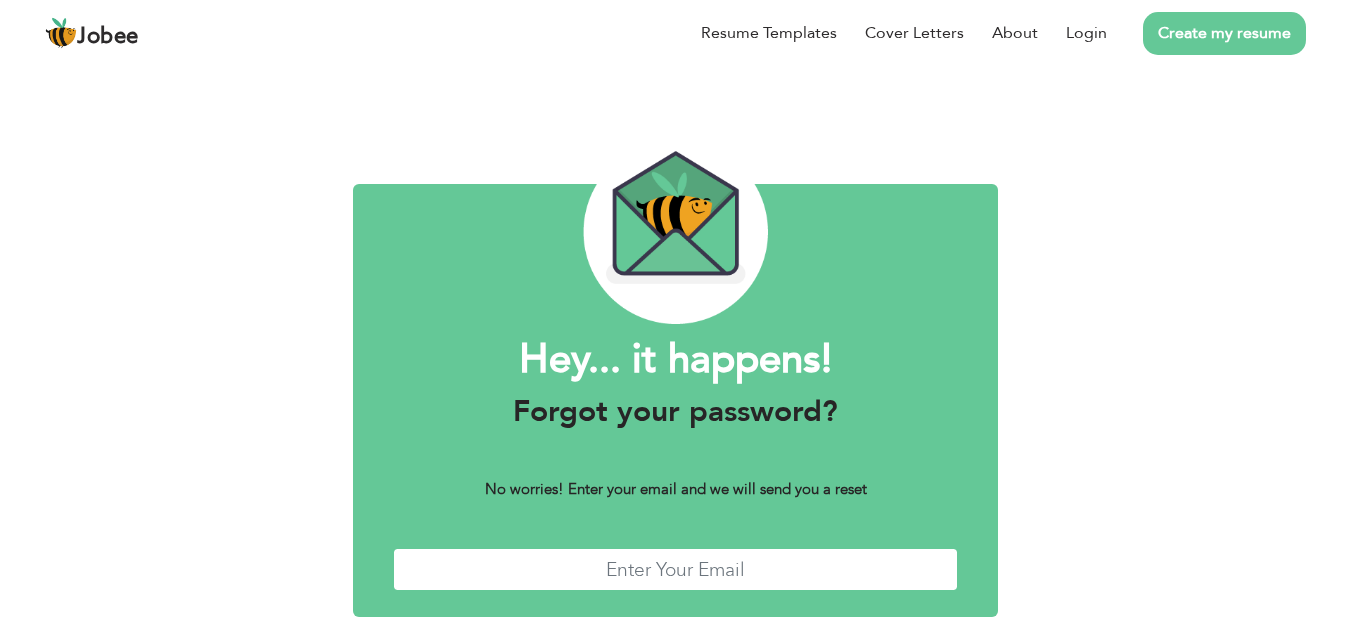 click at bounding box center [676, 569] 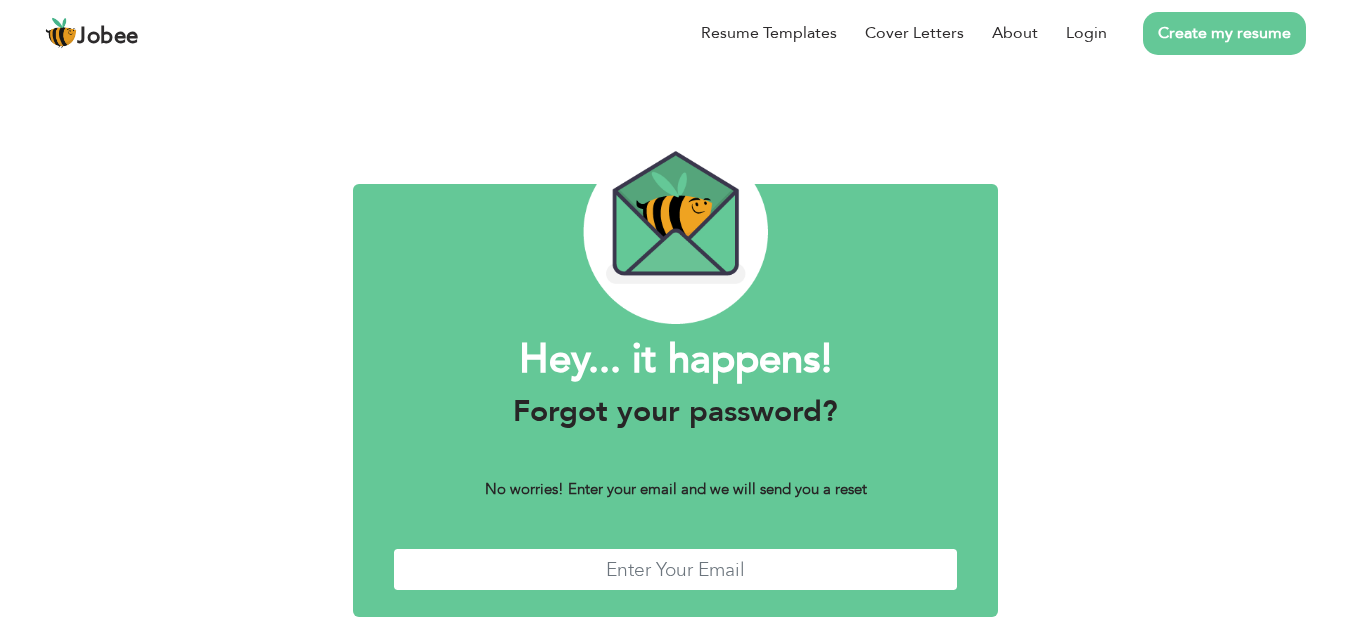 type on "zohaibsiddiqui92@gmail.com" 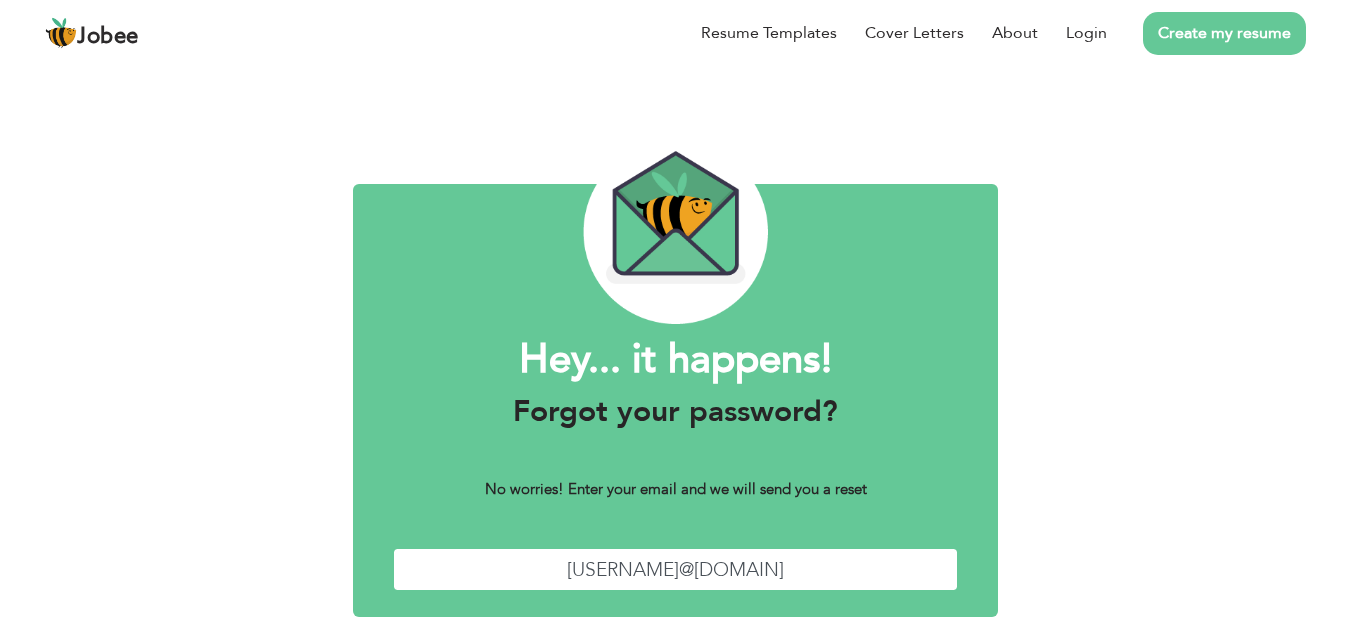 scroll, scrollTop: 79, scrollLeft: 0, axis: vertical 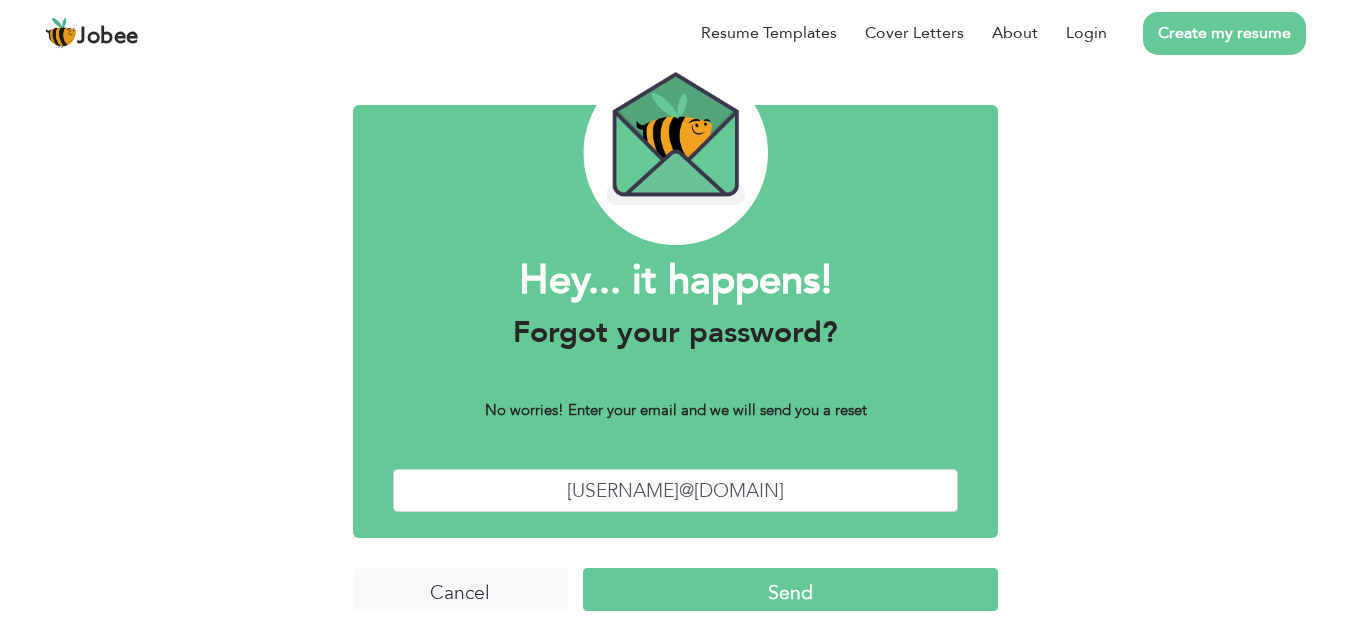 click on "Send" at bounding box center (790, 589) 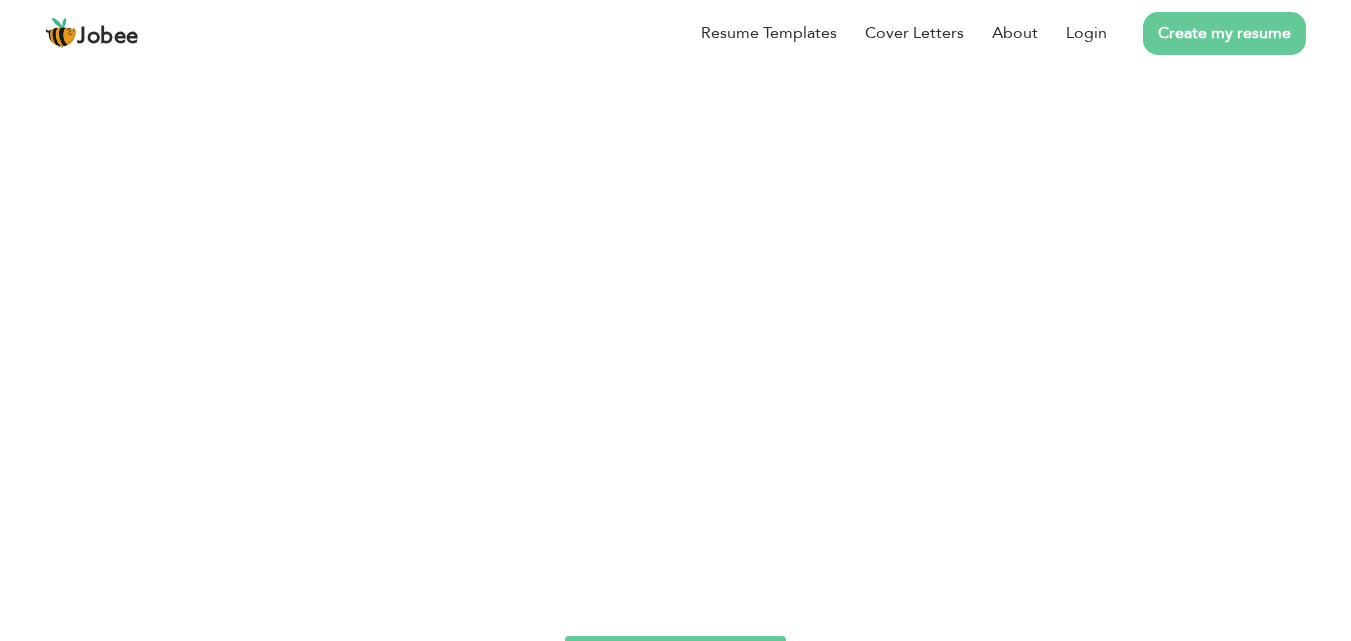 scroll, scrollTop: 0, scrollLeft: 0, axis: both 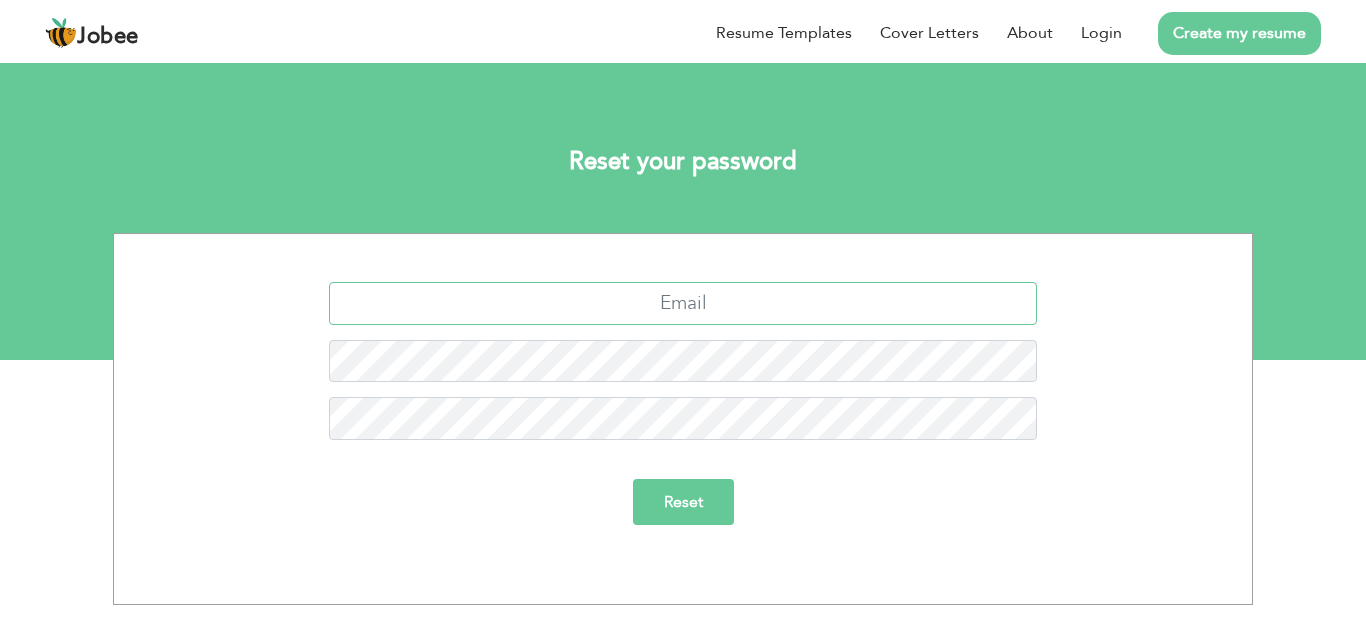 click at bounding box center [683, 303] 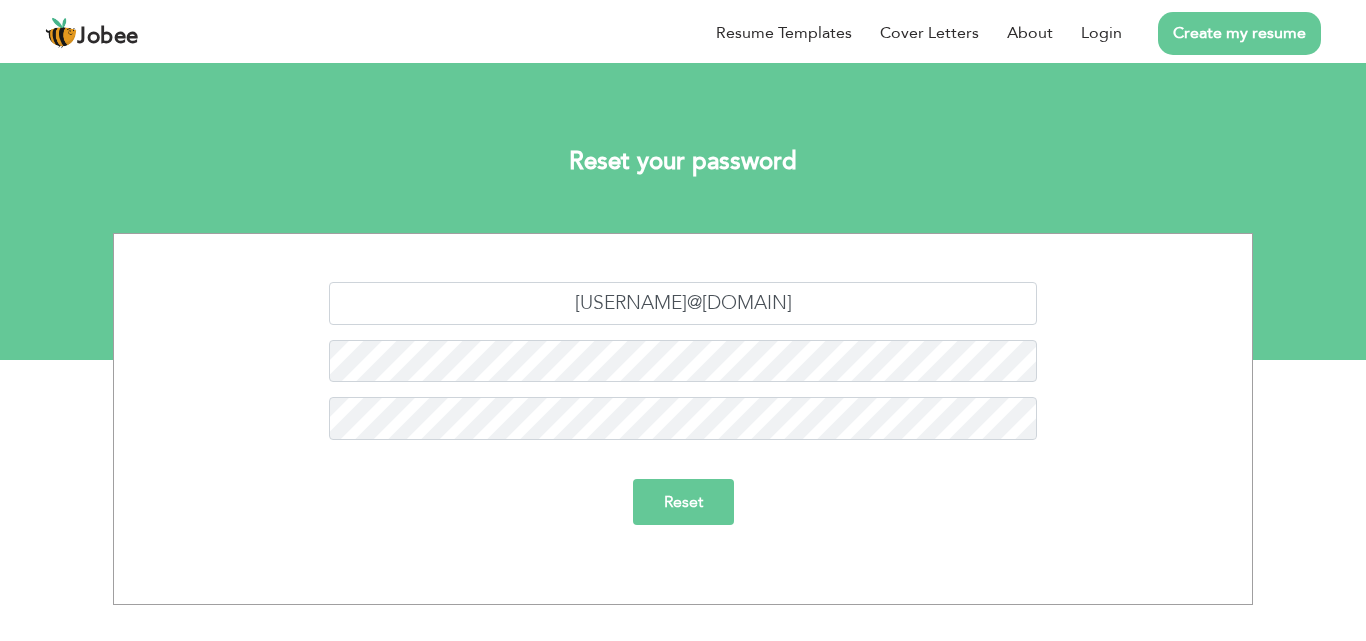 click on "Reset" at bounding box center [683, 502] 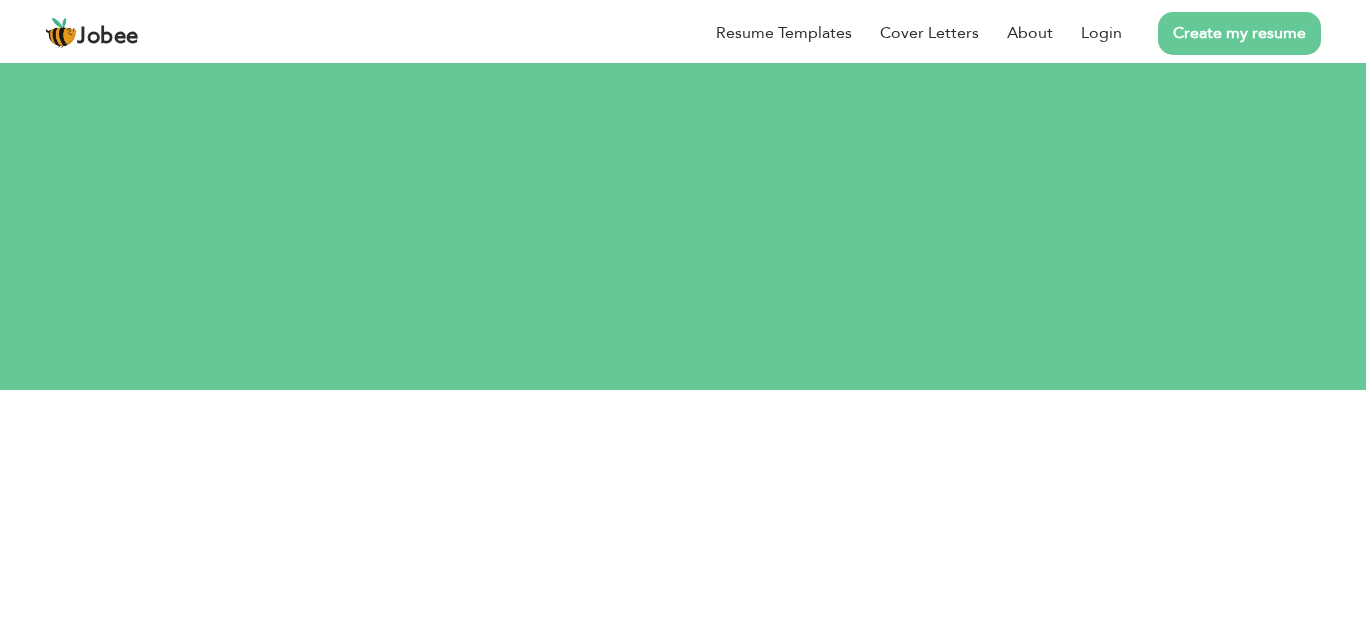 scroll, scrollTop: 0, scrollLeft: 0, axis: both 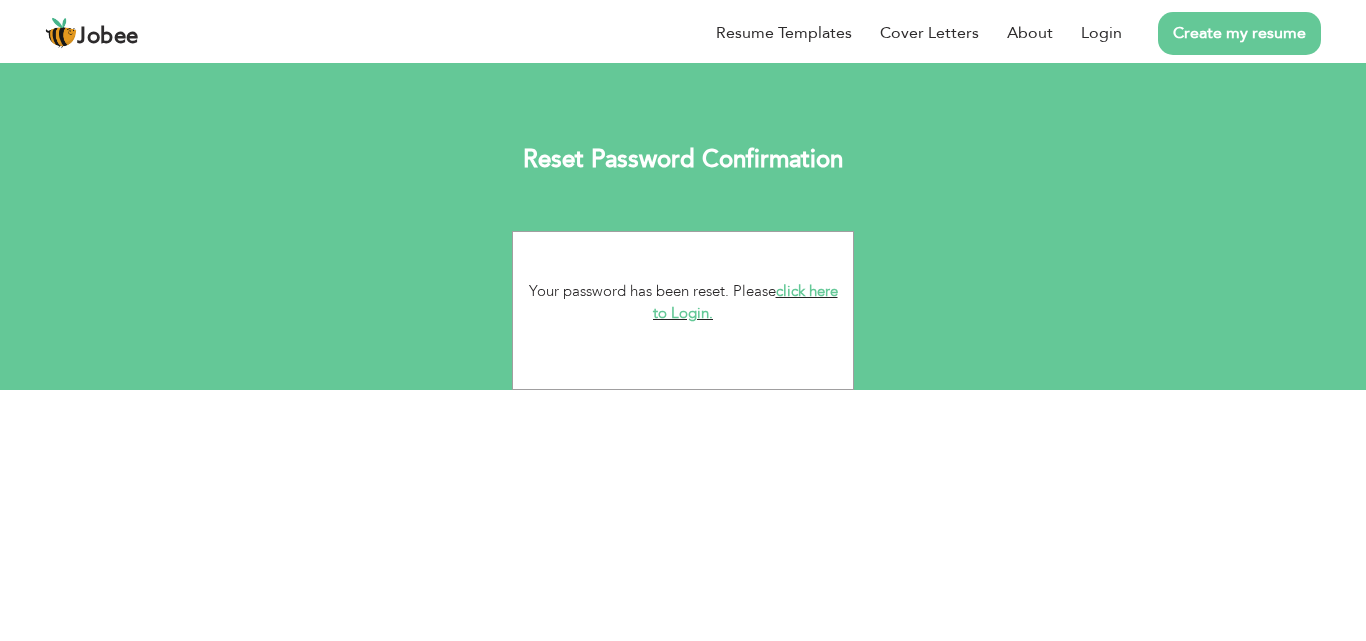 click on "click here to Login." at bounding box center [745, 302] 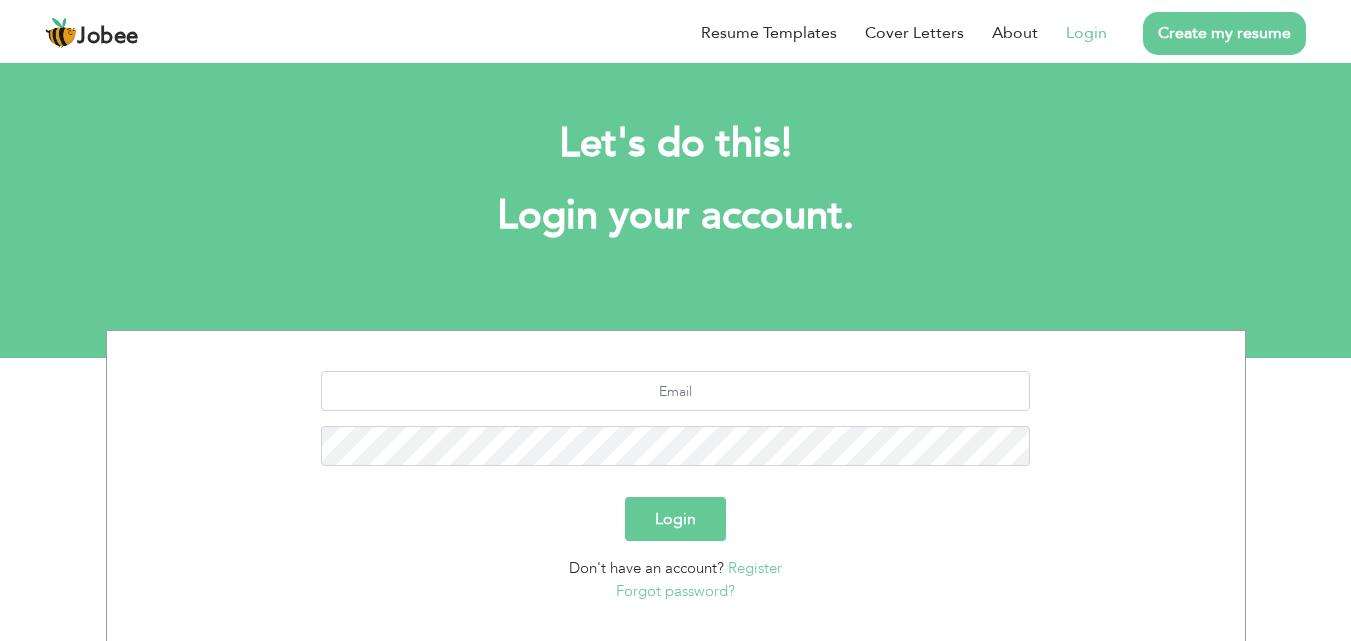 scroll, scrollTop: 0, scrollLeft: 0, axis: both 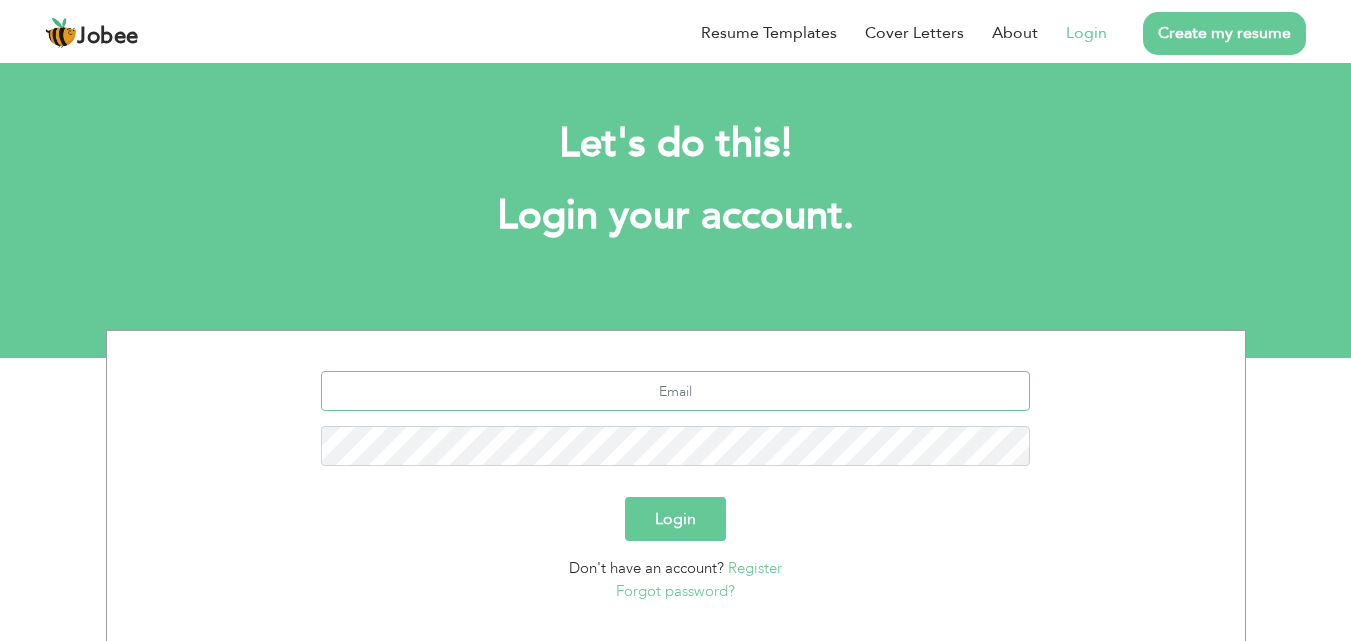 click at bounding box center (675, 391) 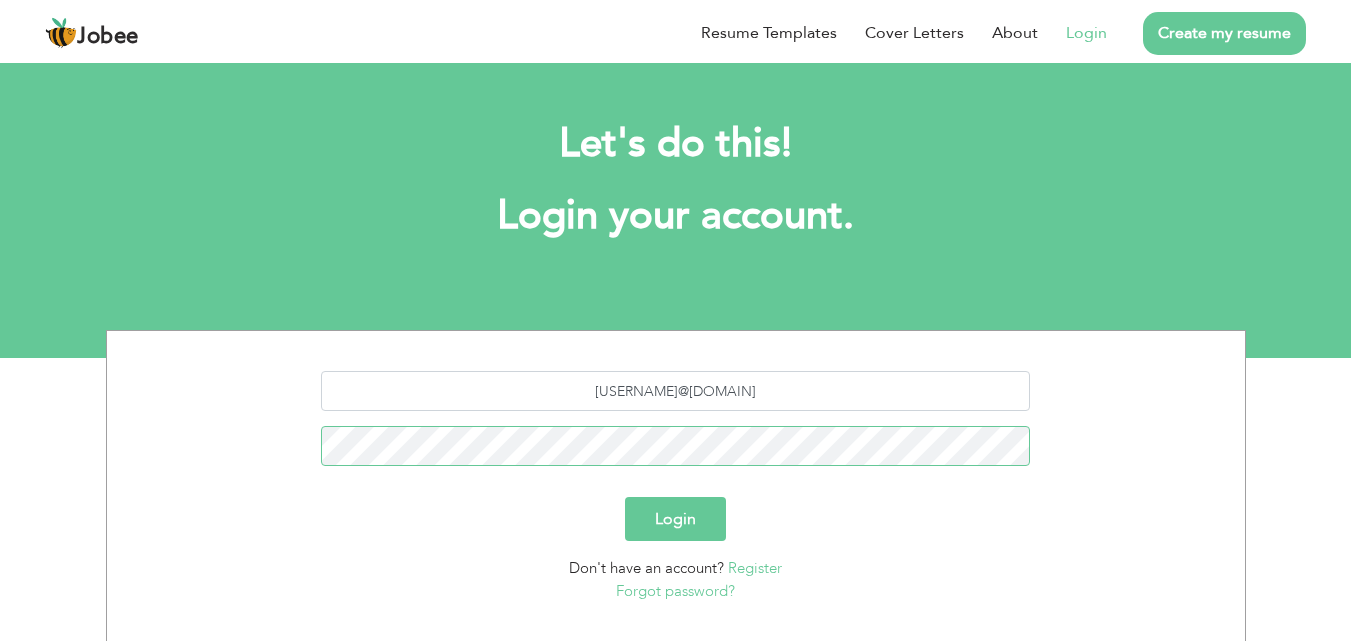 click on "Login" at bounding box center [675, 519] 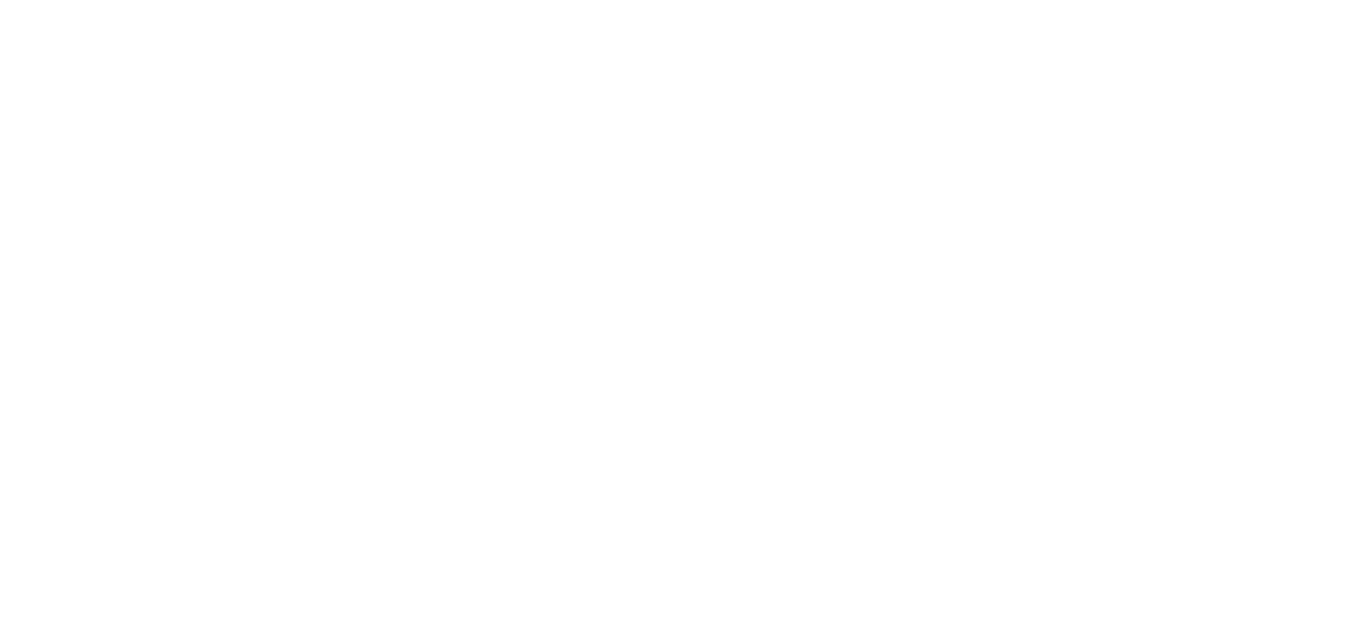 scroll, scrollTop: 0, scrollLeft: 0, axis: both 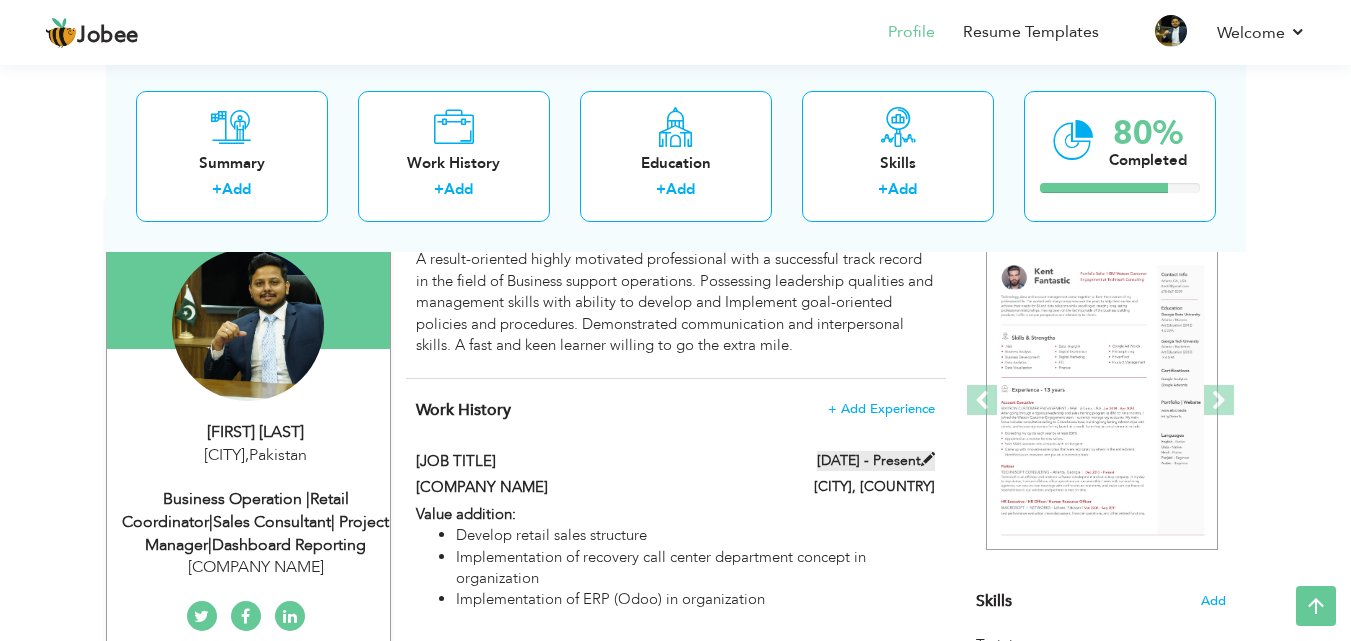 click on "[DATE] - Present" at bounding box center [876, 461] 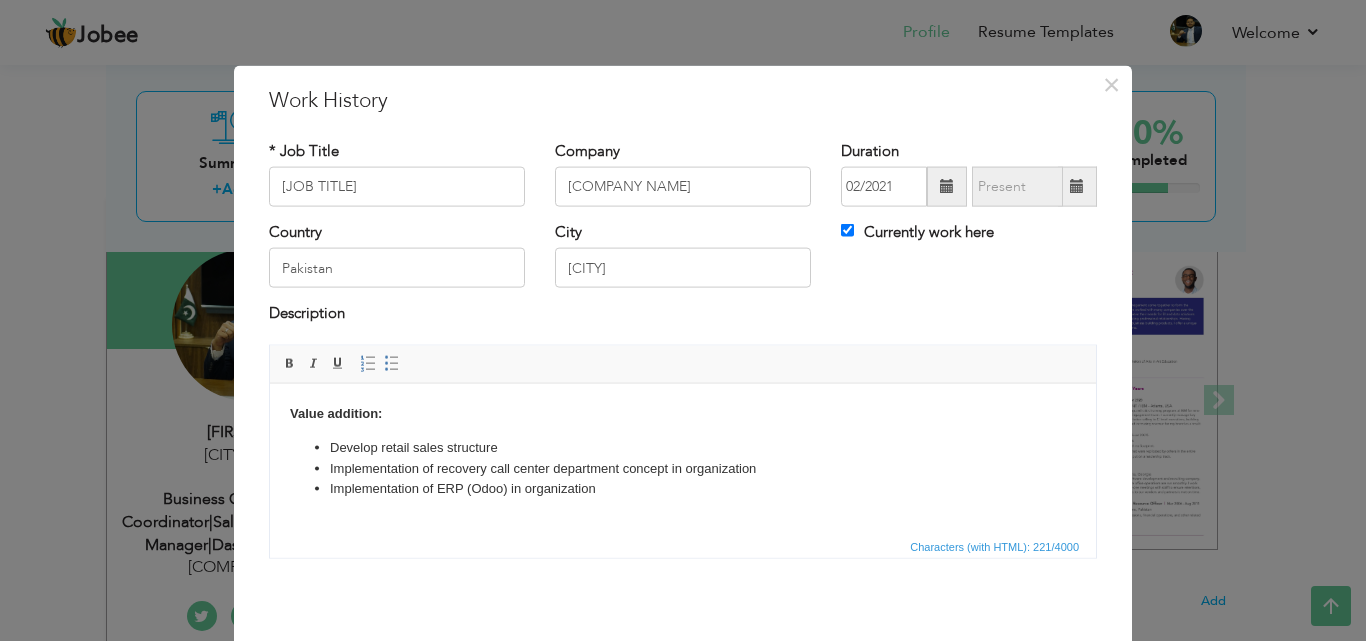 click on "Currently work here" at bounding box center (969, 242) 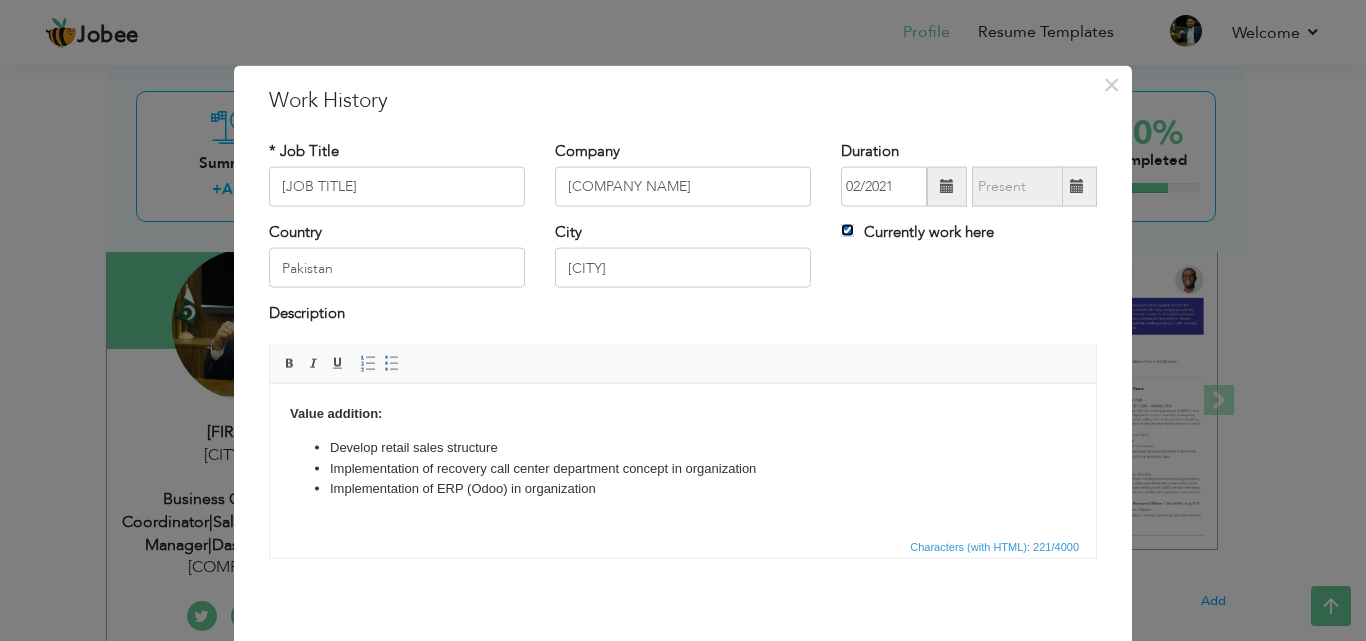 click on "Currently work here" at bounding box center (847, 230) 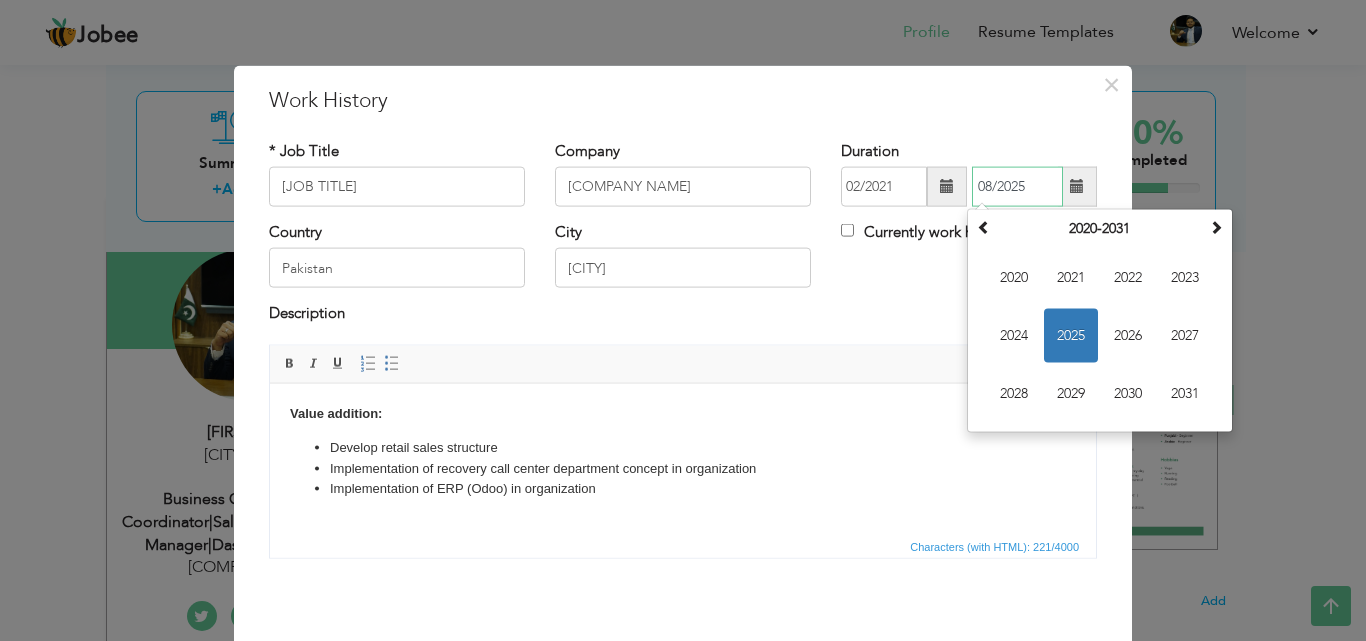 click on "08/2025" at bounding box center [1017, 187] 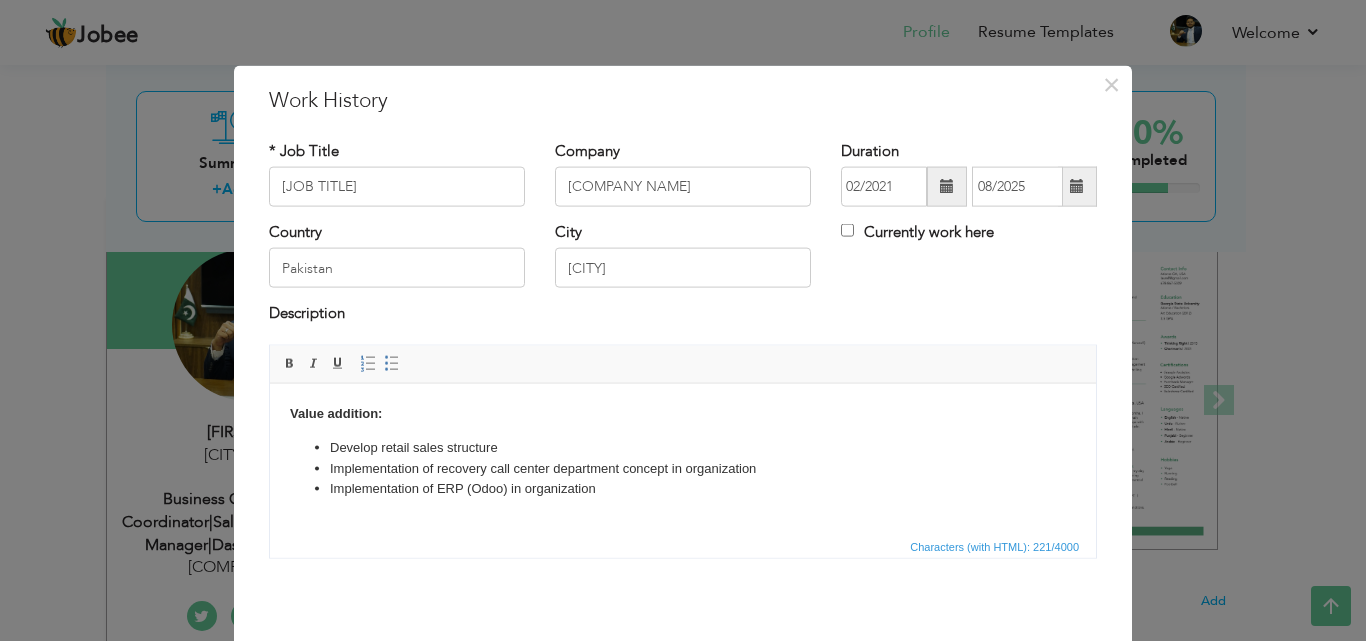 click at bounding box center (1077, 186) 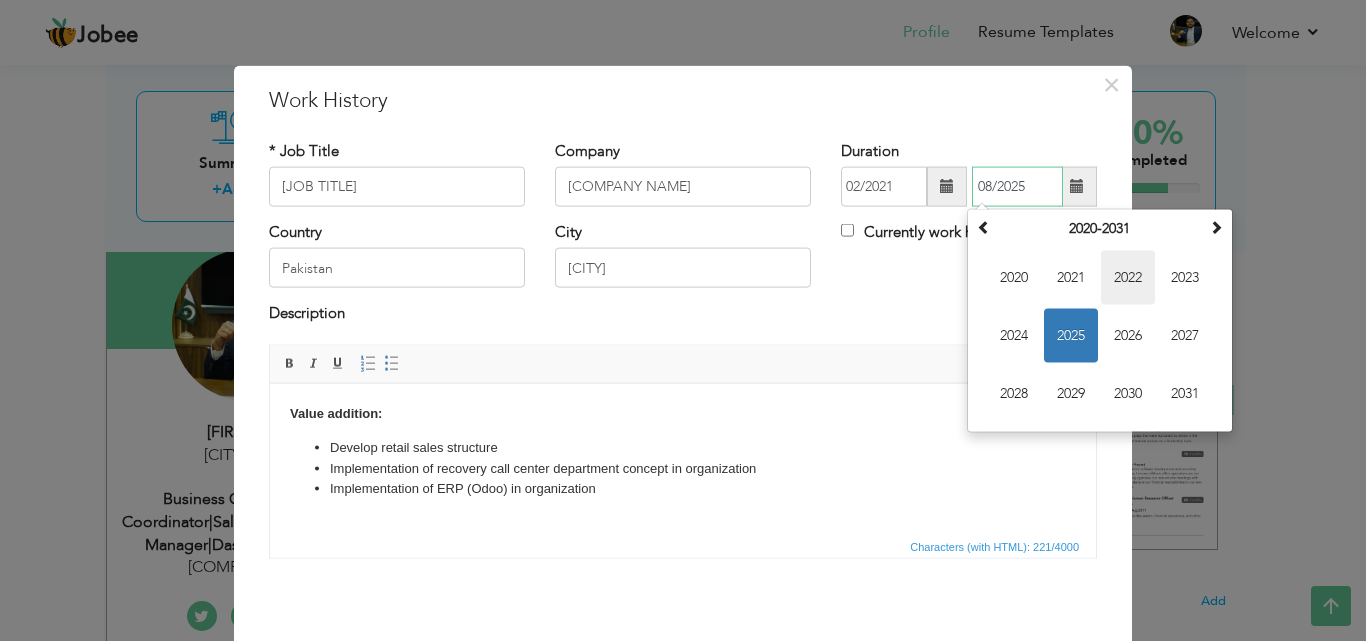 click on "2022" at bounding box center (1128, 278) 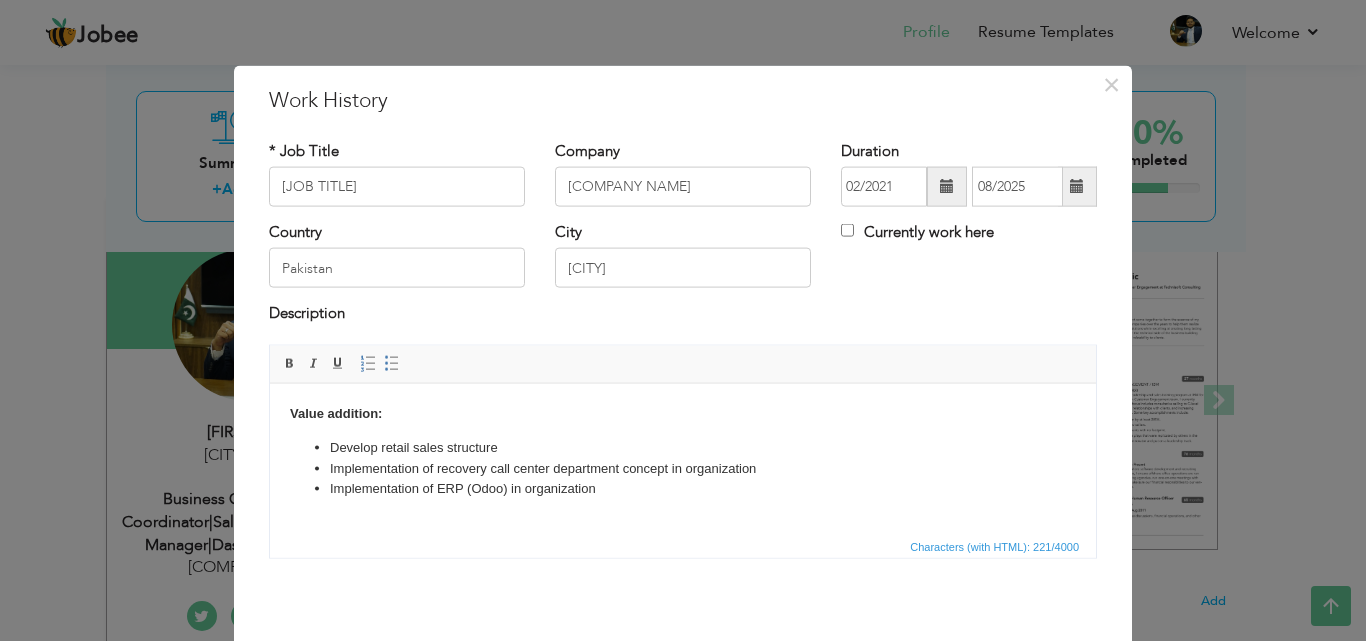 click at bounding box center [1077, 187] 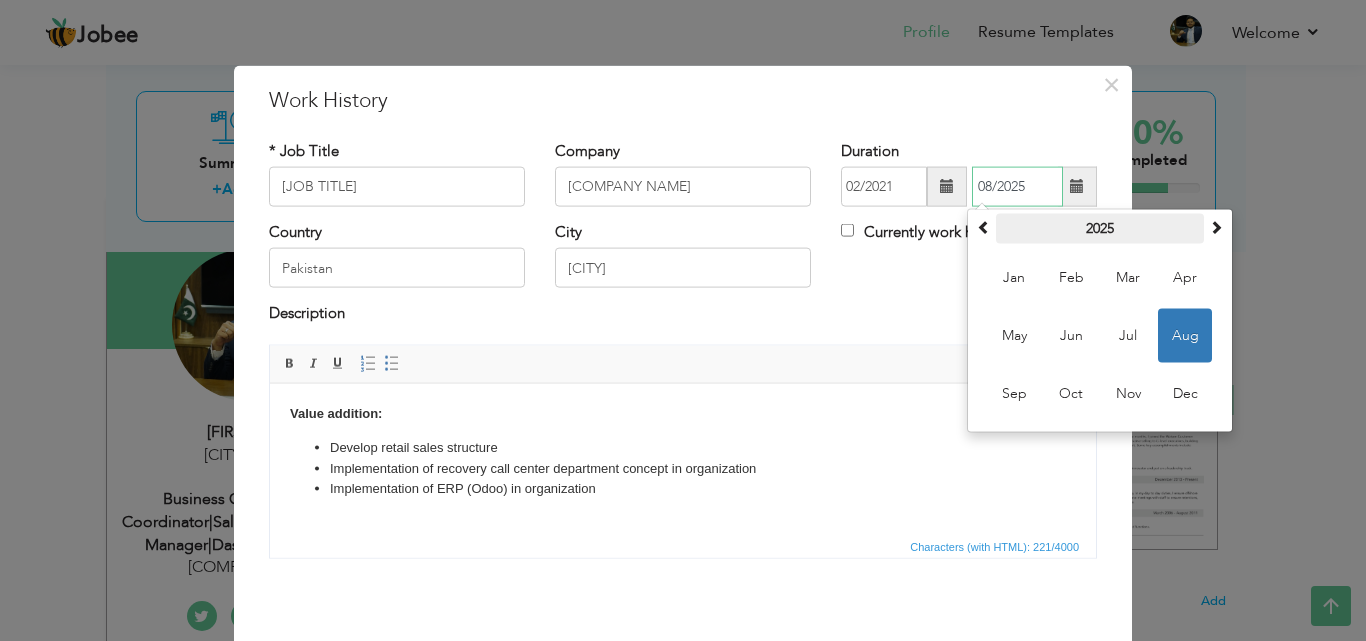 click on "2025" at bounding box center [1100, 229] 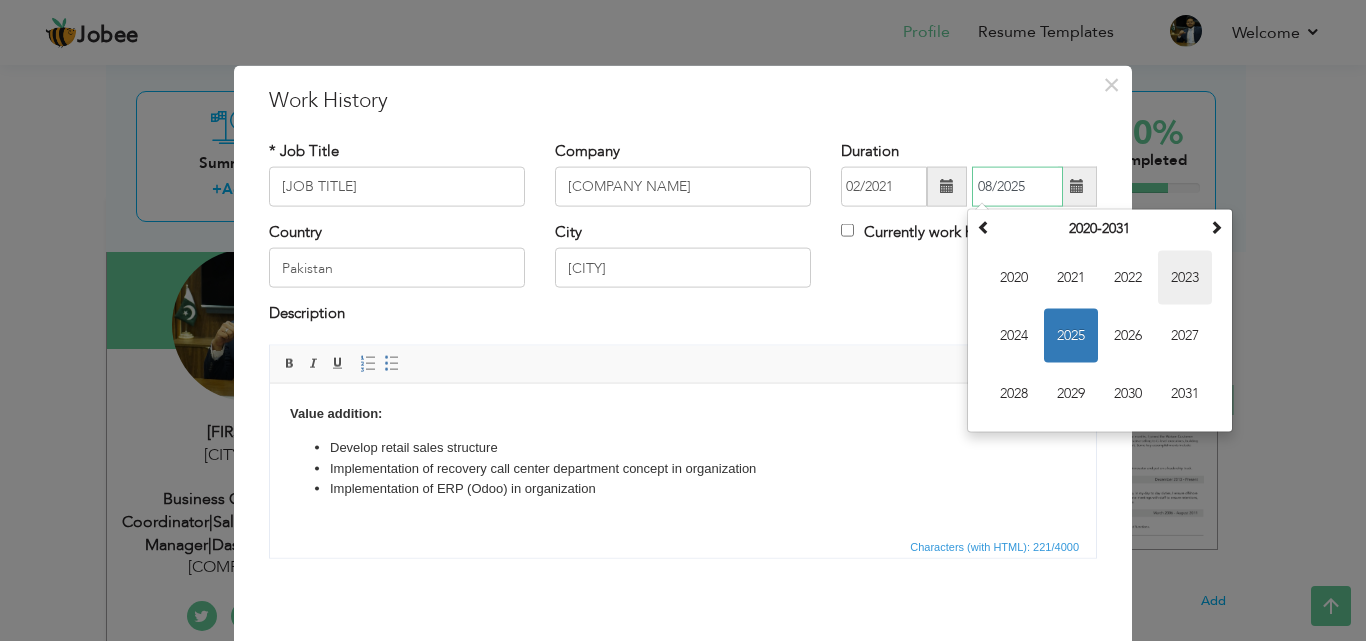 click on "2023" at bounding box center (1185, 278) 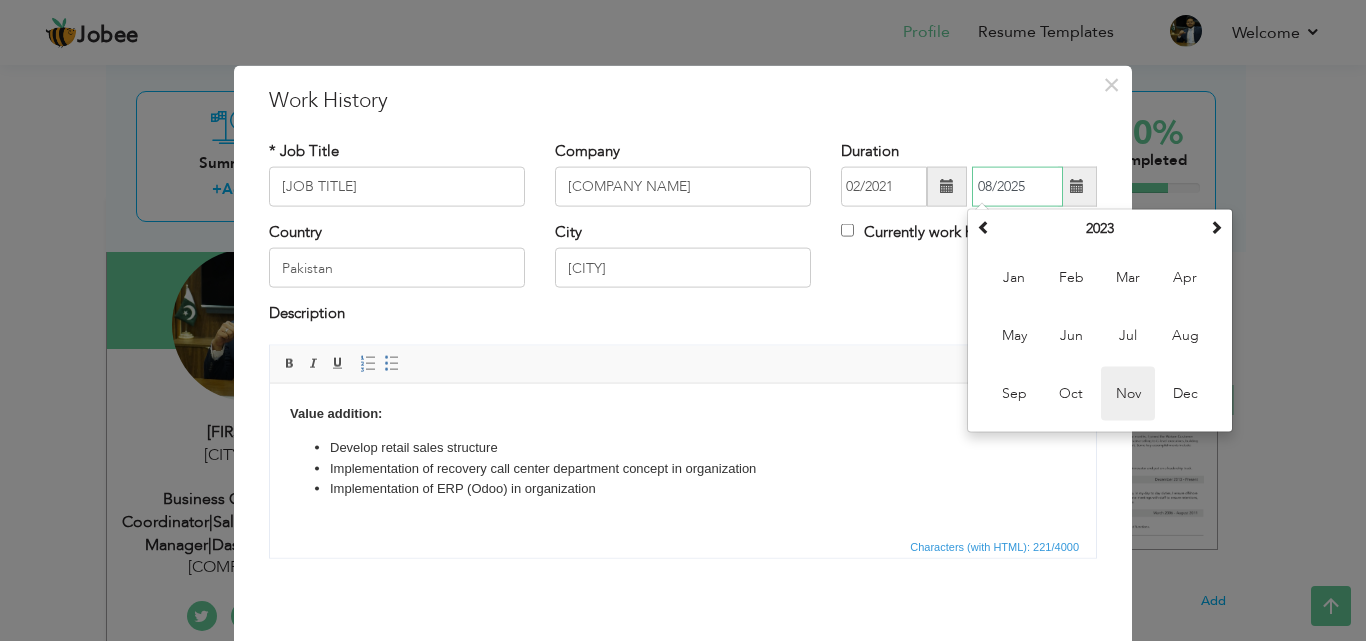 click on "Nov" at bounding box center (1128, 394) 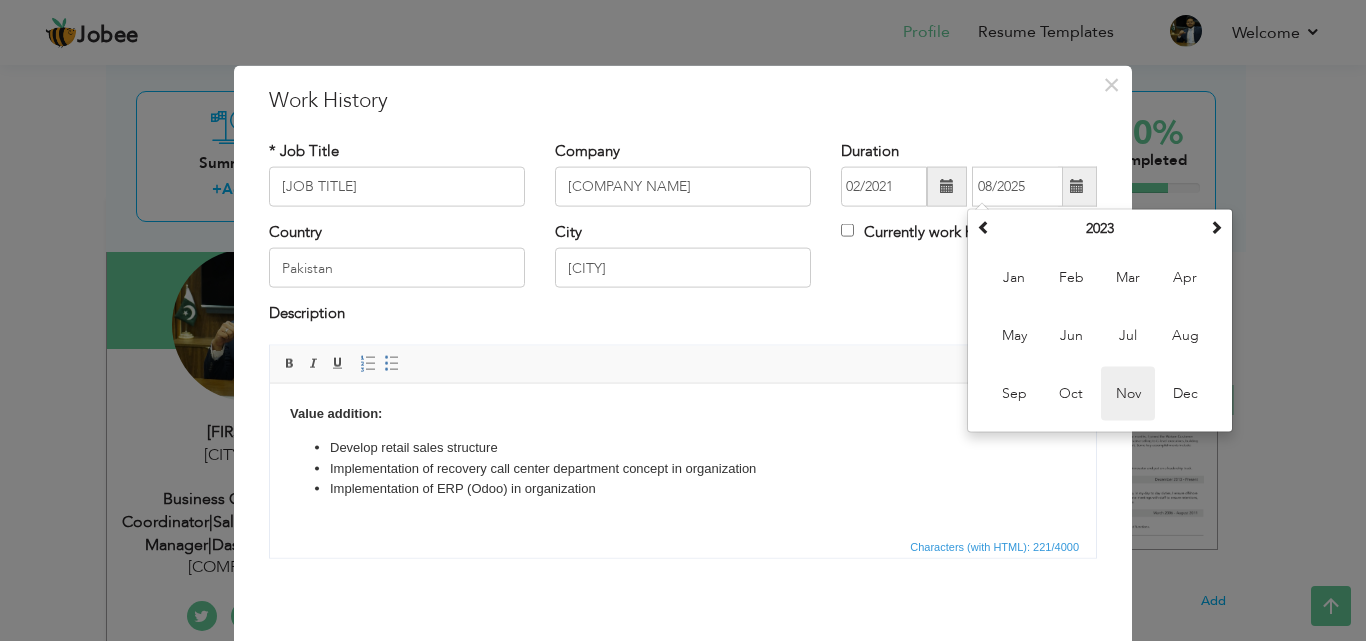 type on "11/2023" 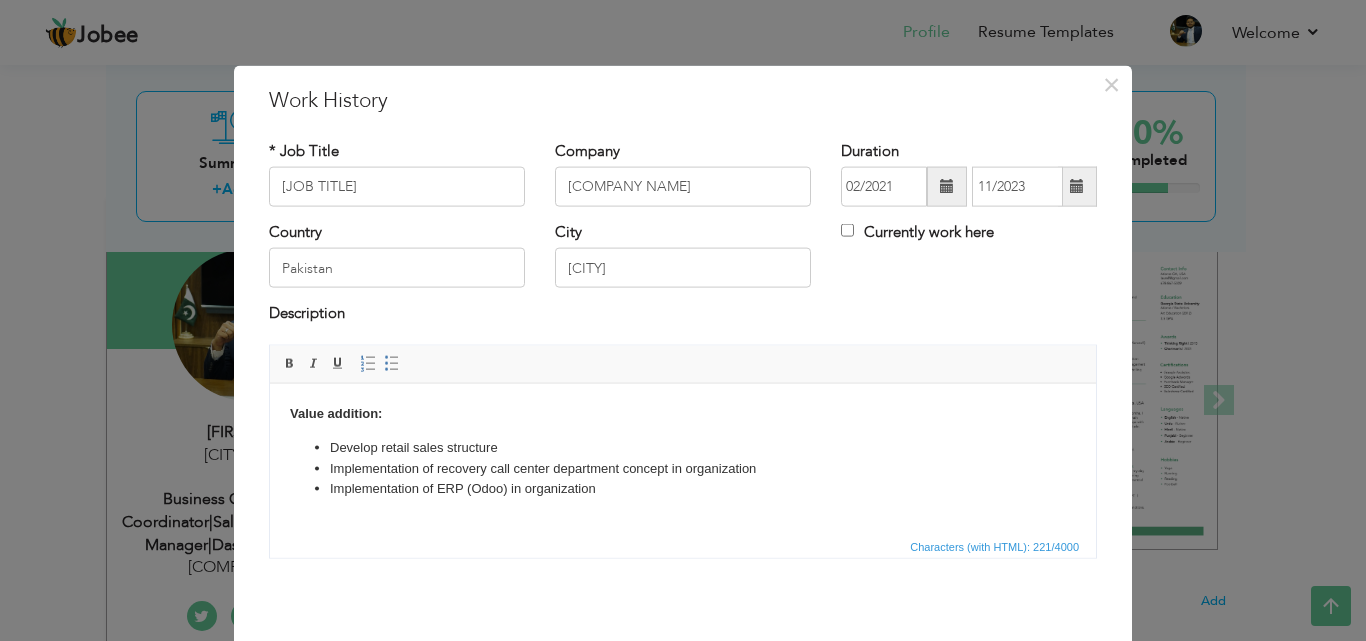 click on "Implementation of ERP (Odoo) in organization" at bounding box center (683, 488) 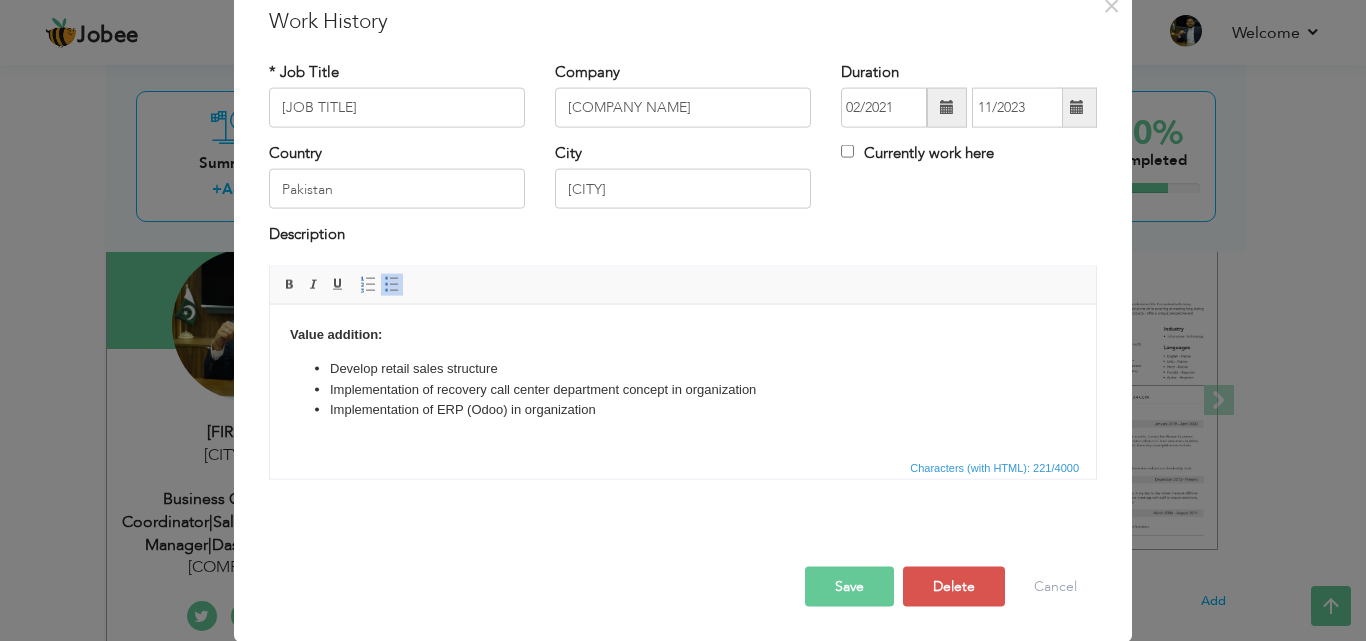 scroll, scrollTop: 0, scrollLeft: 0, axis: both 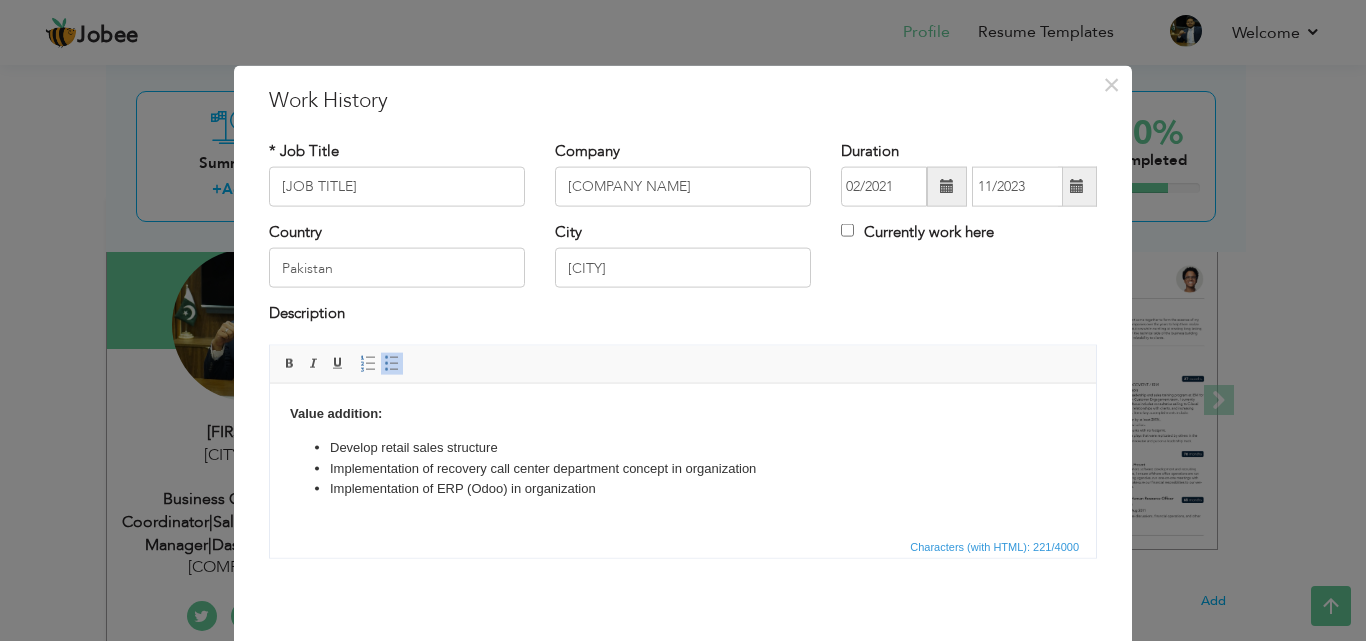 click on "Implementation of ERP (Odoo) in organization" at bounding box center (683, 488) 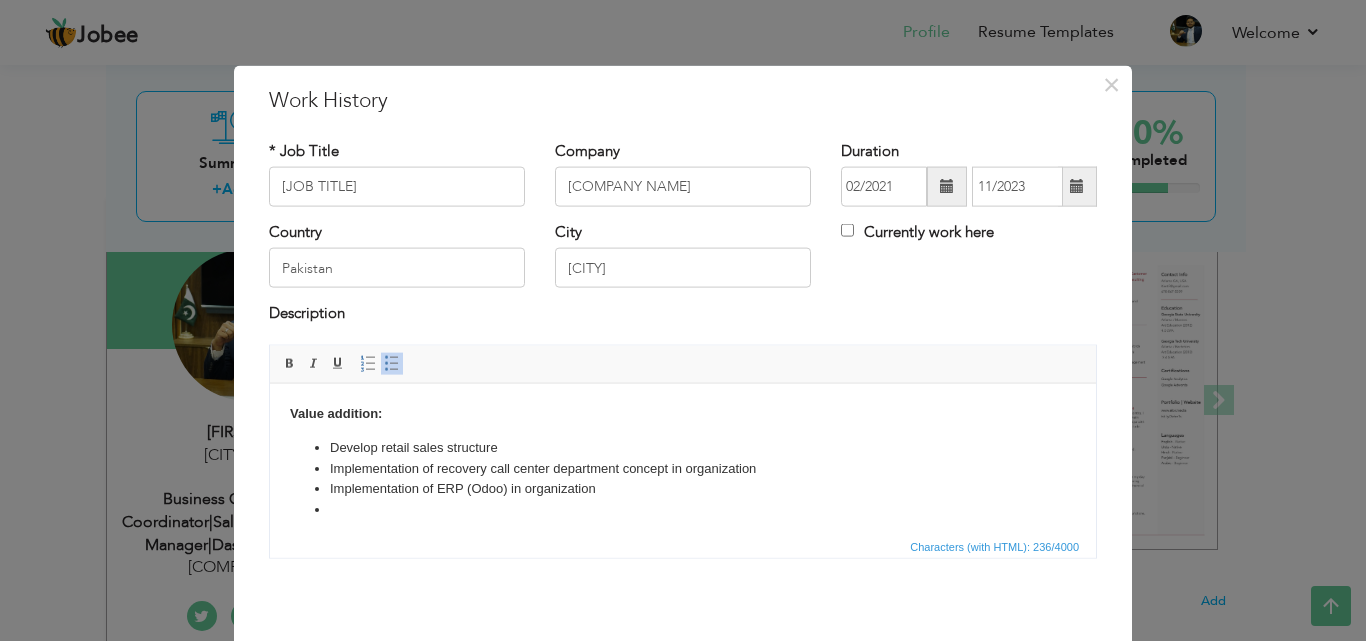 type 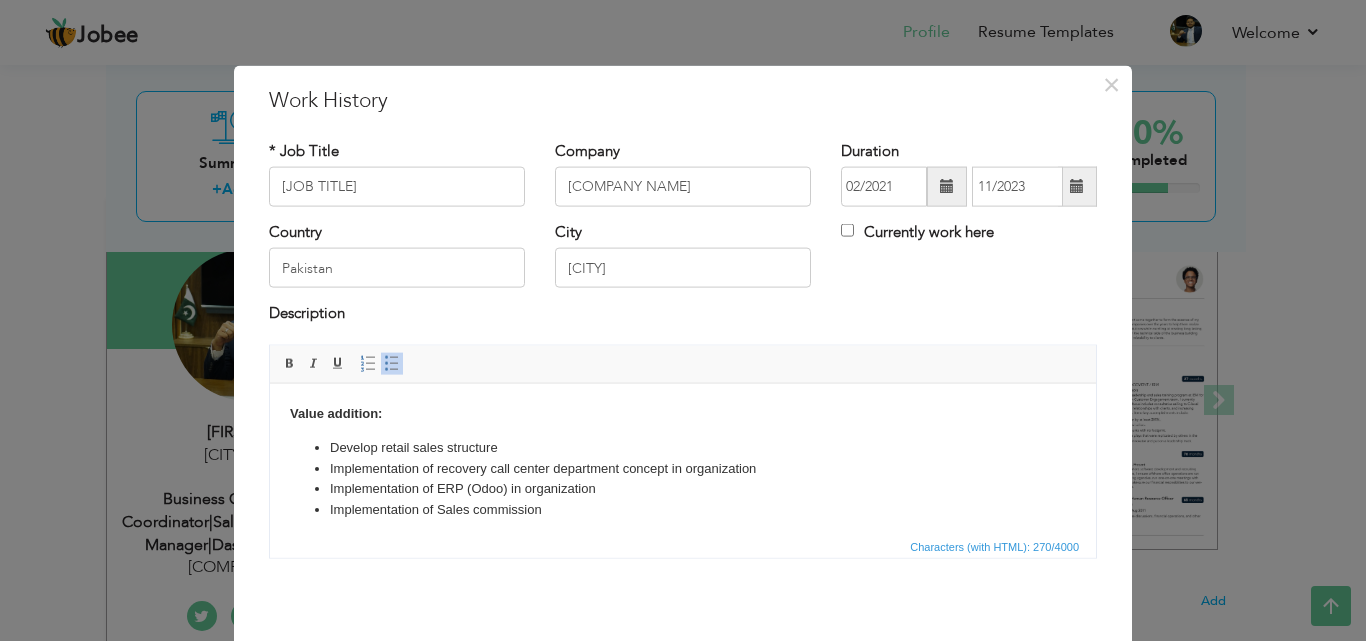 click on "Implementation of Sales commission" at bounding box center (683, 509) 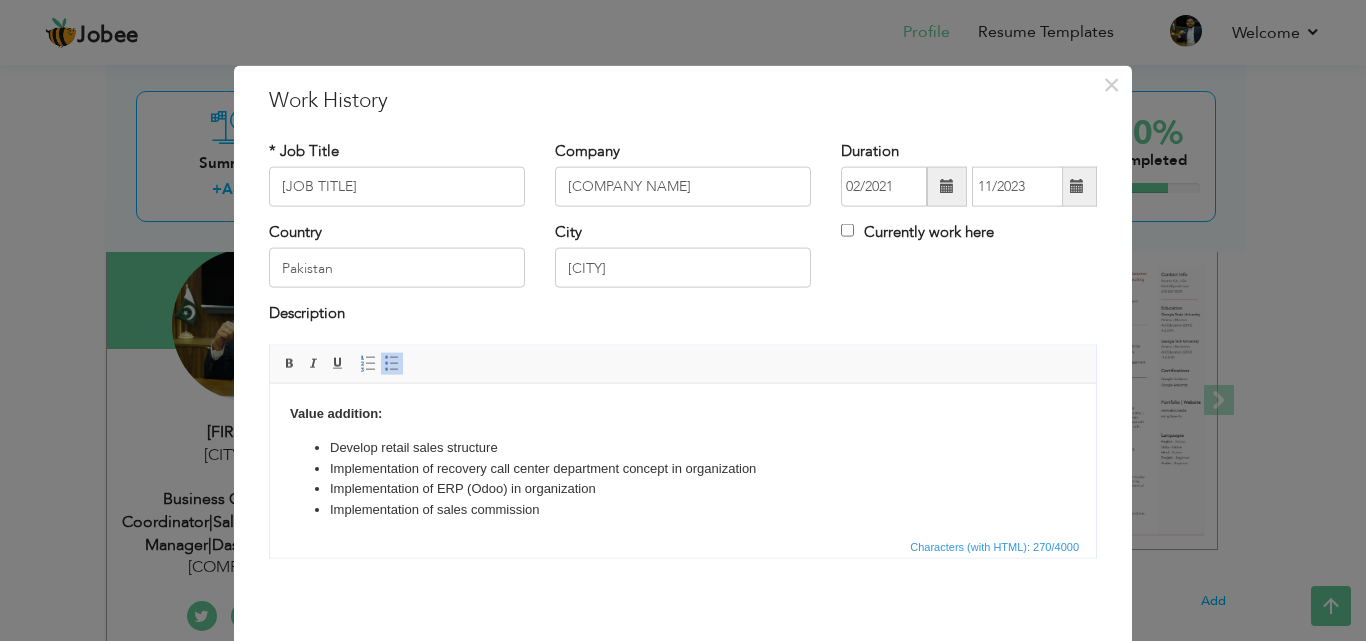 click on "Implementation of s ales commission" at bounding box center (683, 509) 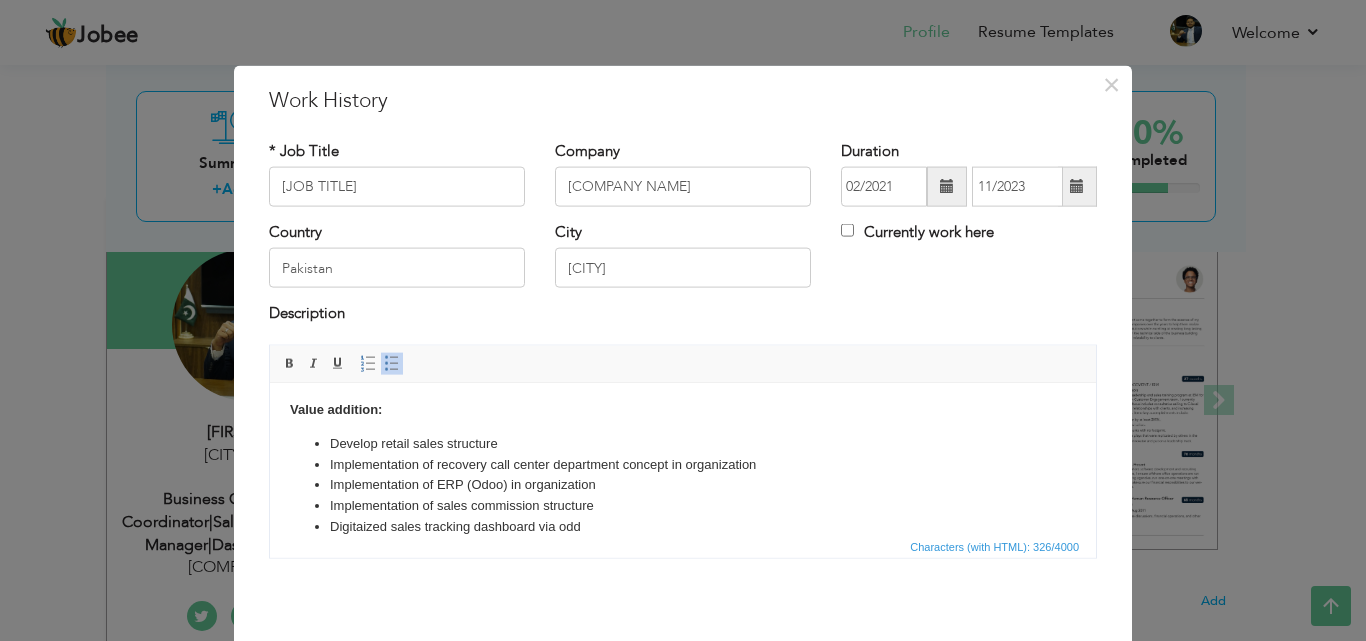 scroll, scrollTop: 25, scrollLeft: 0, axis: vertical 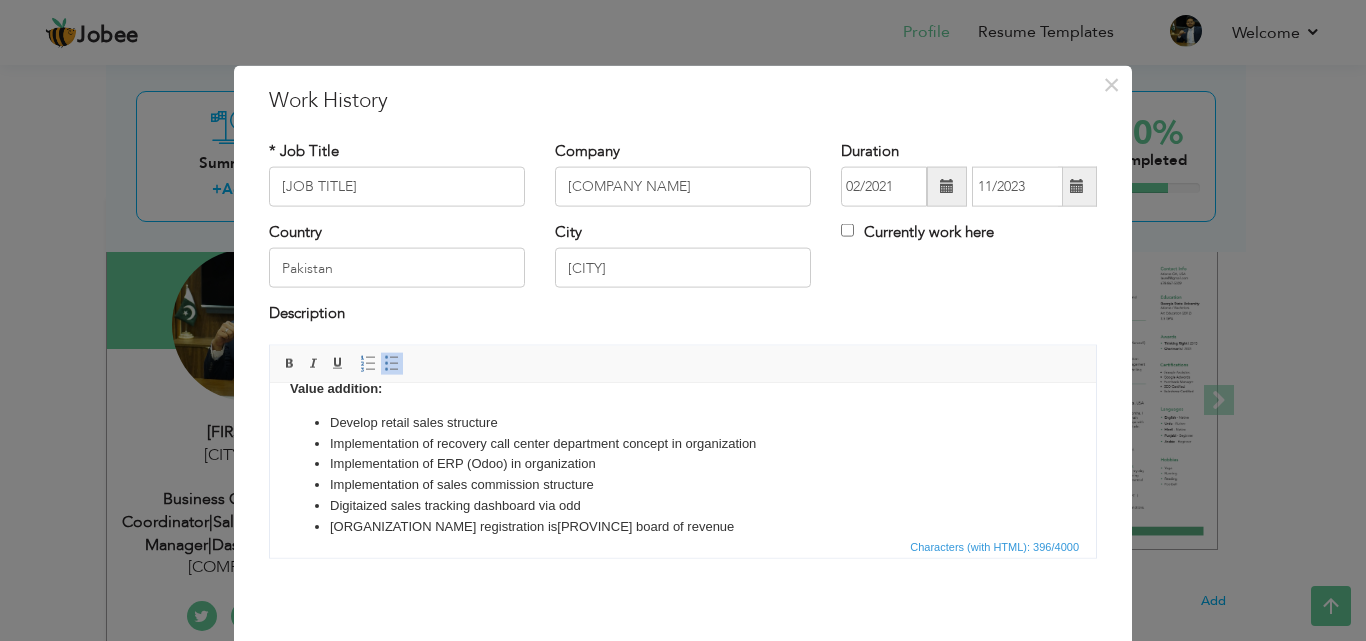 click on "[ORGANIZATION NAME] registration is  [GOVERNMENT BODY]" at bounding box center [683, 526] 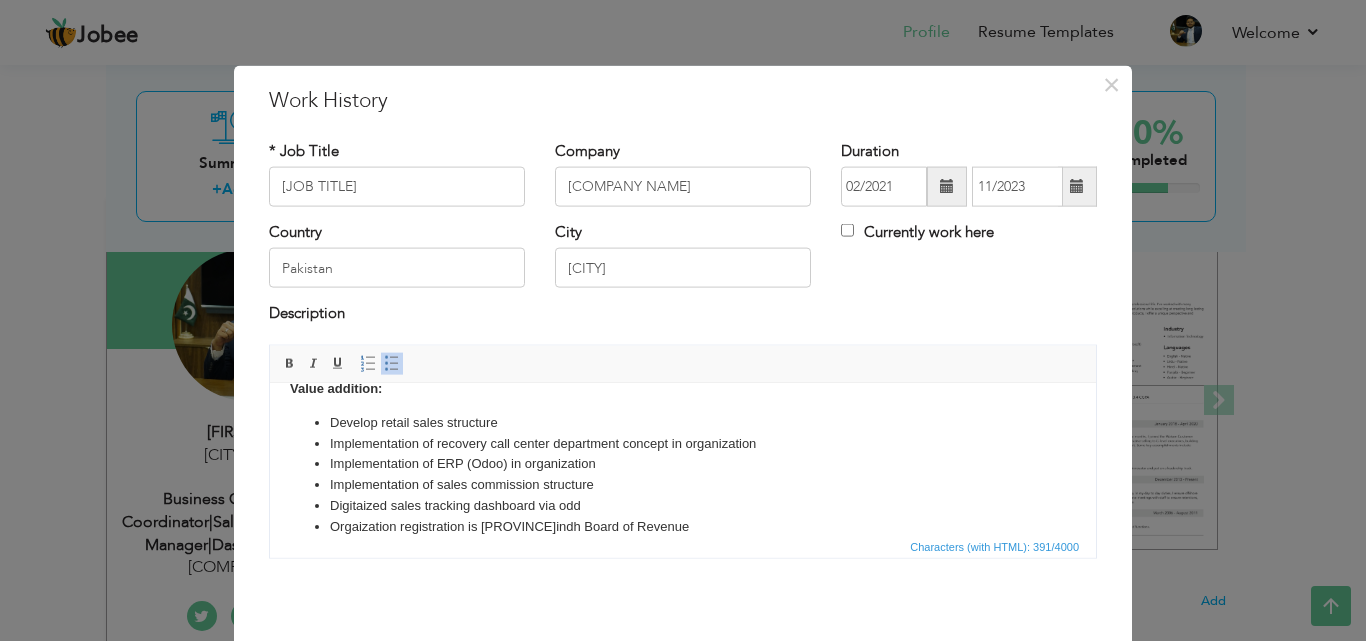 scroll, scrollTop: 79, scrollLeft: 0, axis: vertical 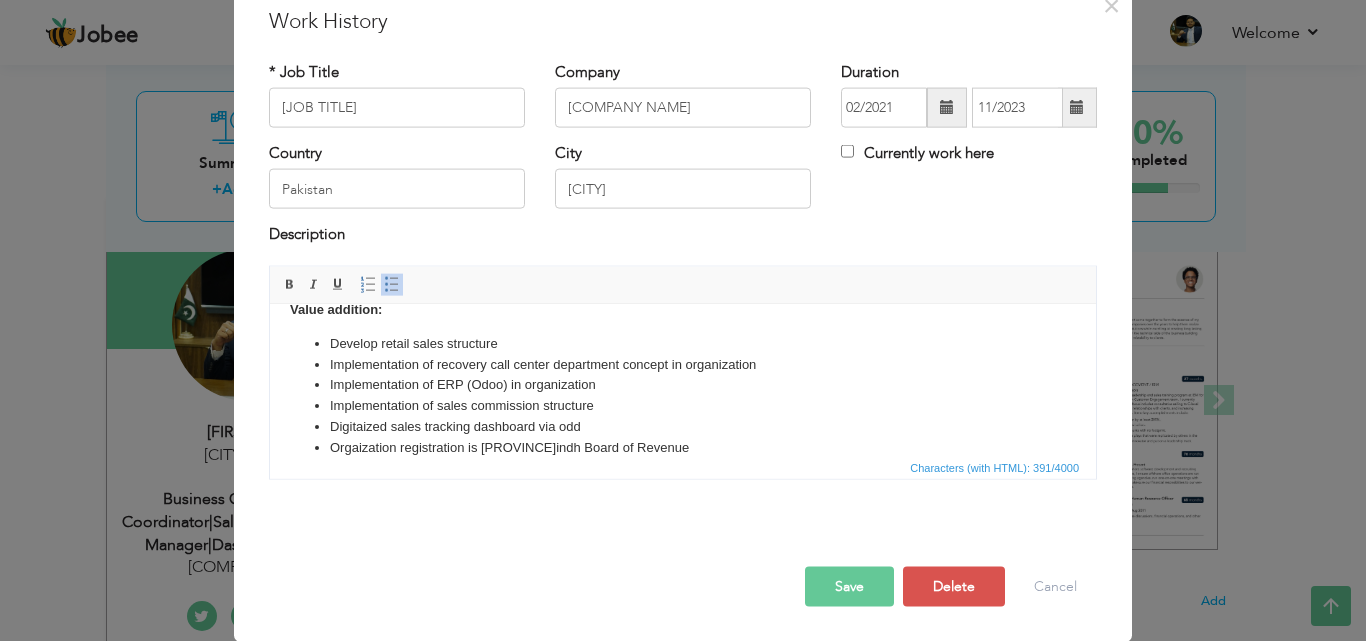 click on "Save" at bounding box center (849, 586) 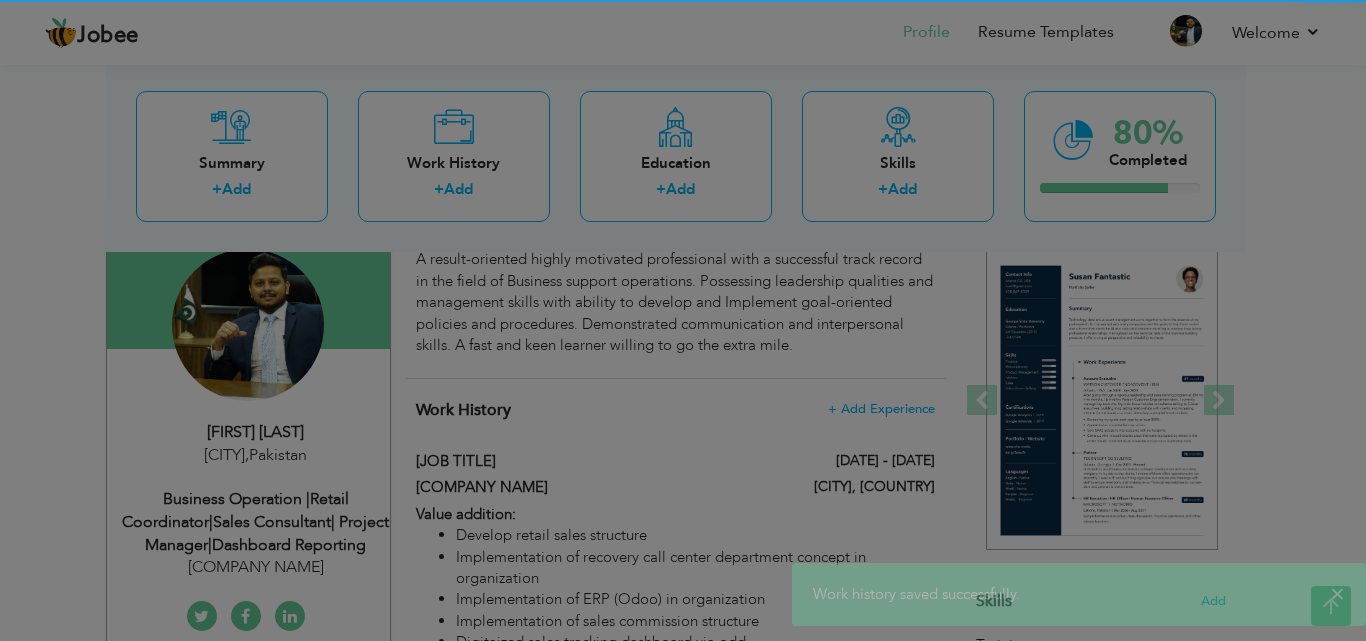 scroll, scrollTop: 0, scrollLeft: 0, axis: both 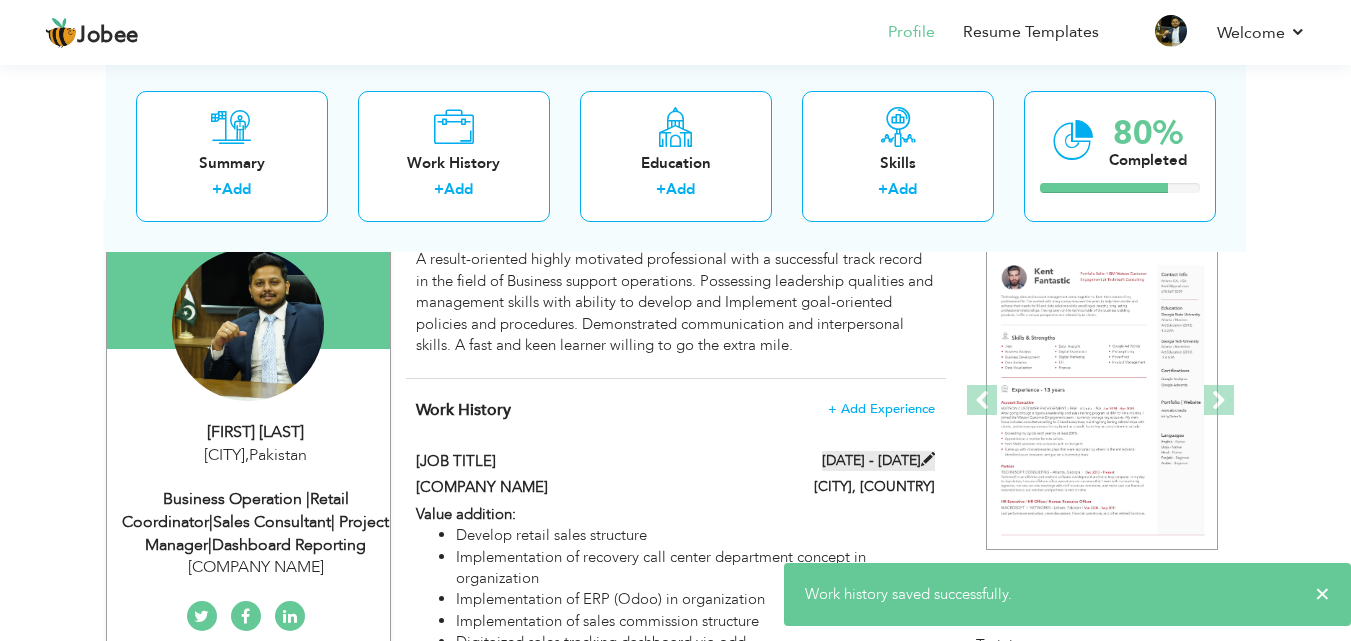 click on "[DATE] - [DATE]" at bounding box center (878, 461) 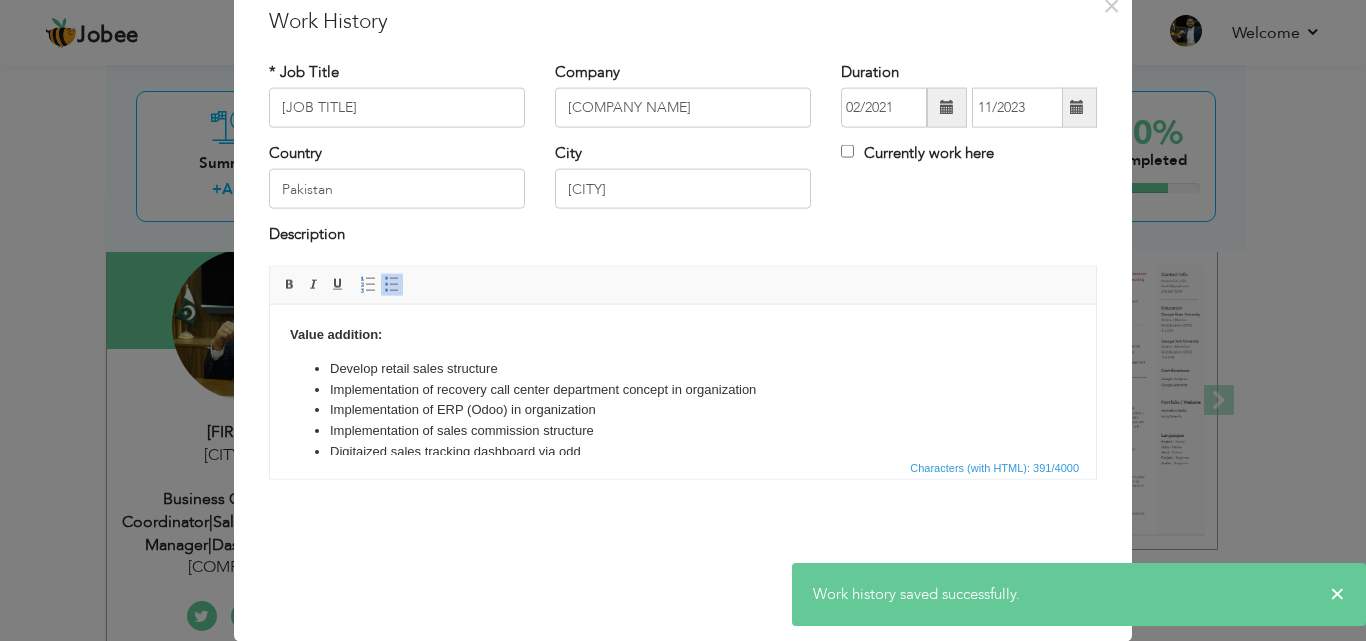 scroll, scrollTop: 0, scrollLeft: 0, axis: both 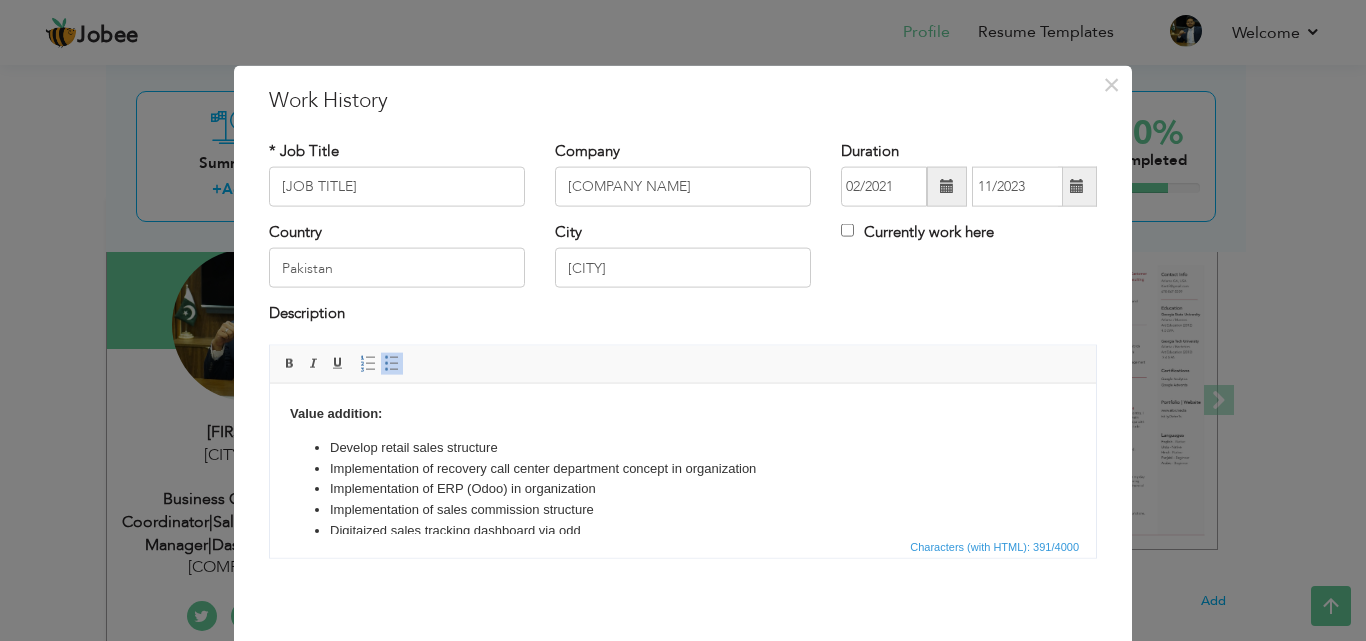 click on "Digitaized sales tracking dashboard via odd" at bounding box center (683, 530) 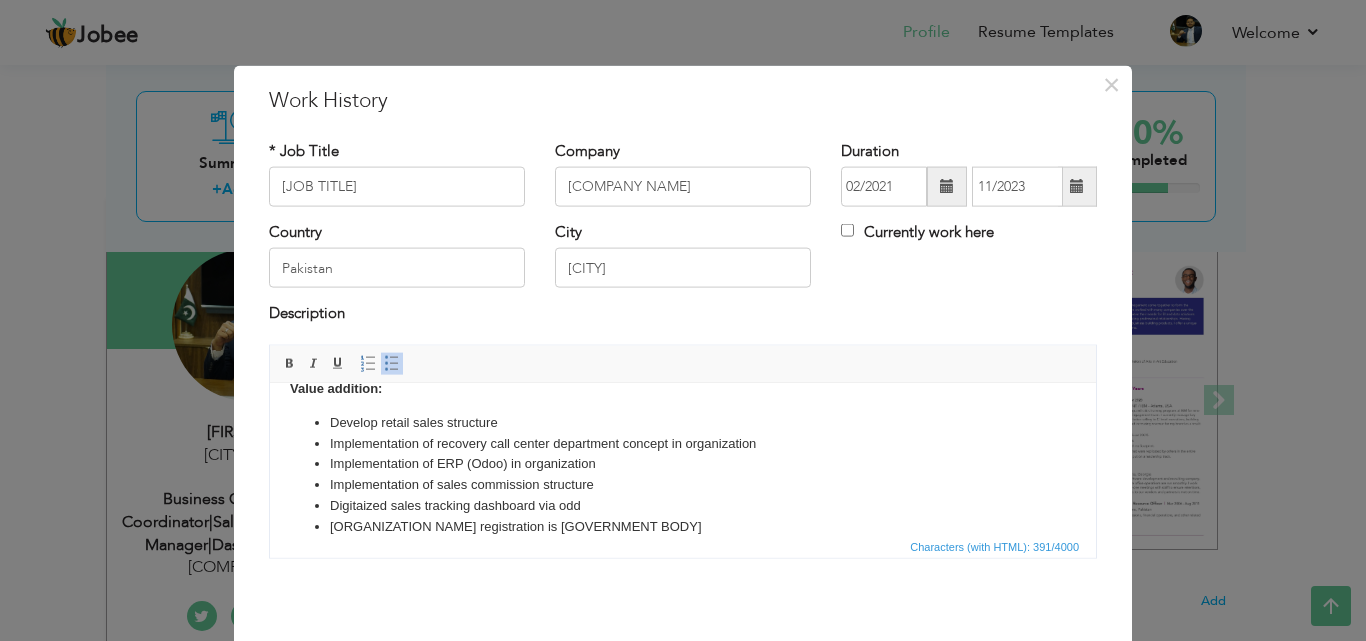 type 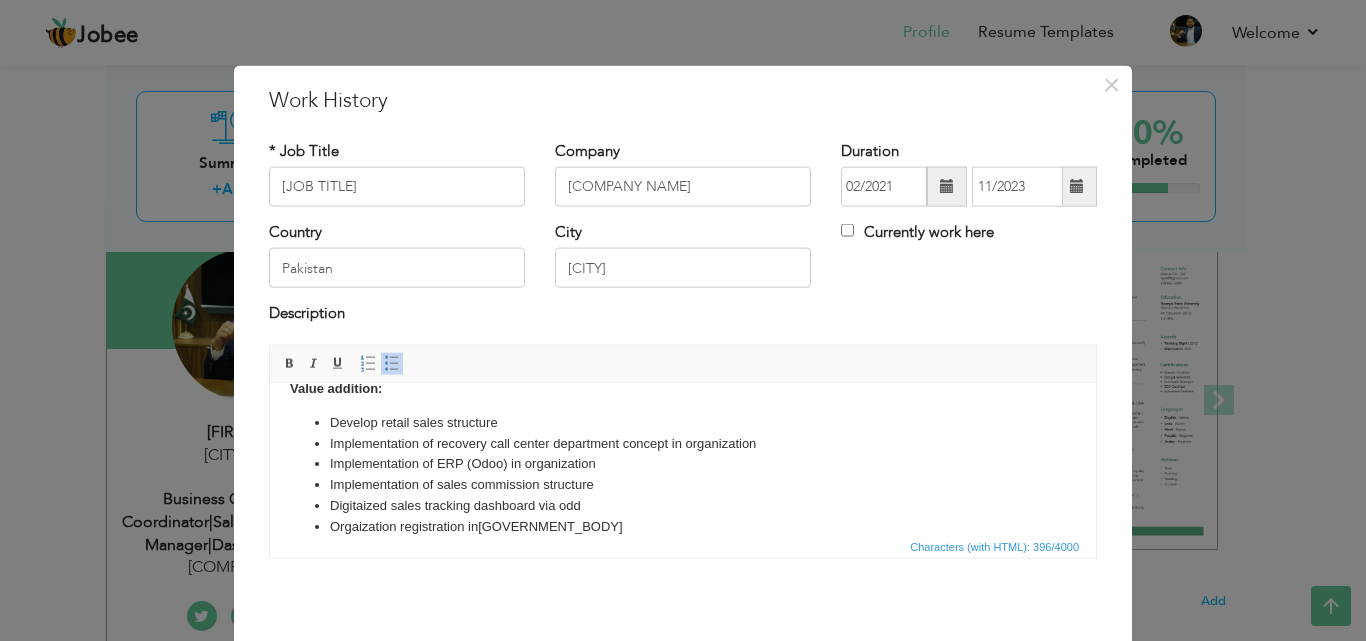scroll, scrollTop: 79, scrollLeft: 0, axis: vertical 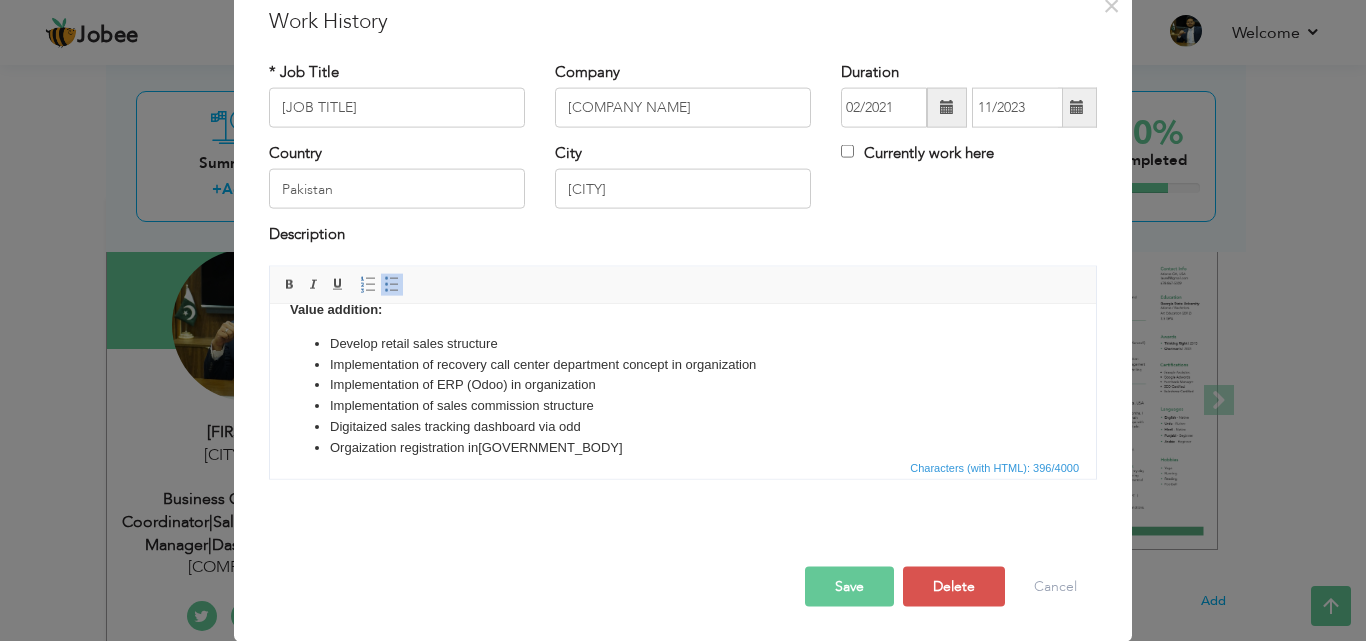 click on "Save" at bounding box center (849, 586) 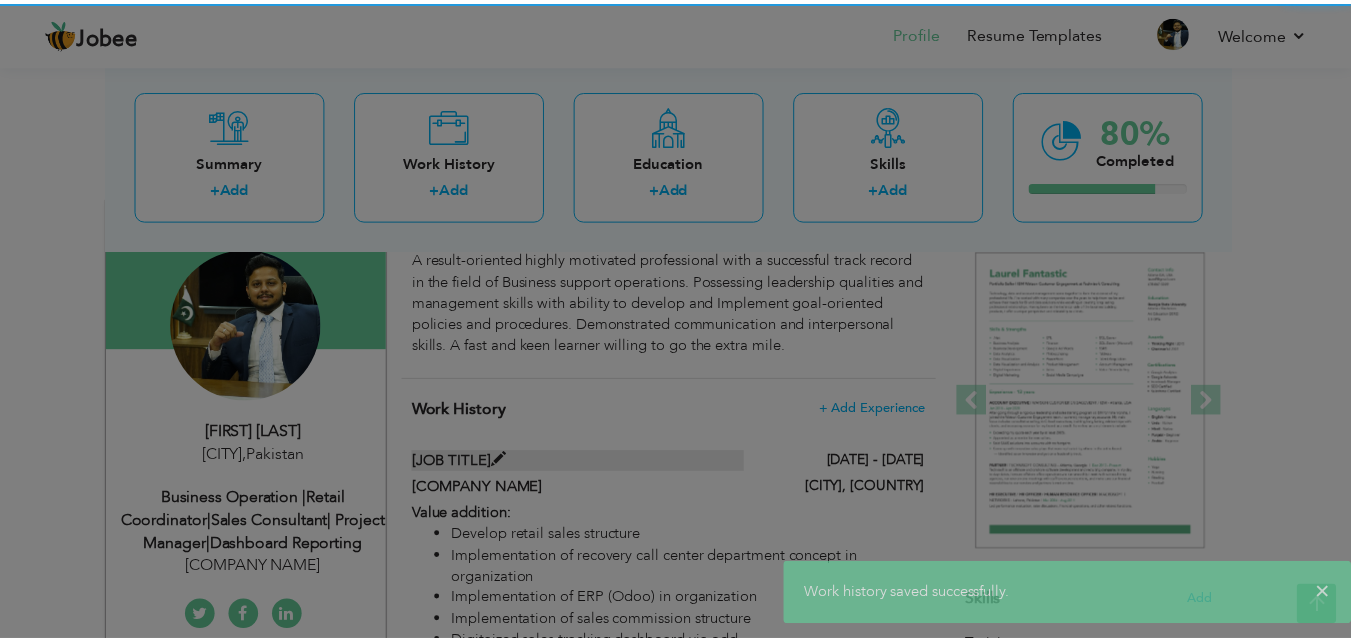 scroll, scrollTop: 0, scrollLeft: 0, axis: both 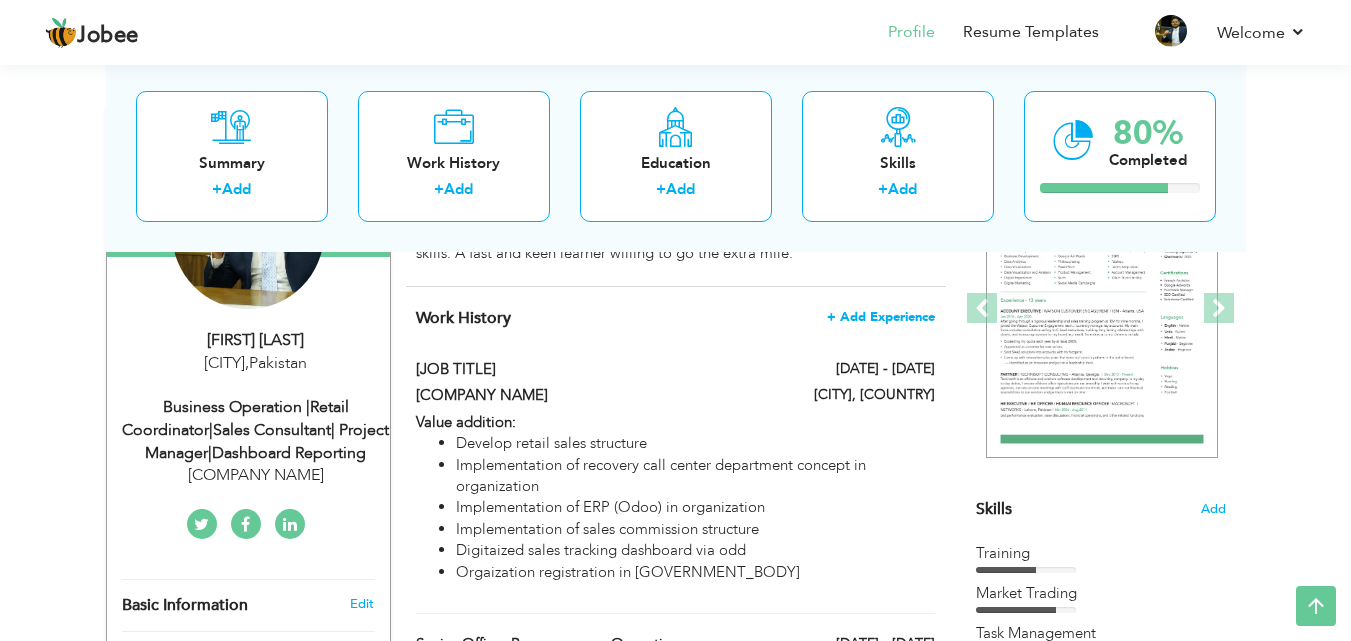 click on "+ Add Experience" at bounding box center (881, 317) 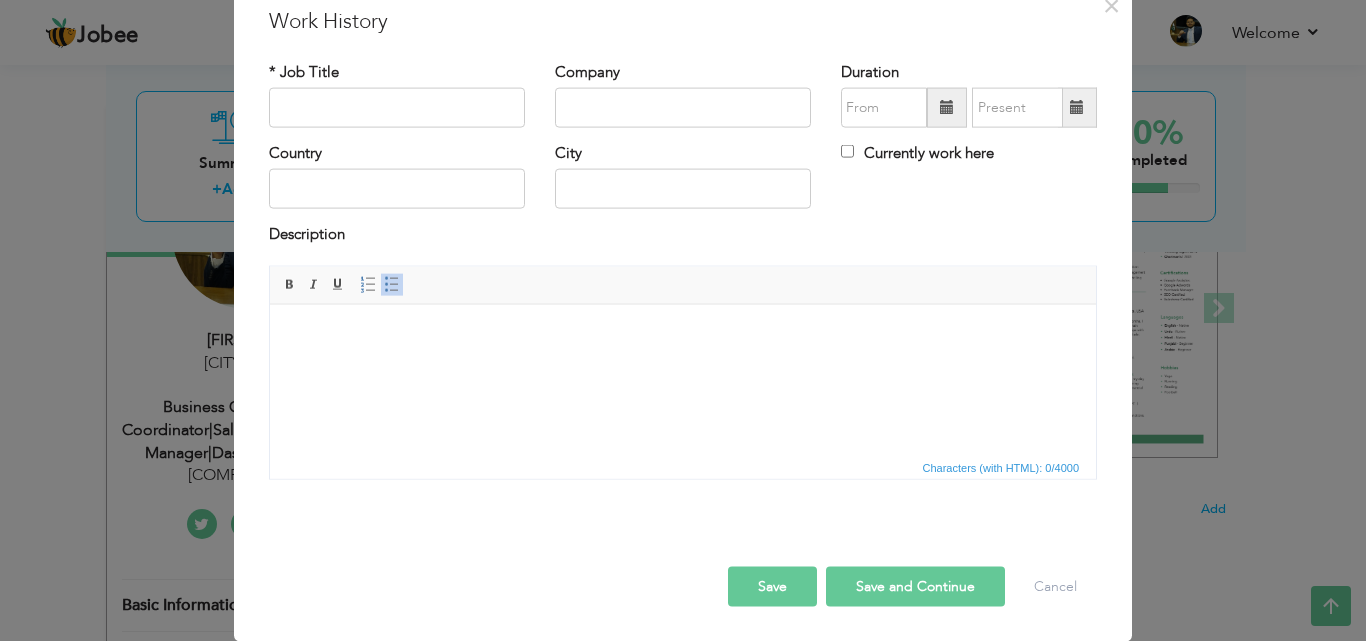 scroll, scrollTop: 0, scrollLeft: 0, axis: both 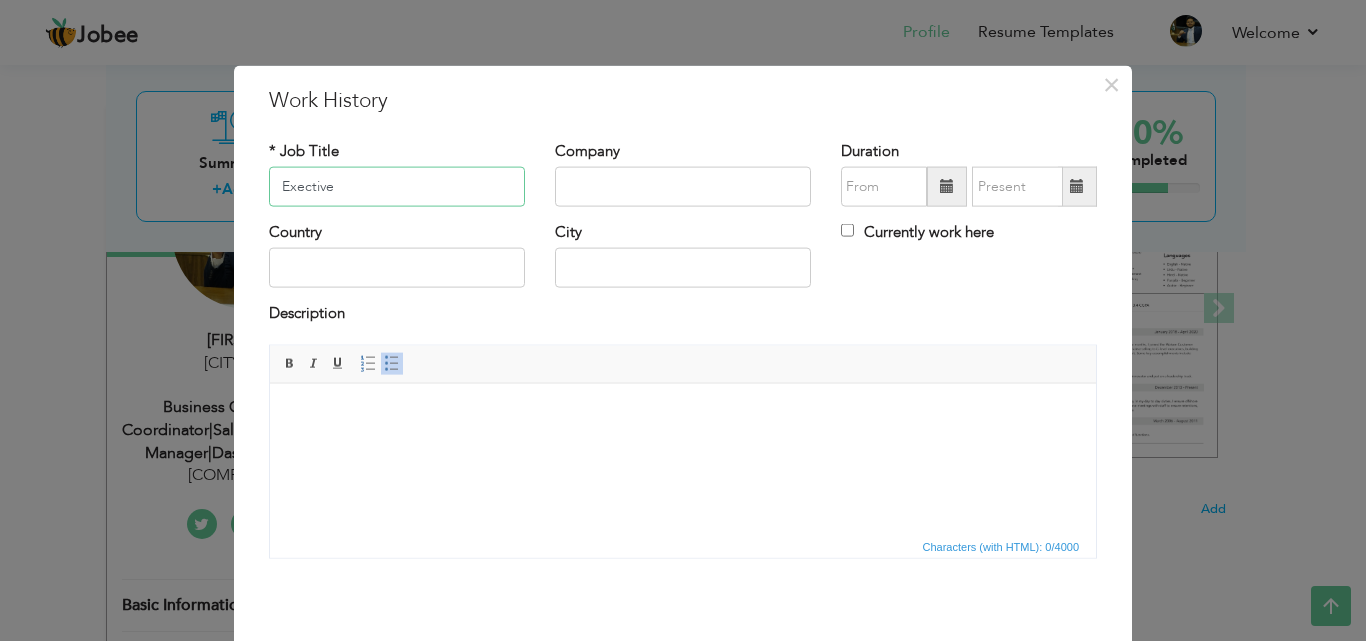 drag, startPoint x: 419, startPoint y: 181, endPoint x: 250, endPoint y: 185, distance: 169.04733 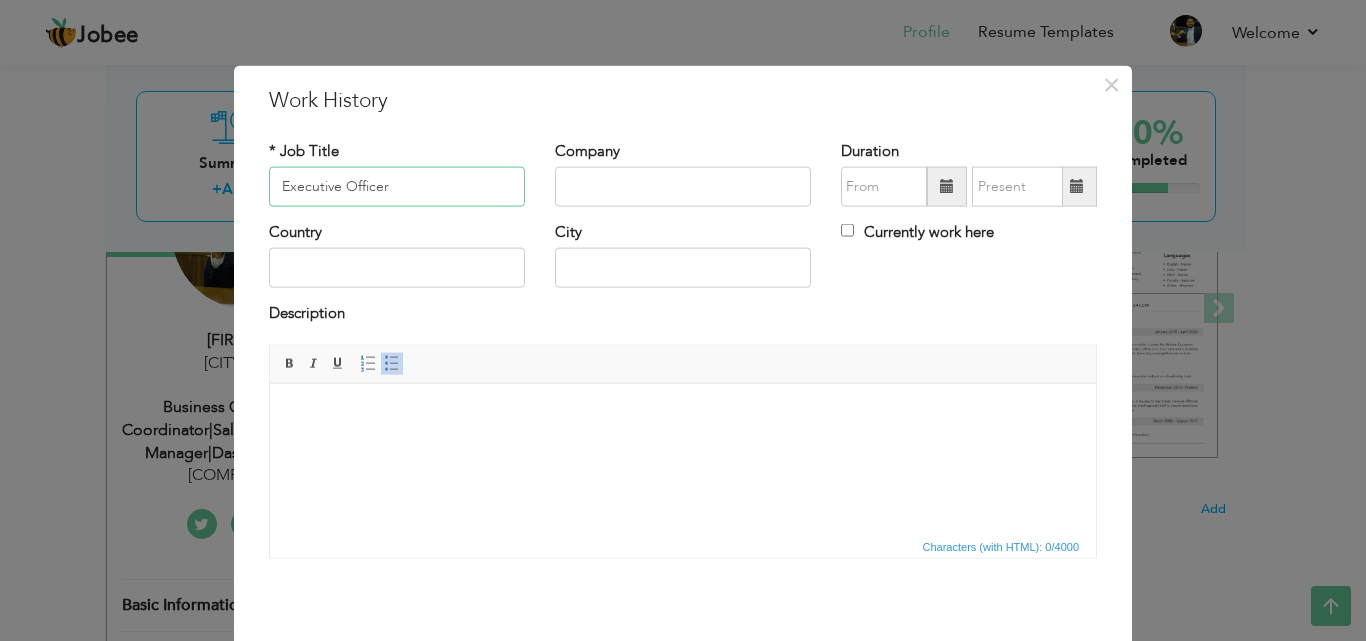 type on "Executive Officer" 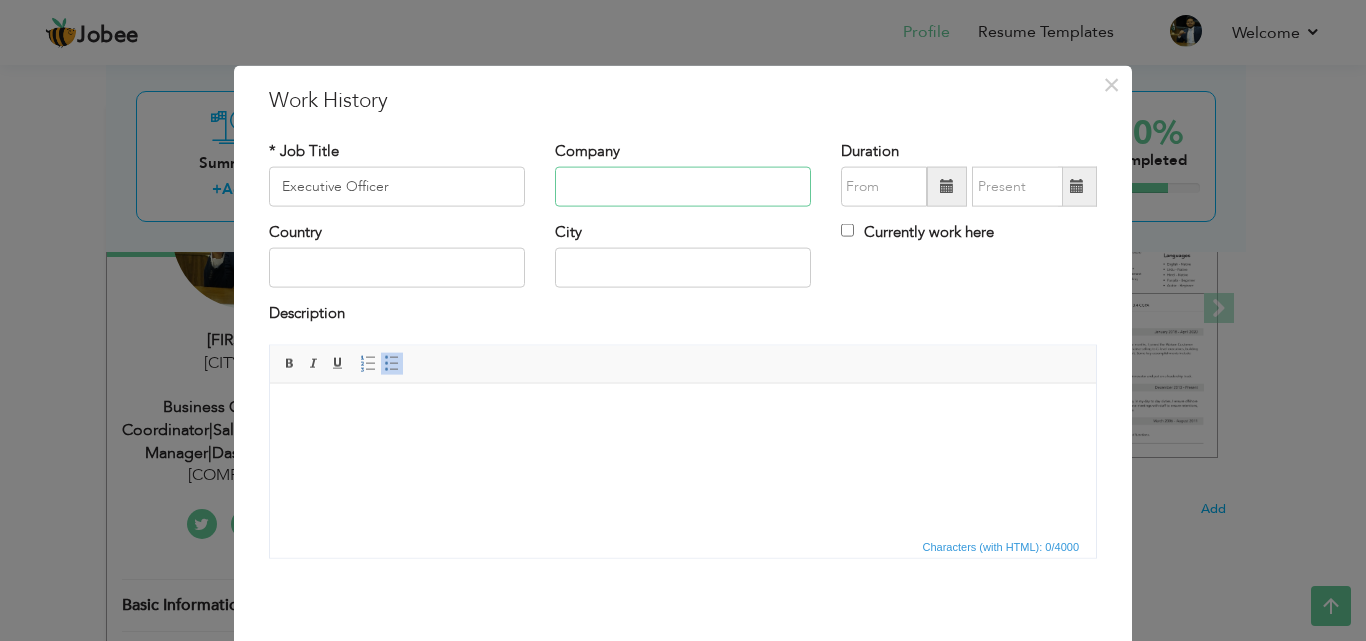 click at bounding box center [683, 187] 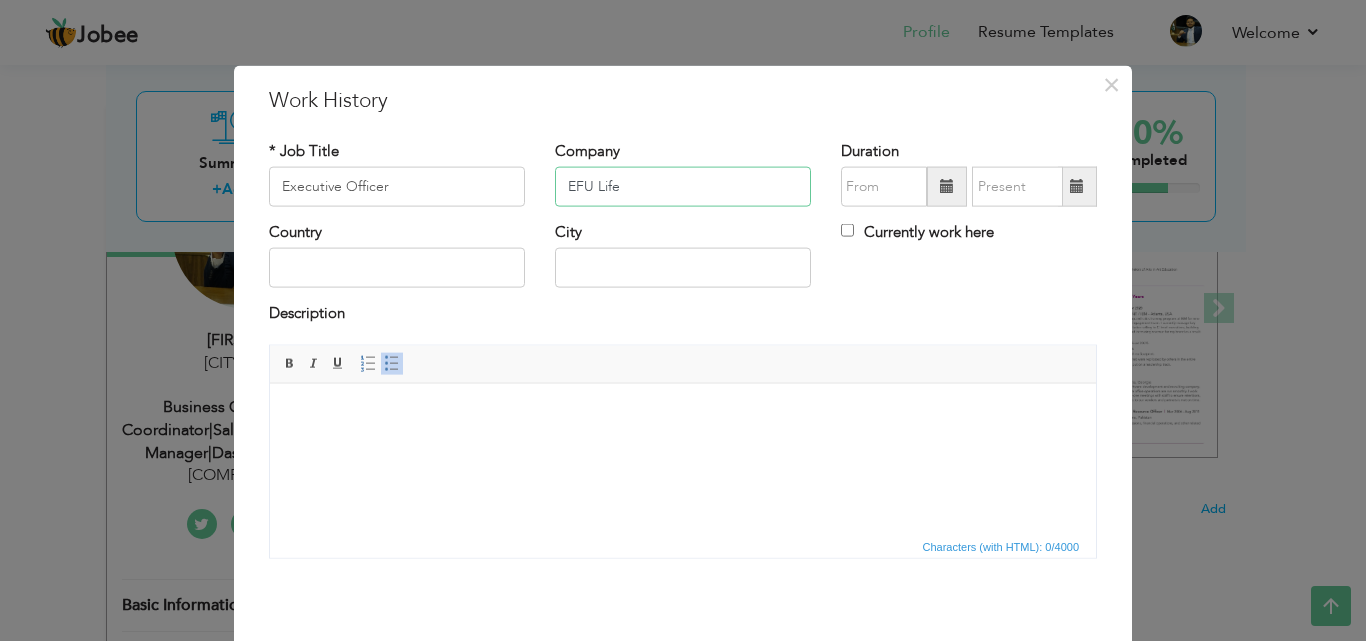 drag, startPoint x: 670, startPoint y: 186, endPoint x: 390, endPoint y: 173, distance: 280.30164 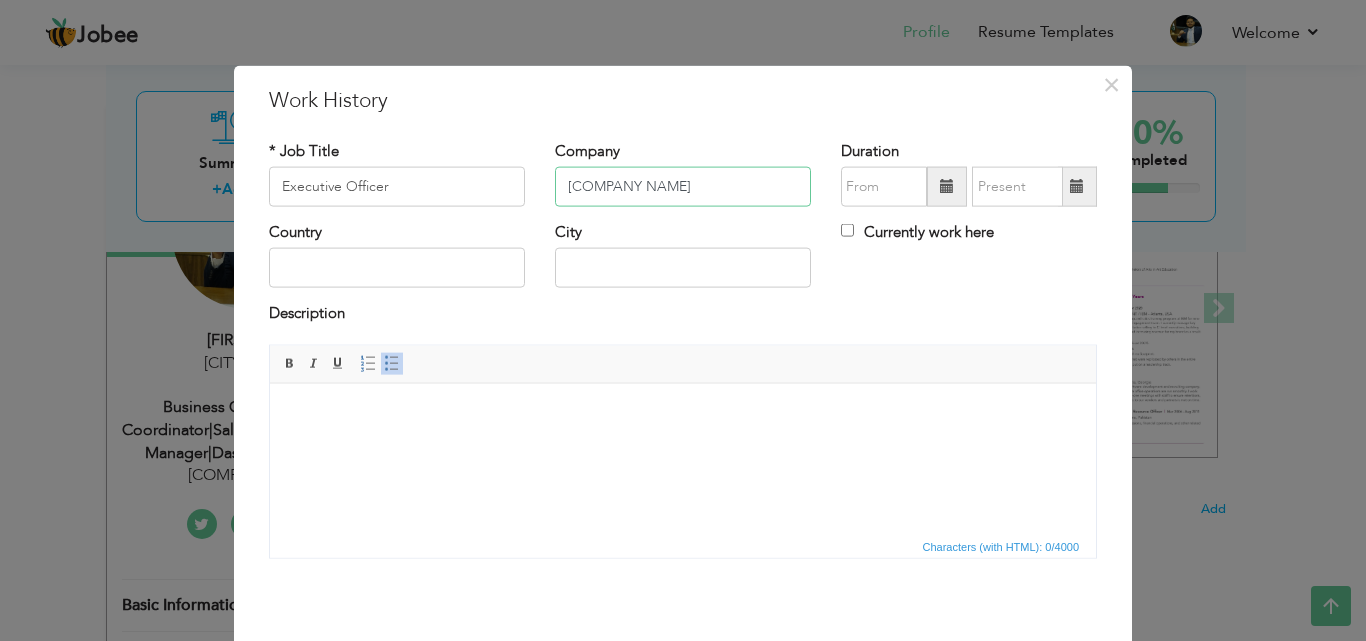 type on "[COMPANY NAME]" 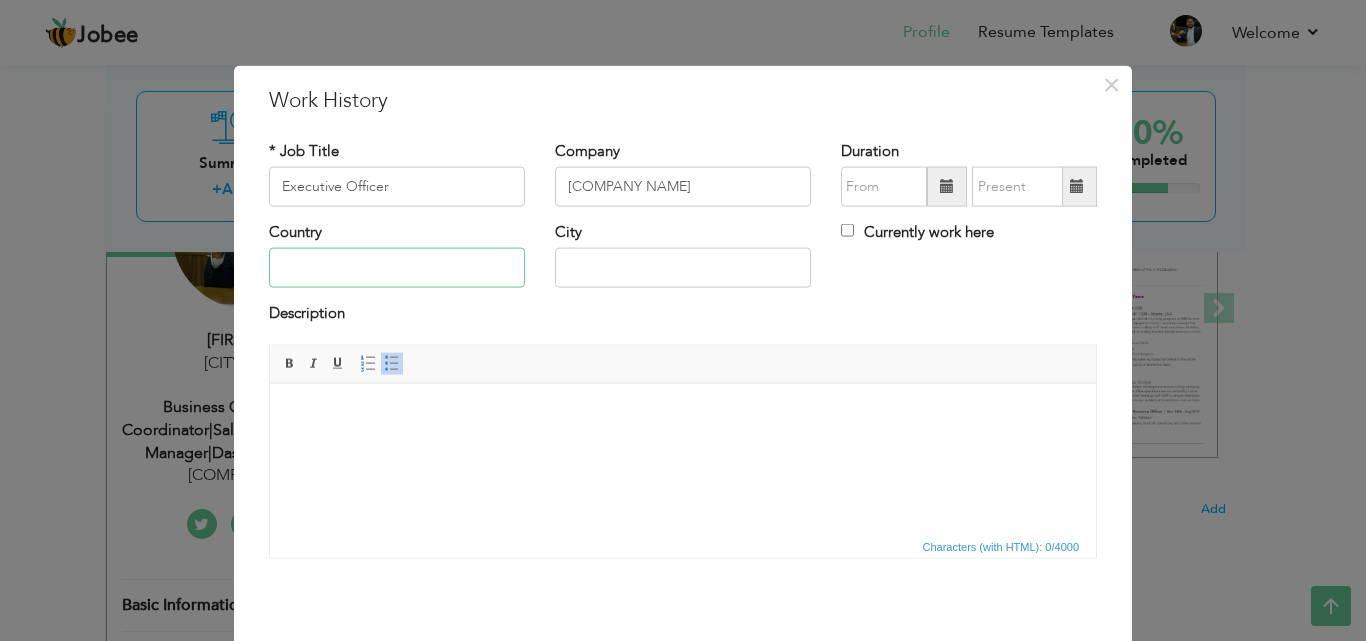 click at bounding box center (397, 268) 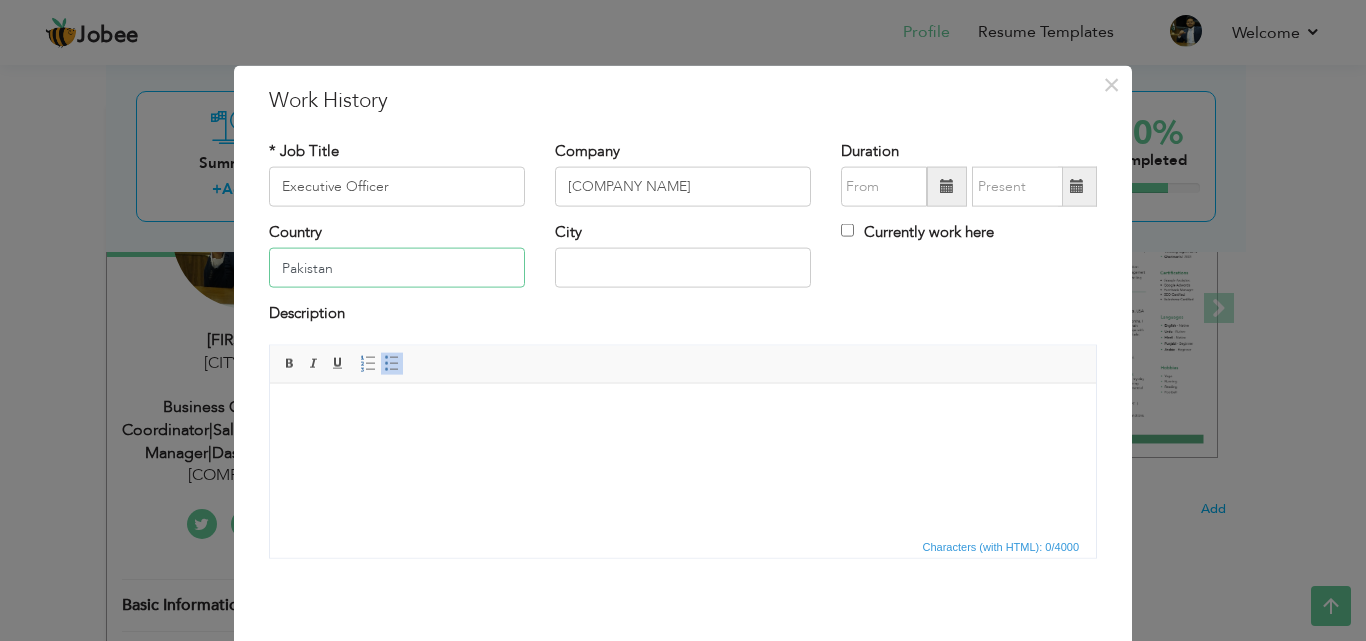 type on "Pakistan" 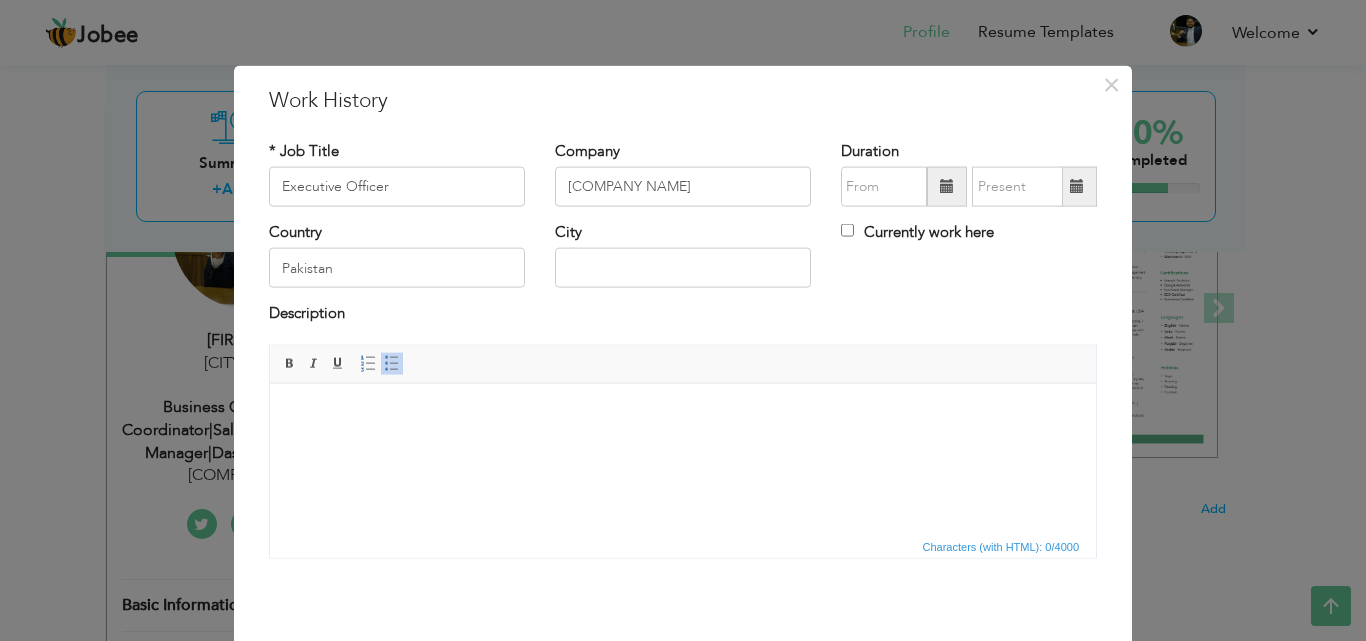 click at bounding box center [947, 187] 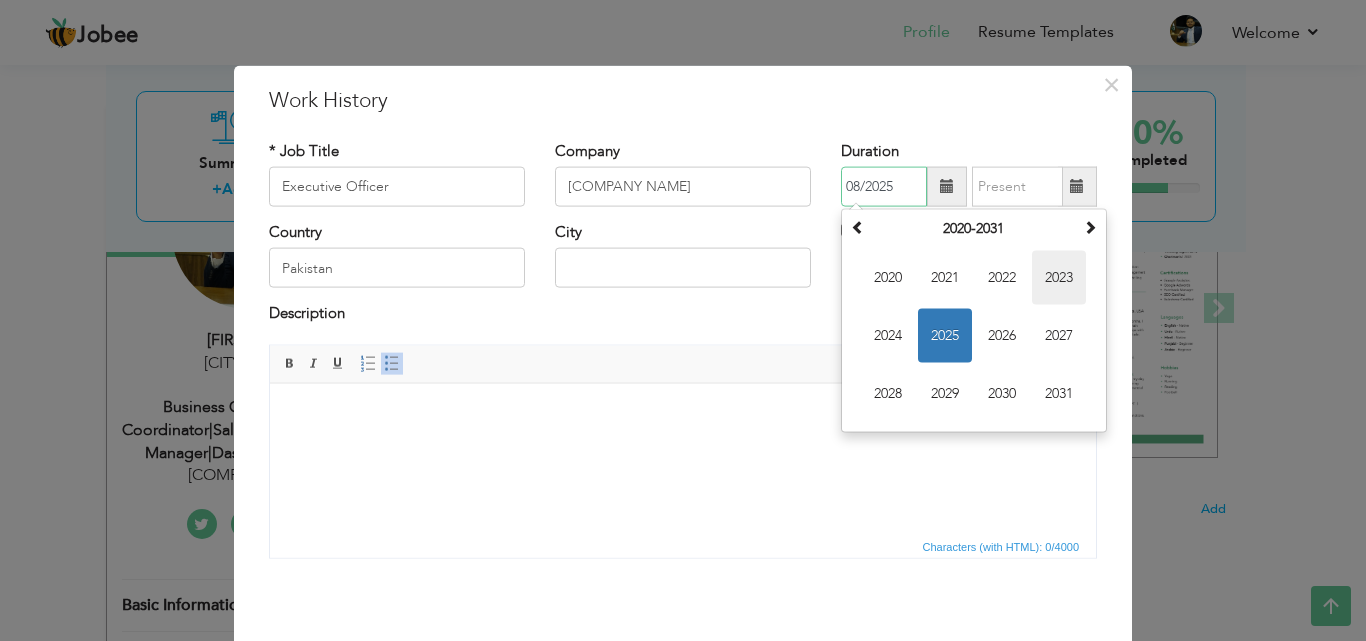 click on "2023" at bounding box center [1059, 278] 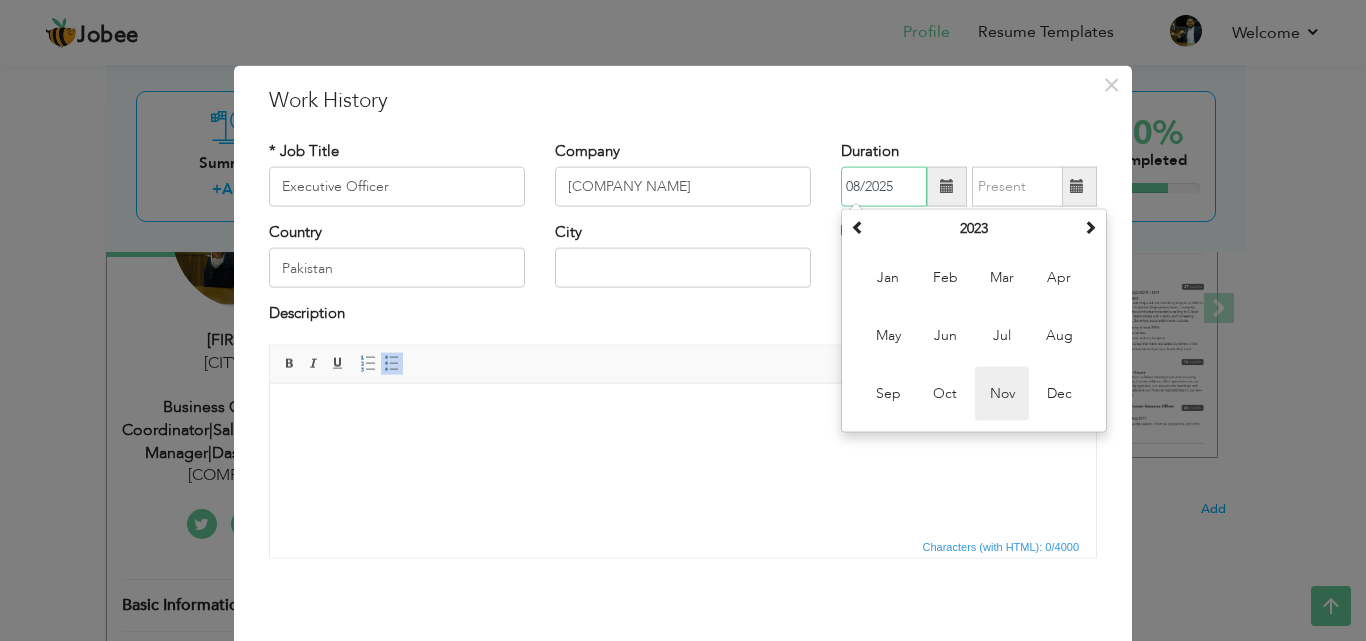 click on "Nov" at bounding box center [1002, 394] 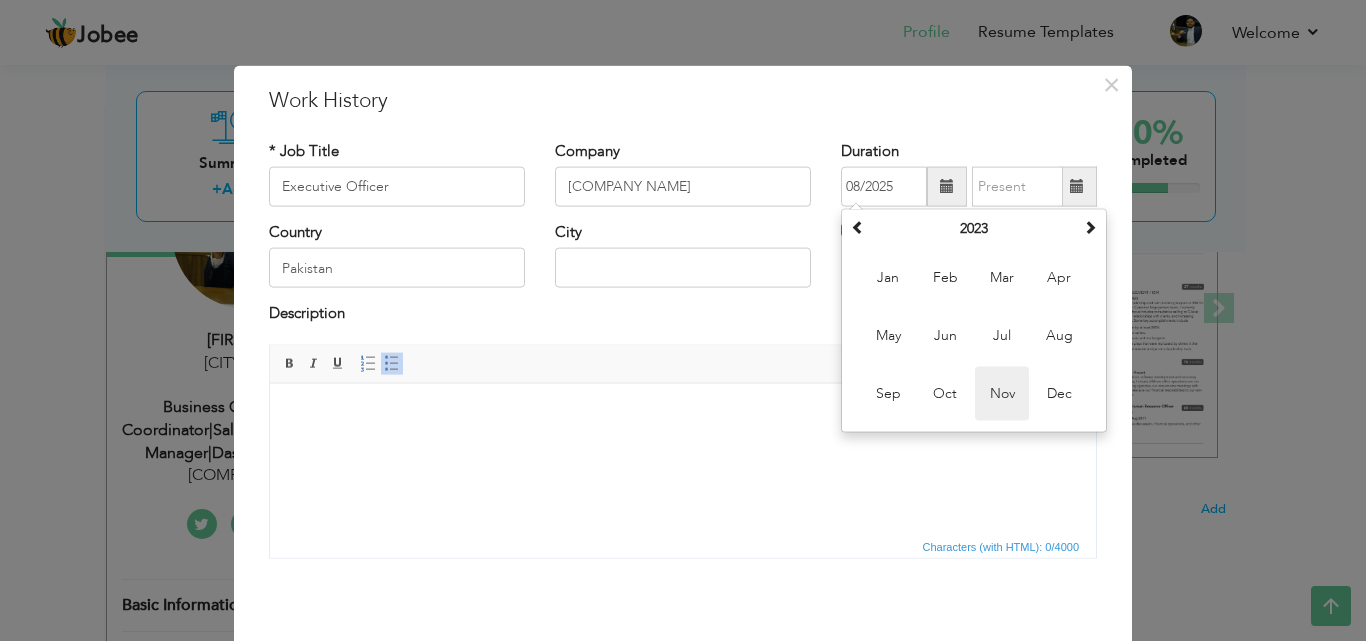 type on "11/2023" 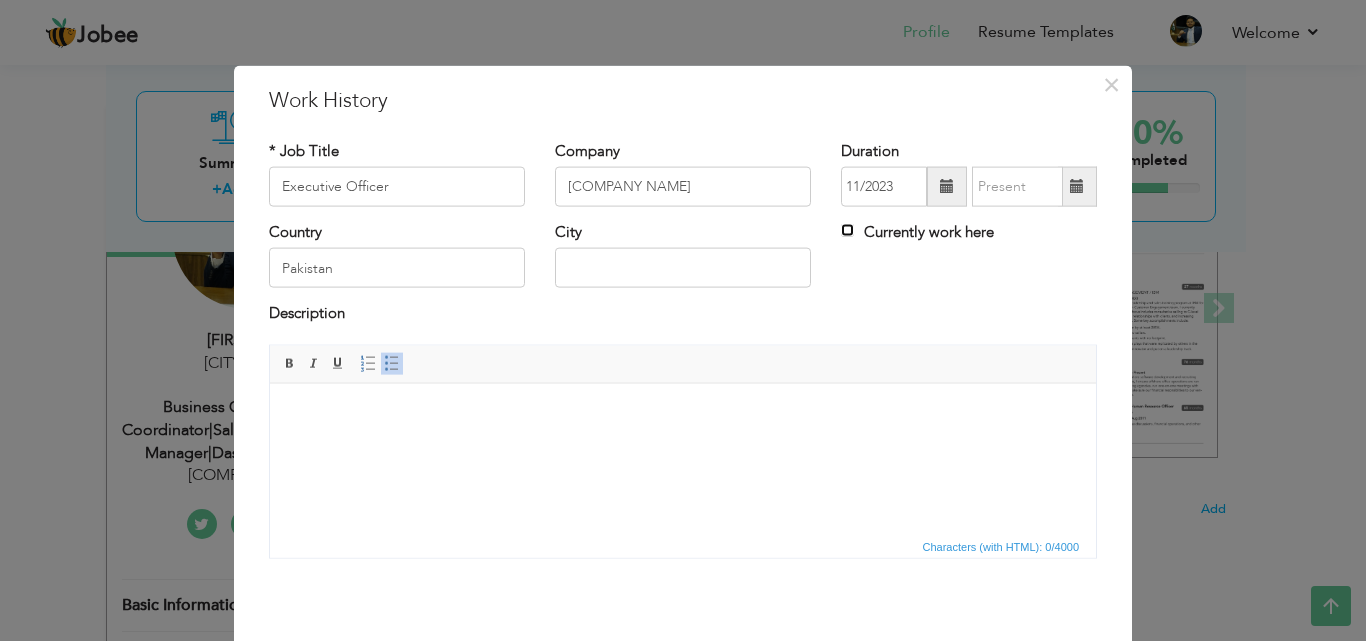 click on "Currently work here" at bounding box center (847, 230) 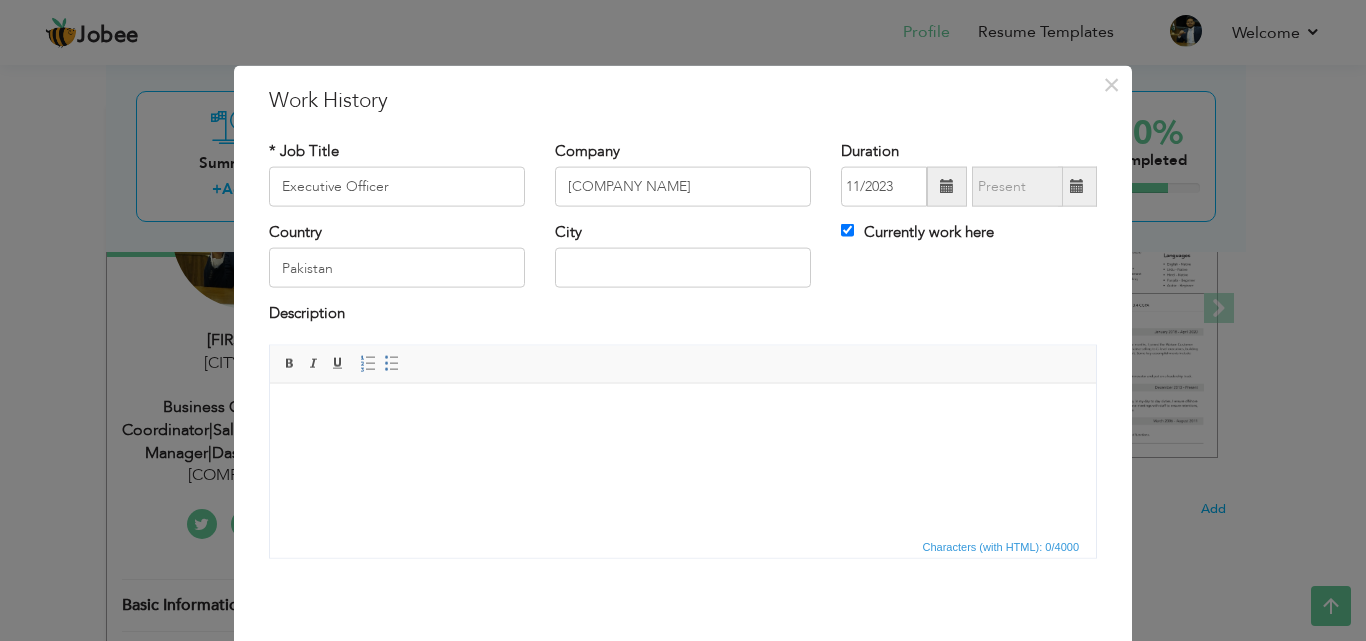 click at bounding box center [683, 413] 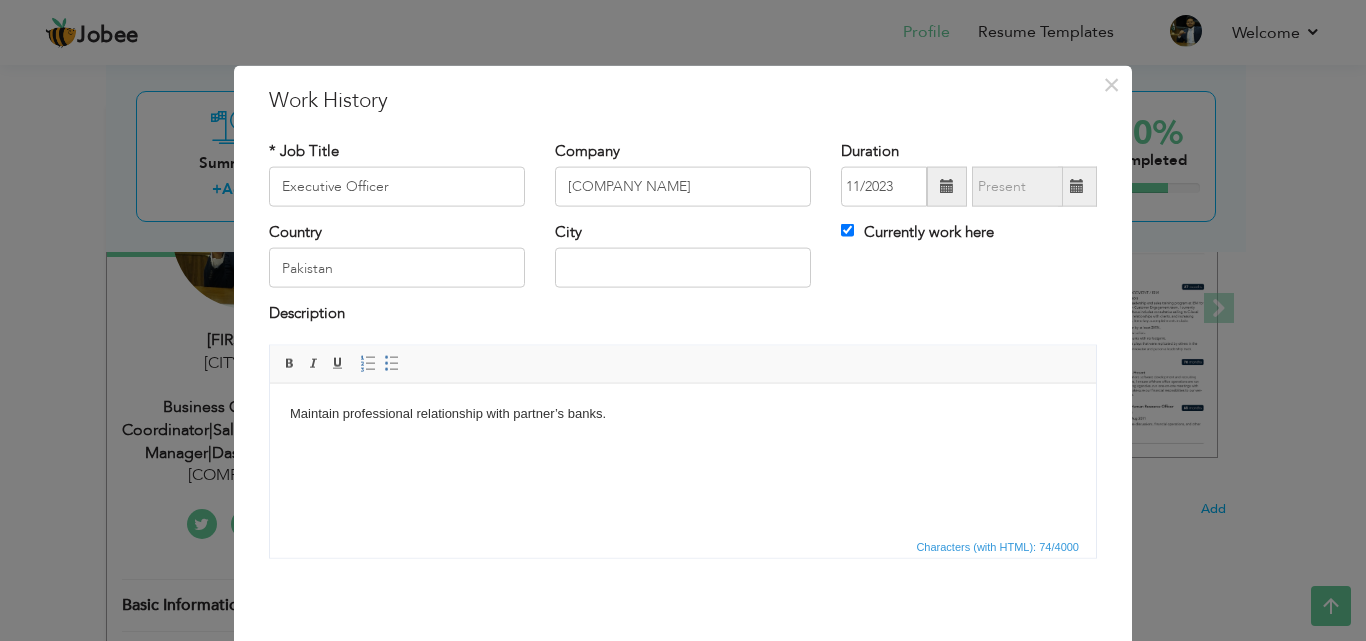 click on "Maintain professional relationship with partner’s banks. ​​​​​​​" at bounding box center [683, 424] 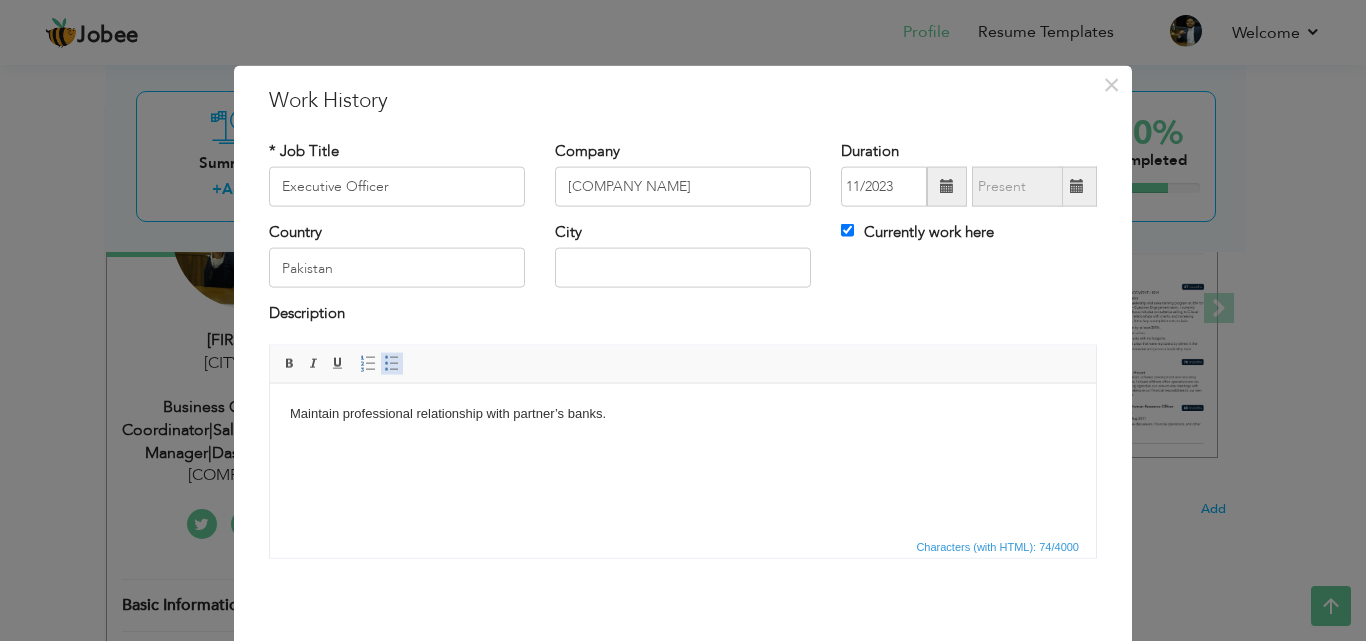 click at bounding box center [392, 363] 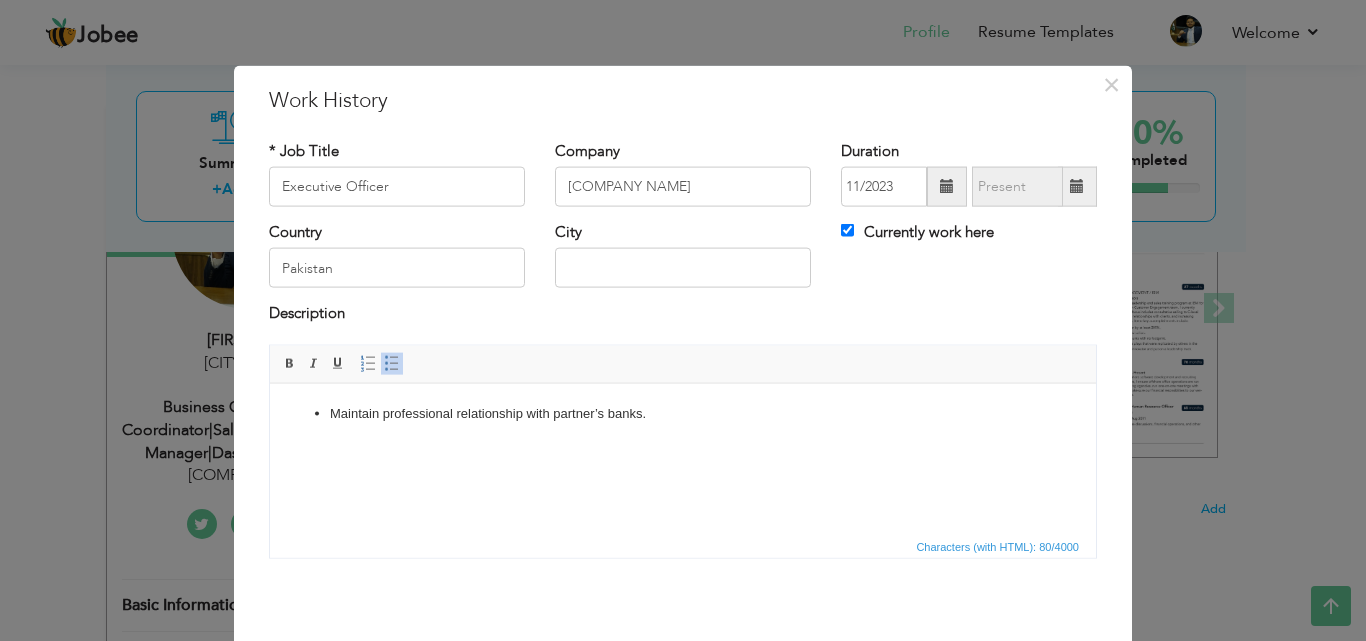 click on "Maintain professional relationship with partner’s banks." at bounding box center (683, 413) 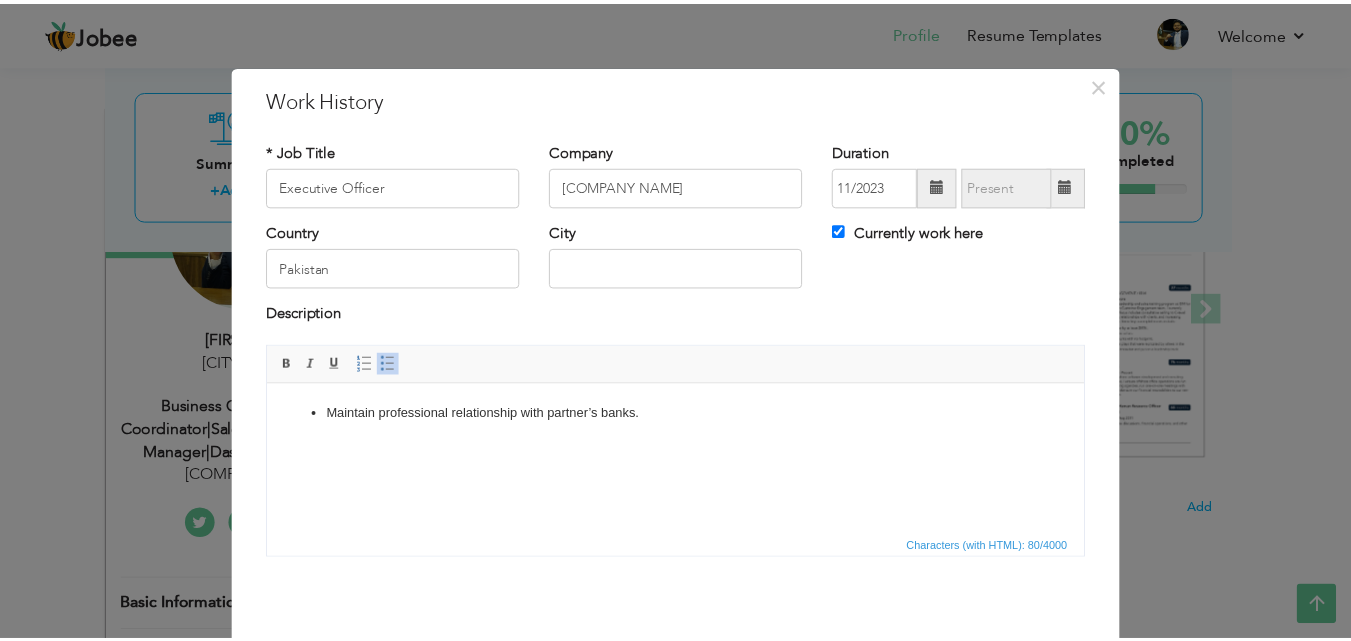 scroll, scrollTop: 79, scrollLeft: 0, axis: vertical 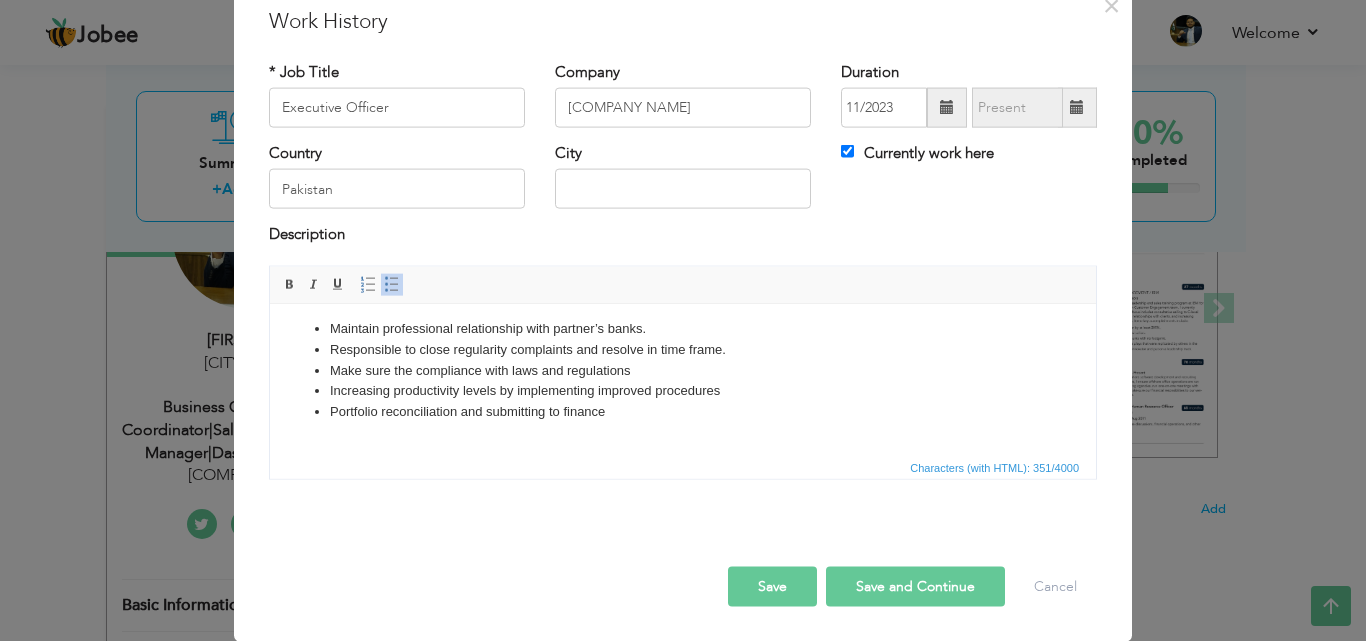click on "Save" at bounding box center (772, 586) 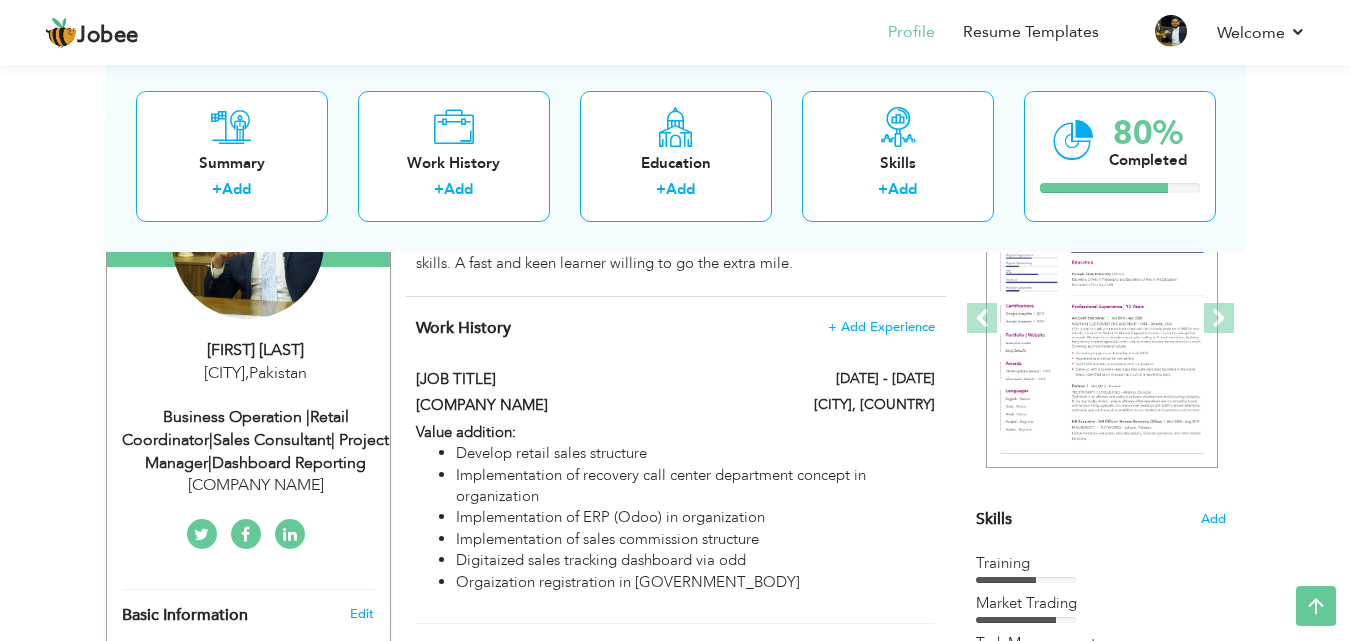 scroll, scrollTop: 0, scrollLeft: 0, axis: both 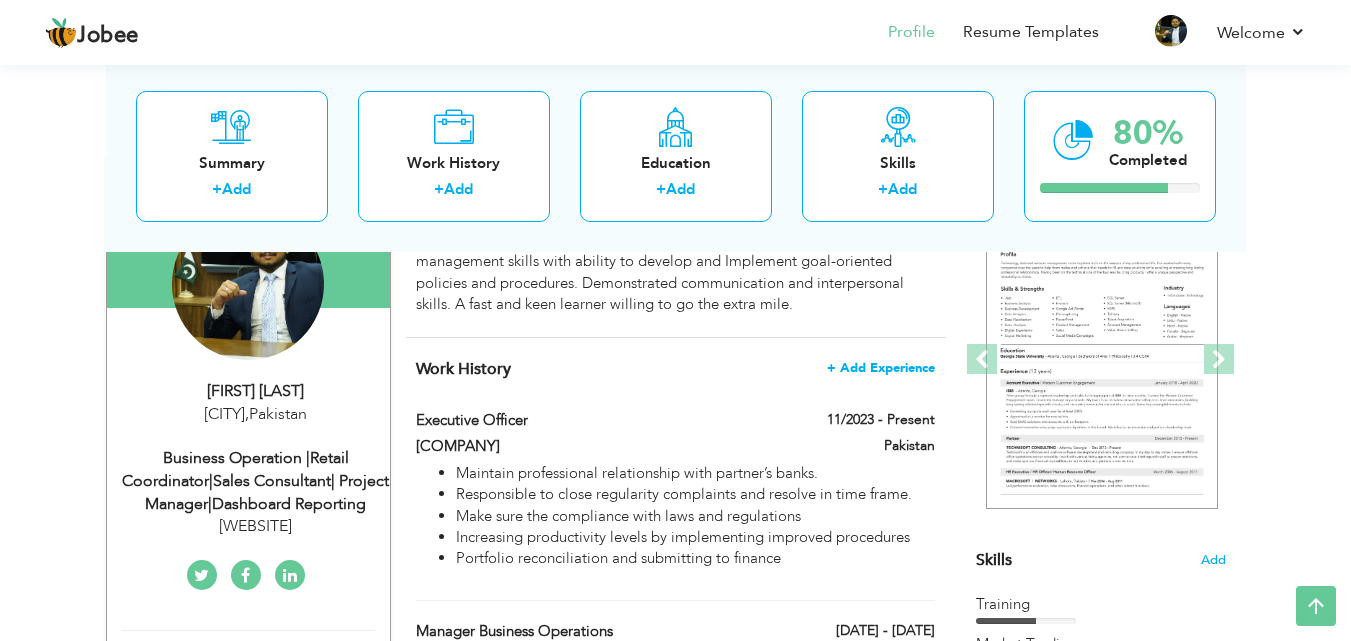 click on "+ Add Experience" at bounding box center [881, 368] 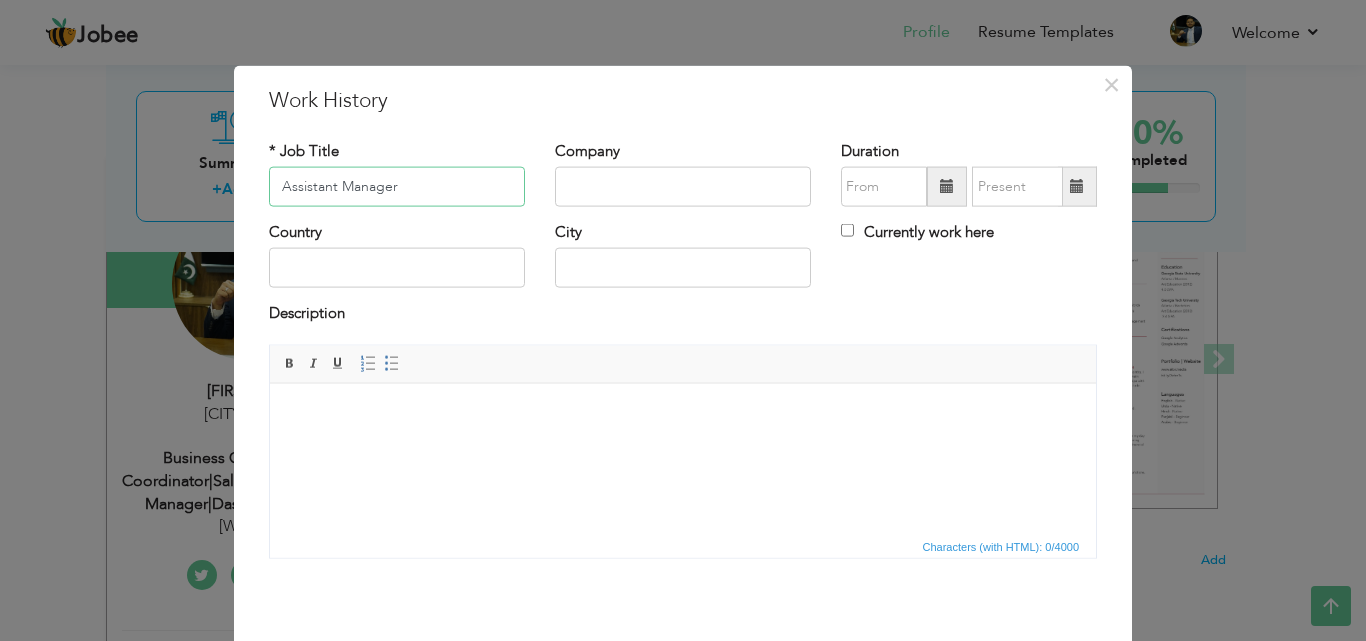 type on "Assistant Manager" 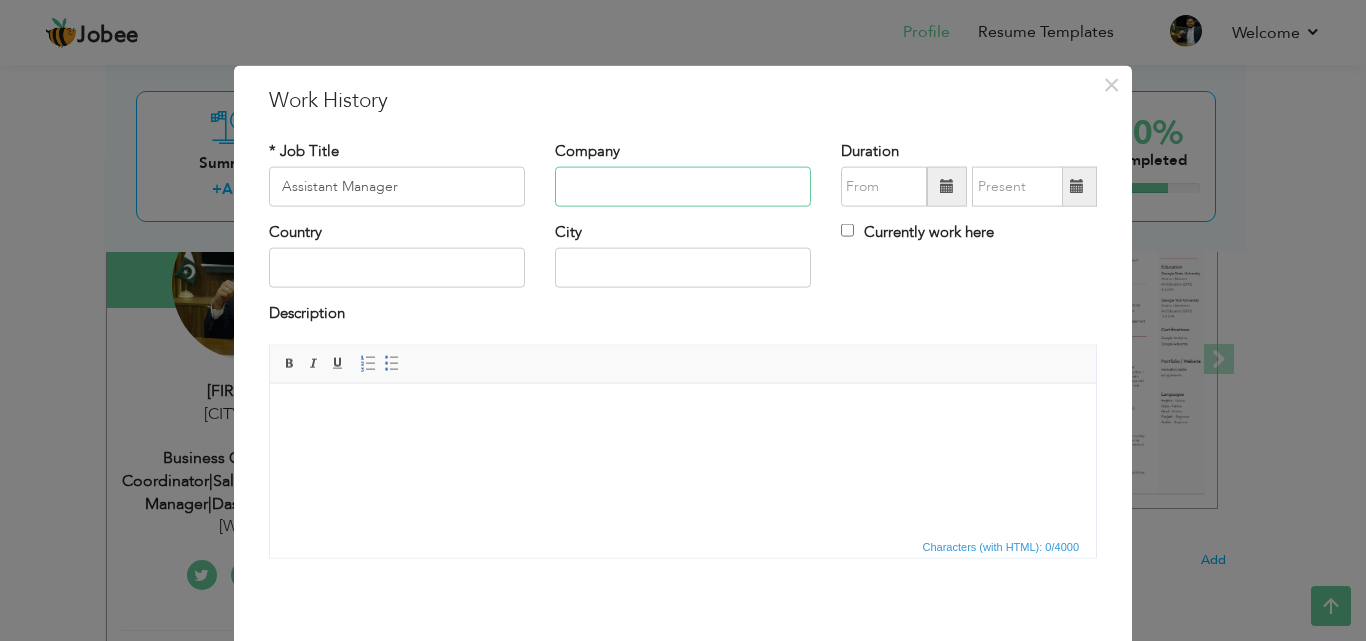 click at bounding box center [683, 187] 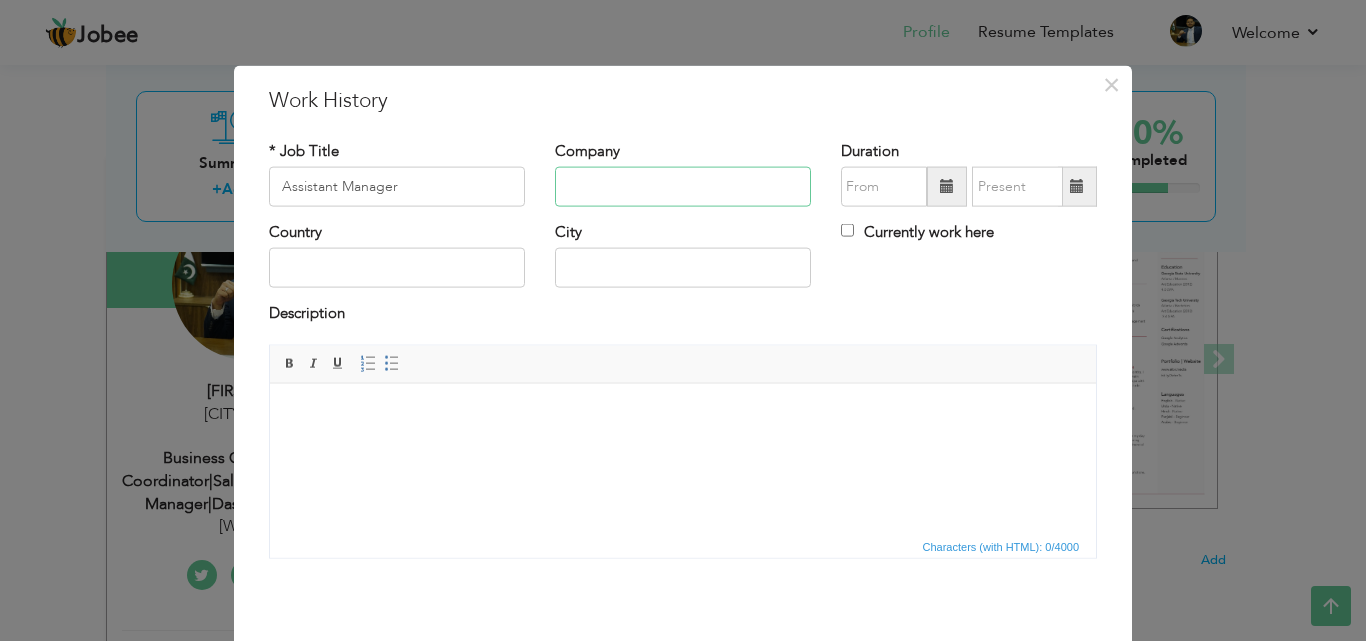 paste on "[COMPANY NAME]" 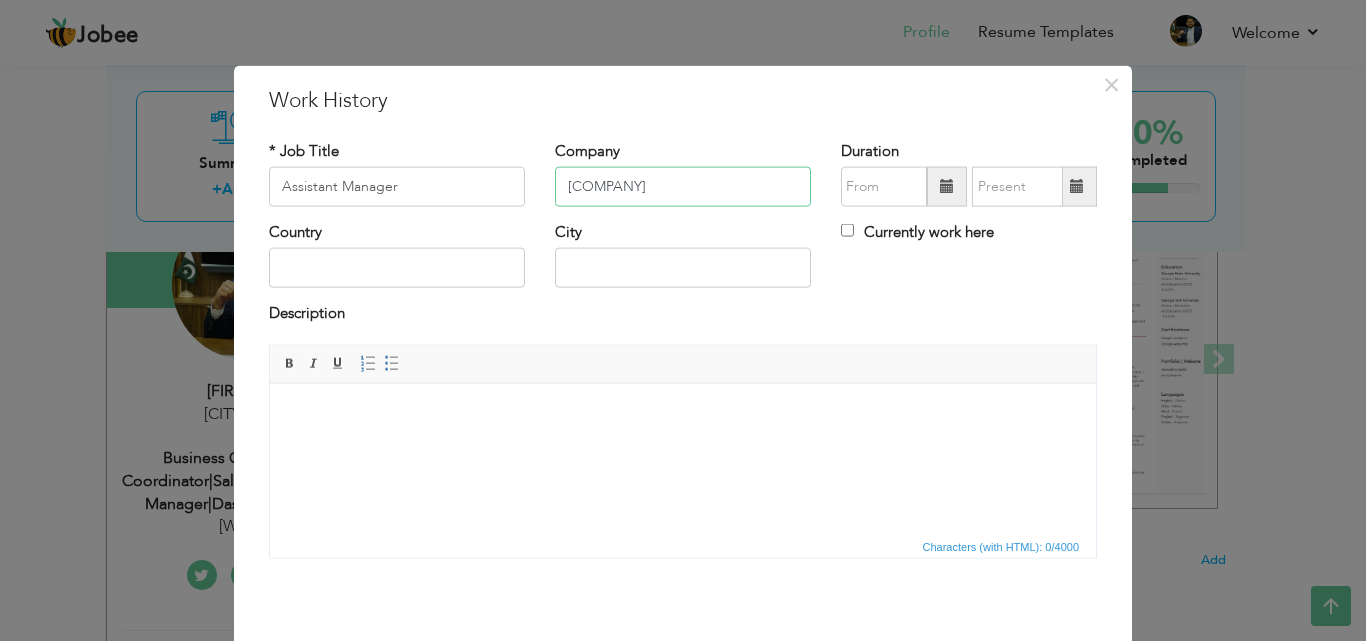 type on "[COMPANY NAME]" 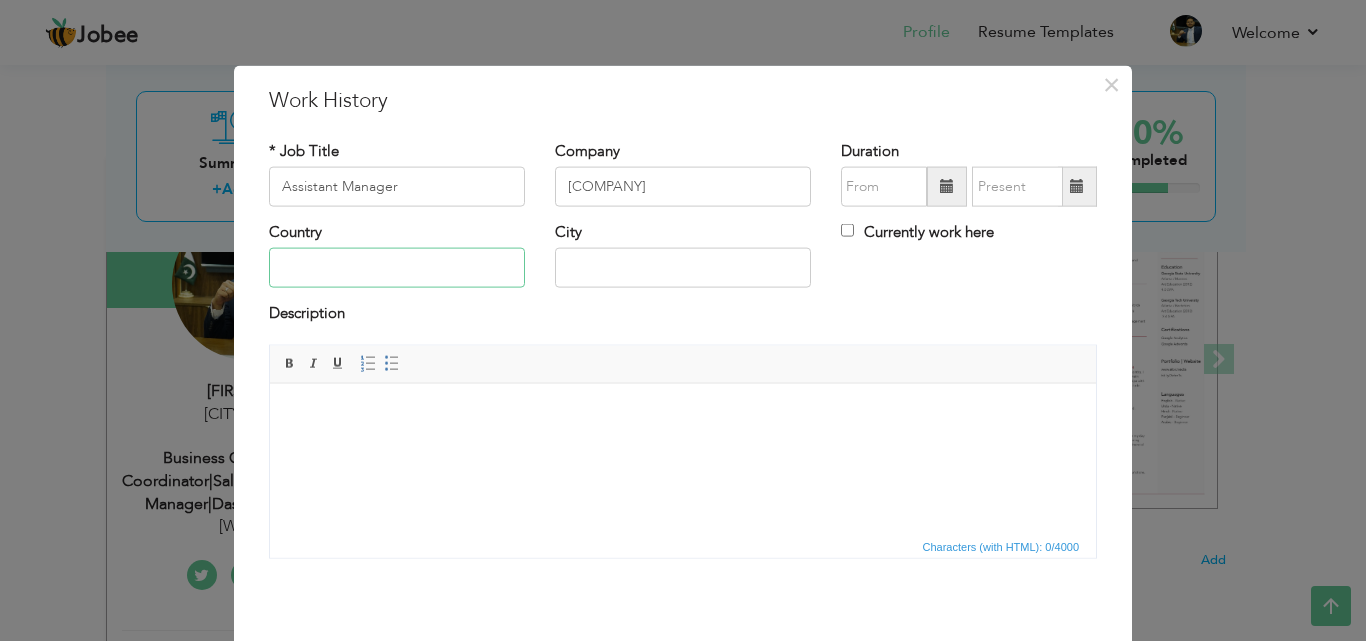 click at bounding box center (397, 268) 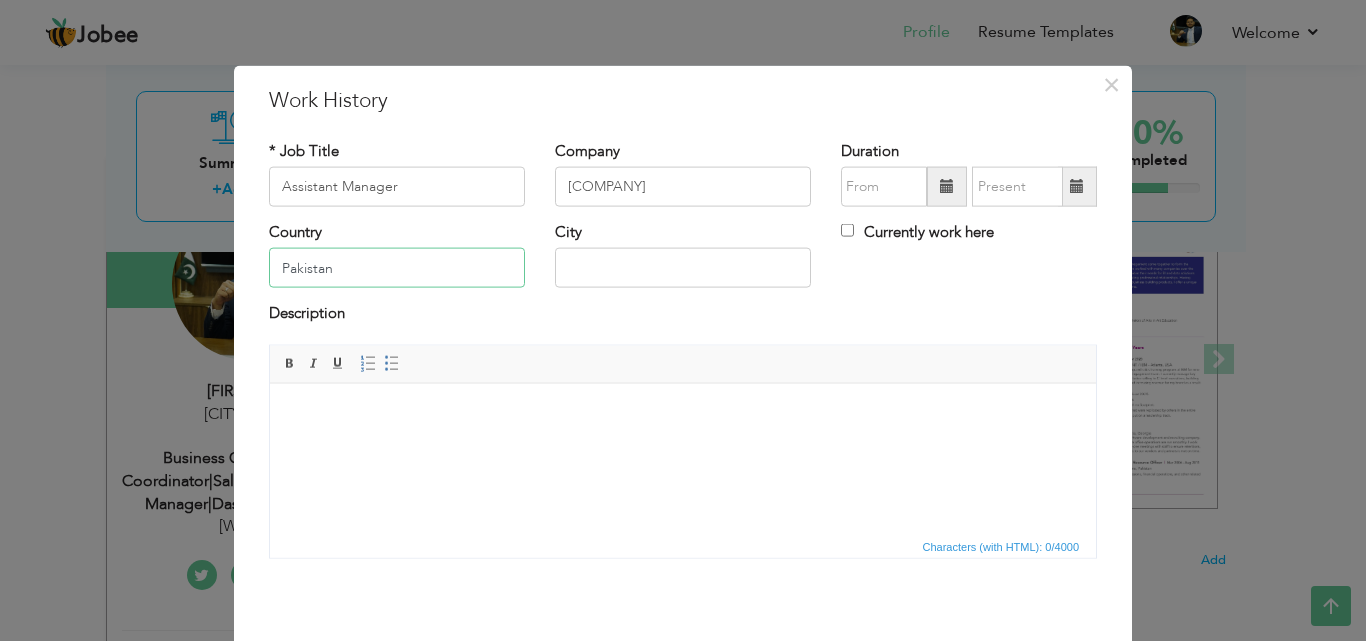 type on "Pakistan" 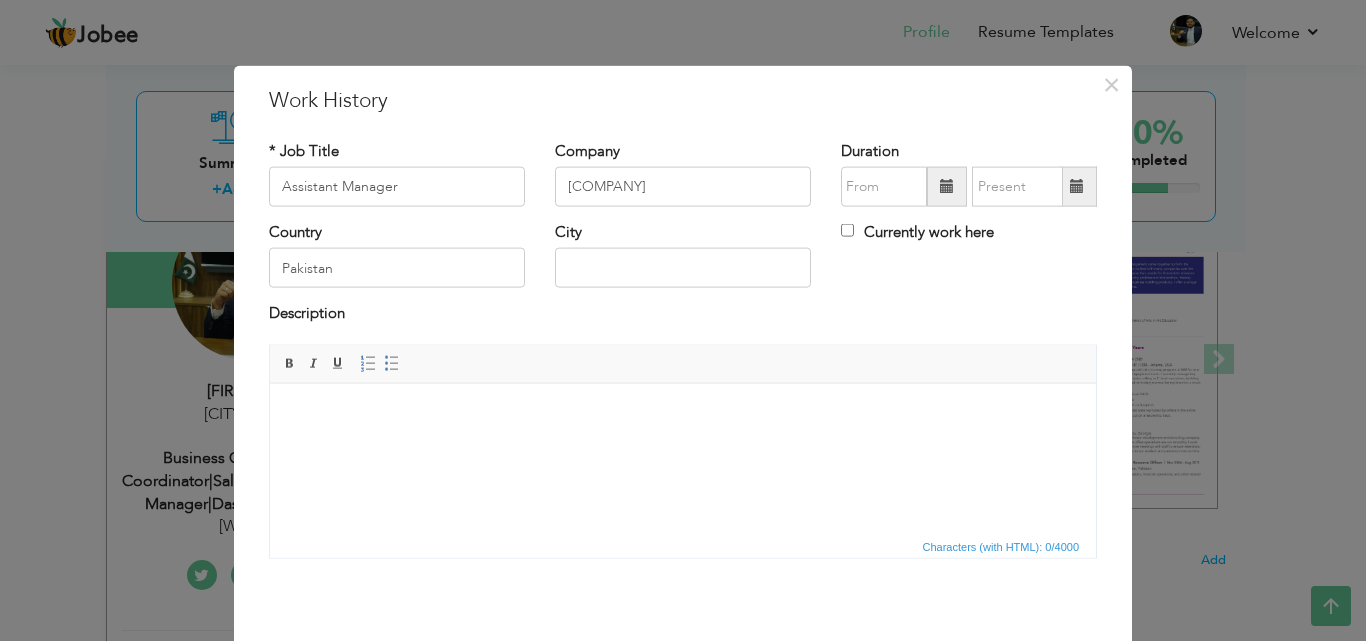 click at bounding box center [947, 187] 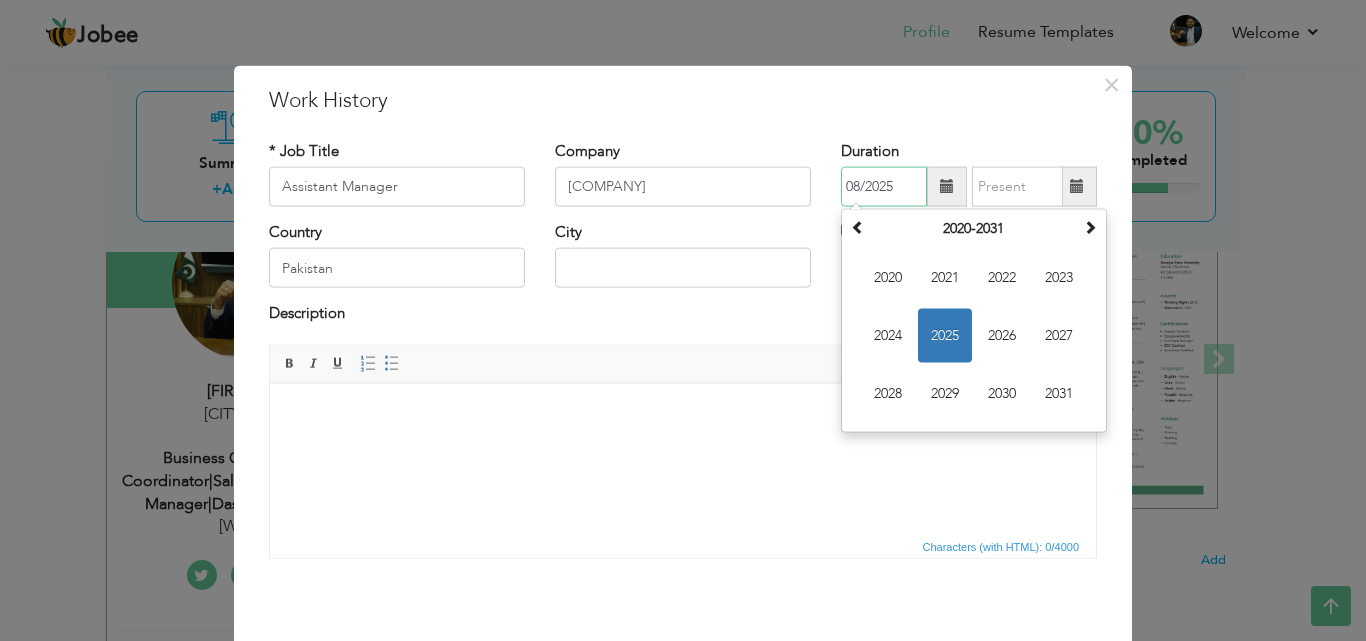 click on "2025" at bounding box center [945, 336] 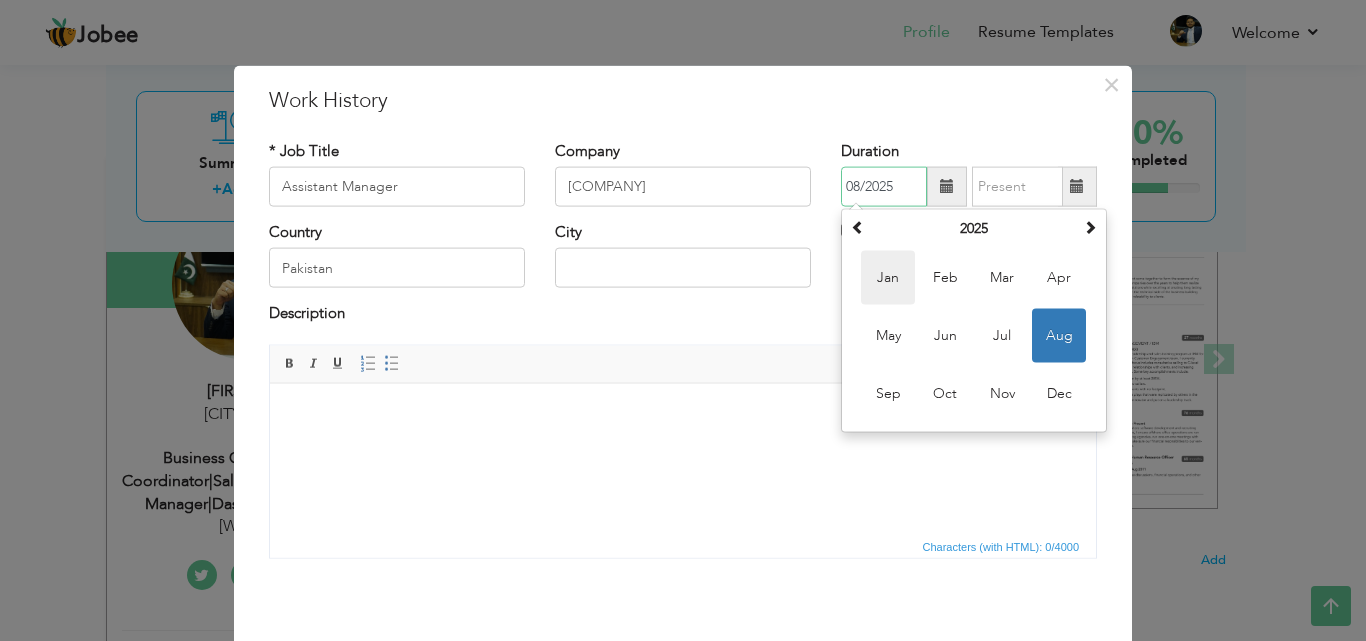click on "Jan" at bounding box center [888, 278] 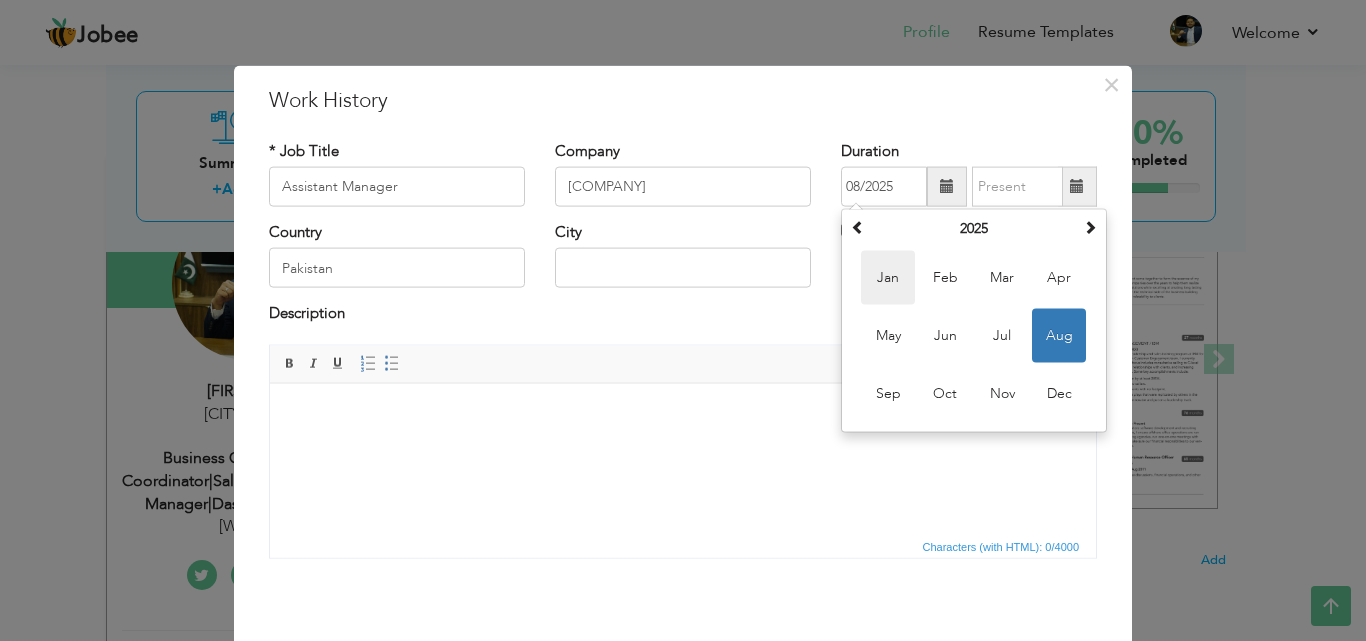 type on "01/2025" 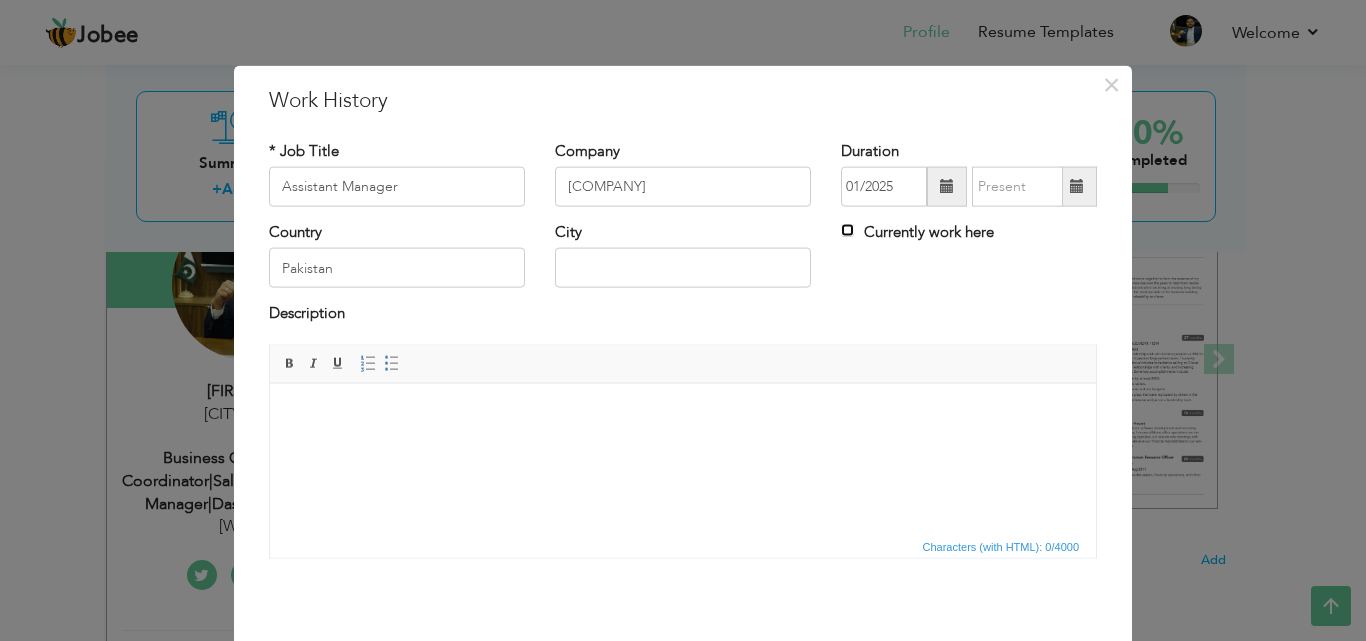 click on "Currently work here" at bounding box center [847, 230] 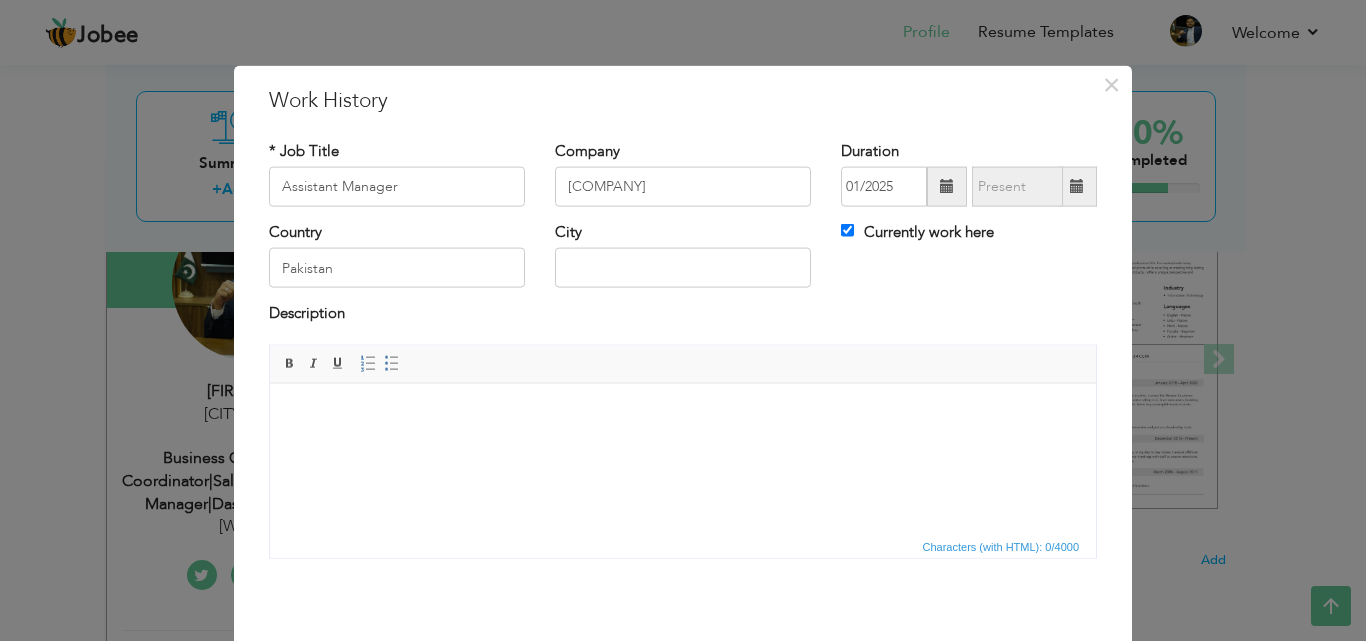 click at bounding box center (683, 413) 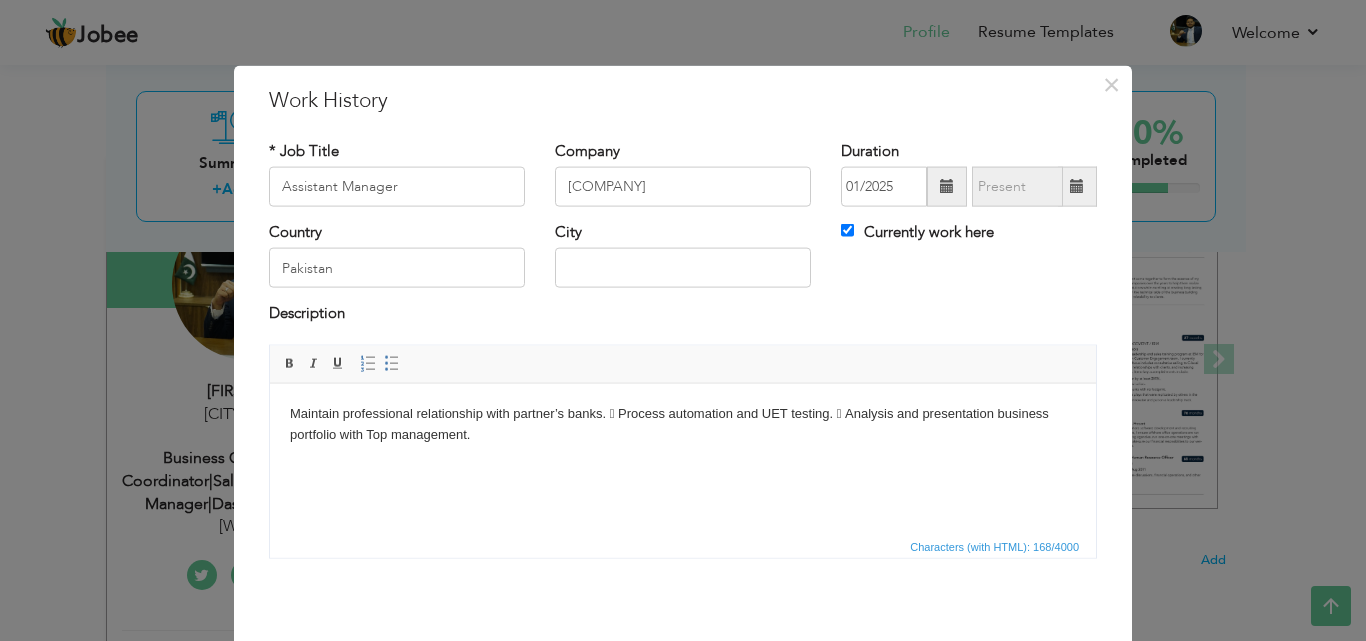 click on "Maintain professional relationship with partner’s banks.  Process automation and UET testing.  Analysis and presentation business portfolio with Top management." at bounding box center (683, 424) 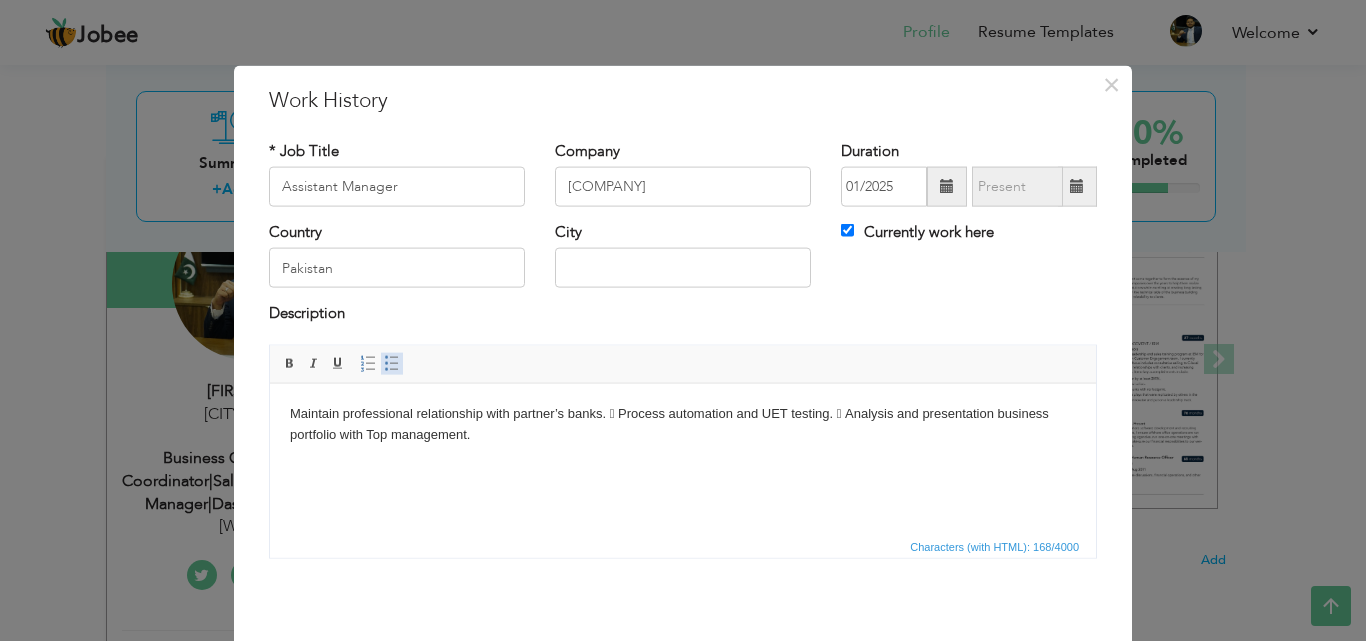 click at bounding box center [392, 363] 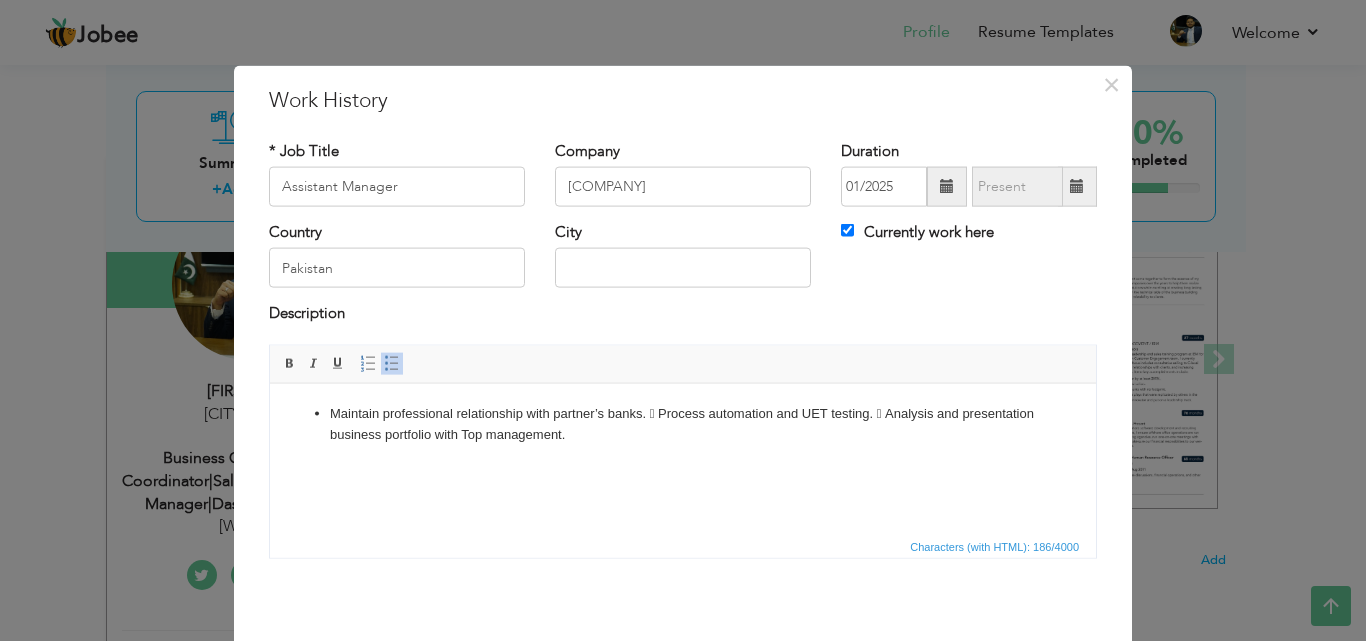 click on "Maintain professional relationship with partner’s banks.  Process automation and UET testing.  Analysis and presentation business portfolio with Top management." at bounding box center (683, 424) 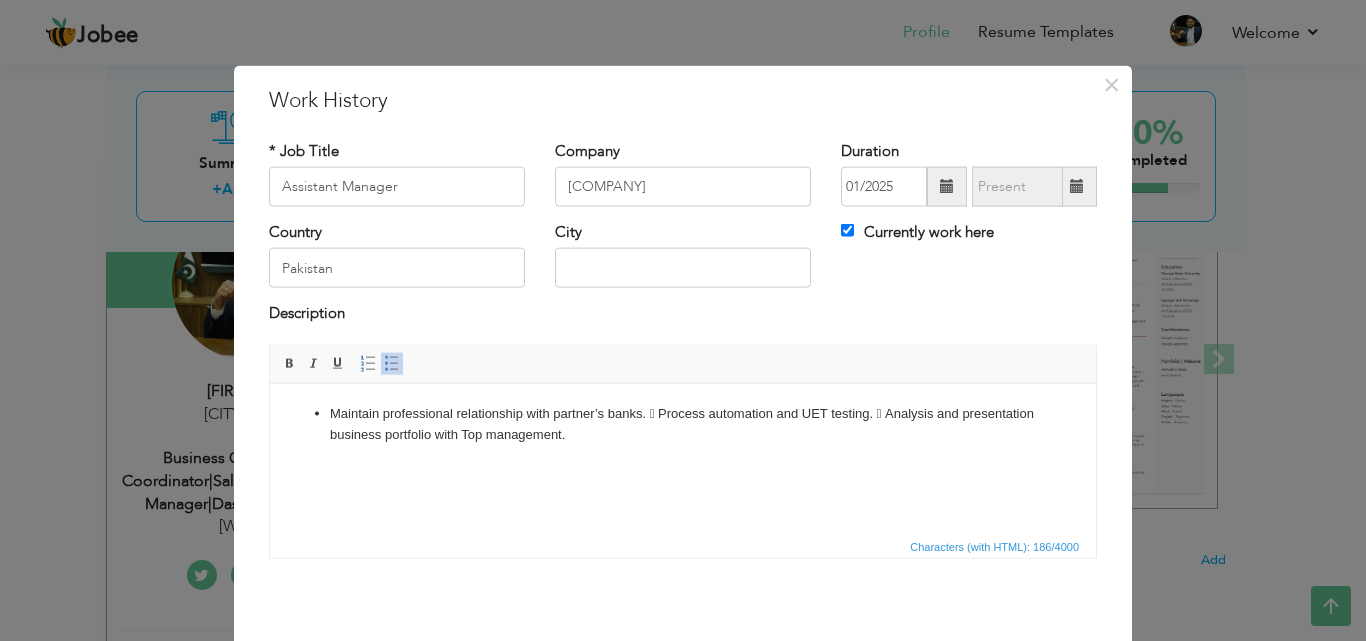 type 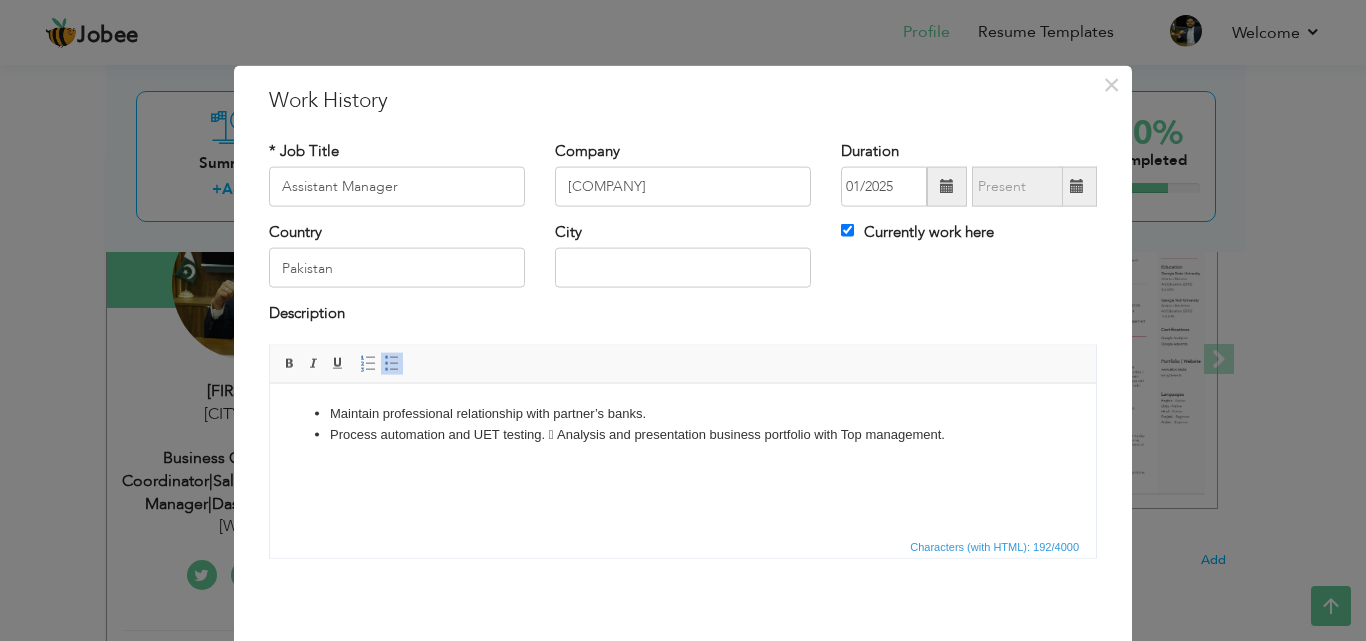 click on "Process automation and UET testing.  Analysis and presentation business portfolio with Top management." at bounding box center [683, 434] 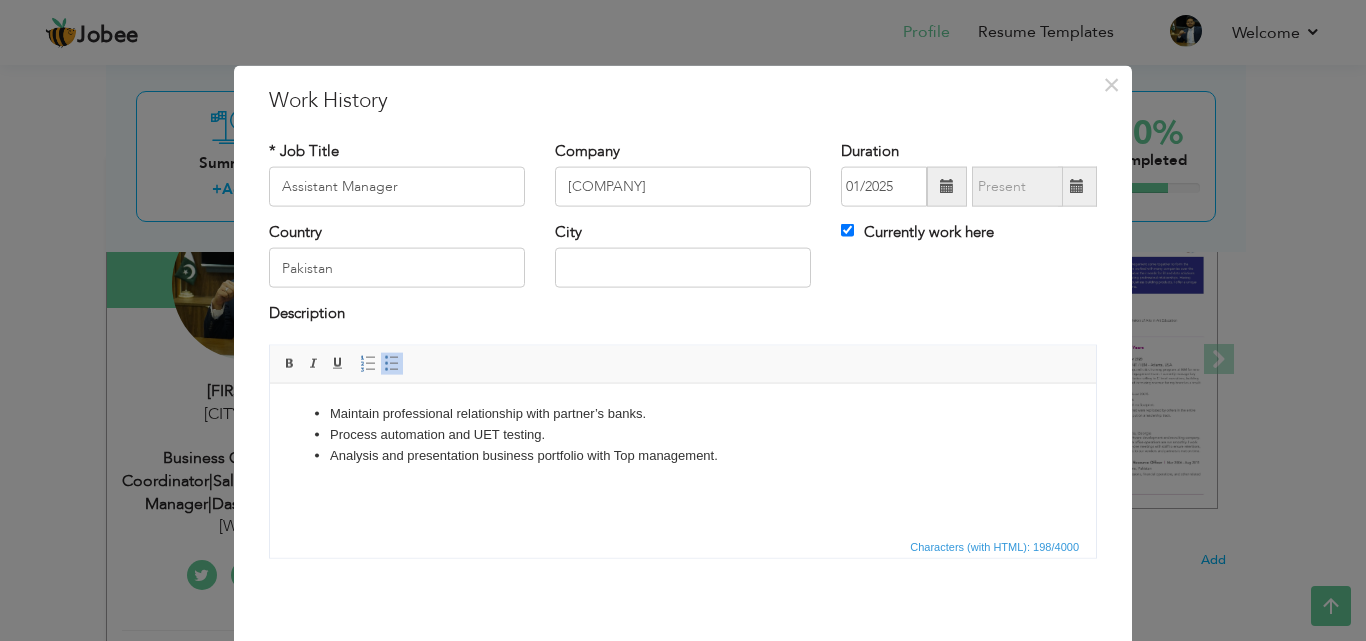 click on "Process automation and UET testing." at bounding box center [683, 434] 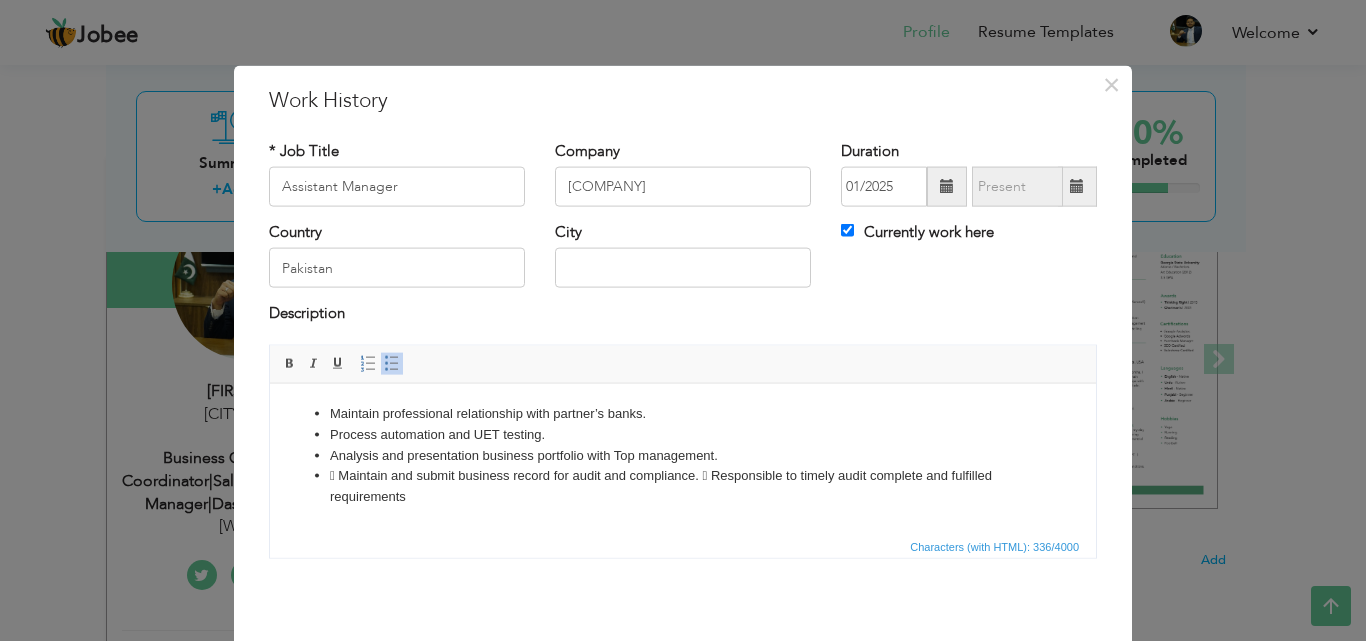 click on " Maintain and submit business record for audit and compliance.  Responsible to timely audit complete and fulfilled requirements" at bounding box center (683, 486) 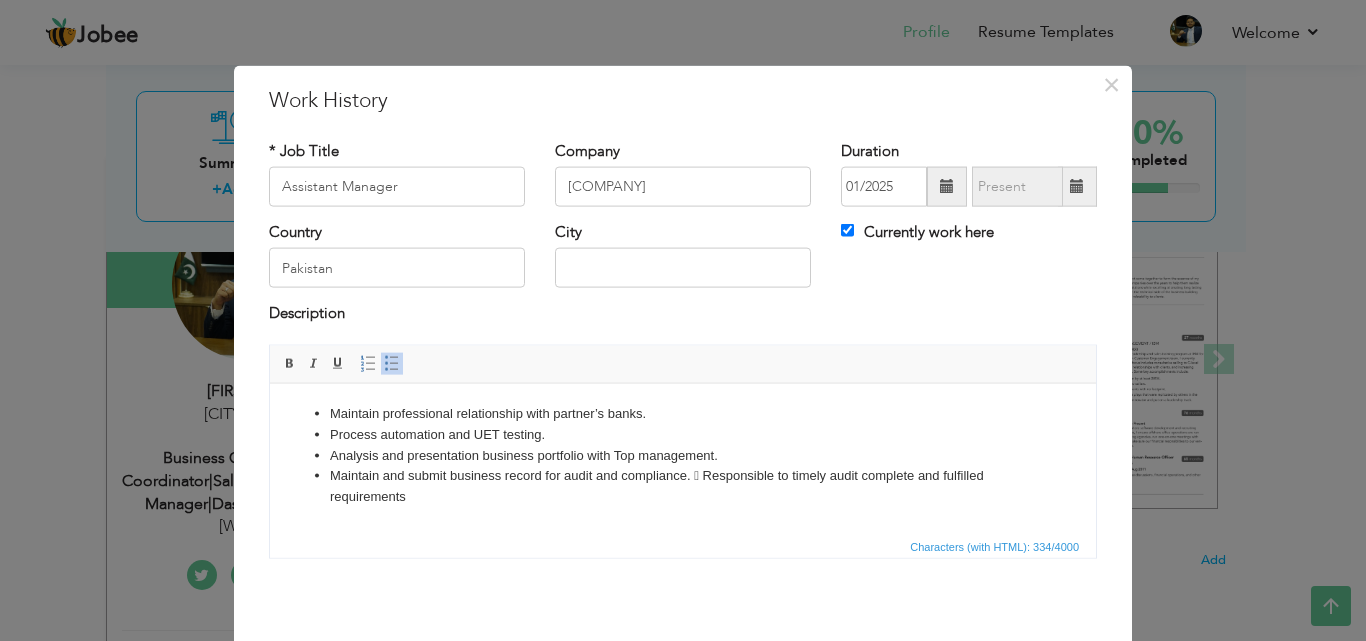 click on "Maintain and submit business record for audit and compliance.  Responsible to timely audit complete and fulfilled requirements" at bounding box center [683, 486] 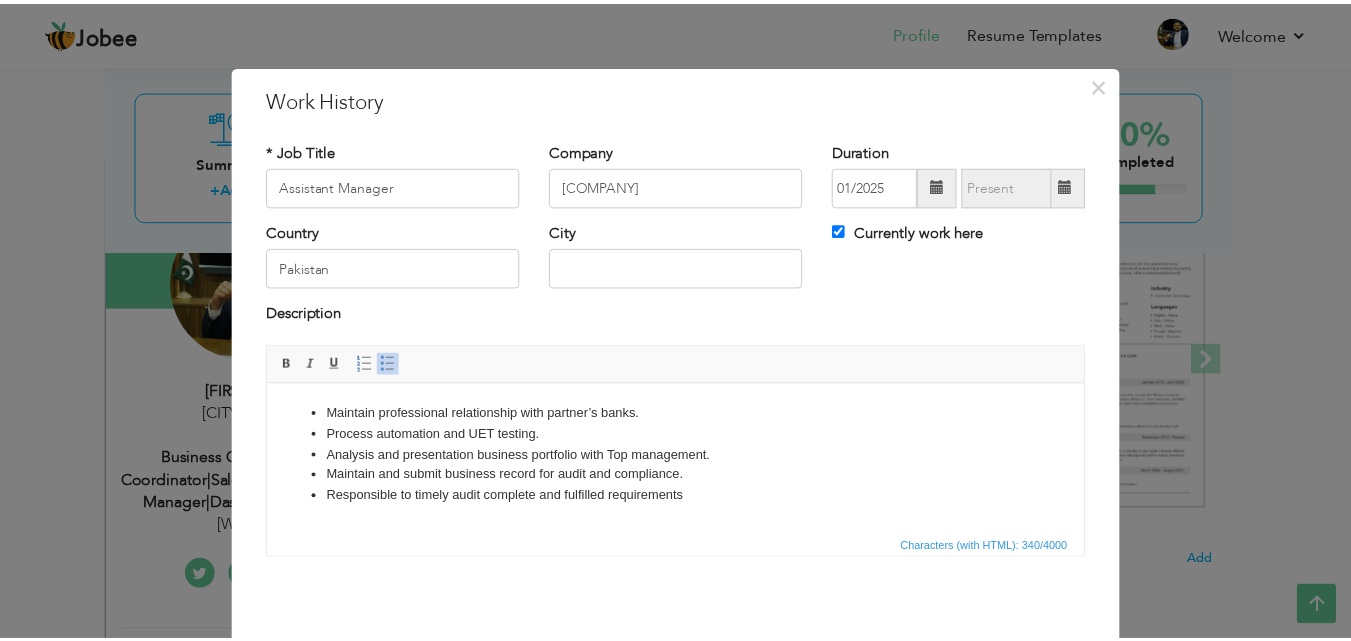 scroll, scrollTop: 79, scrollLeft: 0, axis: vertical 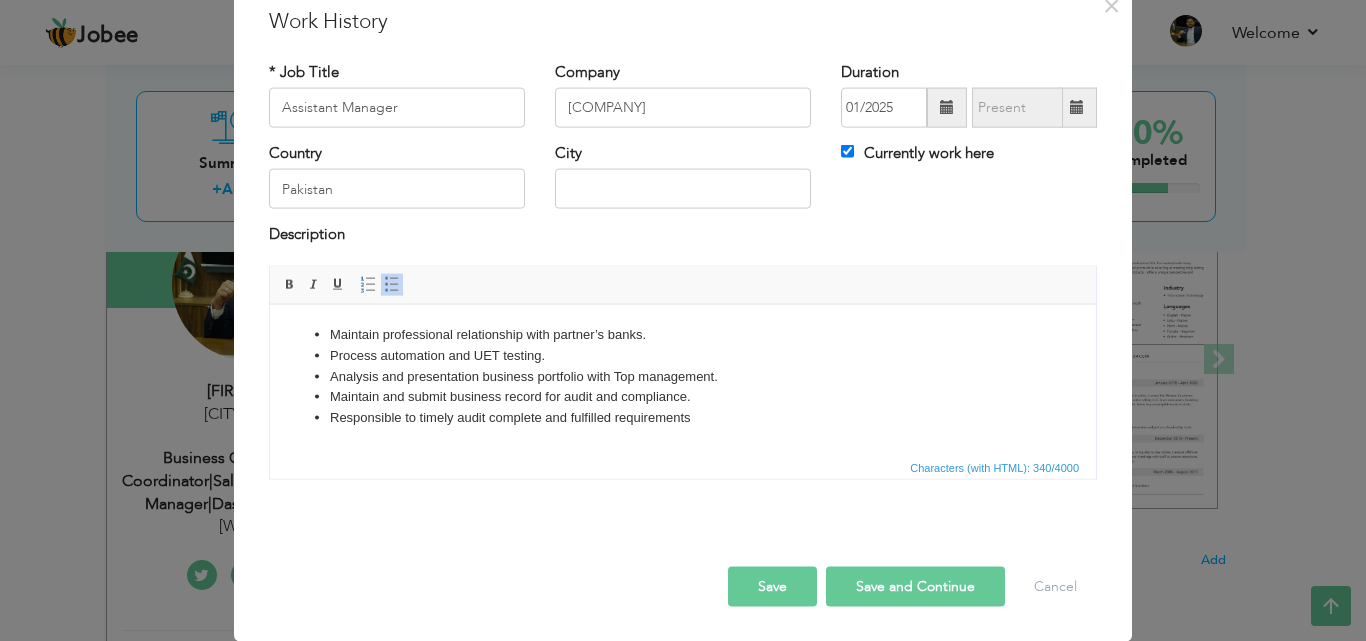 click on "Save" at bounding box center (772, 586) 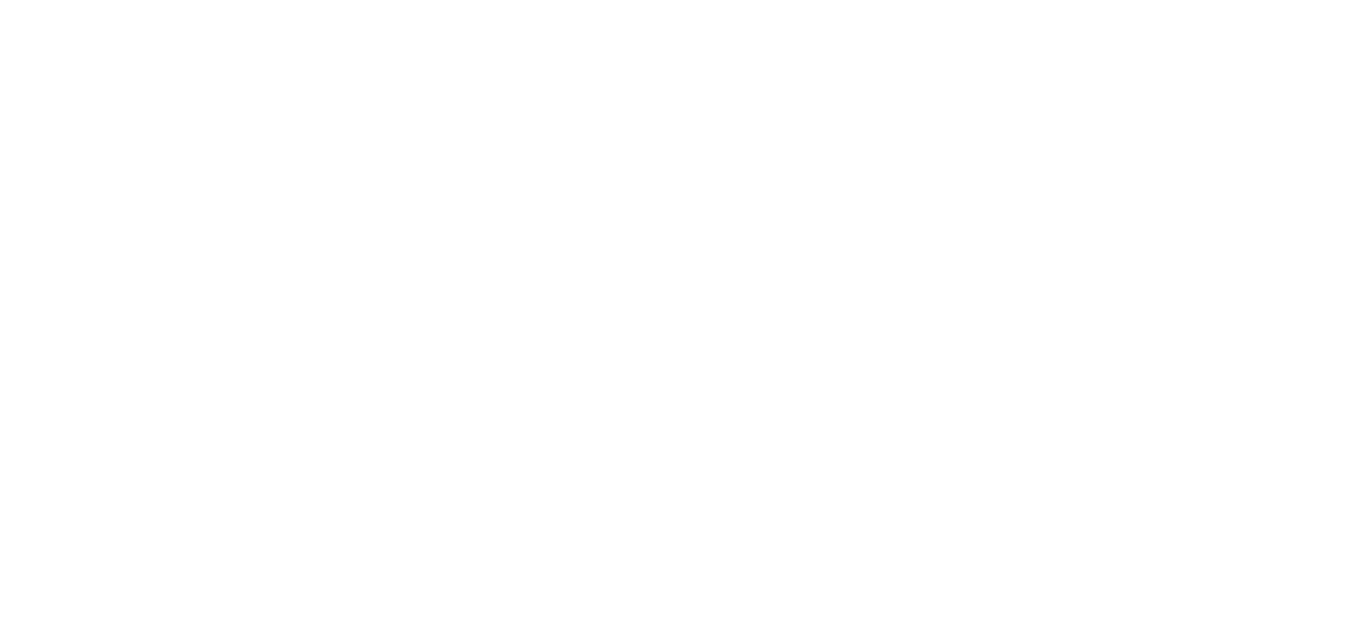 scroll, scrollTop: 0, scrollLeft: 0, axis: both 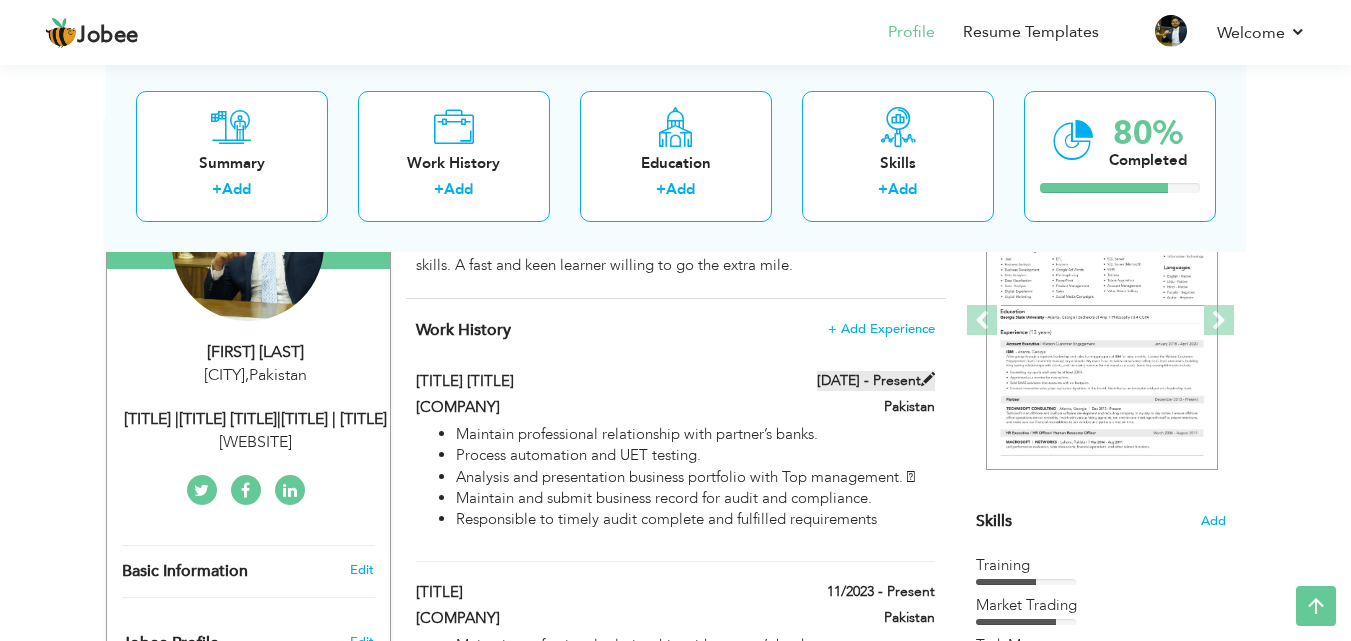 click at bounding box center [928, 379] 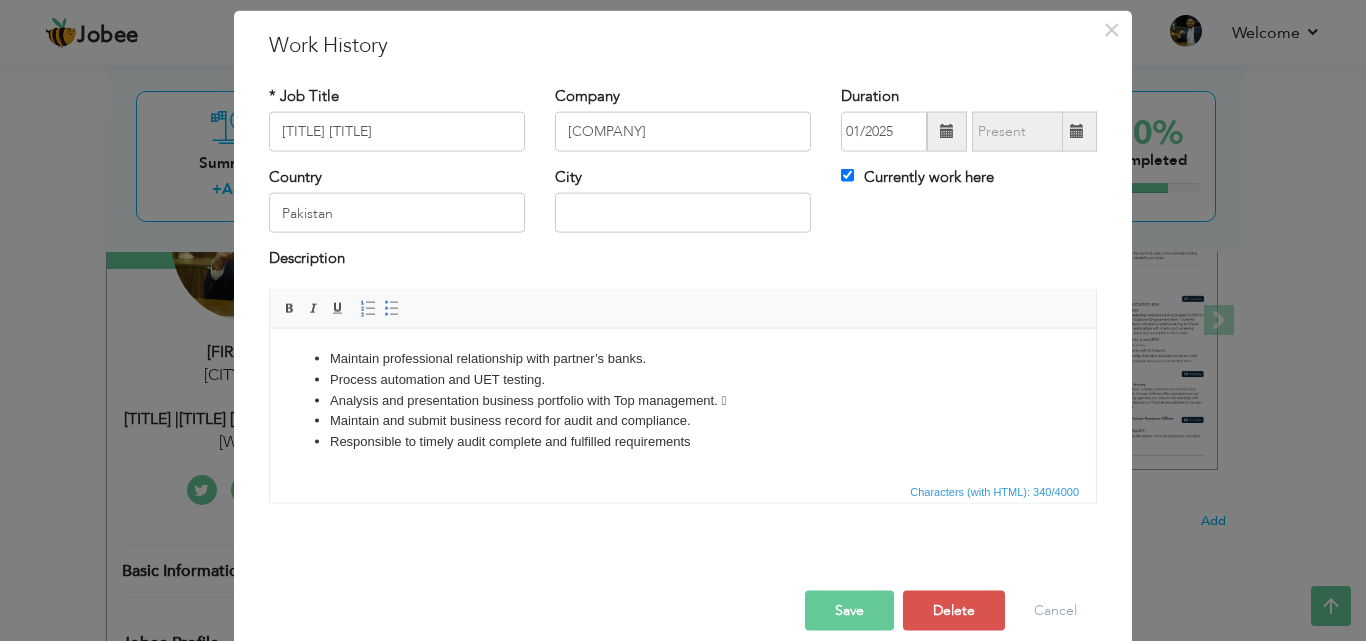scroll, scrollTop: 68, scrollLeft: 0, axis: vertical 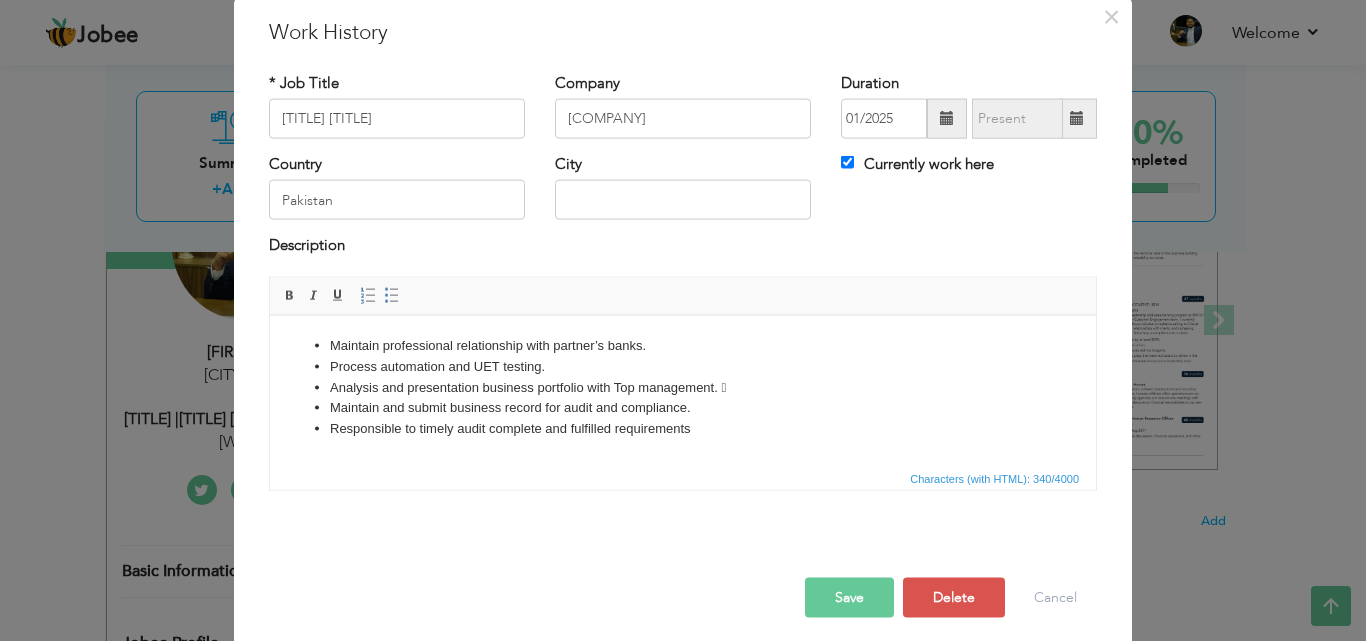 click at bounding box center [1077, 119] 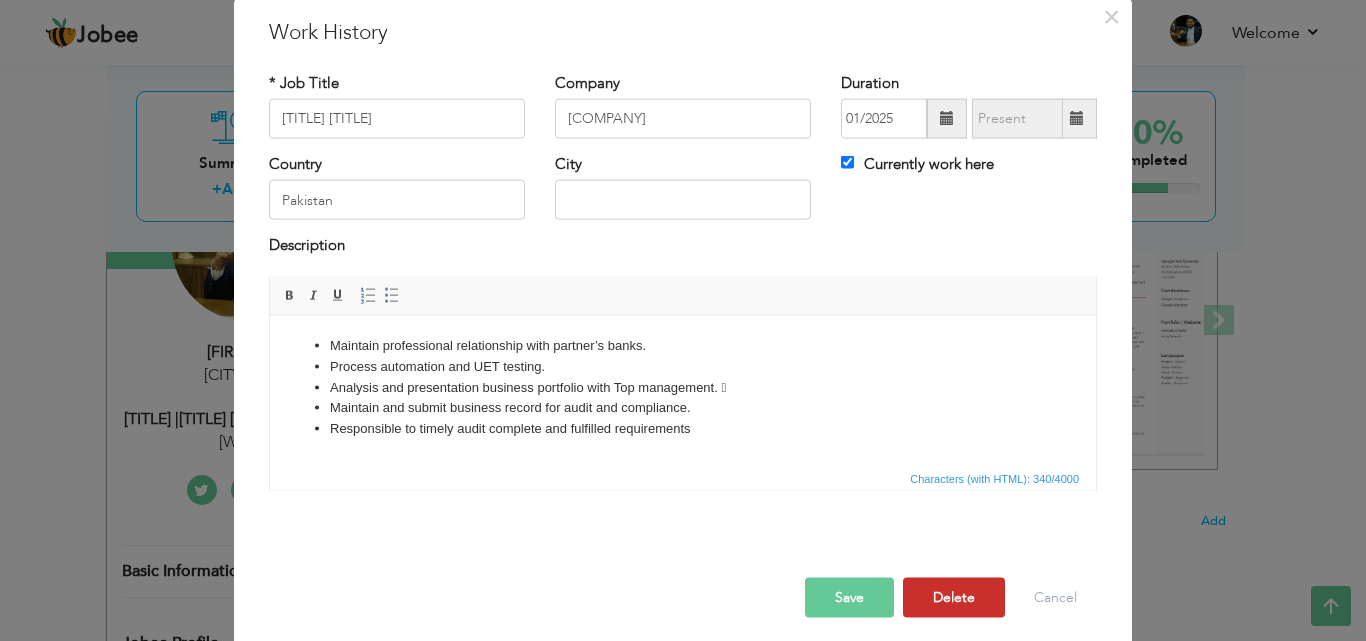 click on "Delete" at bounding box center [954, 597] 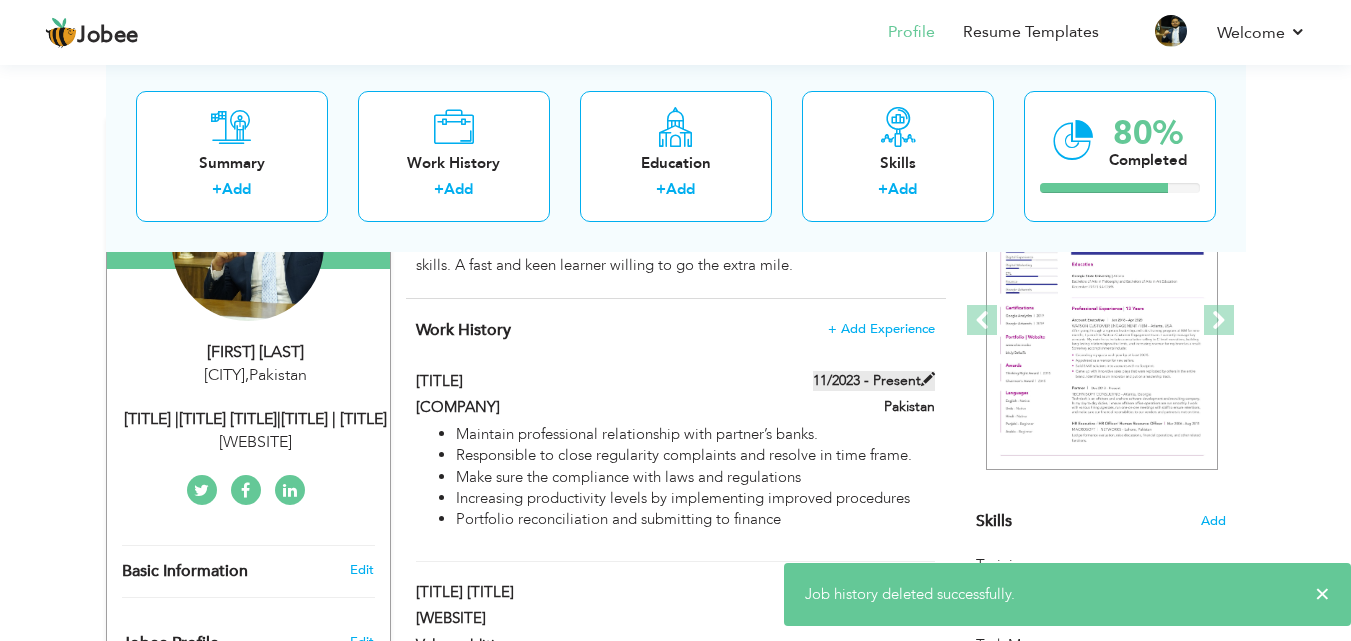 click at bounding box center [928, 379] 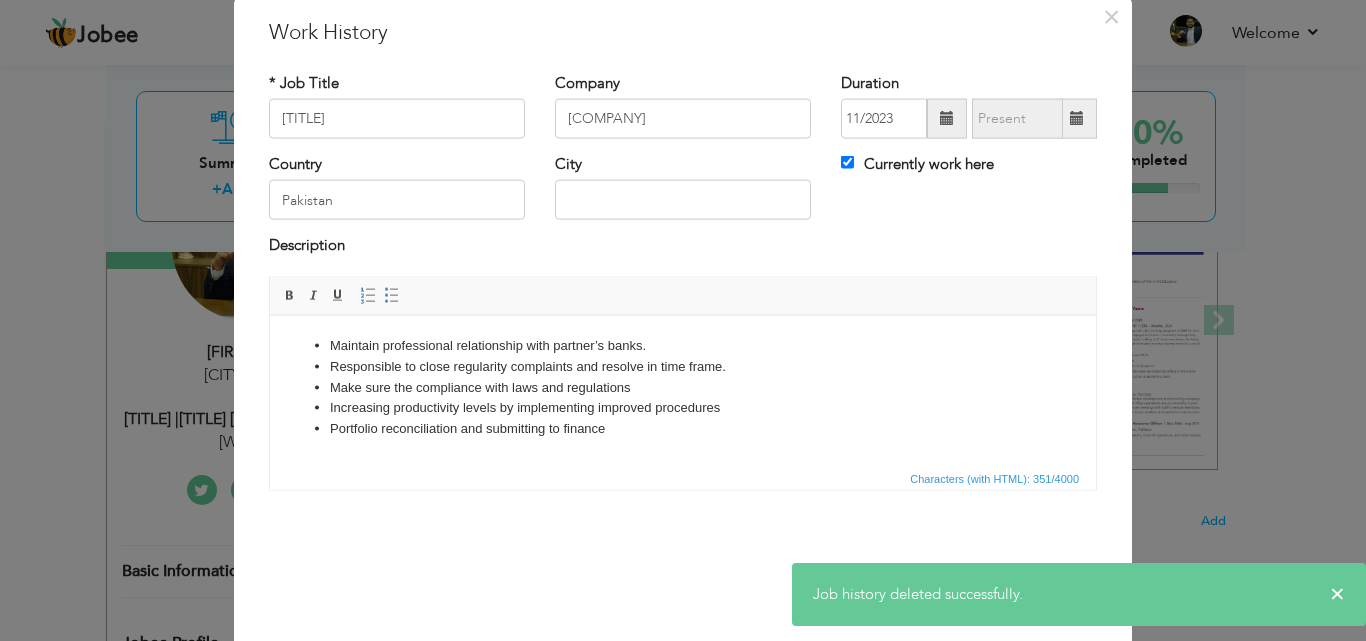 scroll, scrollTop: 0, scrollLeft: 0, axis: both 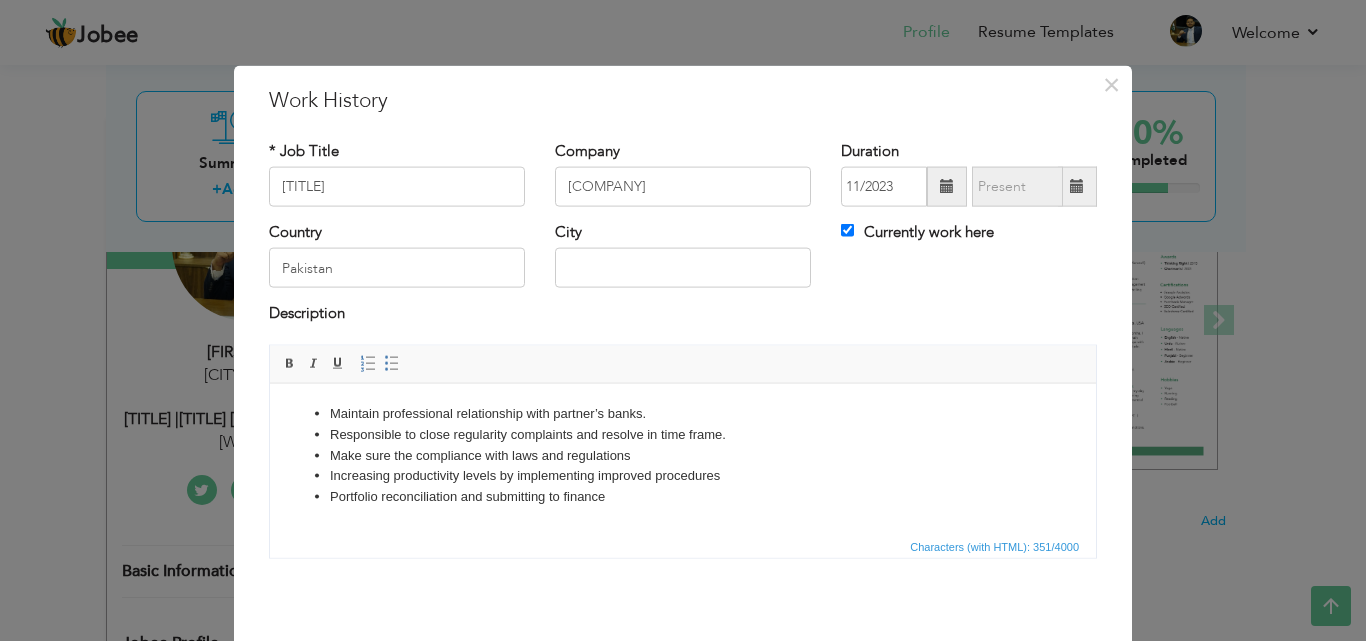 click on "Currently work here" at bounding box center (917, 232) 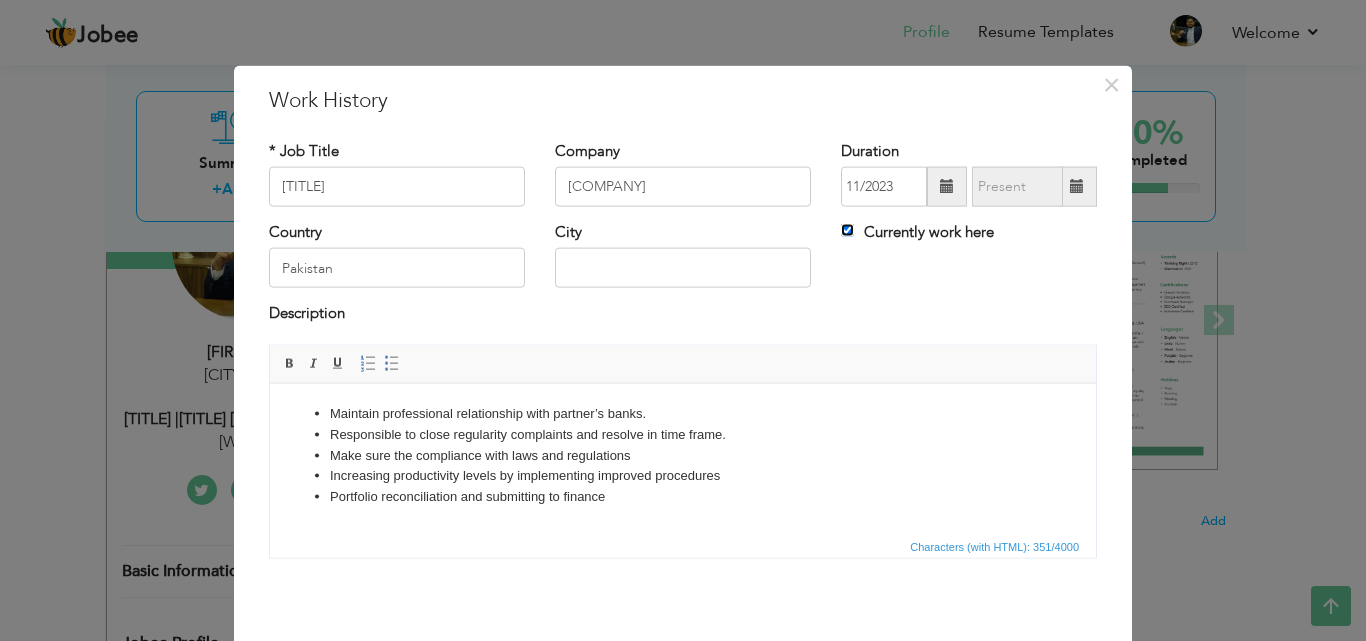 click on "Currently work here" at bounding box center [847, 230] 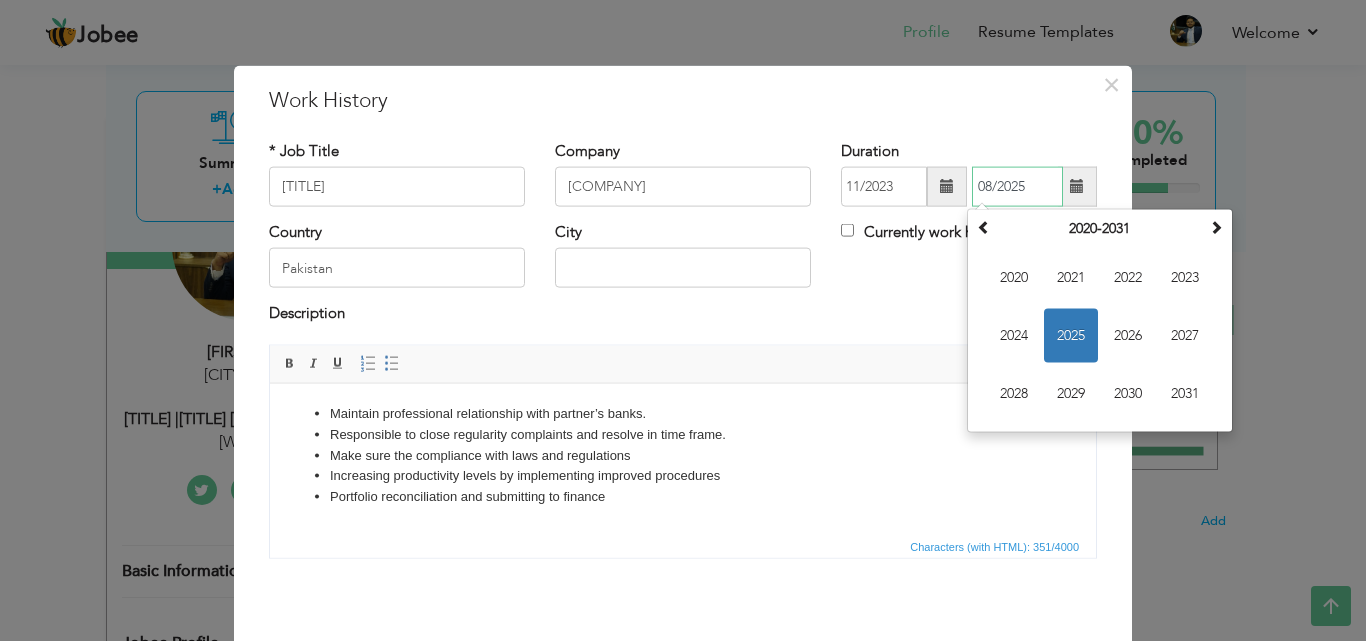 click on "08/2025" at bounding box center [1017, 187] 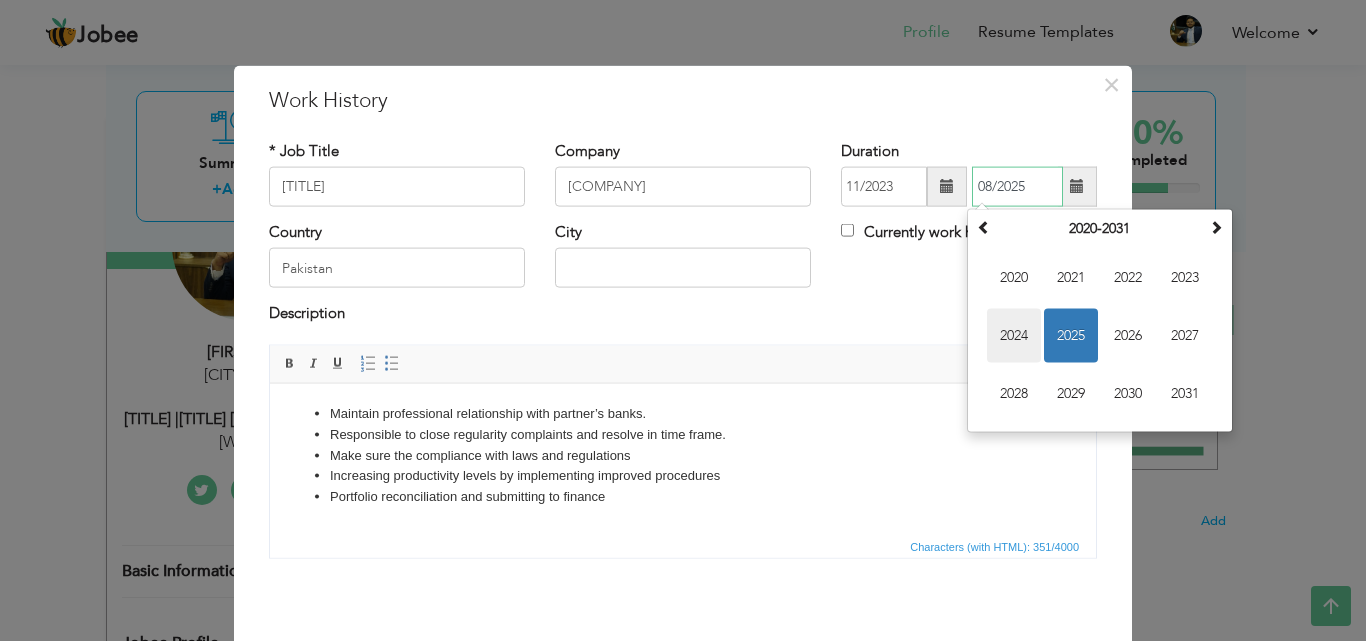 click on "2024" at bounding box center (1014, 336) 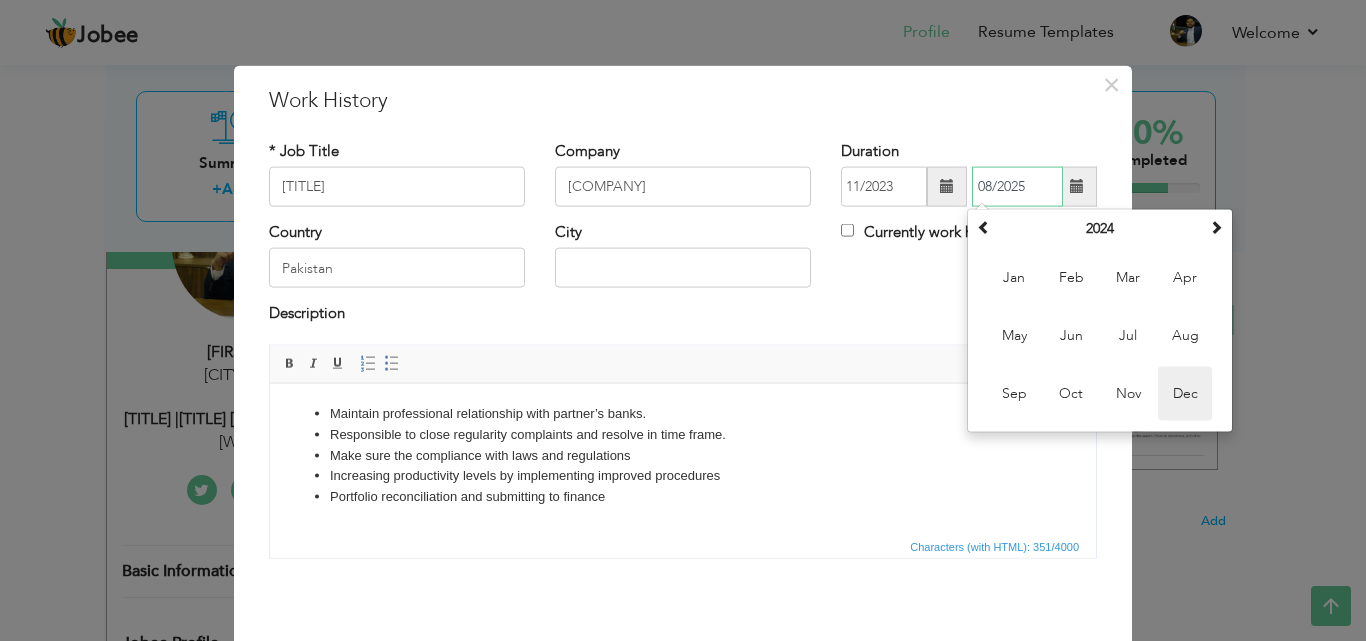click on "Dec" at bounding box center (1185, 394) 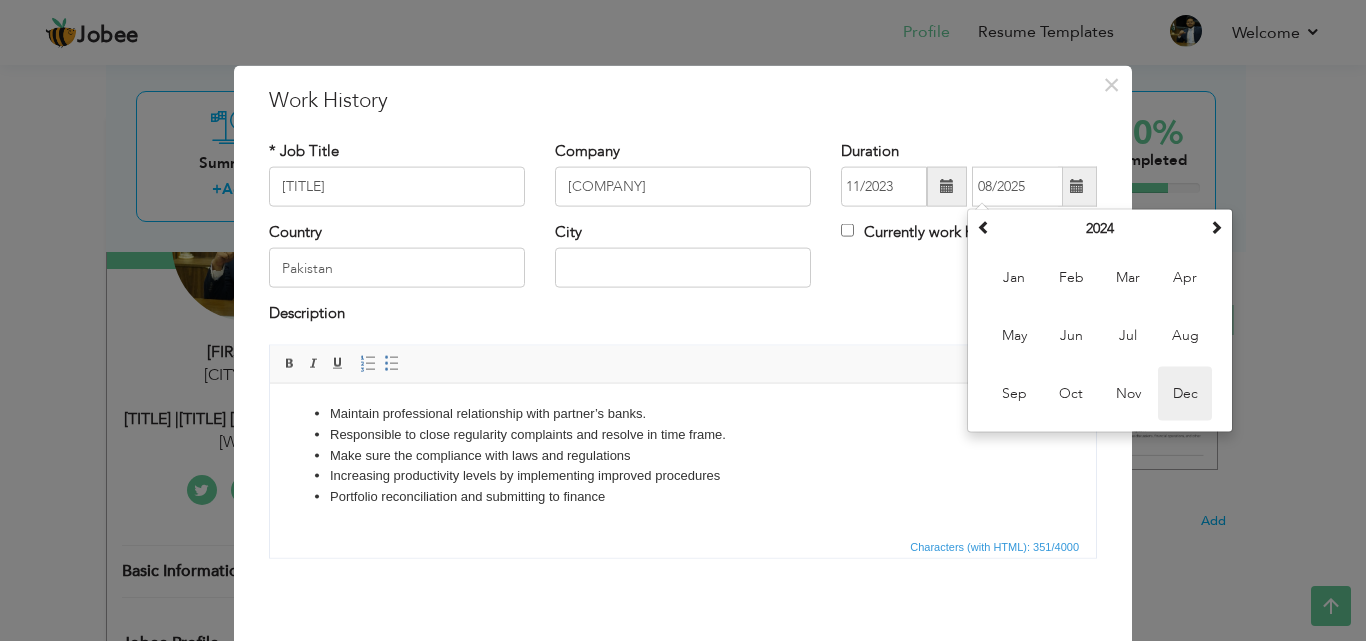 type on "12/2024" 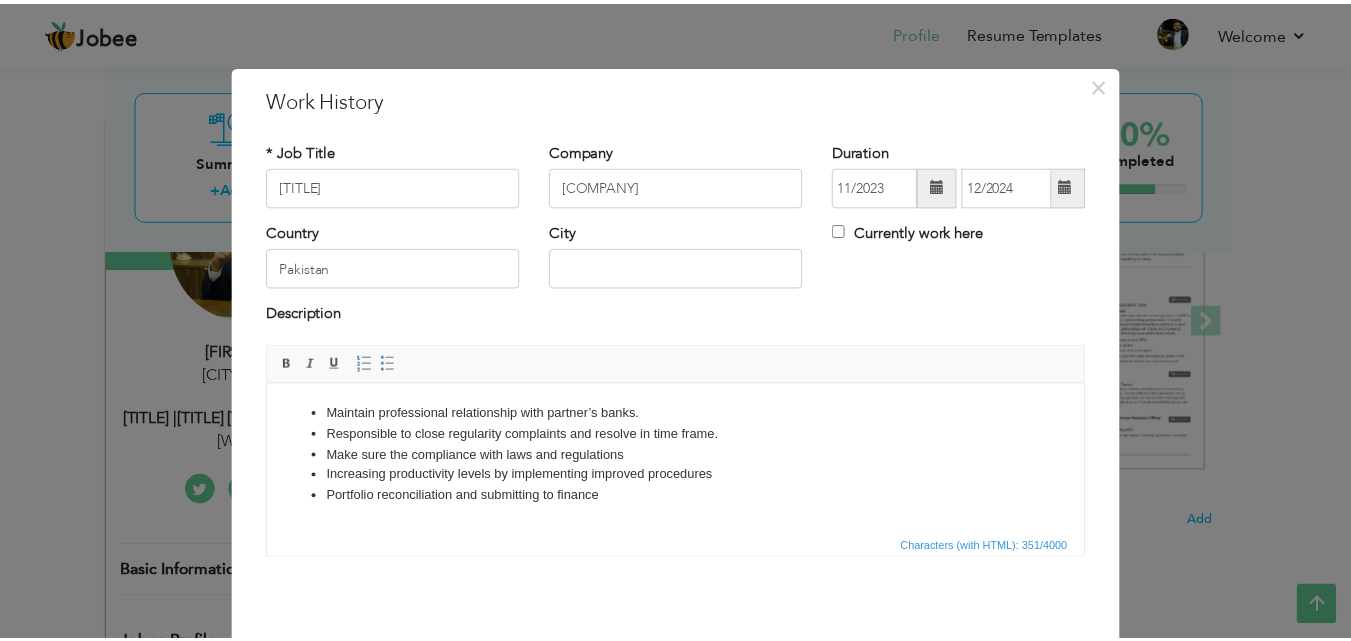 scroll, scrollTop: 79, scrollLeft: 0, axis: vertical 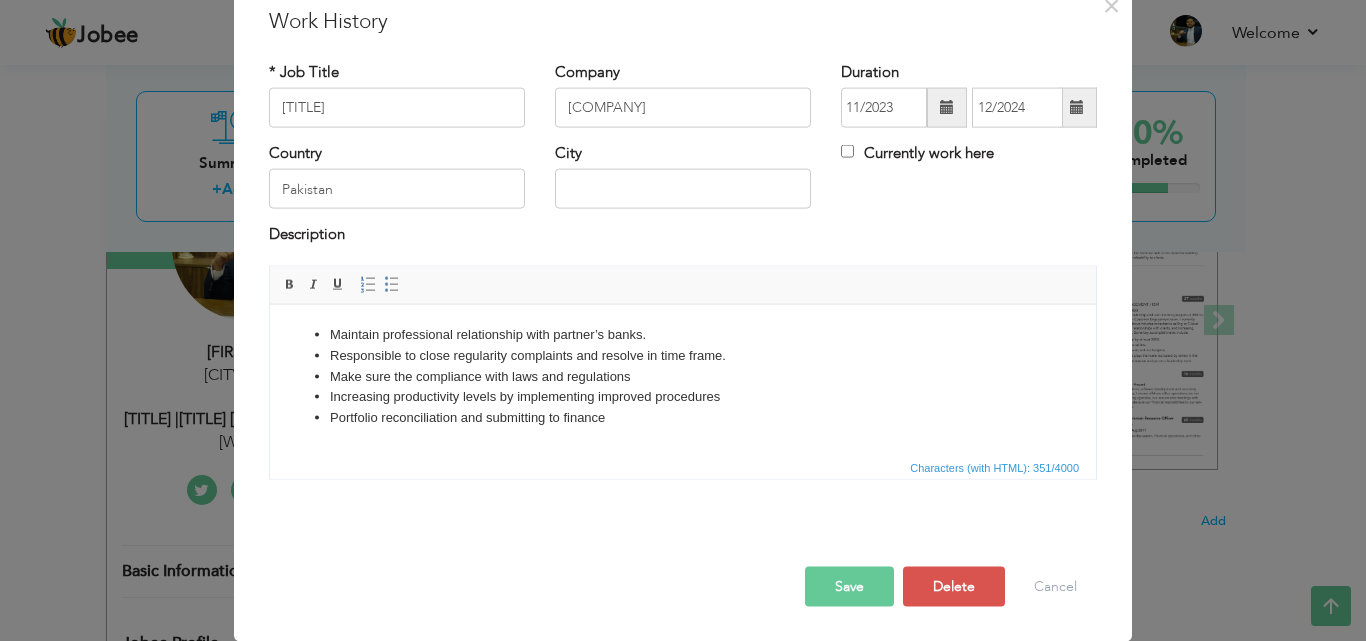 click on "Save" at bounding box center [849, 586] 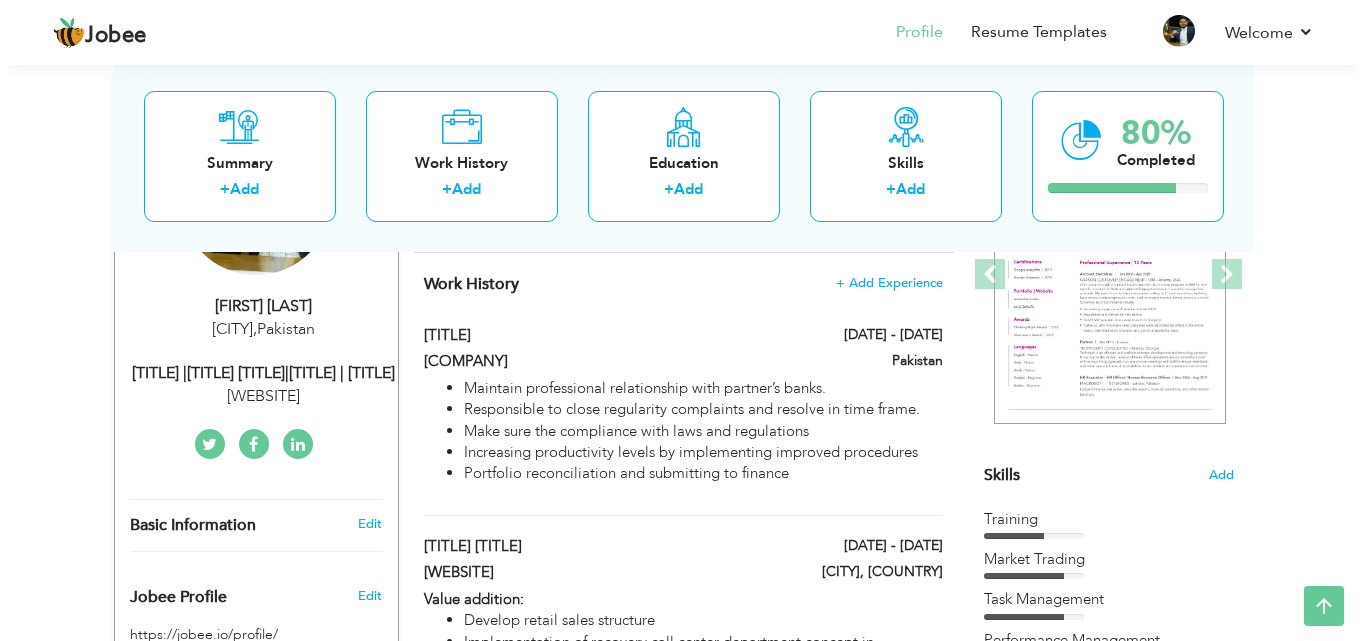 scroll, scrollTop: 243, scrollLeft: 0, axis: vertical 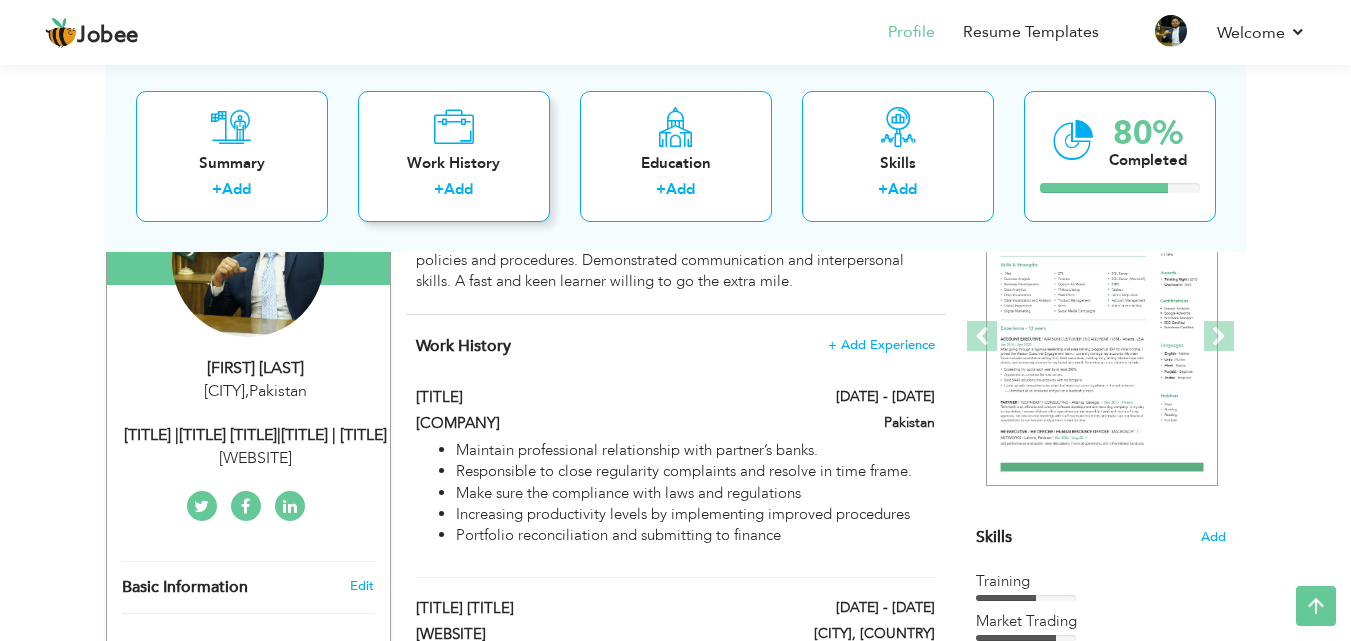 click on "Work History" at bounding box center (454, 162) 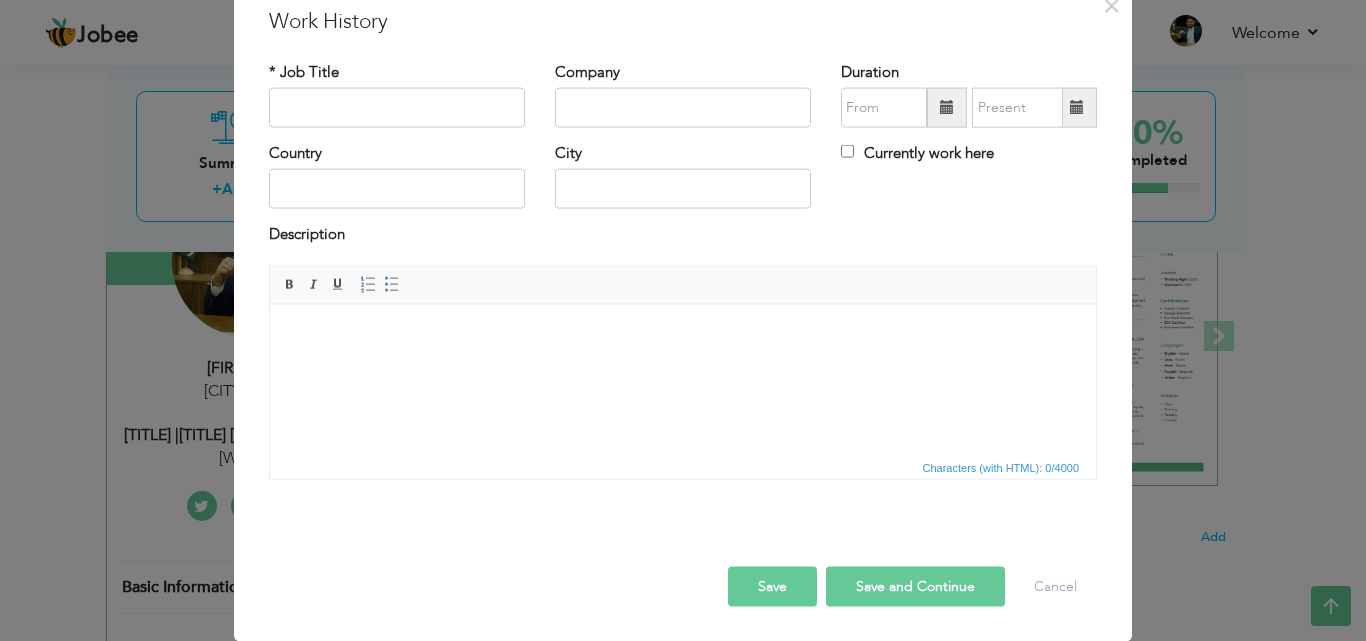 scroll, scrollTop: 0, scrollLeft: 0, axis: both 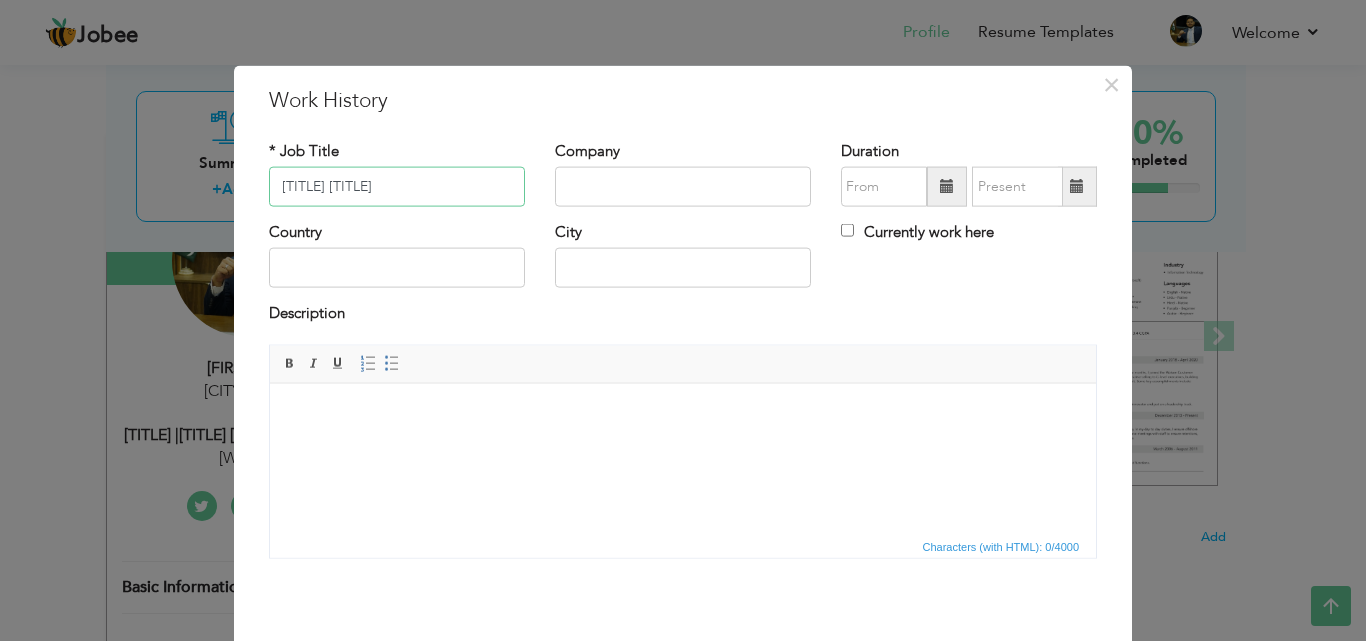 type on "Assistant Manager" 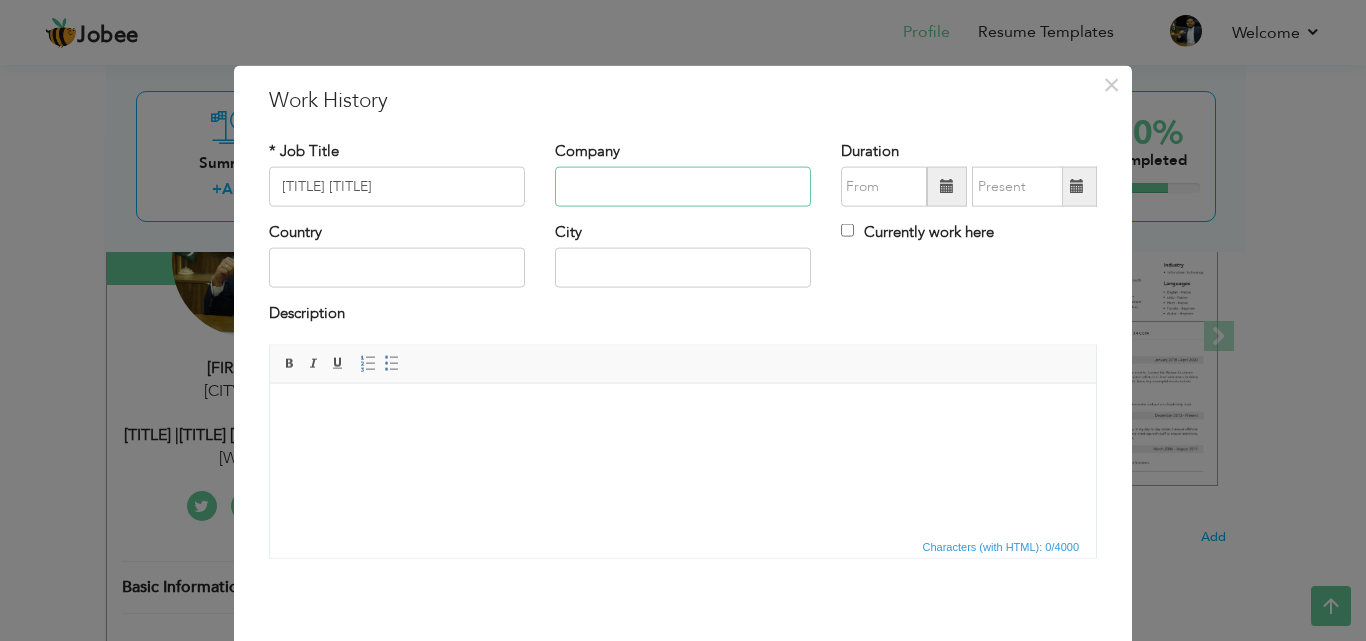 click at bounding box center (683, 187) 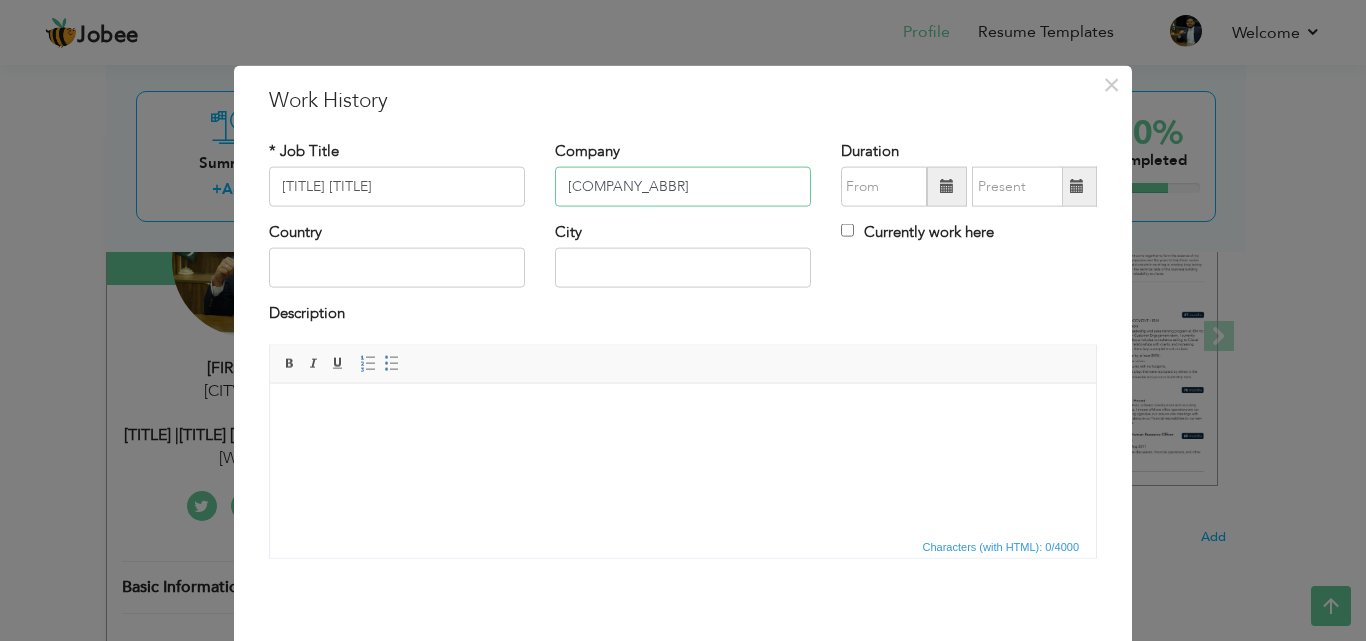 type on "E" 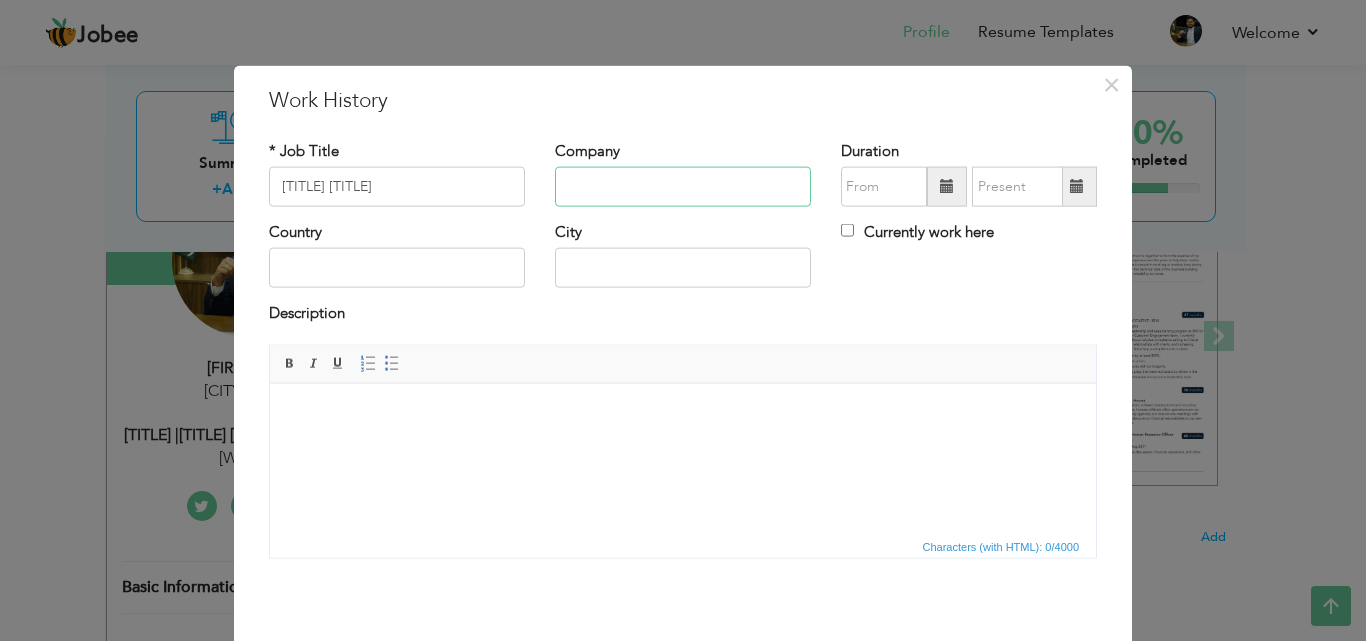 paste on "[COMPANY NAME]" 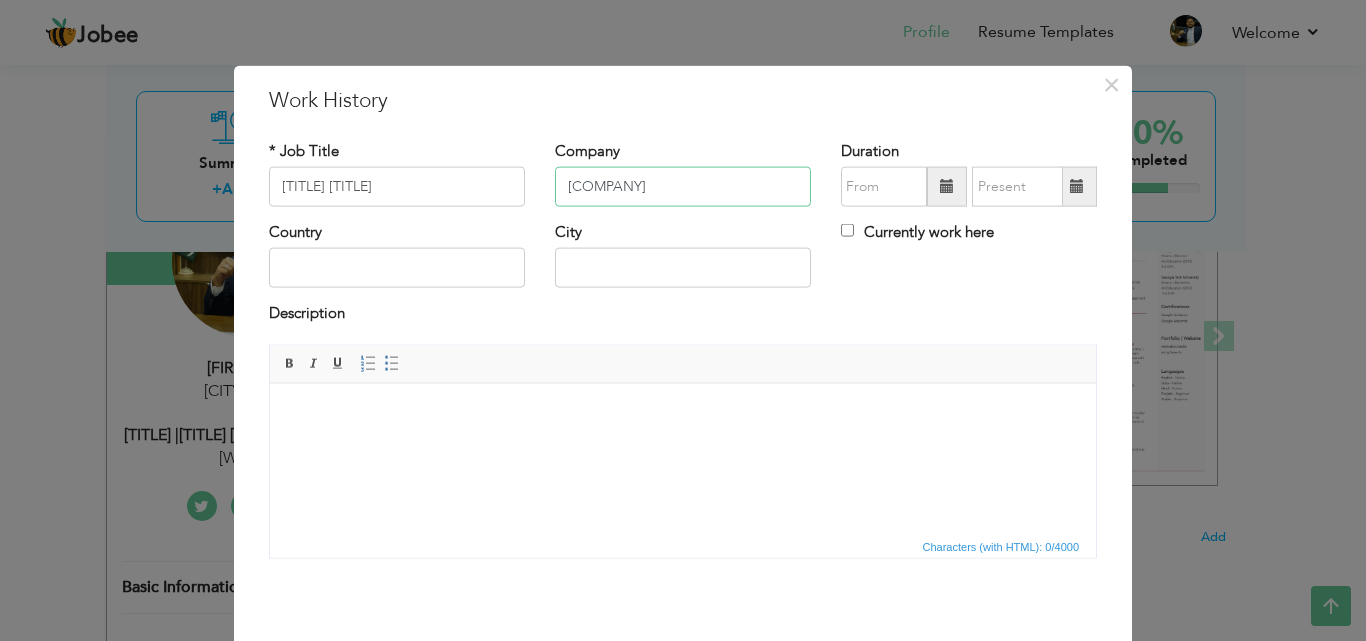 type on "[COMPANY NAME]" 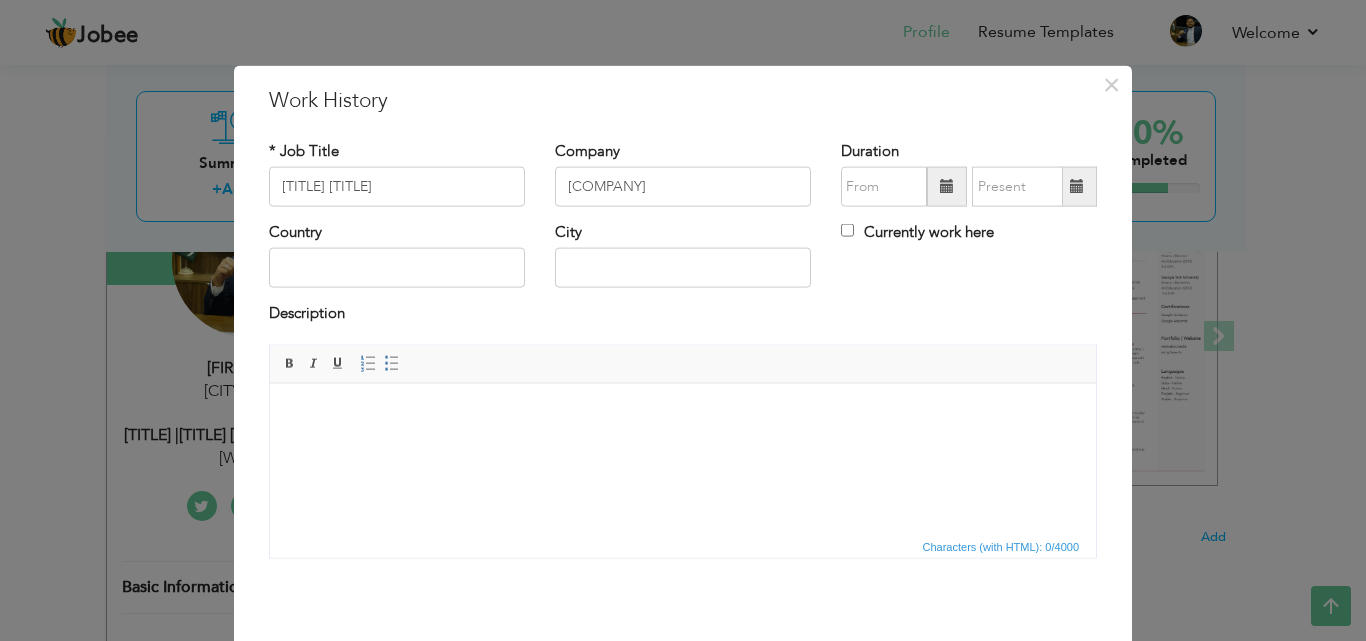 click at bounding box center [947, 187] 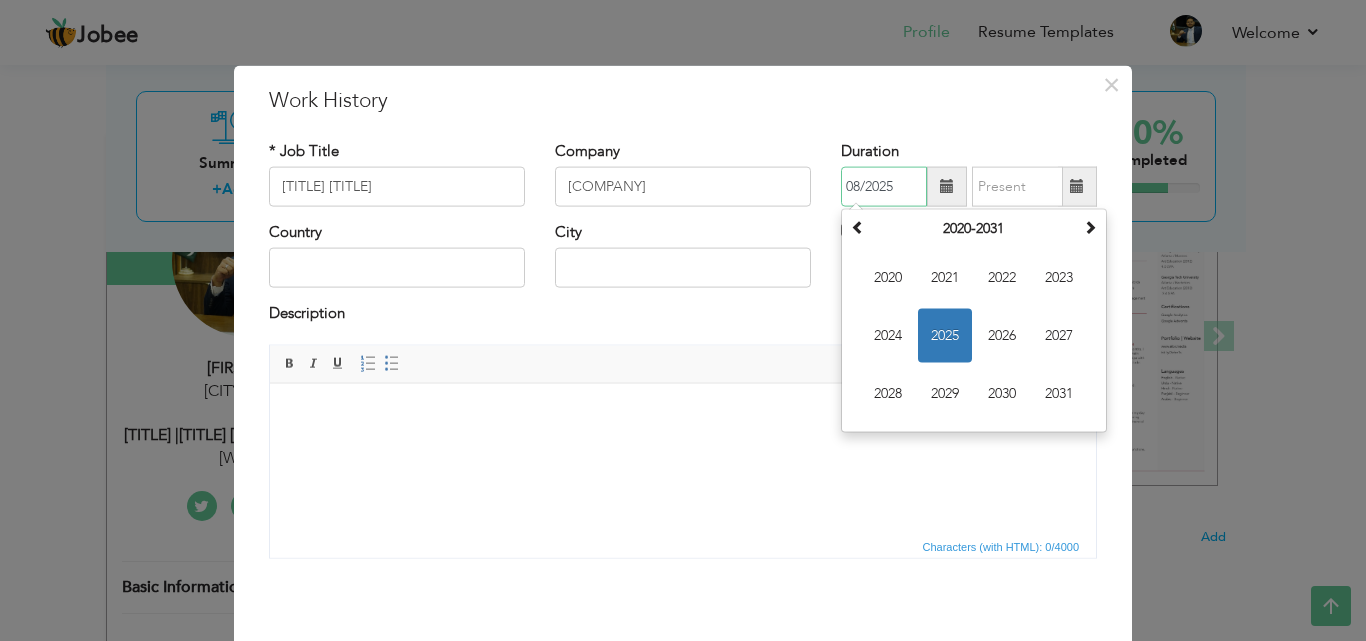 click on "2025" at bounding box center (945, 336) 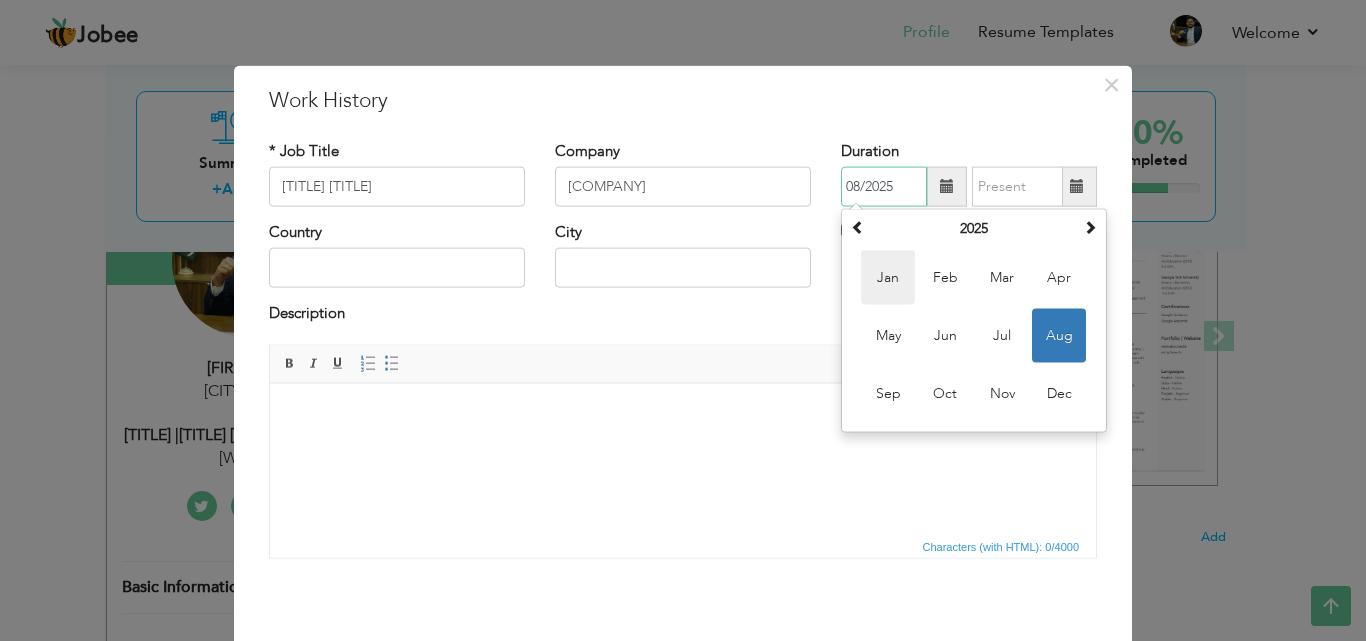 click on "Jan" at bounding box center [888, 278] 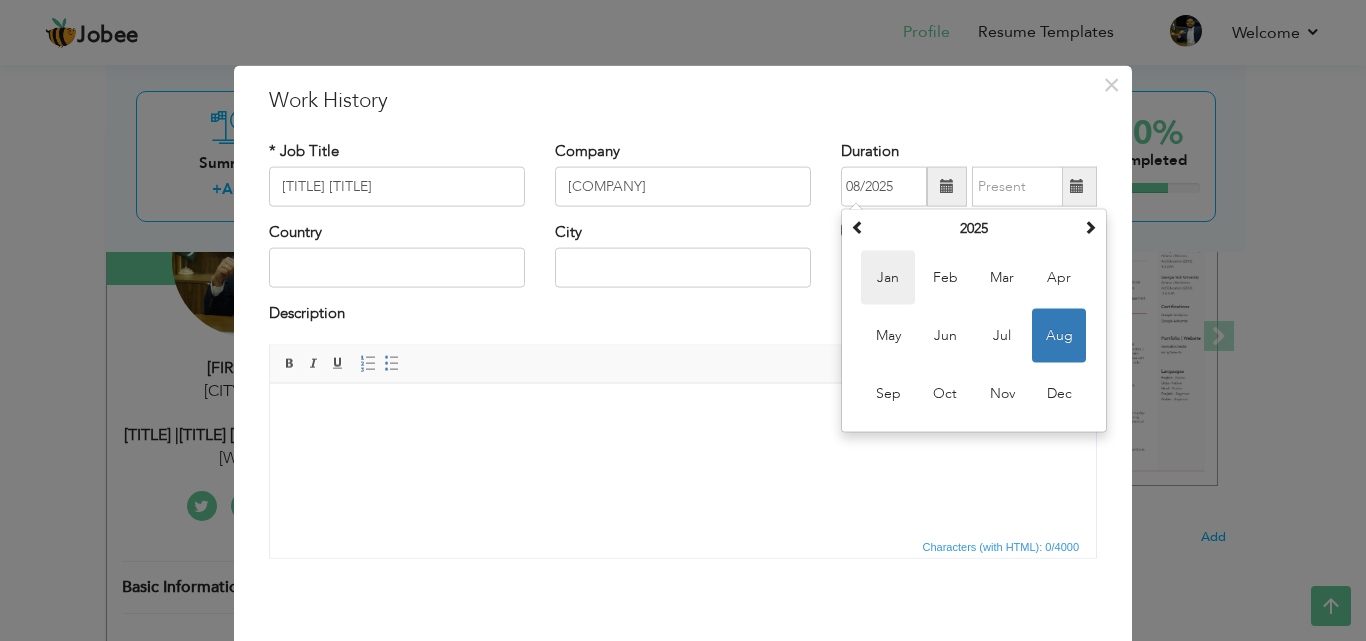 type on "01/2025" 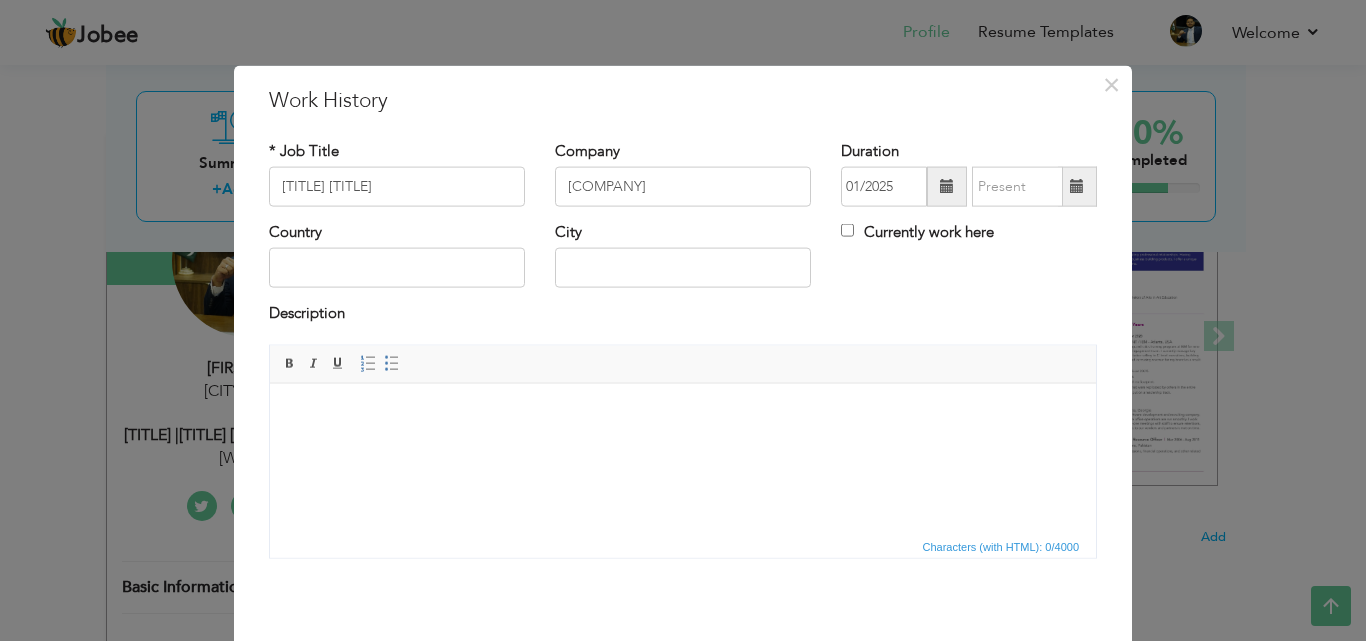 click on "Currently work here" at bounding box center (917, 232) 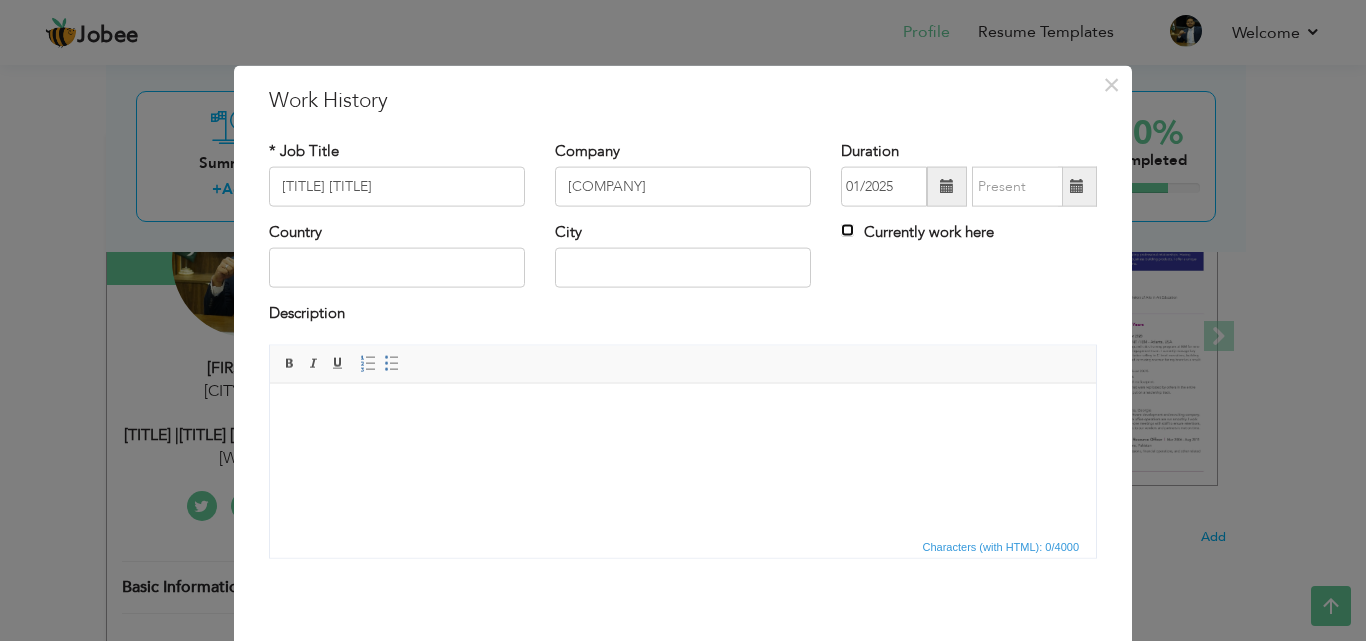click on "Currently work here" at bounding box center [847, 230] 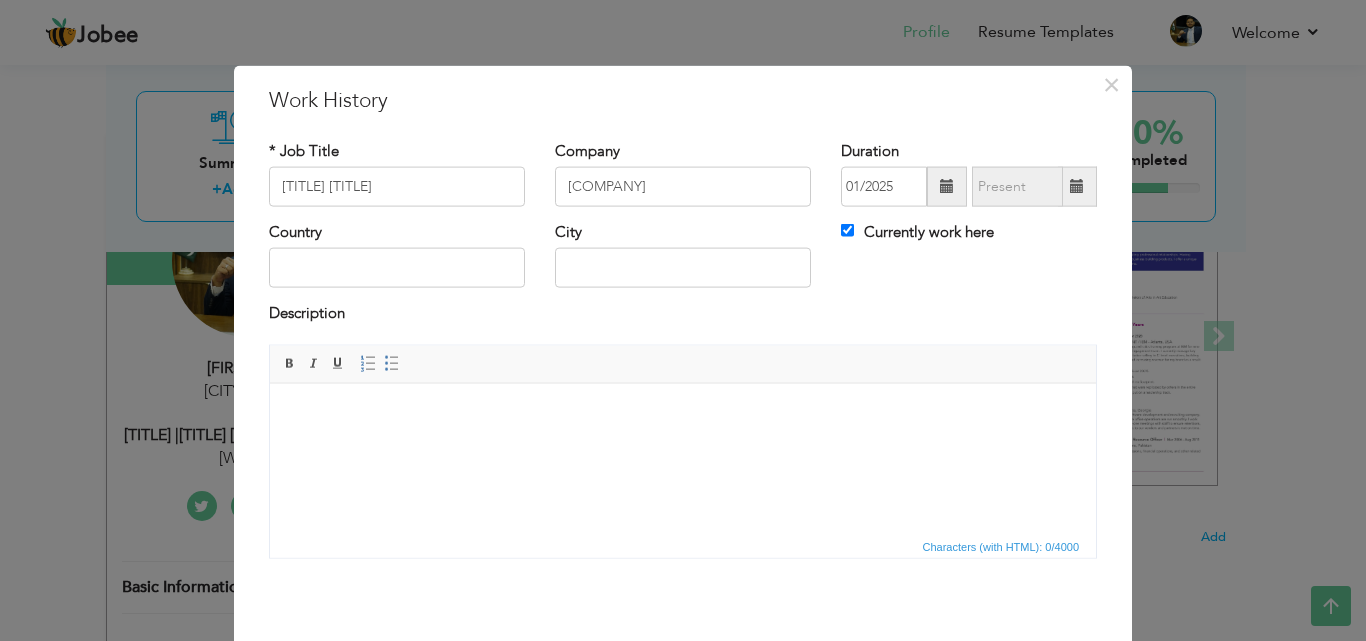 click at bounding box center [683, 413] 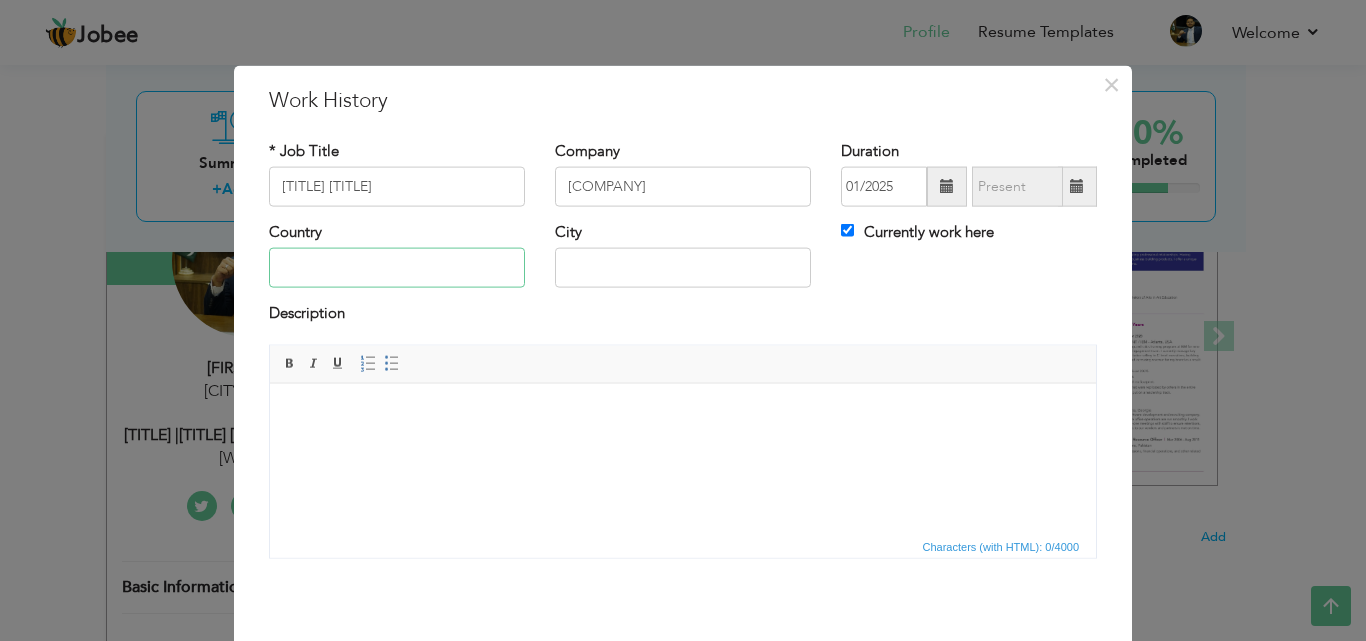 click at bounding box center [397, 268] 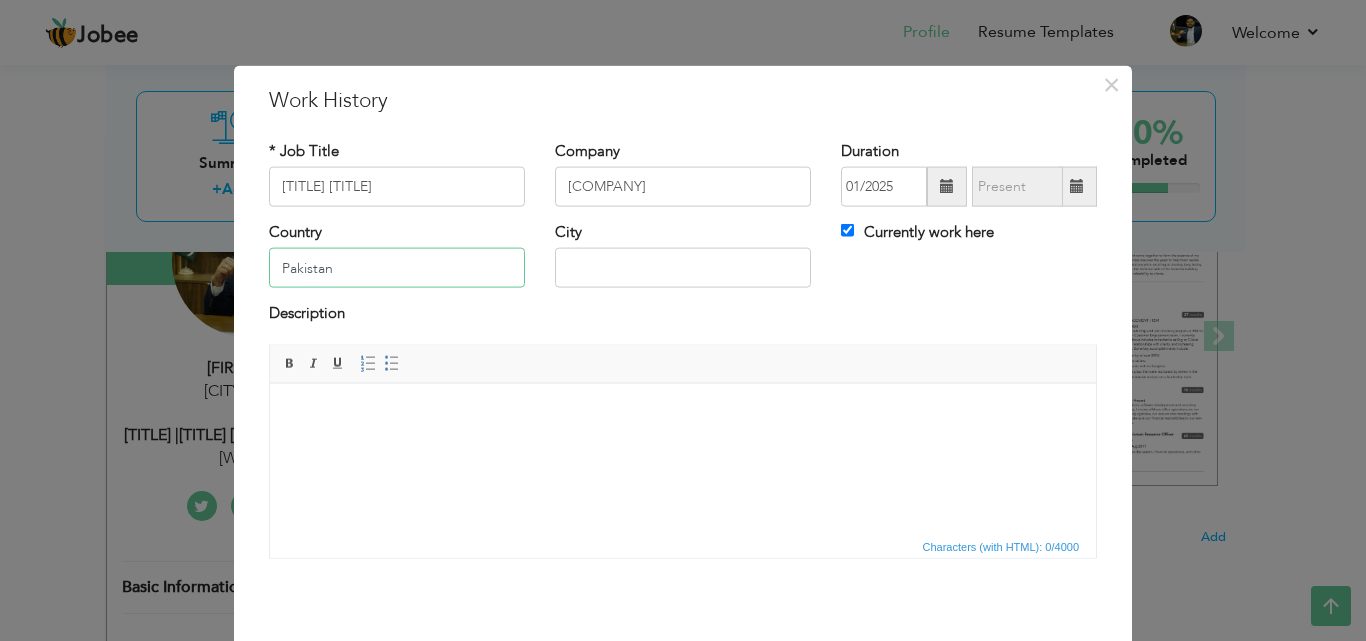 type on "Pakistan" 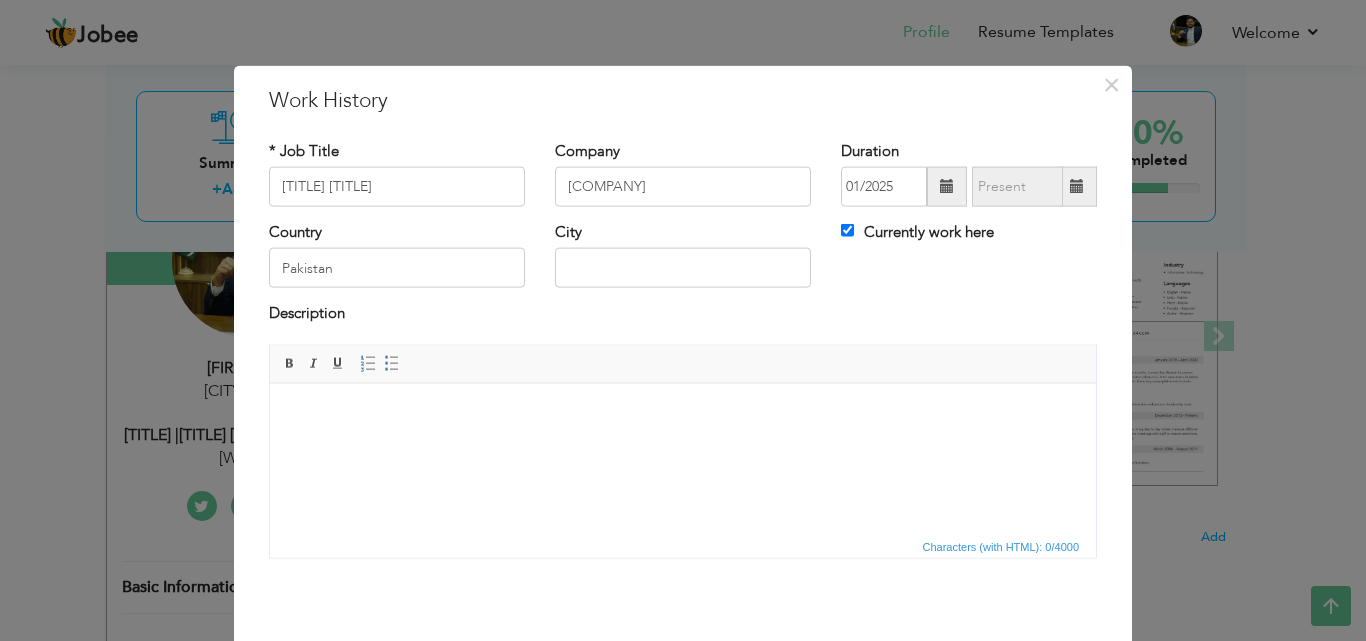 click at bounding box center [683, 413] 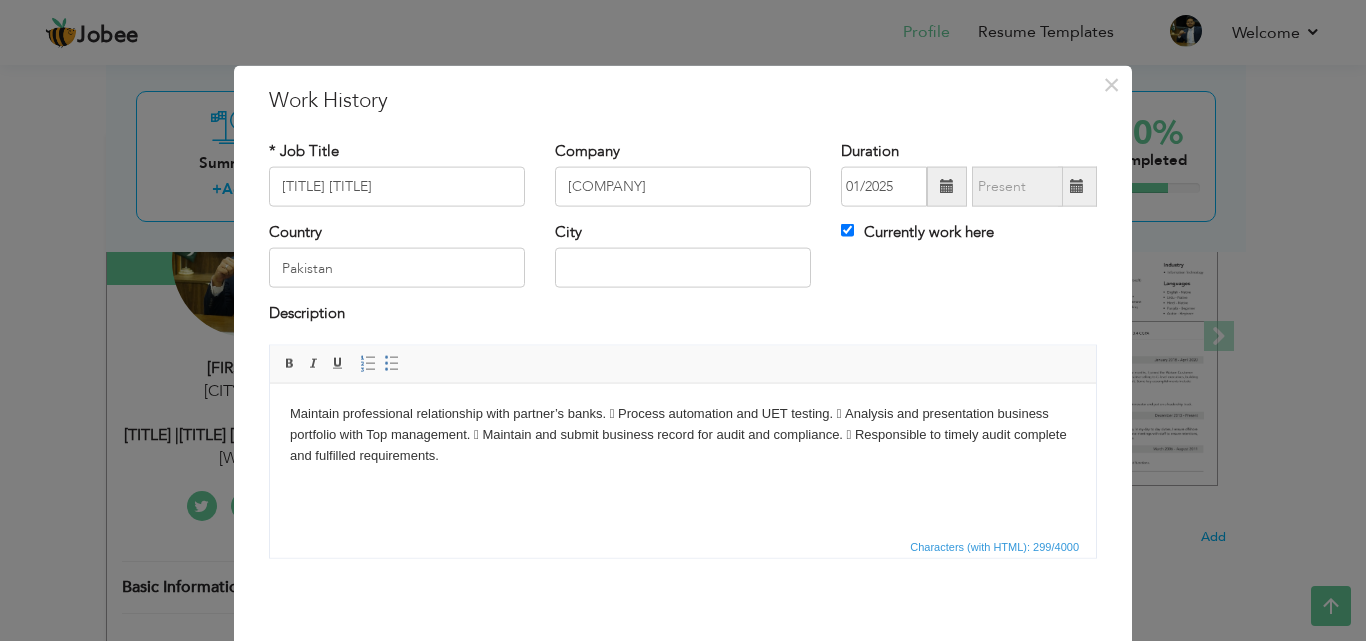 click on "Maintain professional relationship with partner’s banks.  Process automation and UET testing.  Analysis and presentation business portfolio with Top management.  Maintain and submit business record for audit and compliance.  Responsible to timely audit complete and fulfilled requirements." at bounding box center [683, 434] 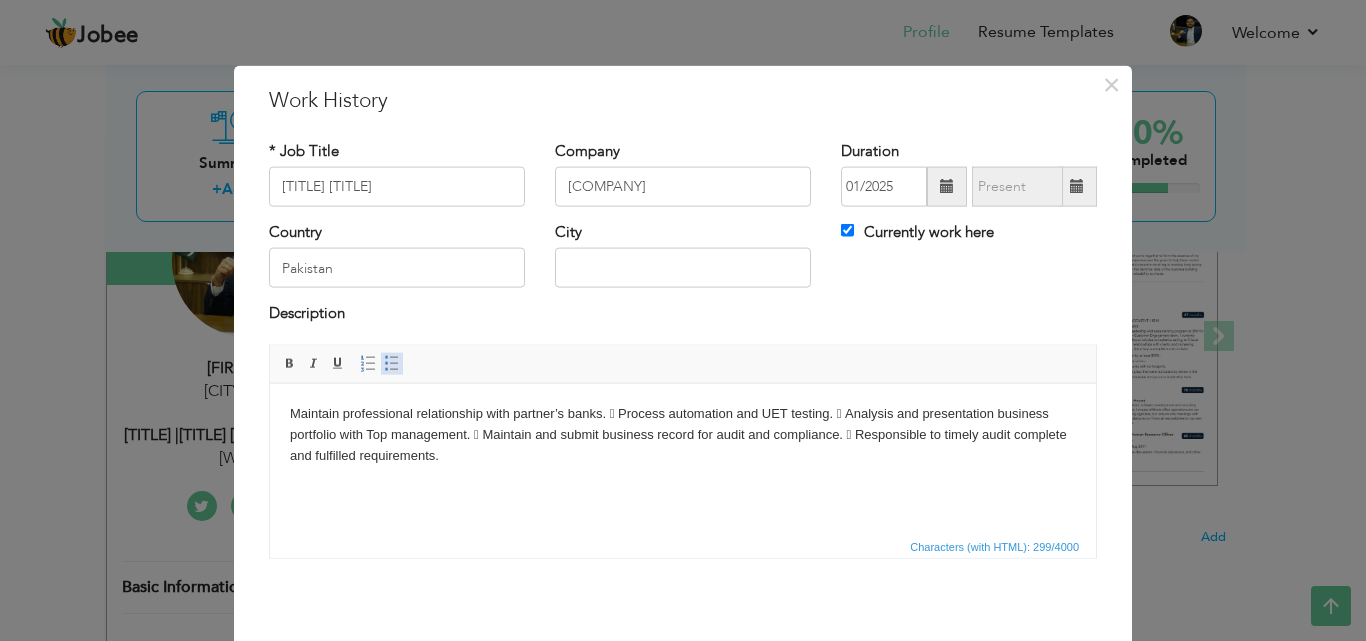 click at bounding box center [392, 363] 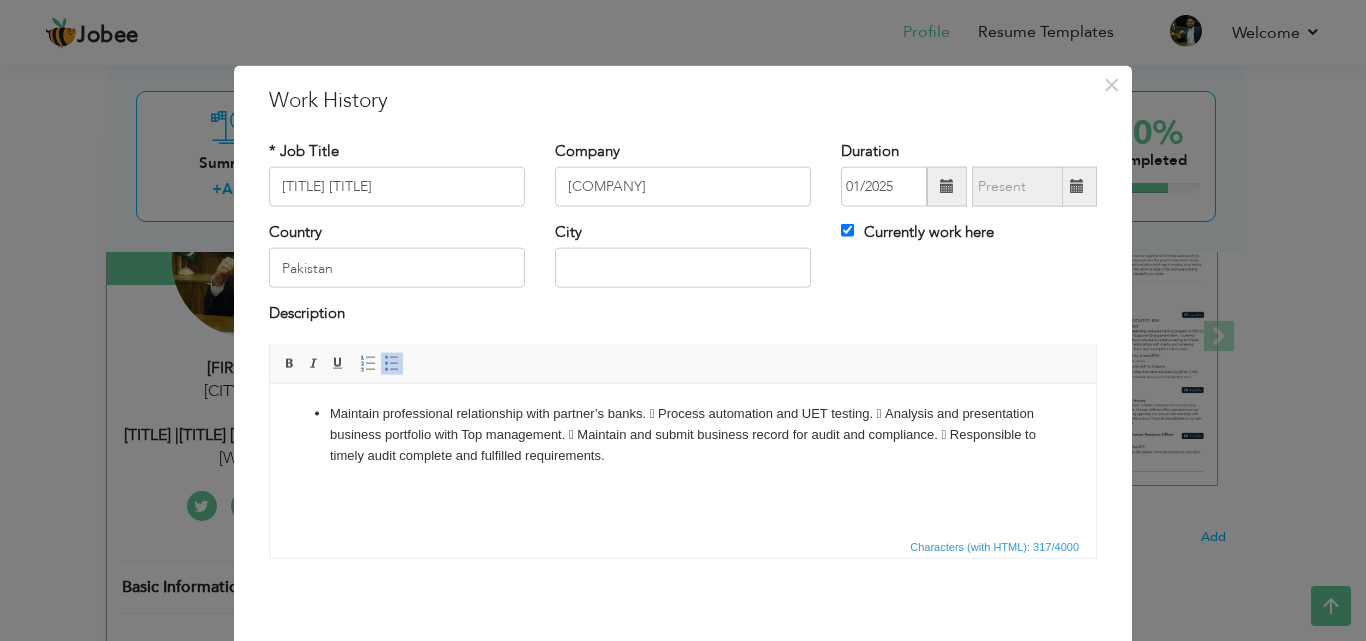 click on "Maintain professional relationship with partner’s banks.  Process automation and UET testing.  Analysis and presentation business portfolio with Top management.  Maintain and submit business record for audit and compliance.  Responsible to timely audit complete and fulfilled requirements." at bounding box center (683, 434) 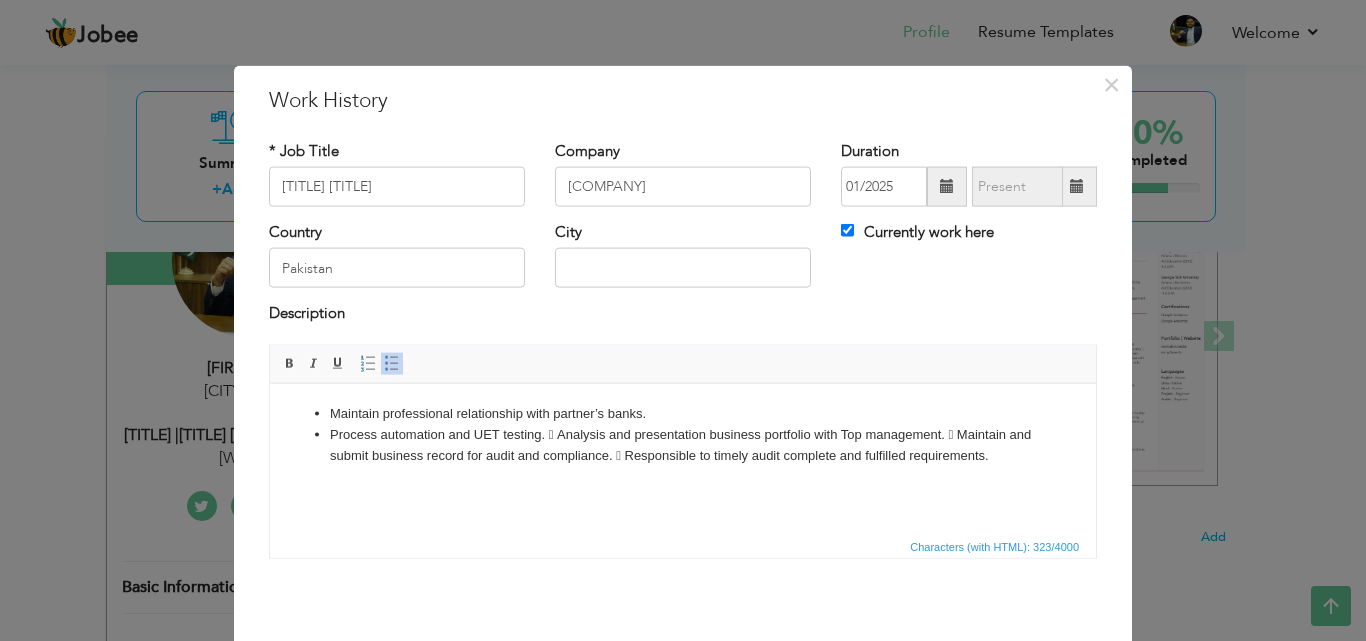 click on "Process automation and UET testing.  Analysis and presentation business portfolio with Top management.  Maintain and submit business record for audit and compliance.  Responsible to timely audit complete and fulfilled requirements." at bounding box center (683, 445) 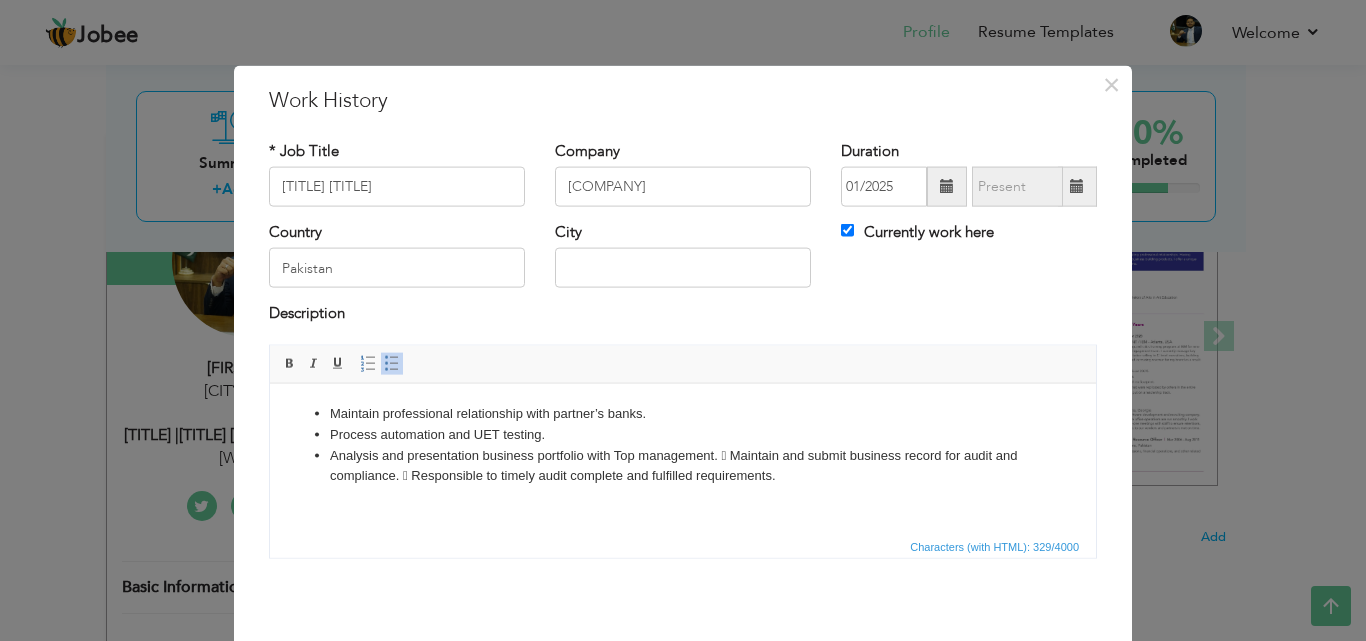 click on "Analysis and presentation business portfolio with Top management.  Maintain and submit business record for audit and compliance.  Responsible to timely audit complete and fulfilled requirements." at bounding box center [683, 466] 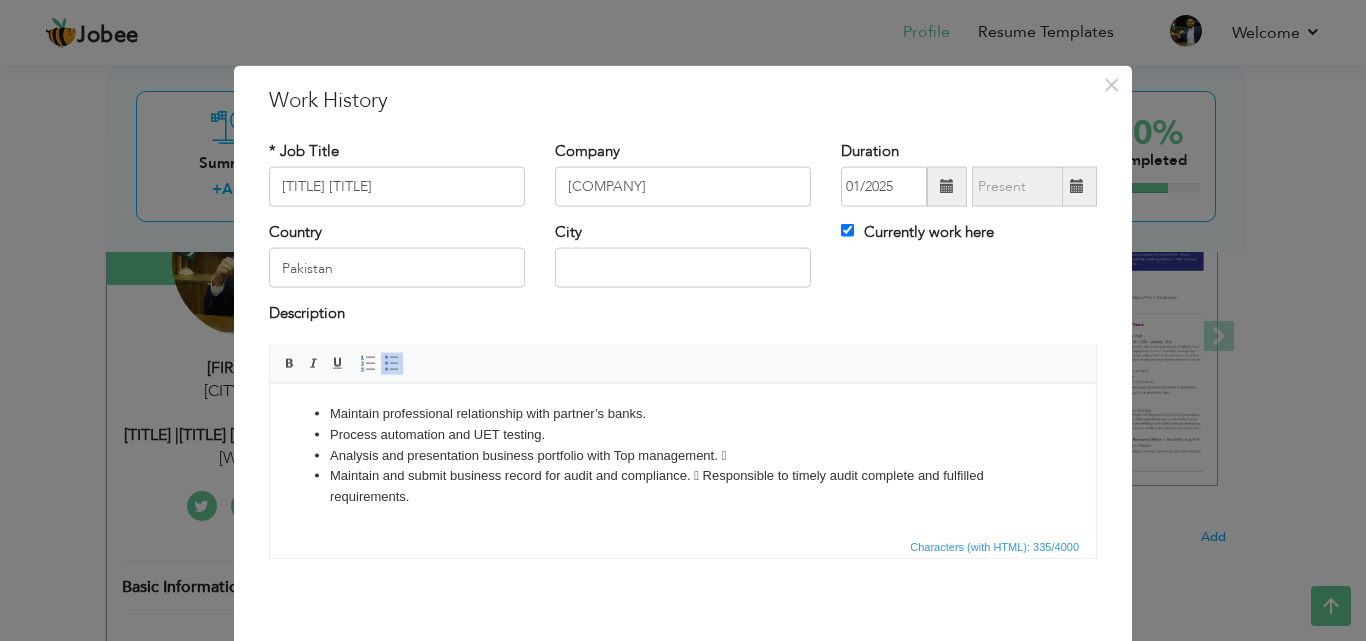 click on "Maintain and submit business record for audit and compliance.  Responsible to timely audit complete and fulfilled requirements." at bounding box center [683, 486] 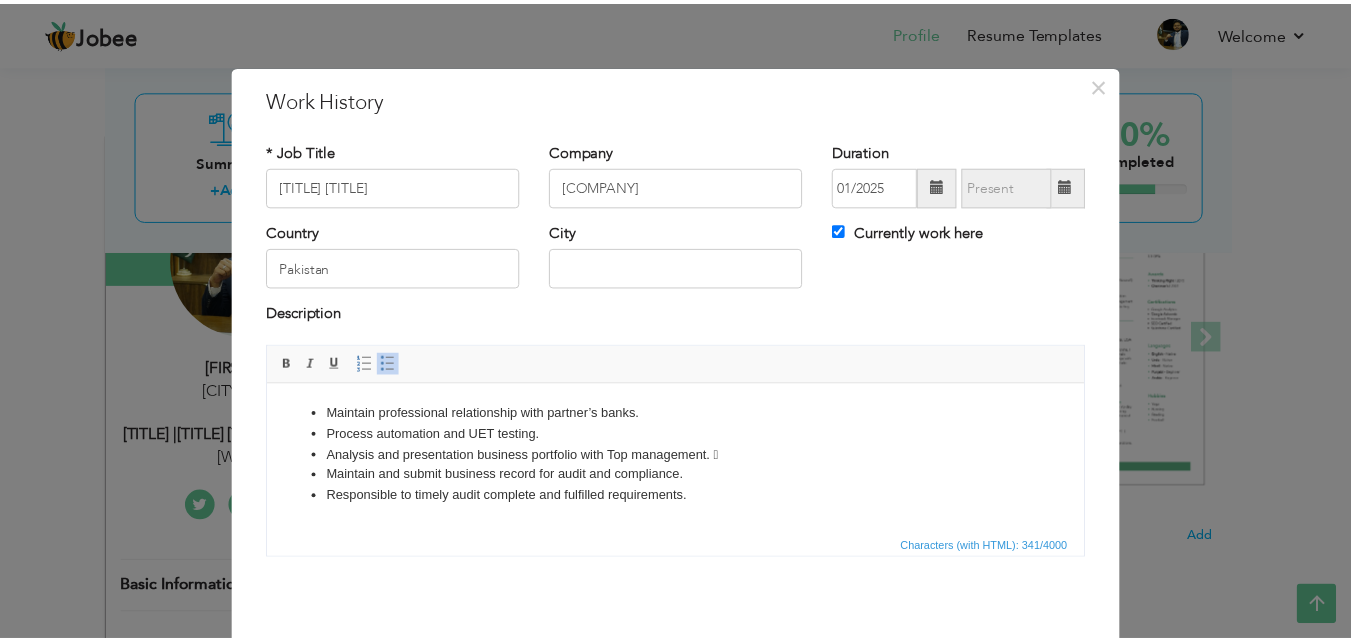 scroll, scrollTop: 79, scrollLeft: 0, axis: vertical 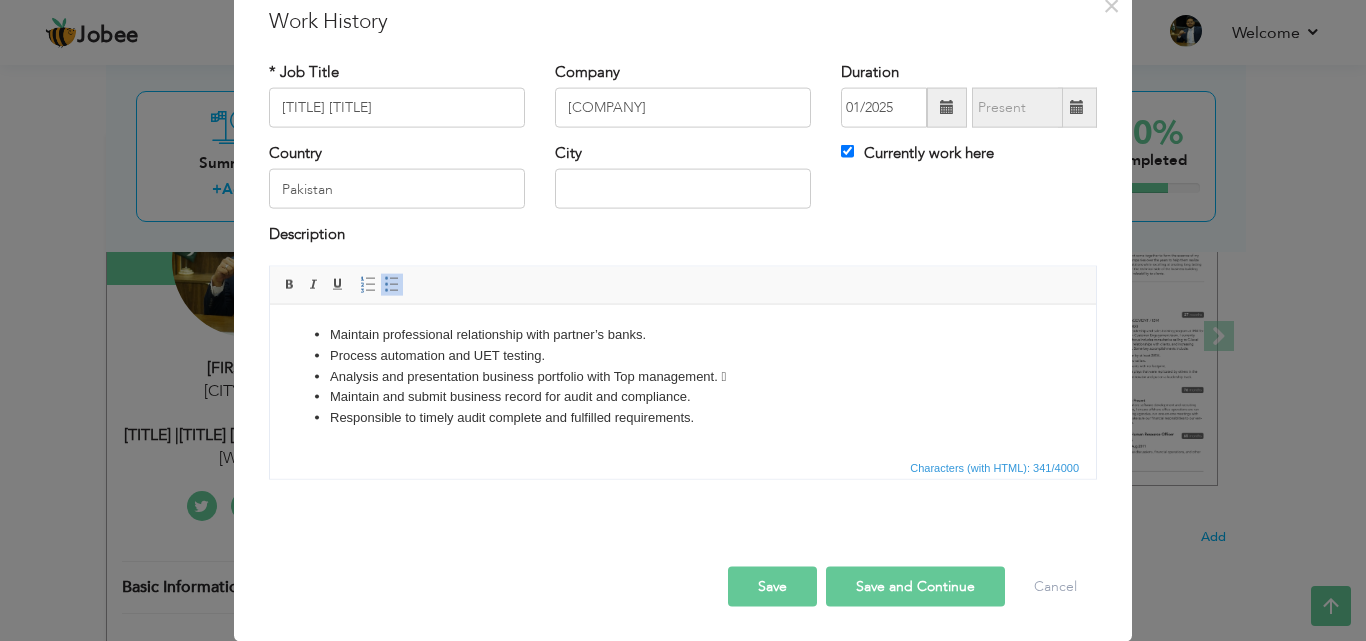 click on "Save and Continue" at bounding box center (915, 586) 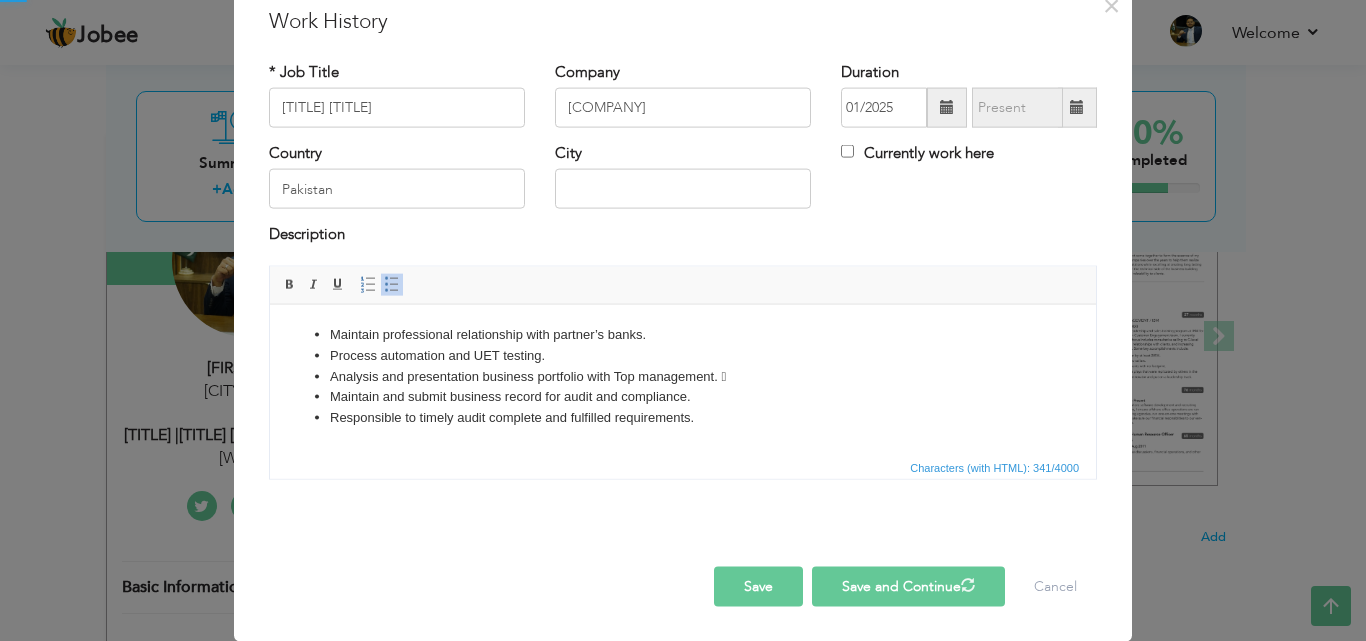type 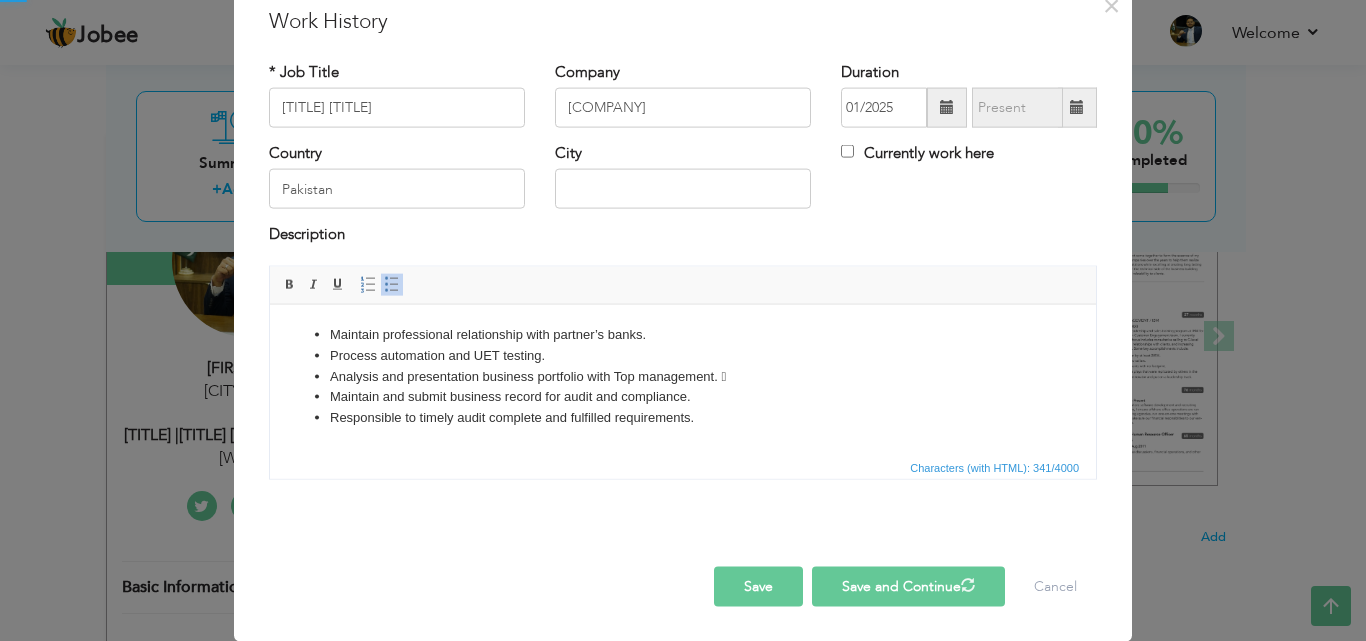 type 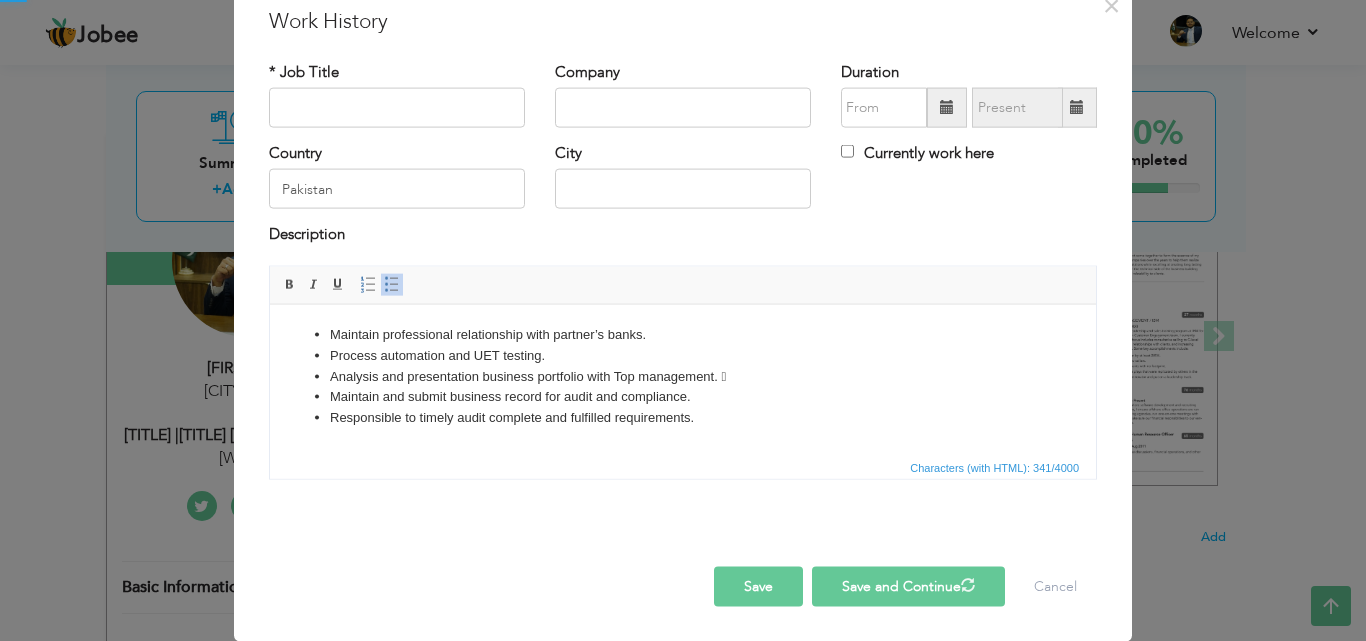 type 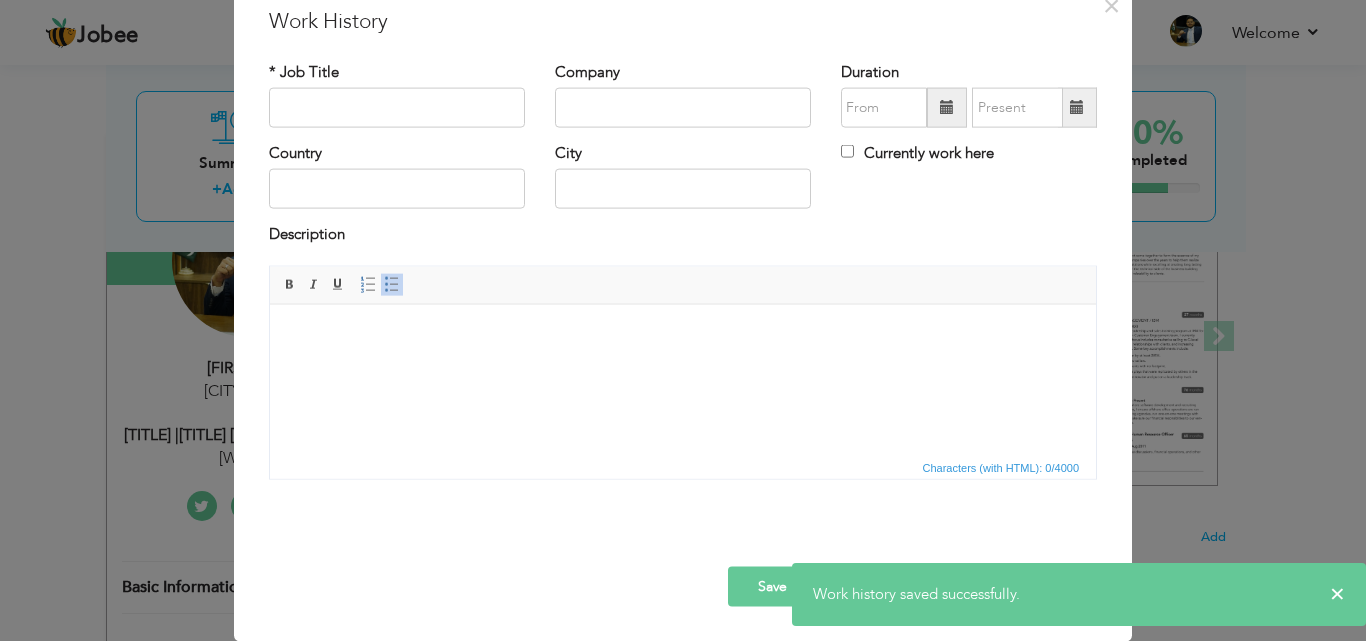 type 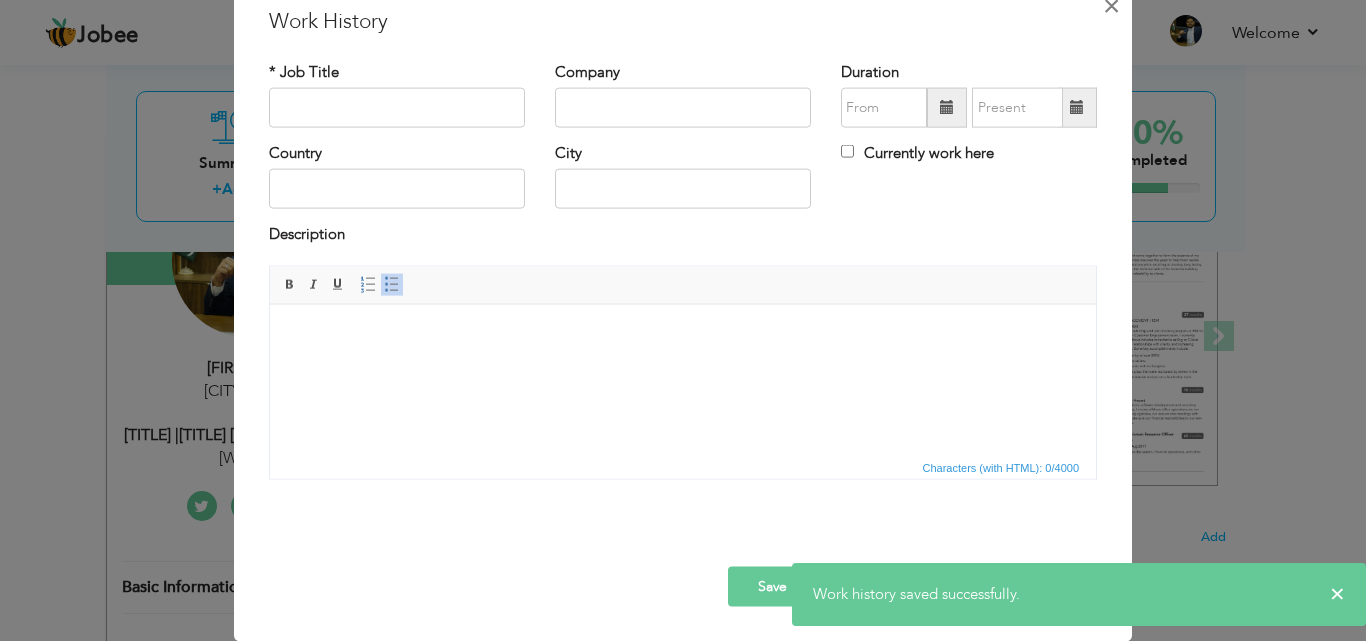 click on "×" at bounding box center (1111, 5) 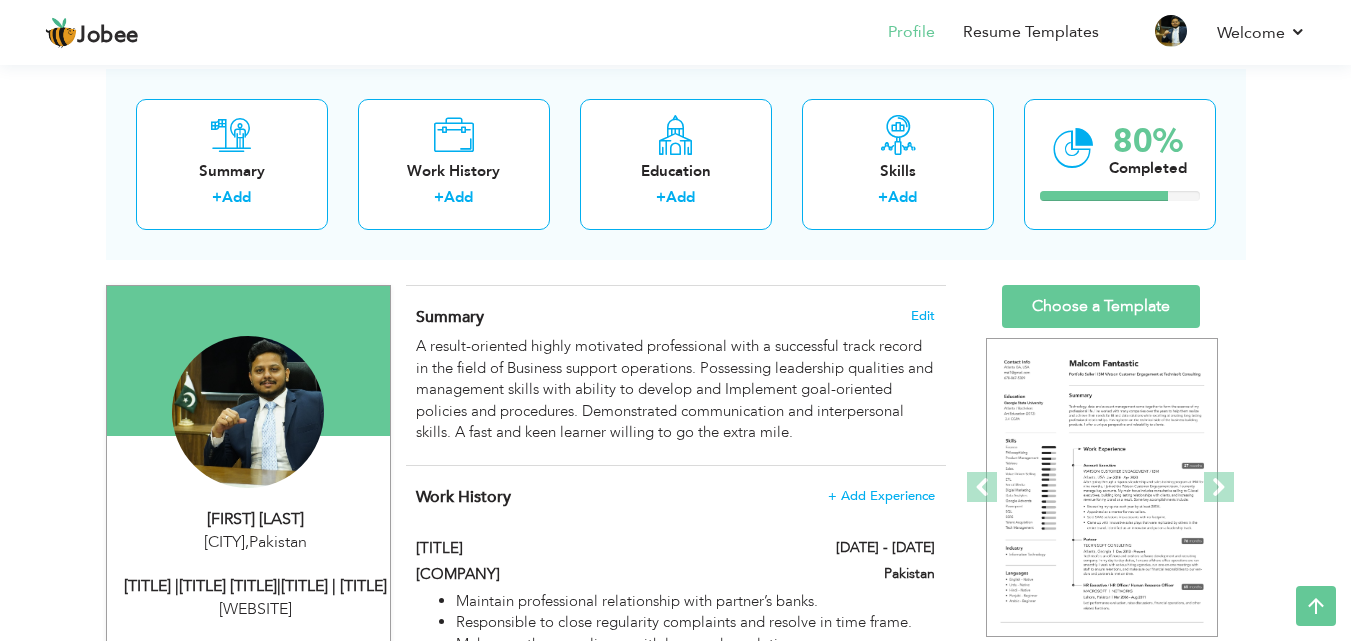 scroll, scrollTop: 0, scrollLeft: 0, axis: both 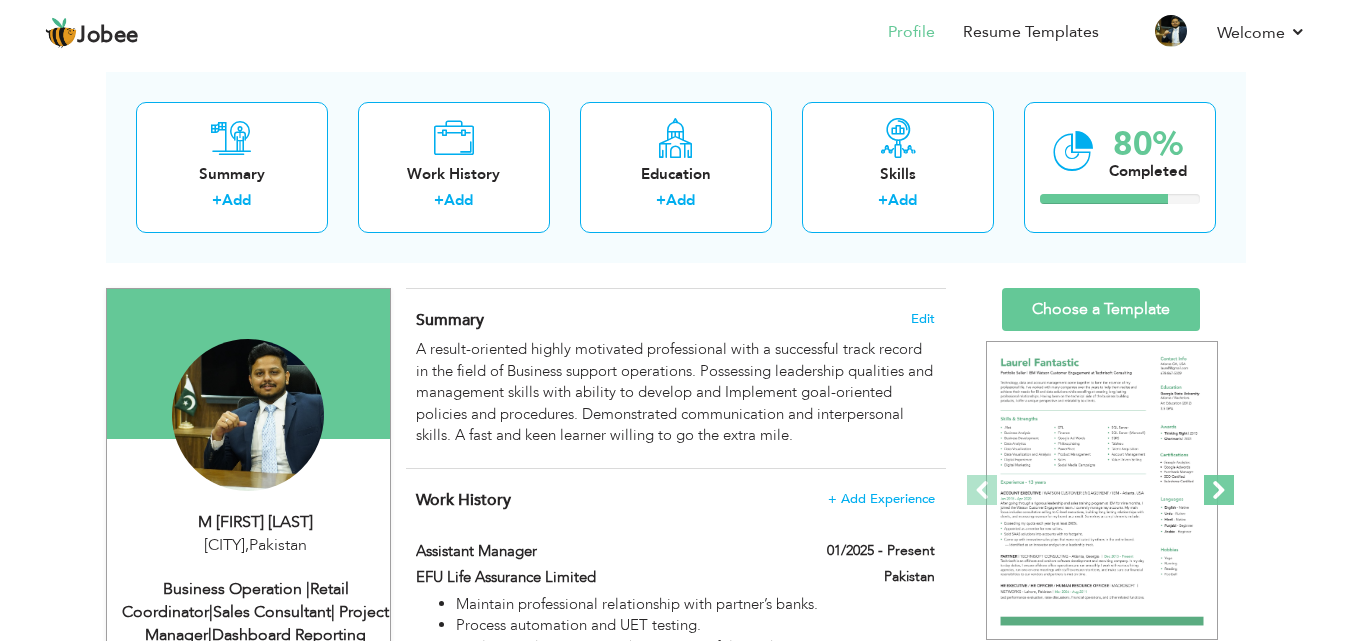 click at bounding box center (1219, 490) 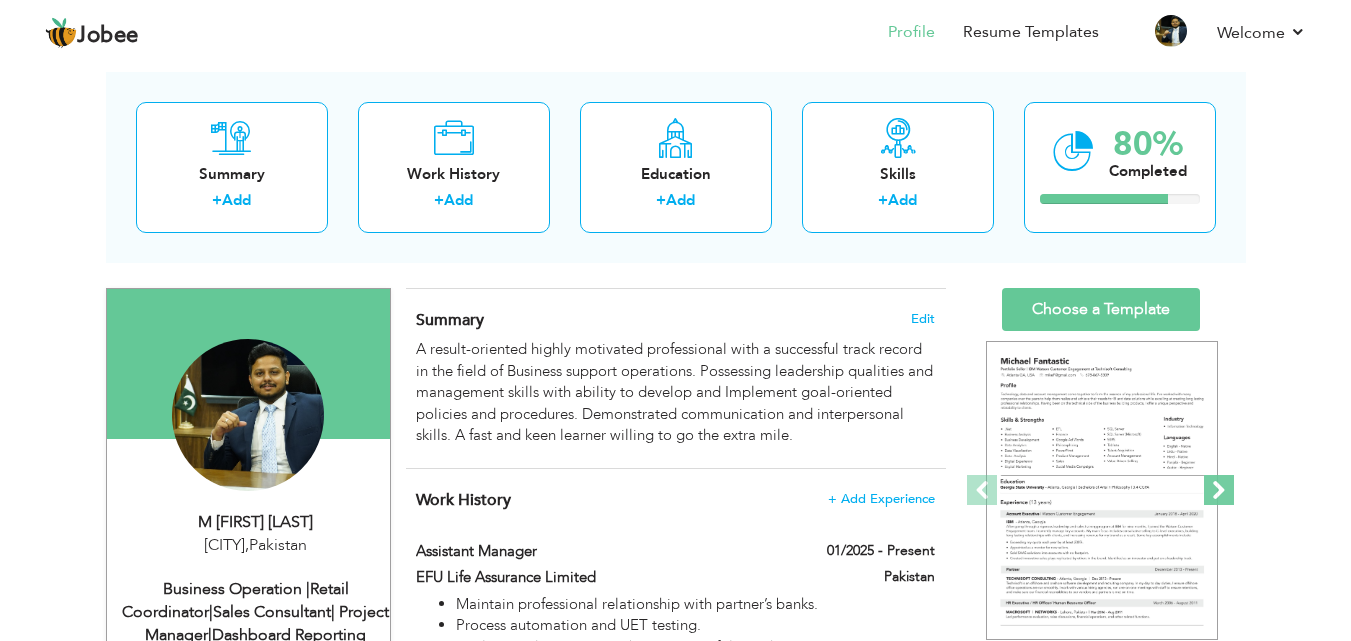 click at bounding box center (1219, 490) 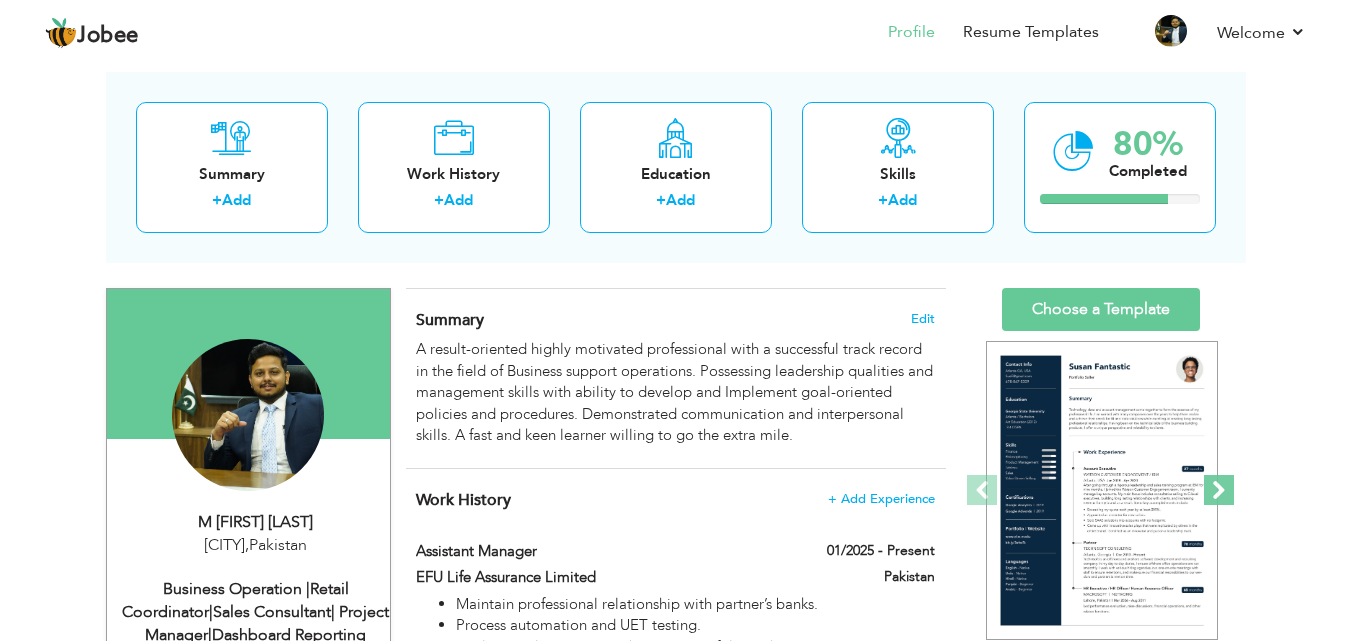 click at bounding box center [1219, 490] 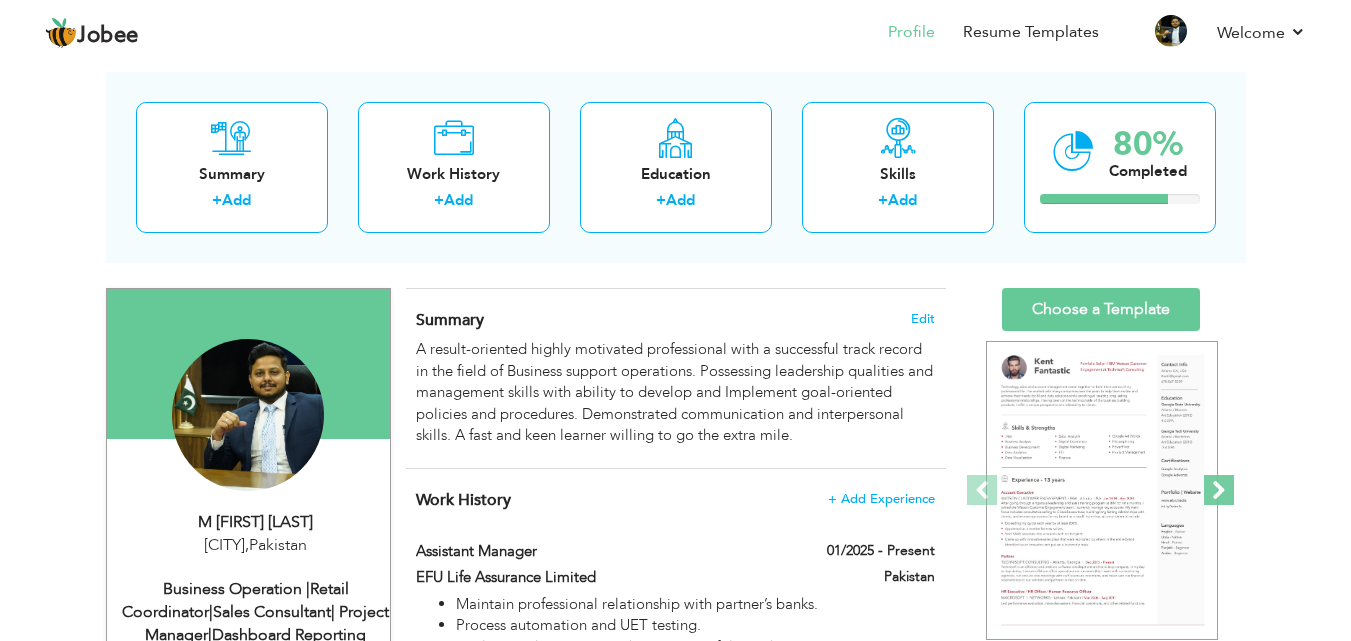 click at bounding box center (1219, 490) 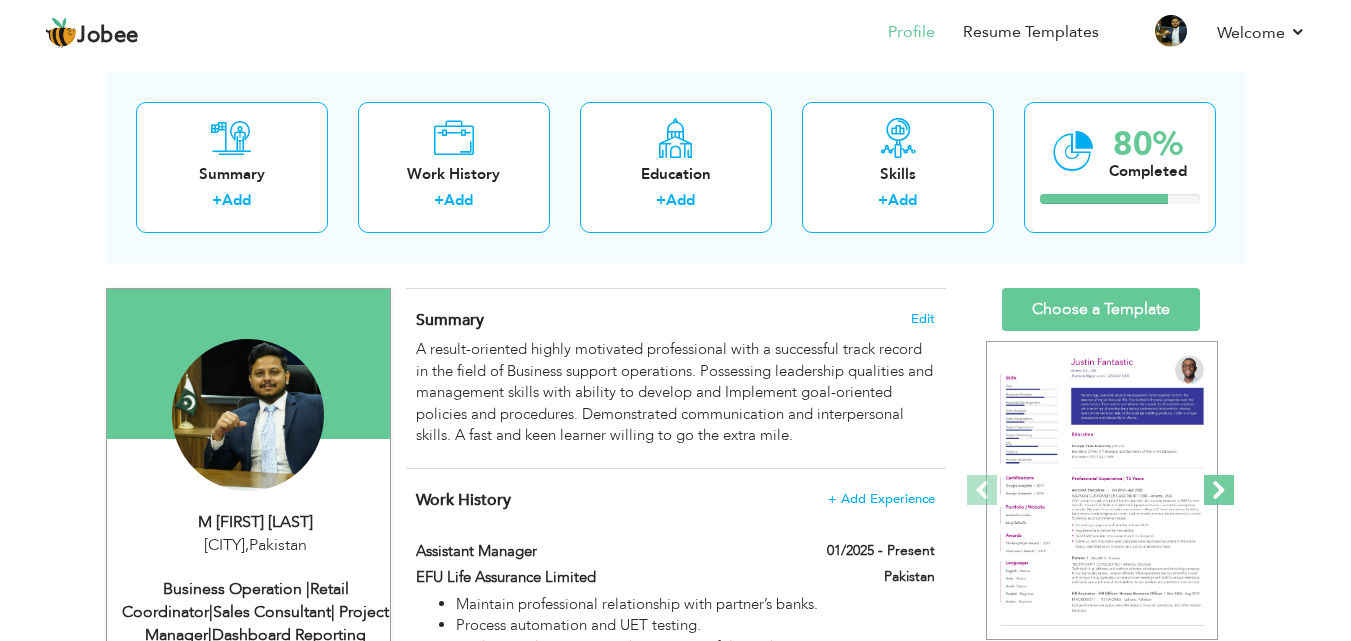 click at bounding box center [1219, 490] 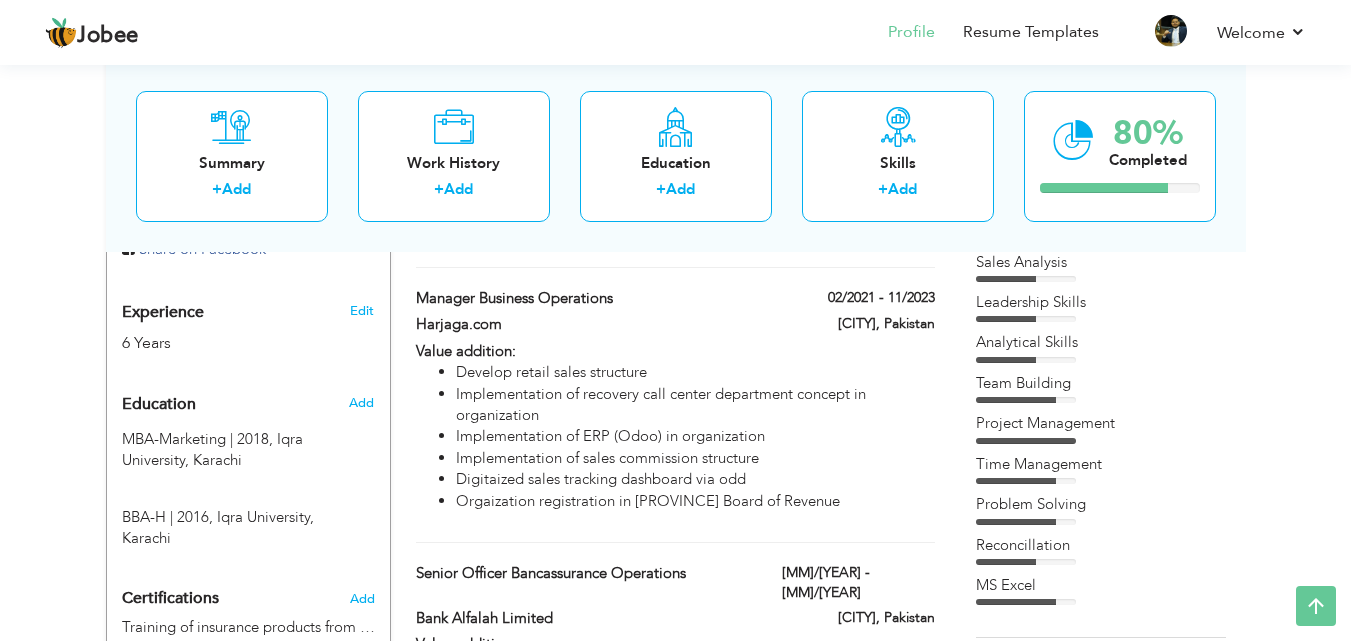 scroll, scrollTop: 377, scrollLeft: 0, axis: vertical 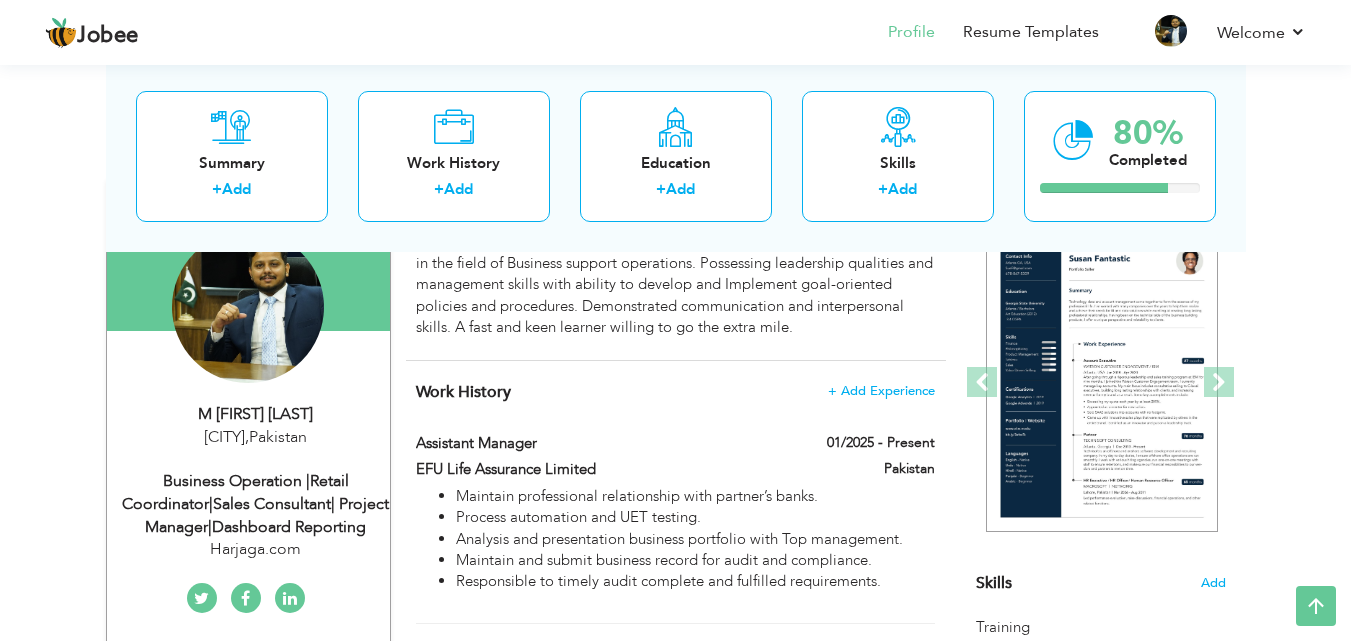 click on "[COMPANY NAME]" at bounding box center (256, 549) 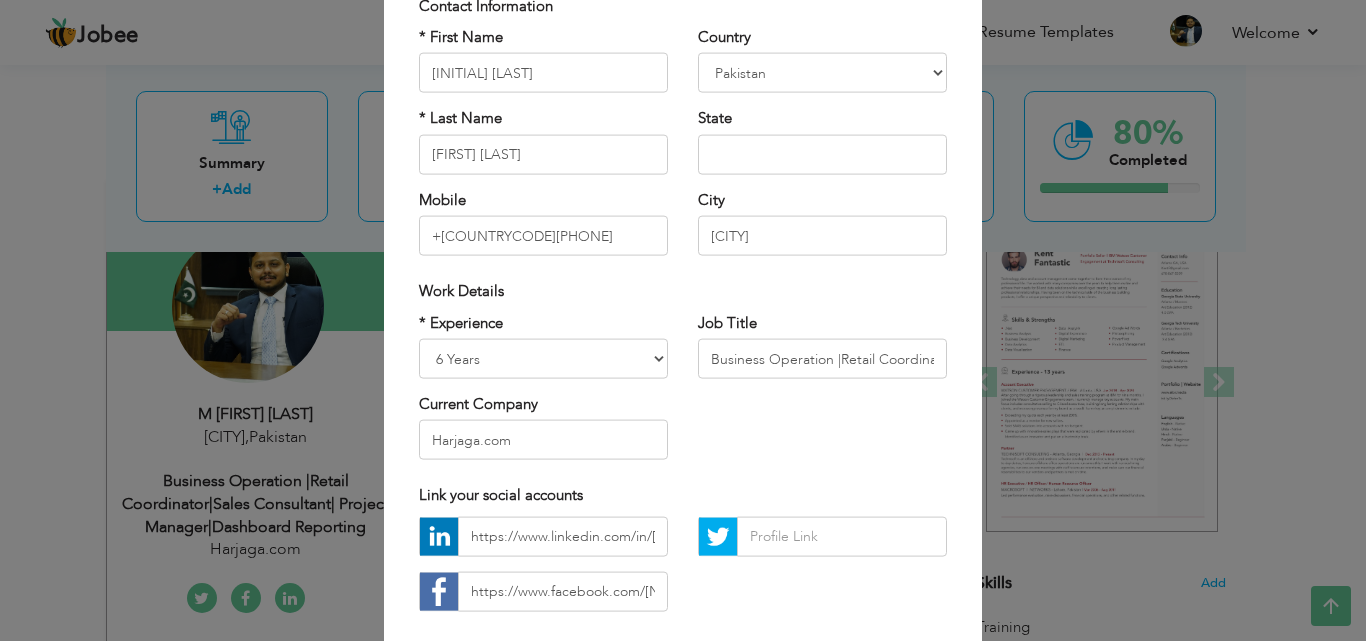 scroll, scrollTop: 204, scrollLeft: 0, axis: vertical 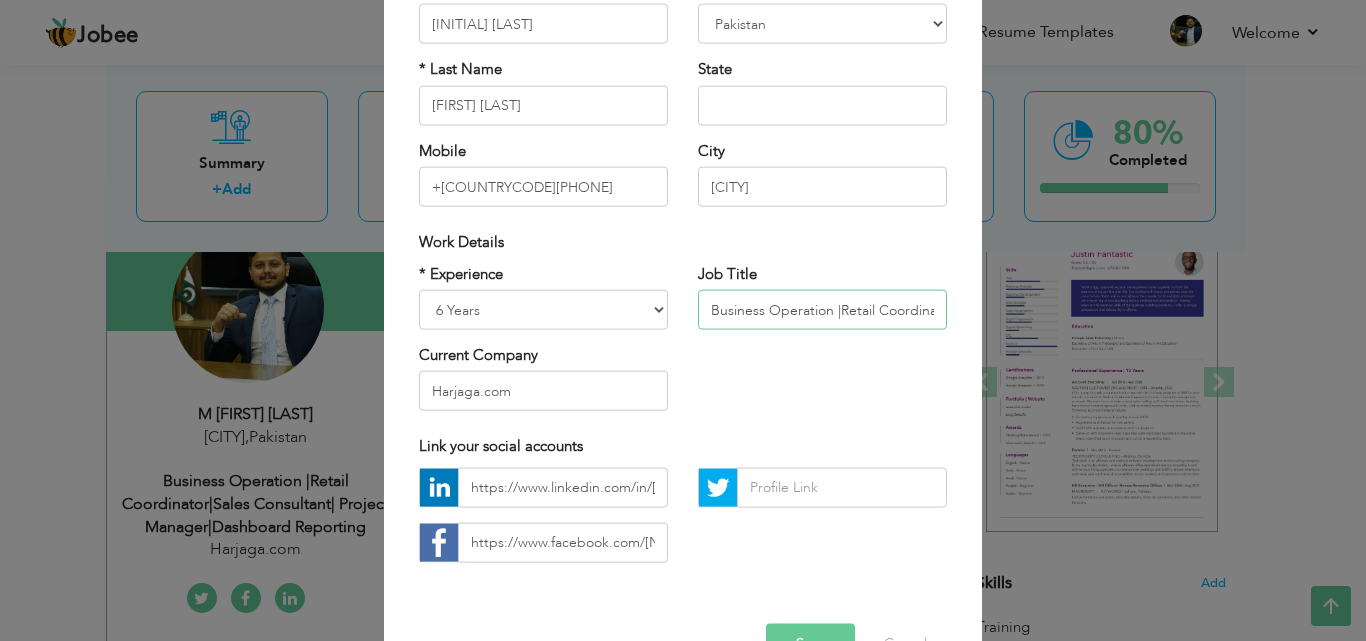 drag, startPoint x: 877, startPoint y: 309, endPoint x: 688, endPoint y: 296, distance: 189.44656 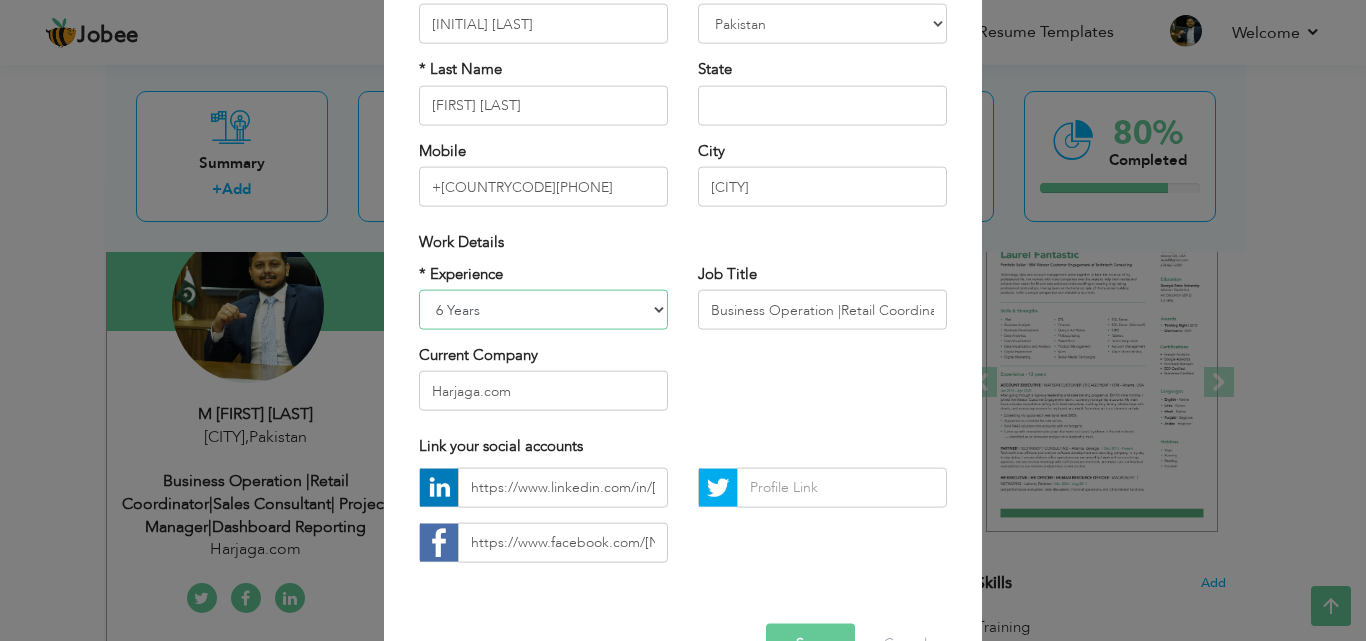 click on "Entry Level Less than 1 Year 1 Year 2 Years 3 Years 4 Years 5 Years 6 Years 7 Years 8 Years 9 Years 10 Years 11 Years 12 Years 13 Years 14 Years 15 Years 16 Years 17 Years 18 Years 19 Years 20 Years 21 Years 22 Years 23 Years 24 Years 25 Years 26 Years 27 Years 28 Years 29 Years 30 Years 31 Years 32 Years 33 Years 34 Years 35 Years More than 35 Years" at bounding box center (543, 310) 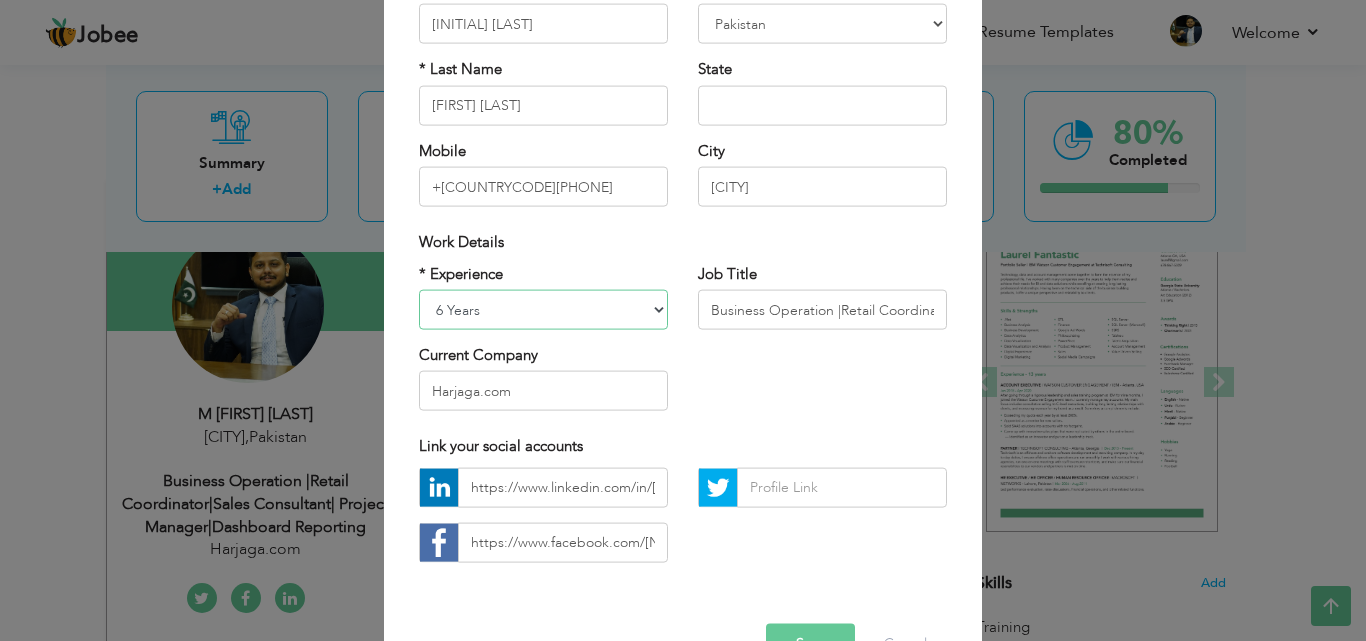 select on "number:10" 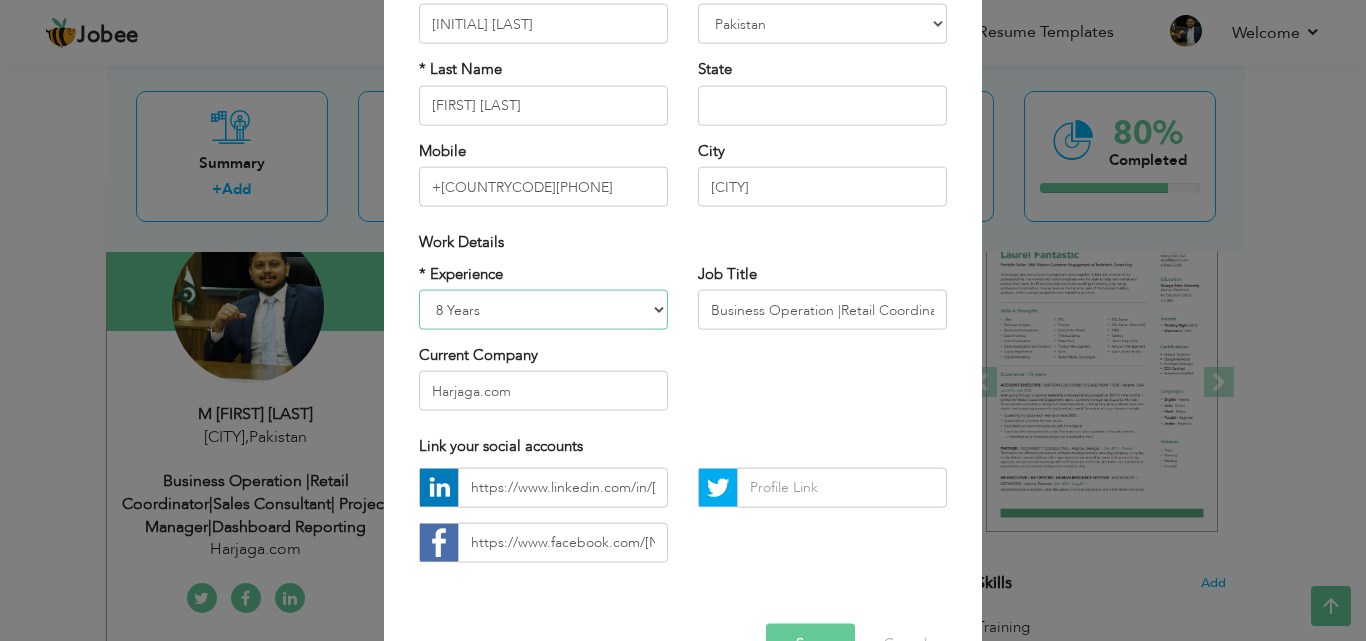 click on "Entry Level Less than 1 Year 1 Year 2 Years 3 Years 4 Years 5 Years 6 Years 7 Years 8 Years 9 Years 10 Years 11 Years 12 Years 13 Years 14 Years 15 Years 16 Years 17 Years 18 Years 19 Years 20 Years 21 Years 22 Years 23 Years 24 Years 25 Years 26 Years 27 Years 28 Years 29 Years 30 Years 31 Years 32 Years 33 Years 34 Years 35 Years More than 35 Years" at bounding box center [543, 310] 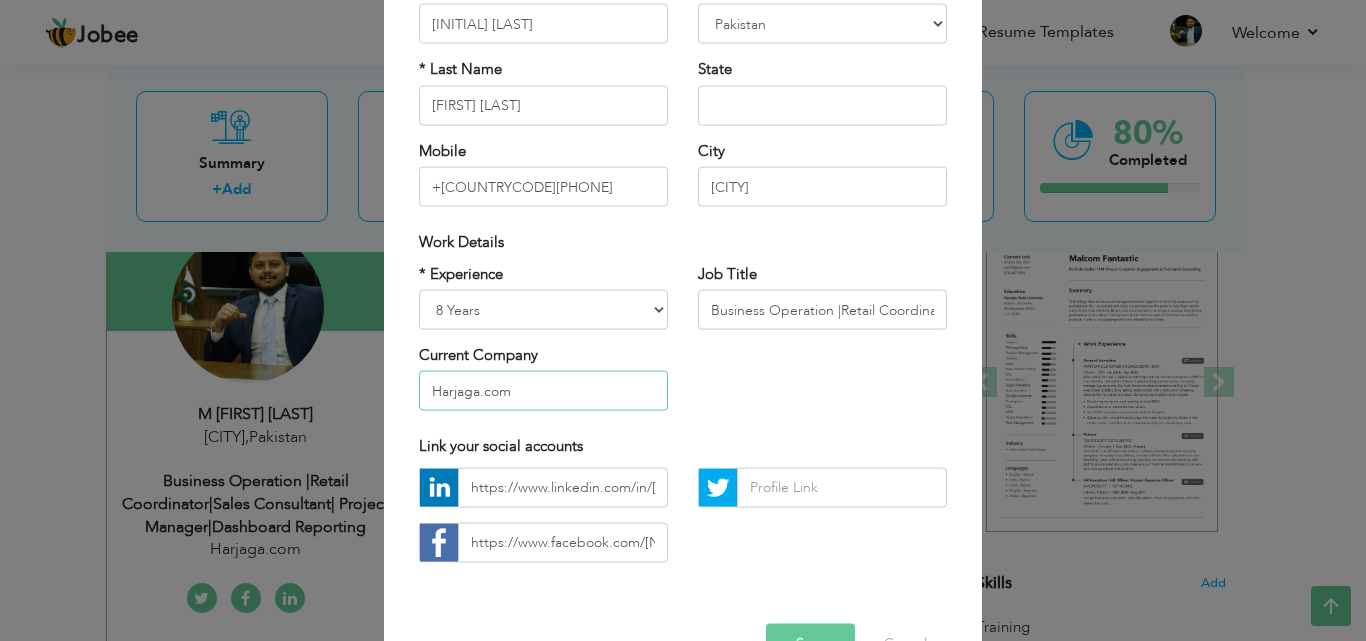 click on "[COMPANY NAME]" at bounding box center (543, 391) 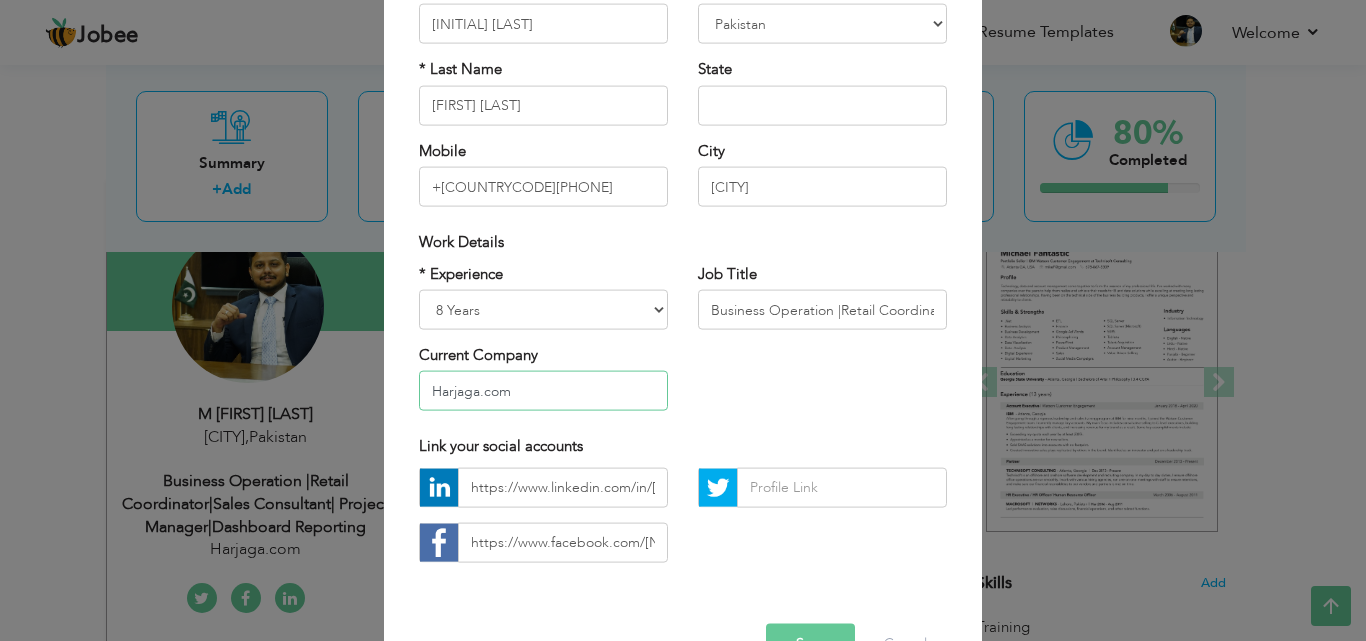 click on "[COMPANY NAME]" at bounding box center (543, 391) 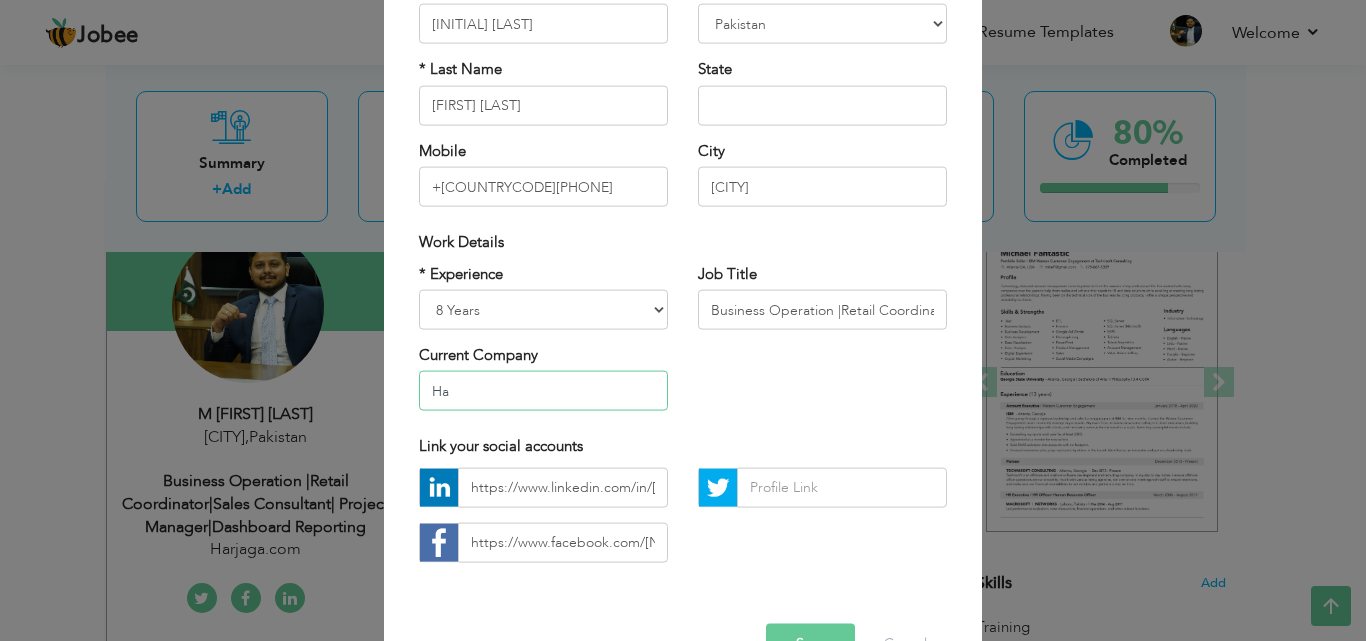type on "H" 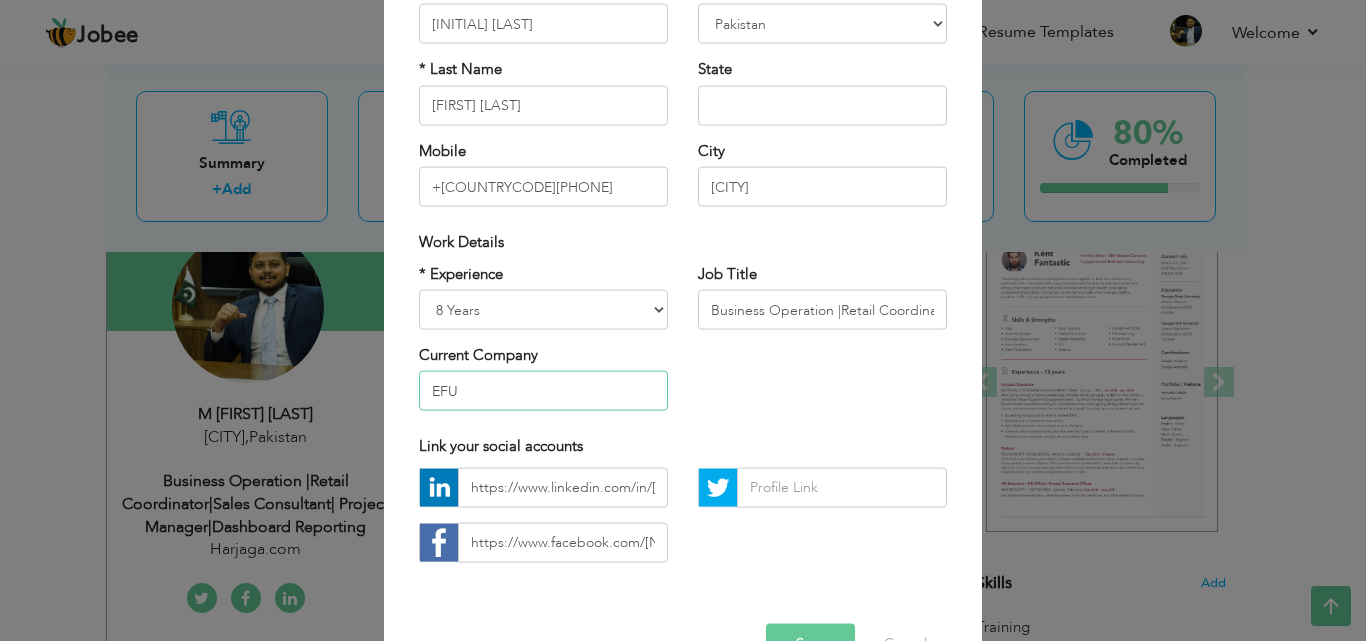 drag, startPoint x: 487, startPoint y: 376, endPoint x: 359, endPoint y: 375, distance: 128.0039 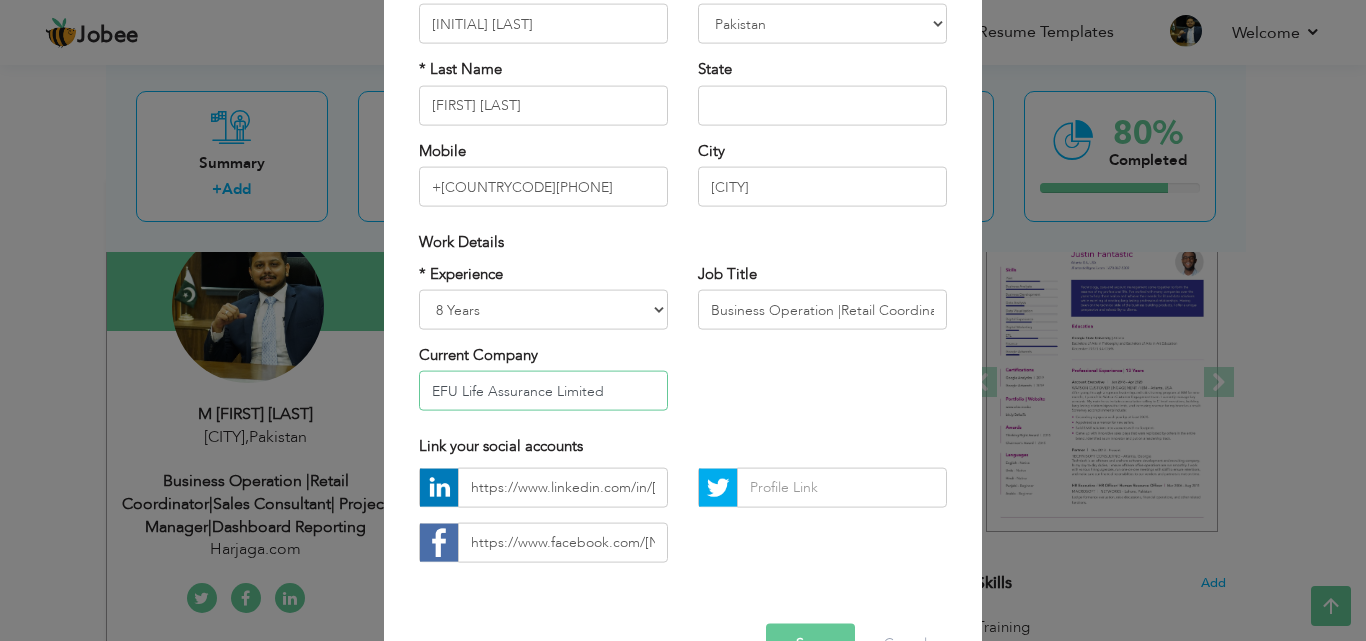 type on "[COMPANY NAME]" 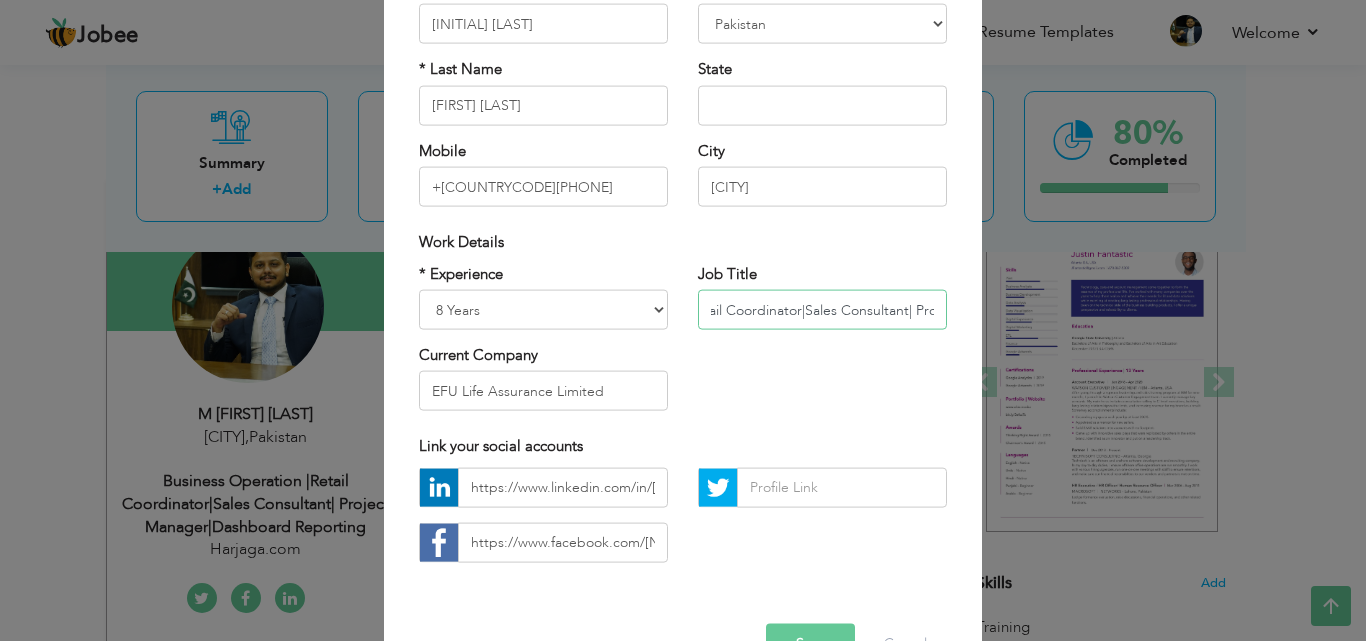 scroll, scrollTop: 0, scrollLeft: 368, axis: horizontal 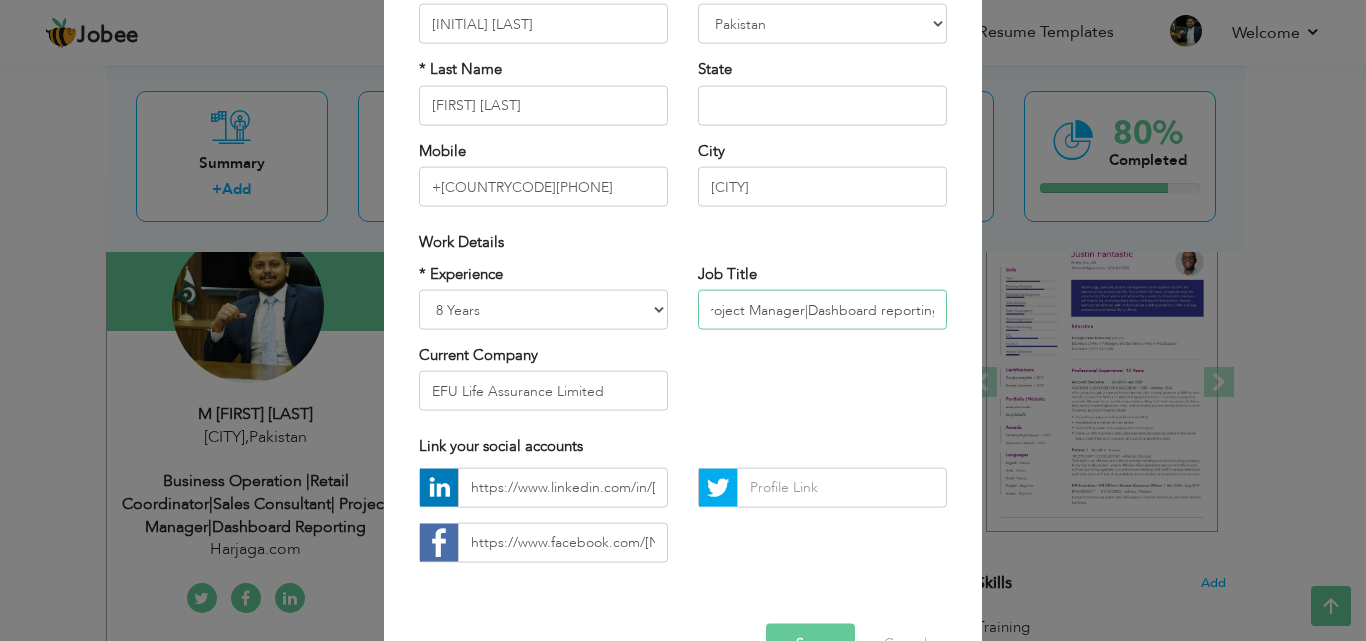 drag, startPoint x: 699, startPoint y: 305, endPoint x: 964, endPoint y: 277, distance: 266.47513 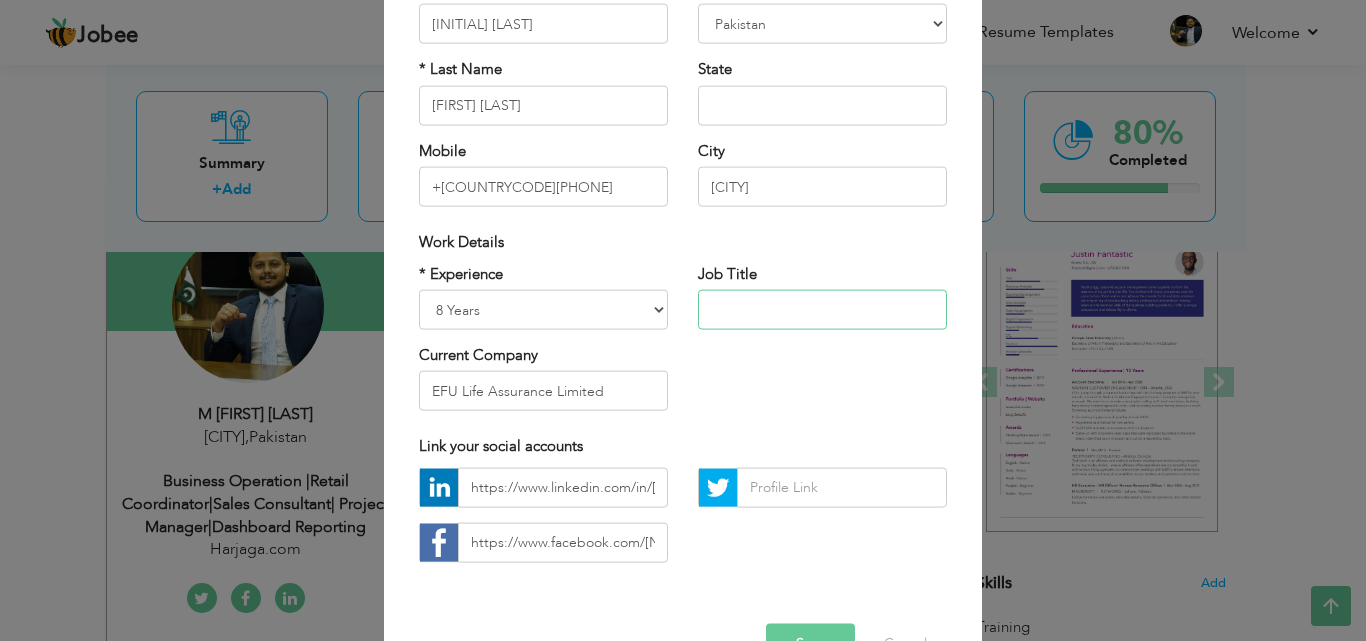 scroll, scrollTop: 0, scrollLeft: 0, axis: both 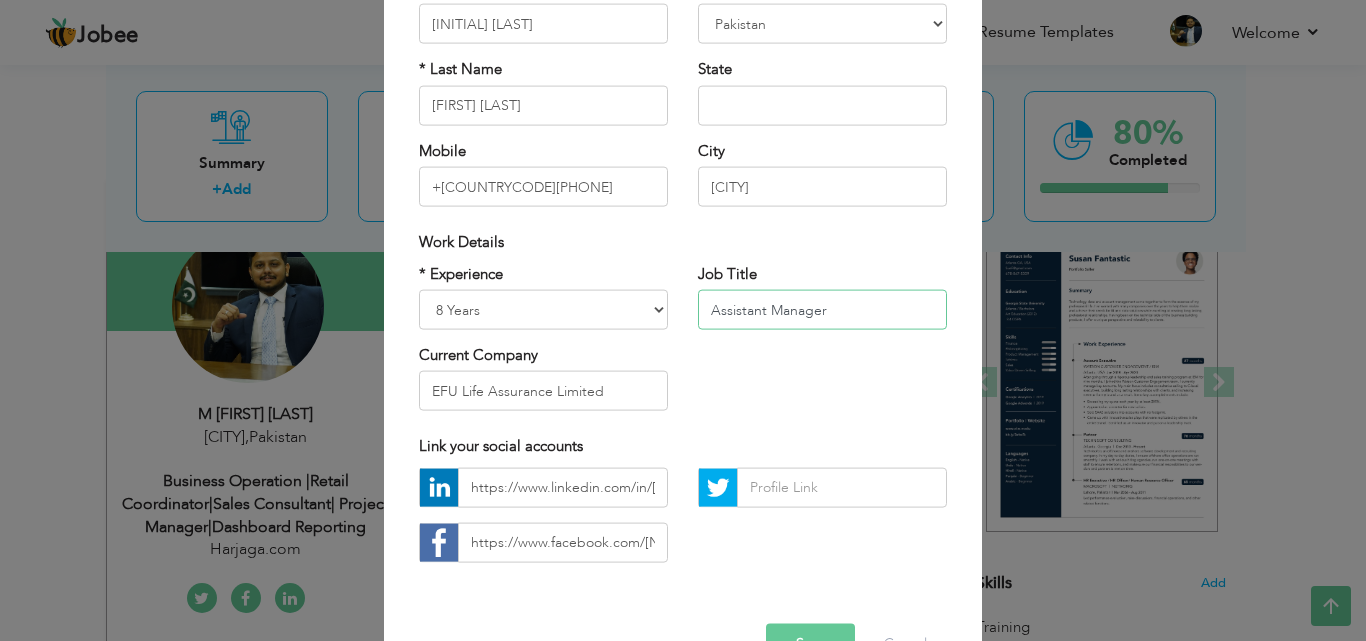 type on "Assistant Manager" 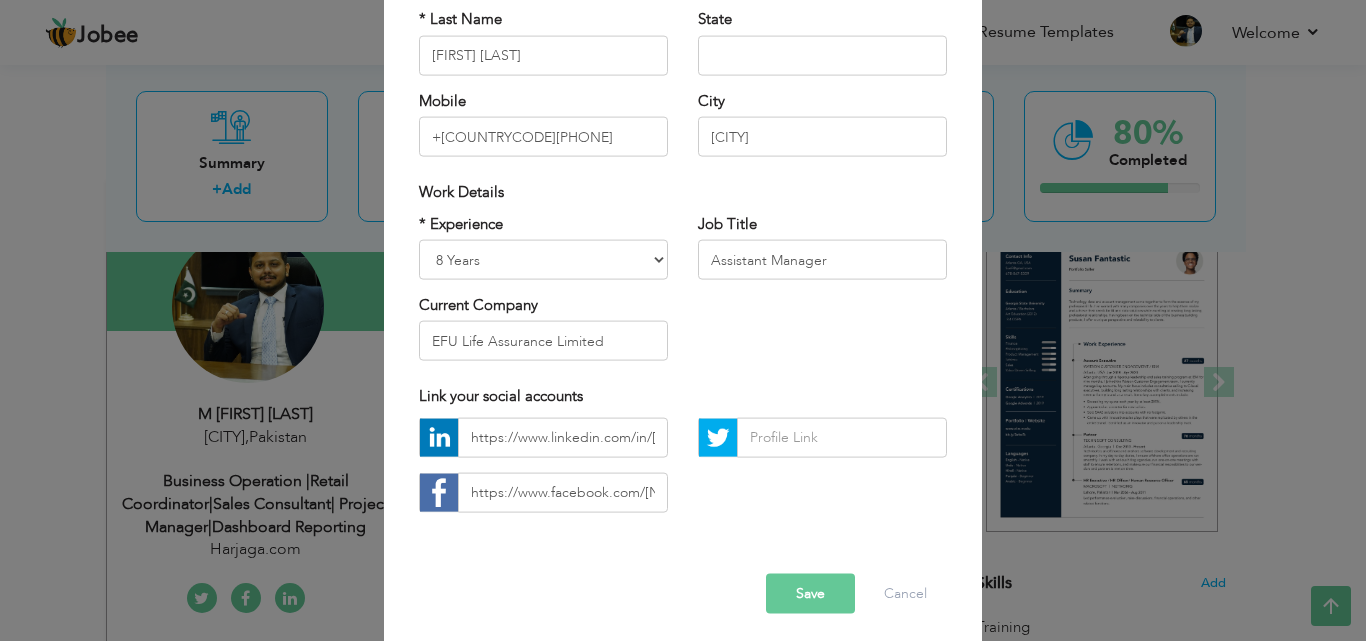 scroll, scrollTop: 261, scrollLeft: 0, axis: vertical 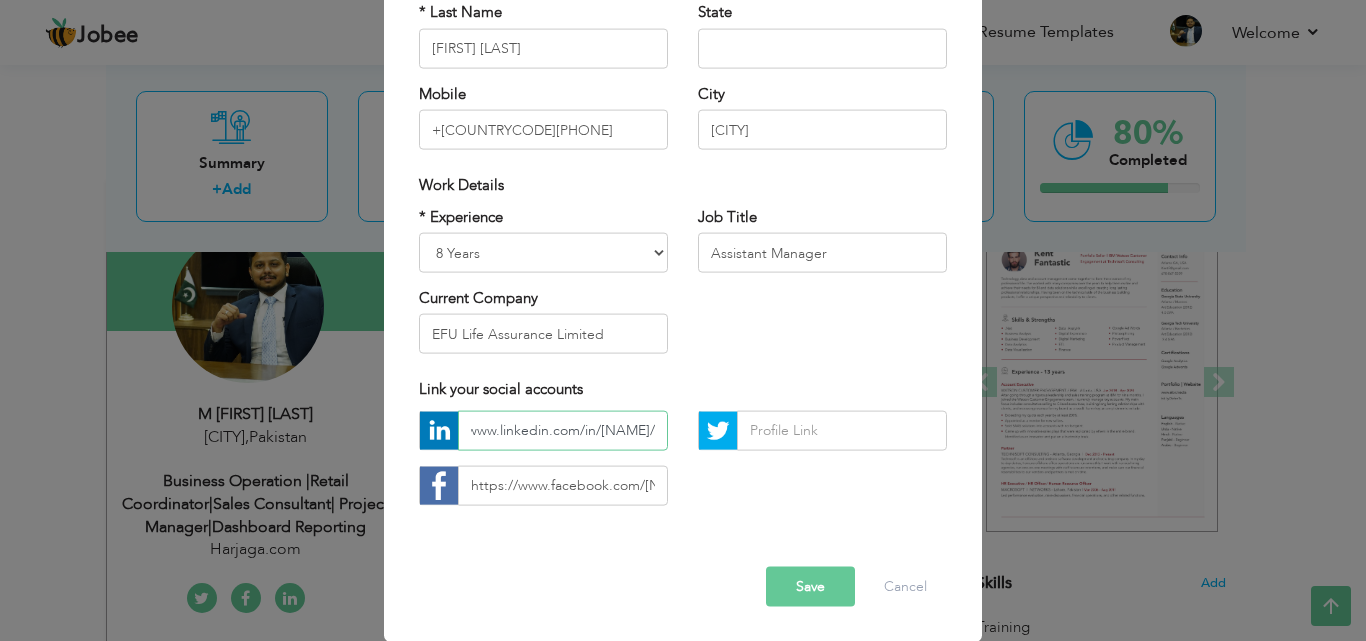 drag, startPoint x: 573, startPoint y: 422, endPoint x: 725, endPoint y: 406, distance: 152.83978 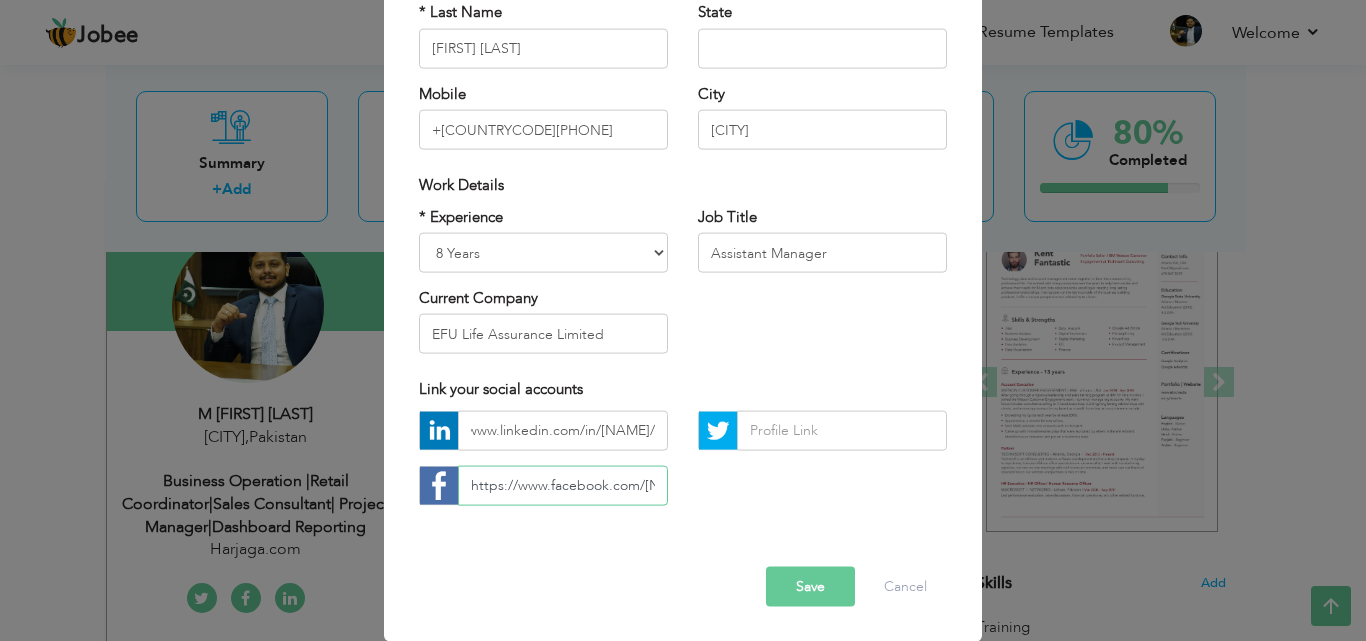scroll, scrollTop: 0, scrollLeft: 0, axis: both 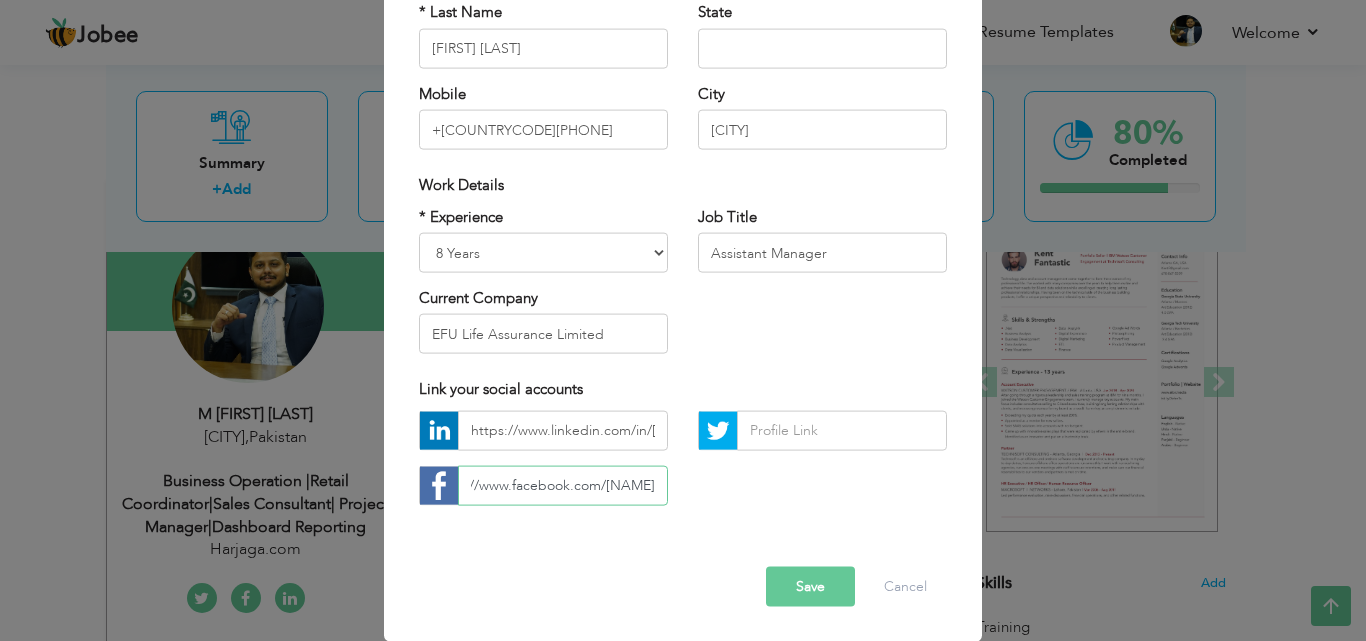 drag, startPoint x: 506, startPoint y: 491, endPoint x: 871, endPoint y: 468, distance: 365.72394 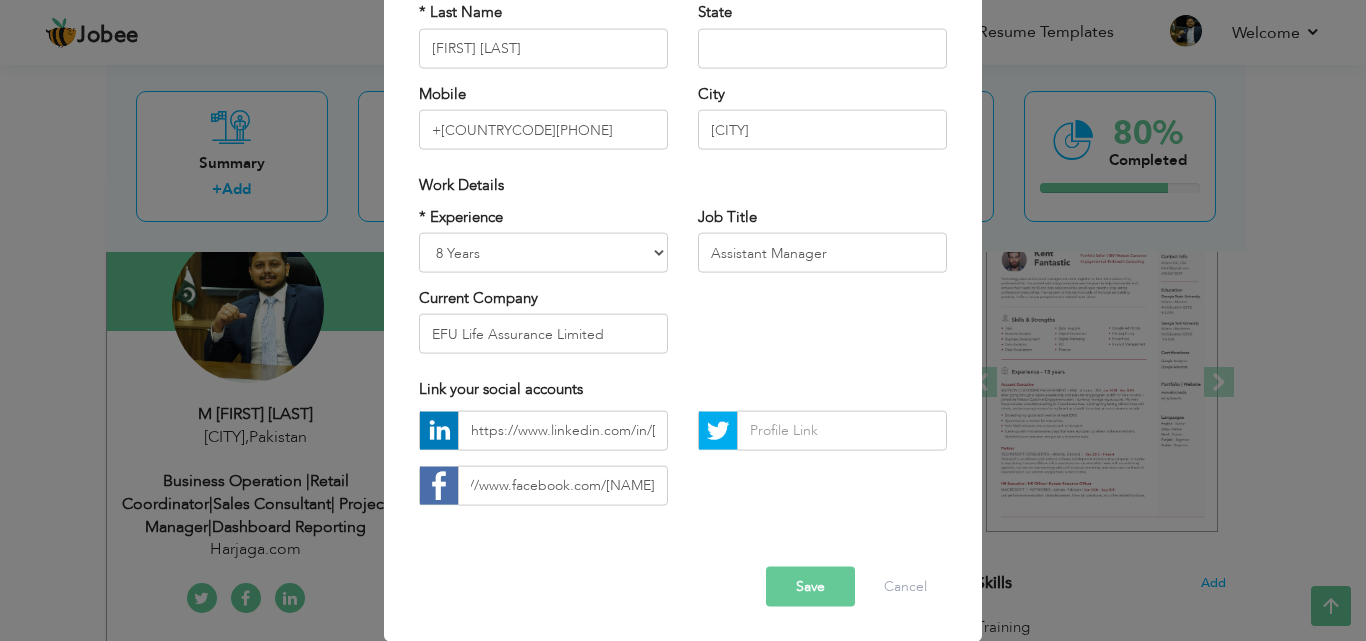 click on "Save" at bounding box center [810, 586] 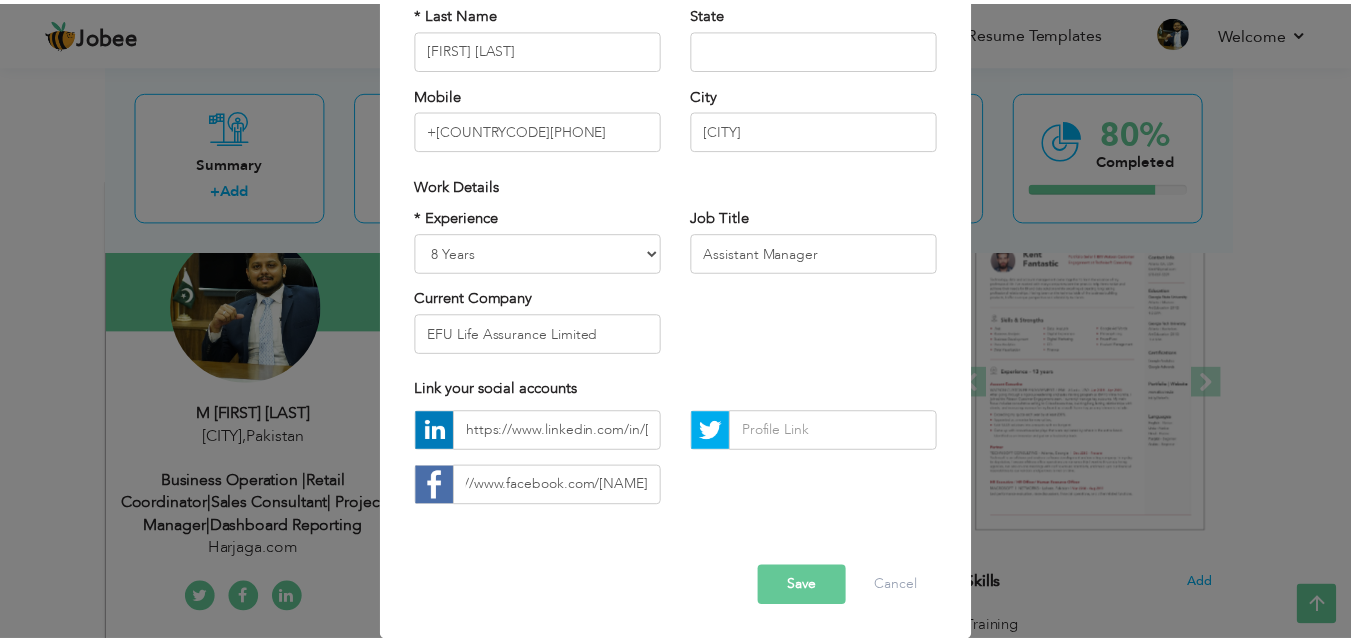 scroll, scrollTop: 0, scrollLeft: 0, axis: both 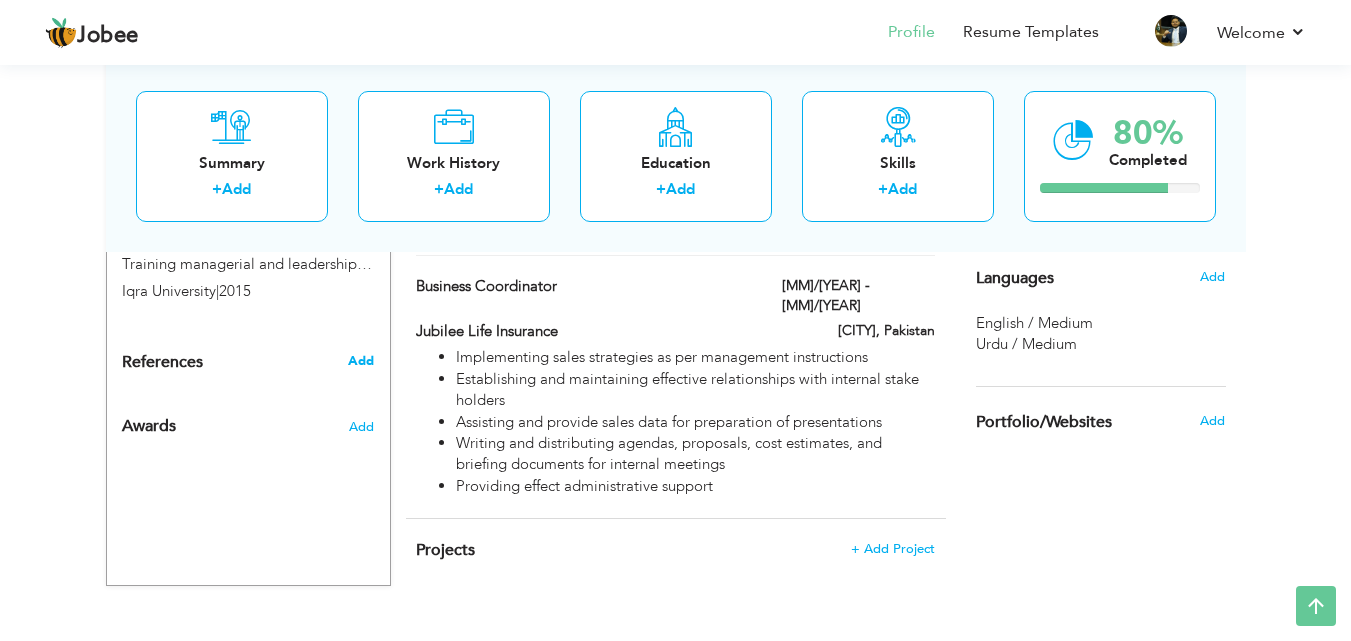 click on "Add" at bounding box center (361, 361) 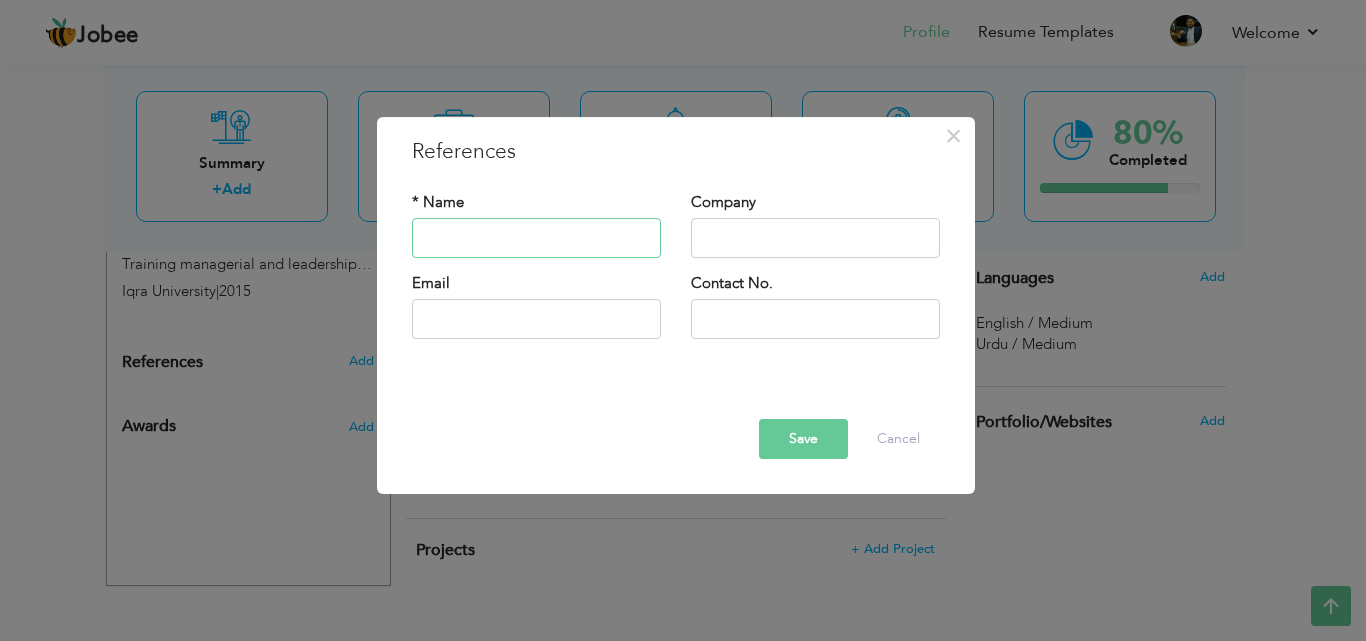 paste on "References available on request" 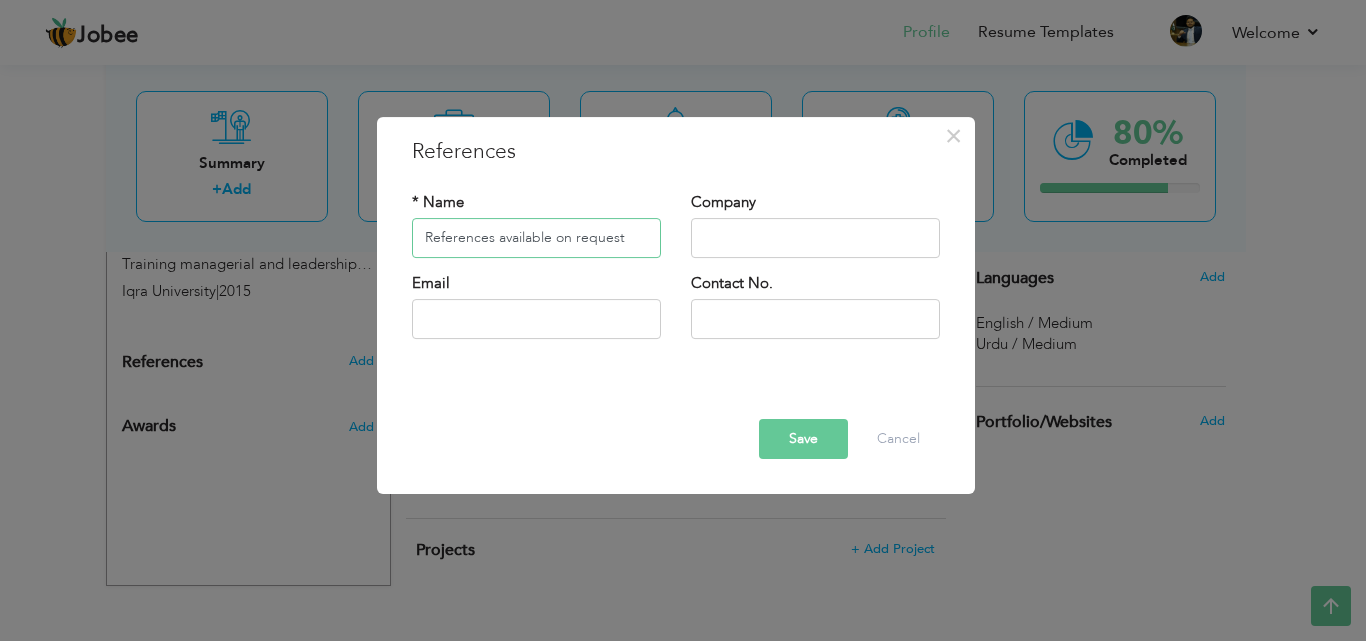 type on "References available on request" 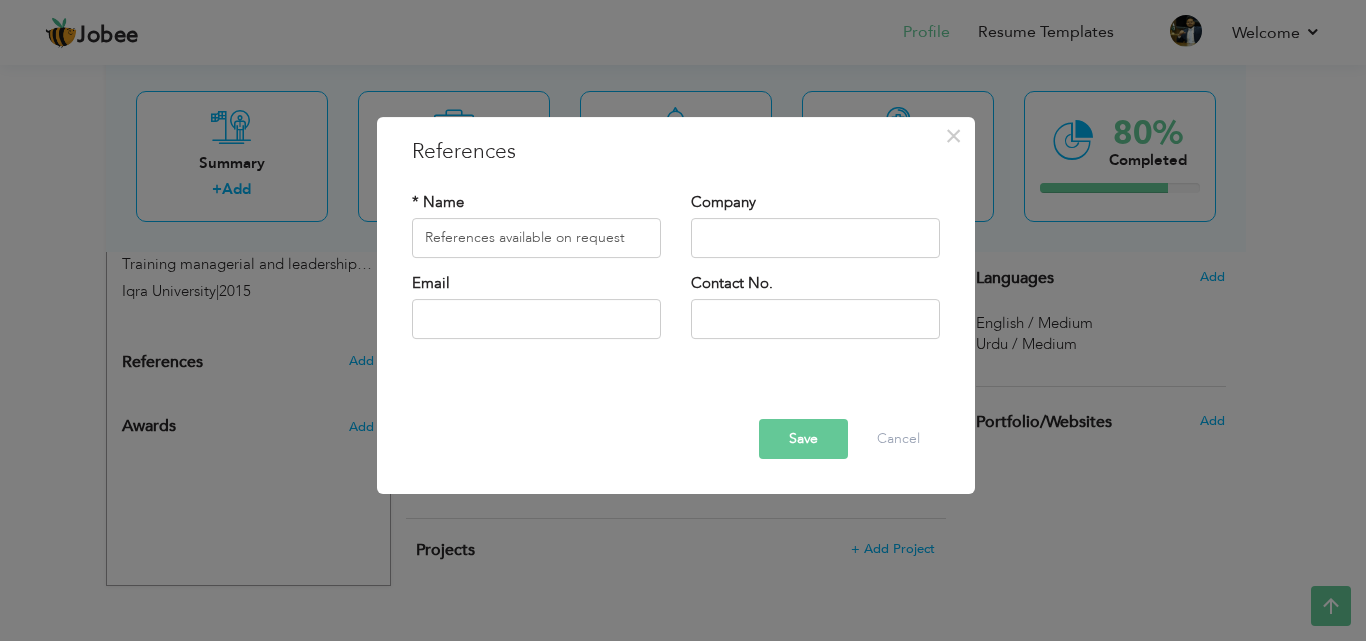 click on "Save" at bounding box center [803, 439] 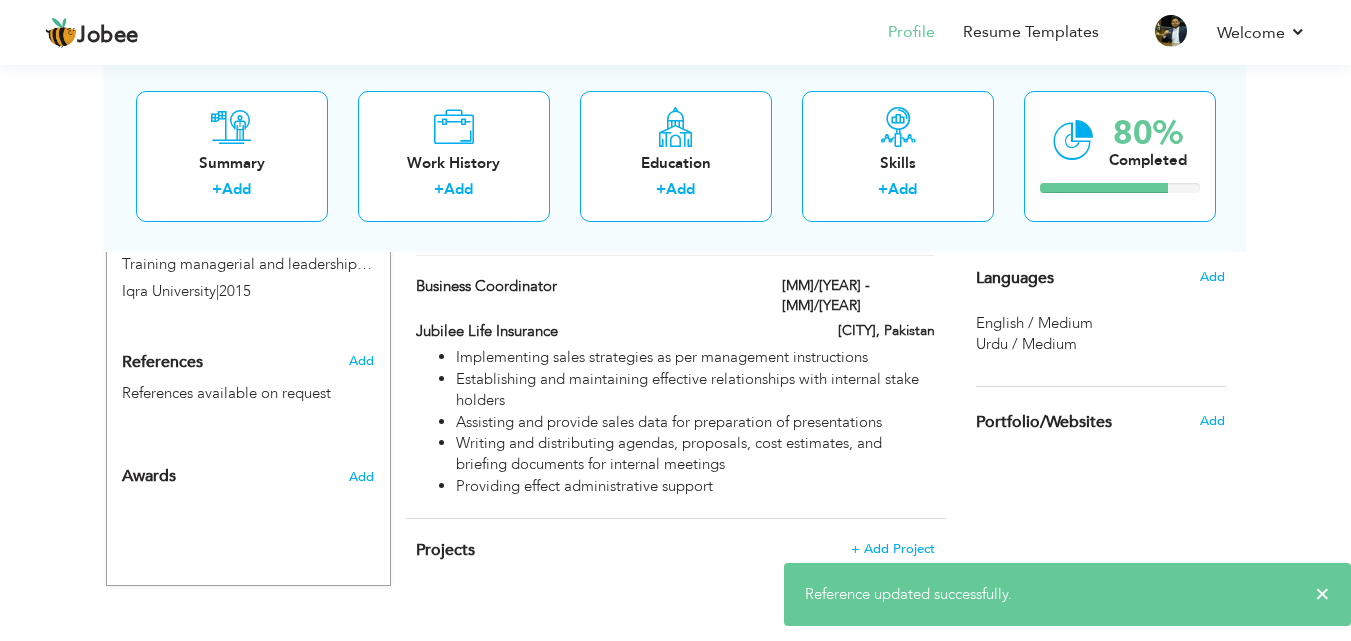 click on "Add" at bounding box center [365, 472] 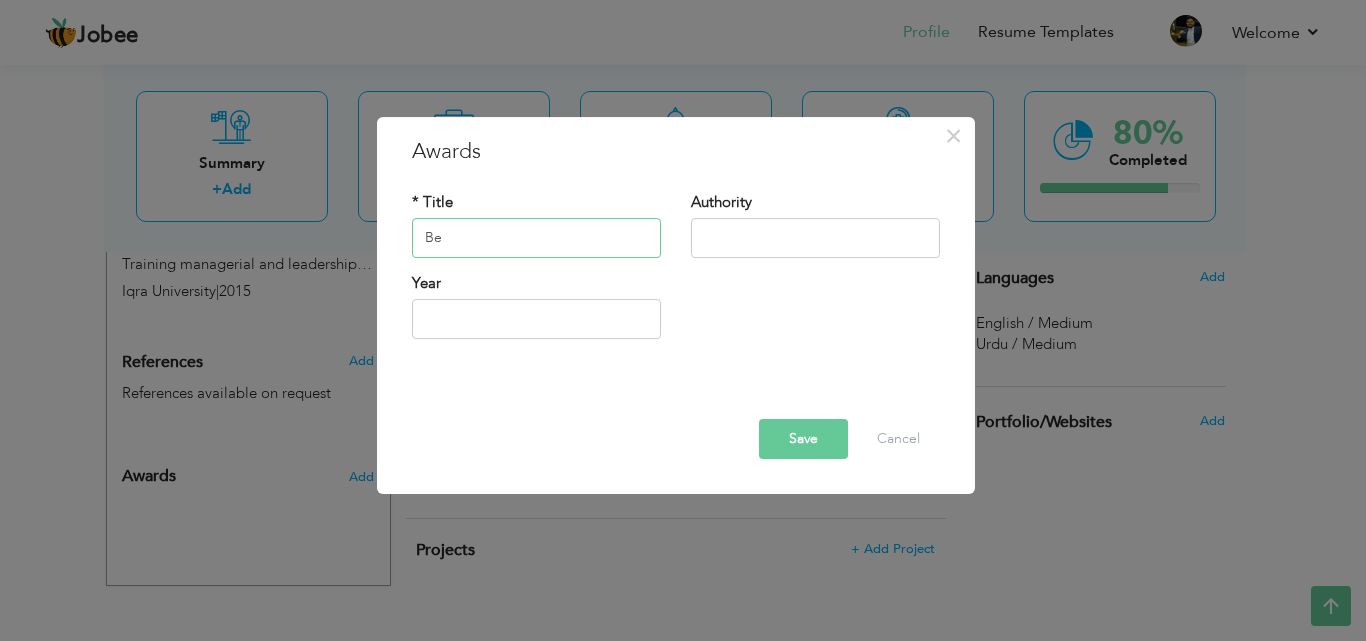 type on "B" 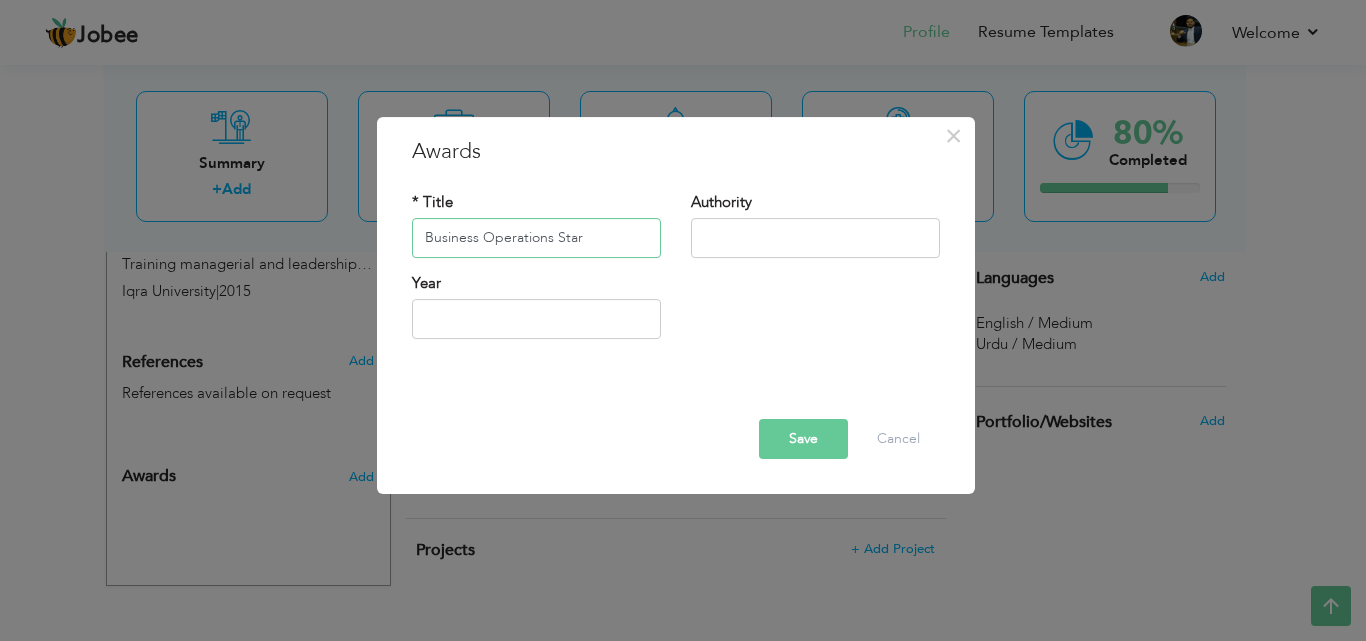 type on "Business Operations Star" 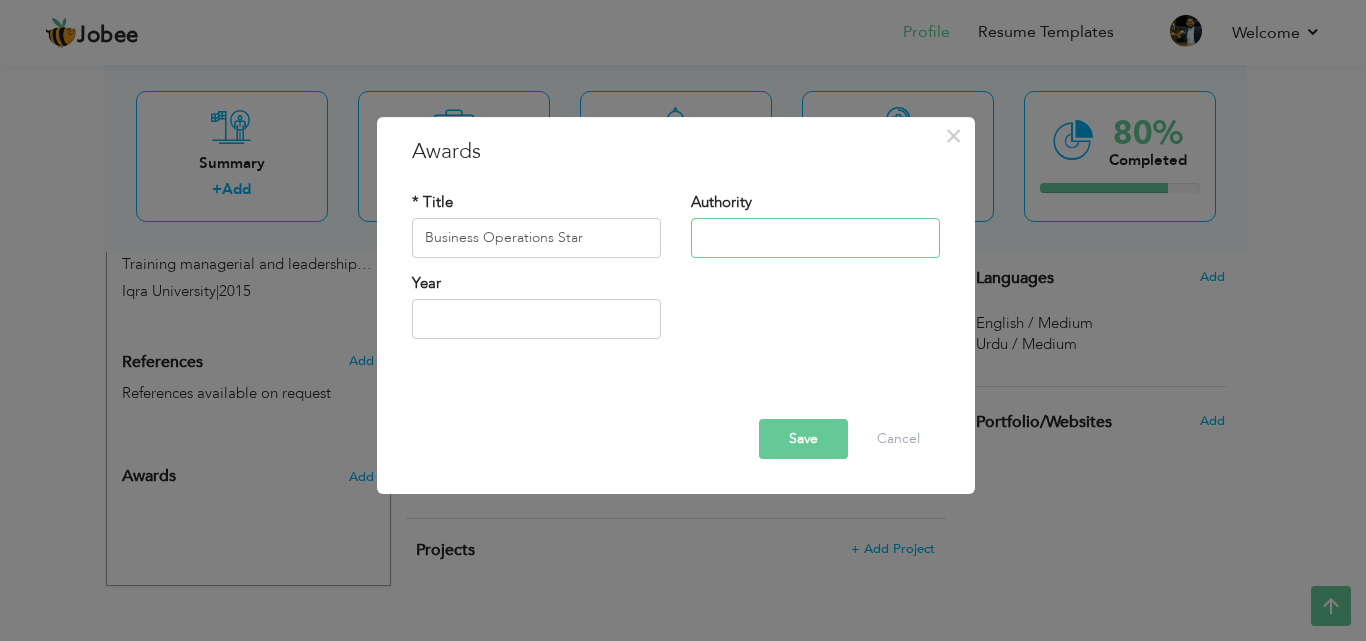 click at bounding box center [815, 238] 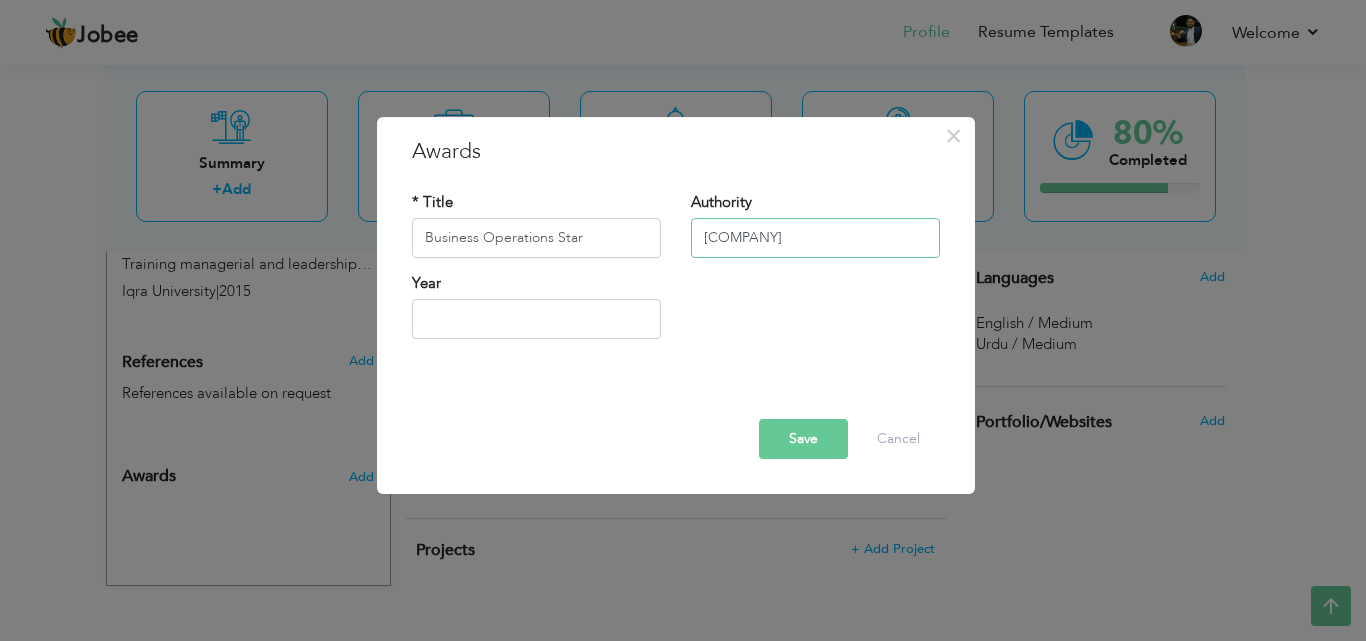 type on "Bank Alfalah" 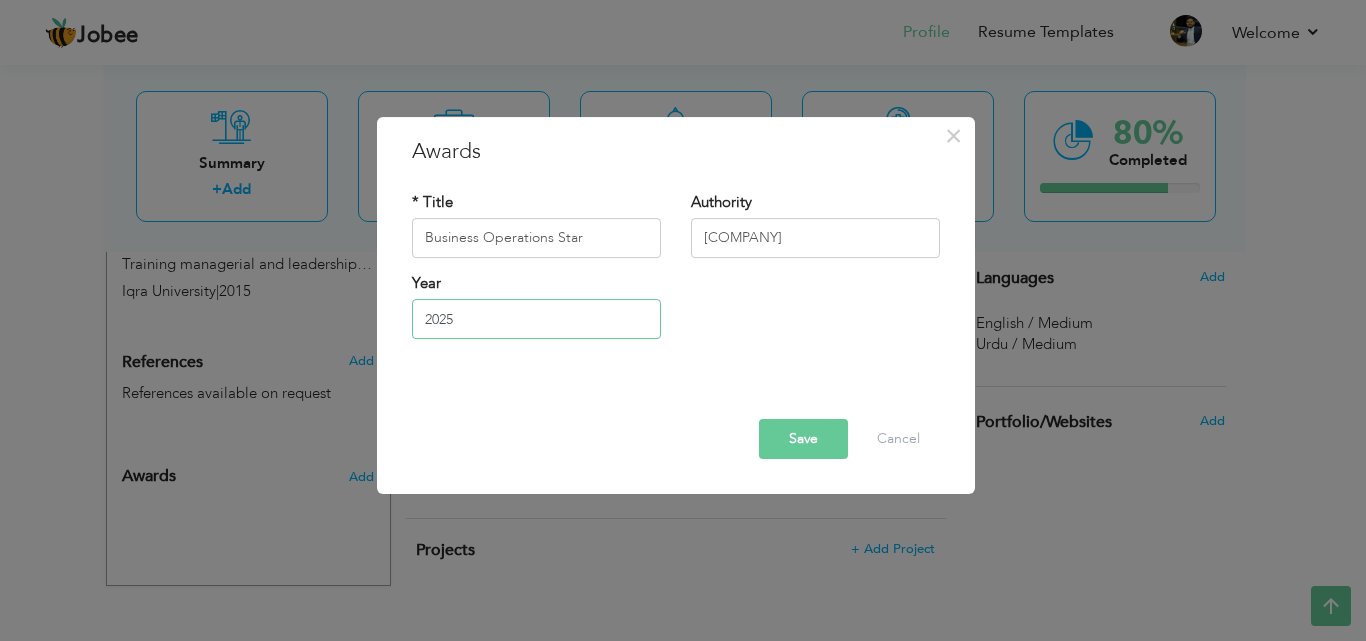 click on "2025" at bounding box center [536, 319] 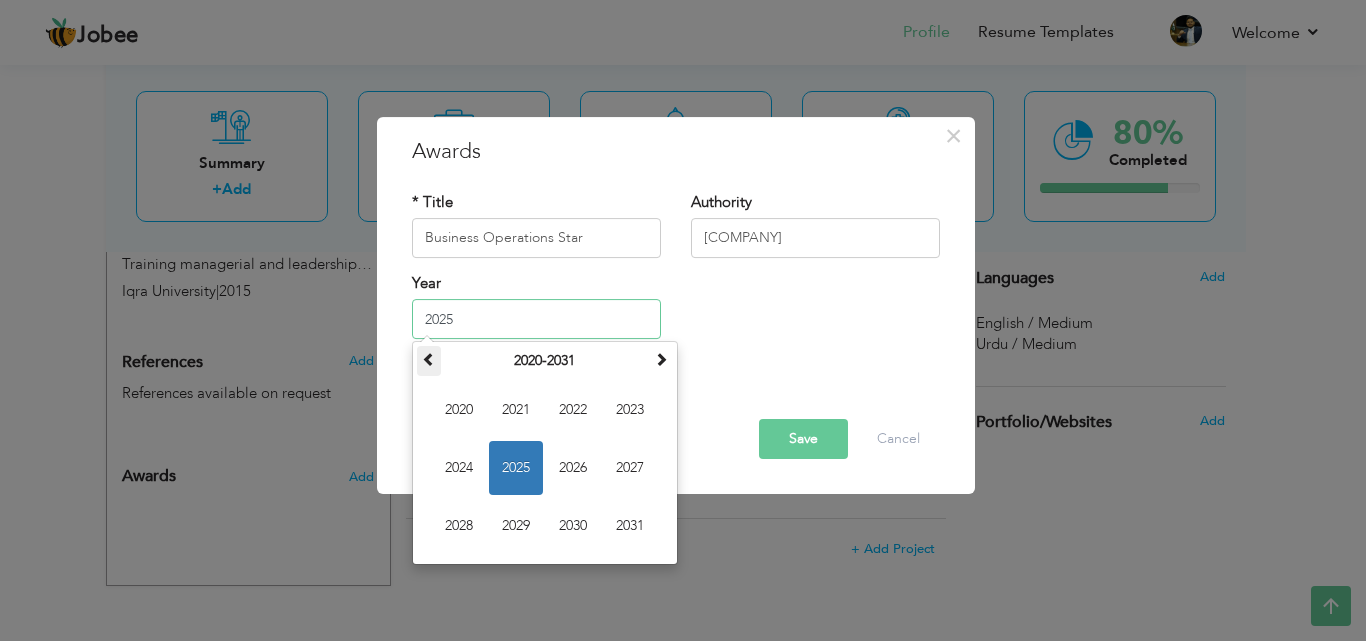 click at bounding box center [429, 361] 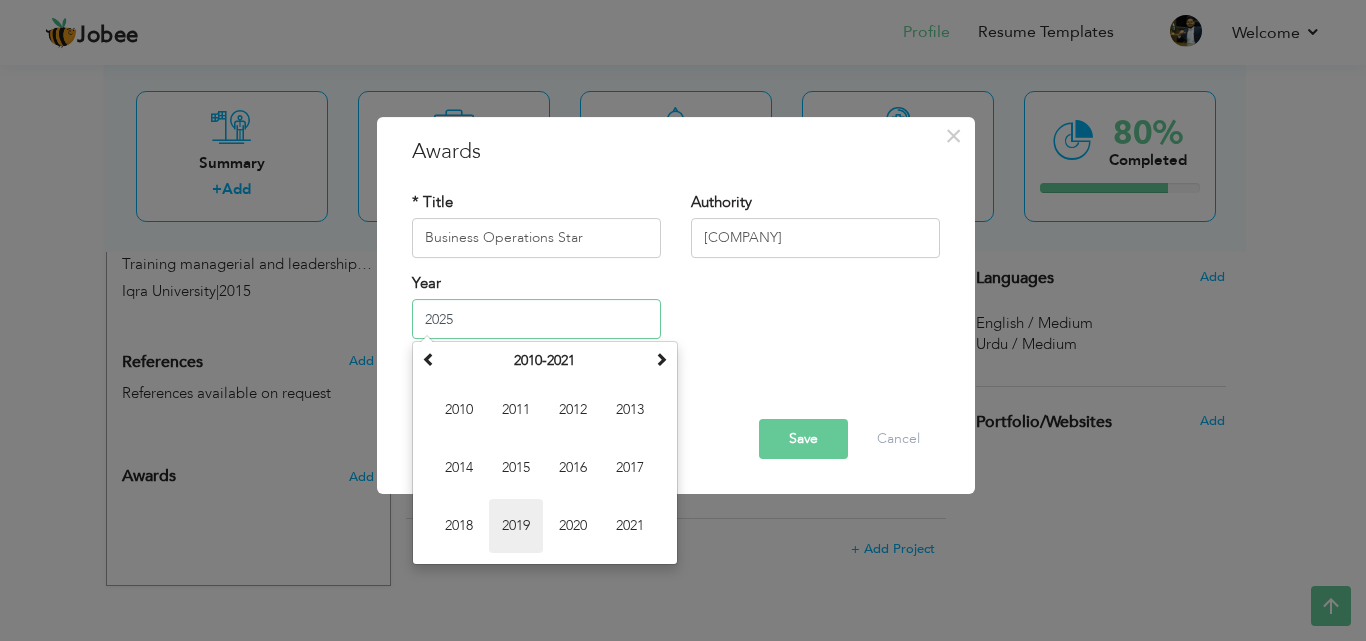 click on "2019" at bounding box center [516, 526] 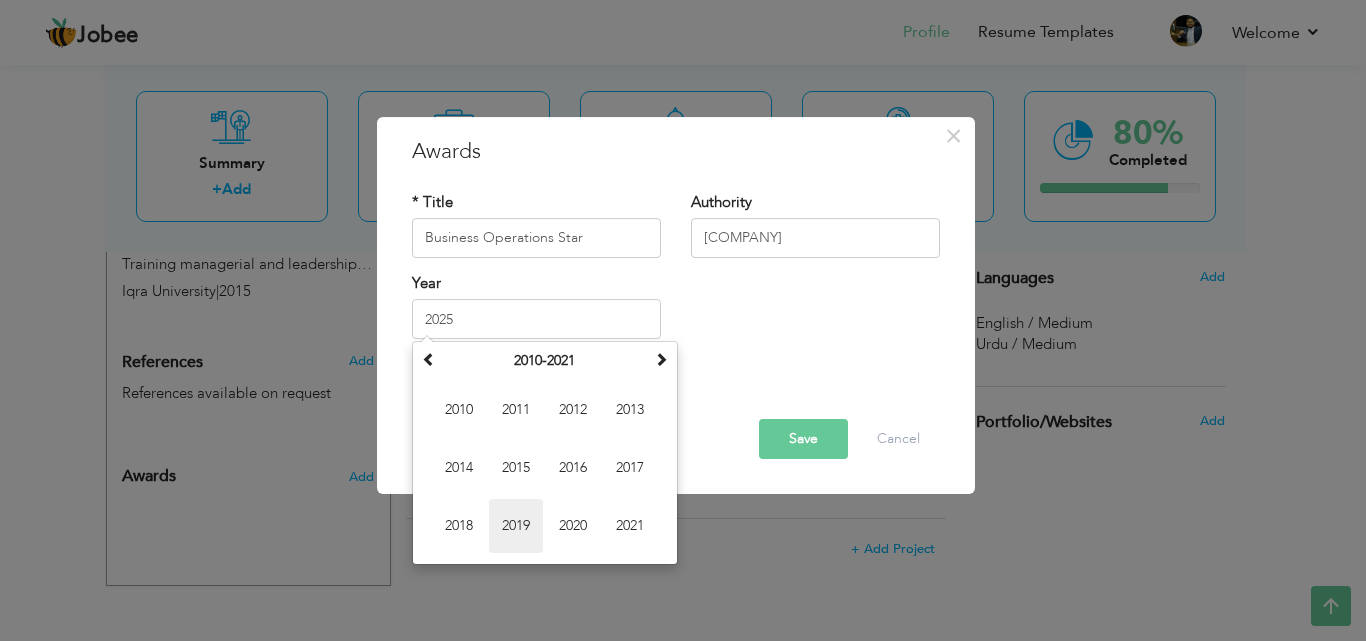 type on "2019" 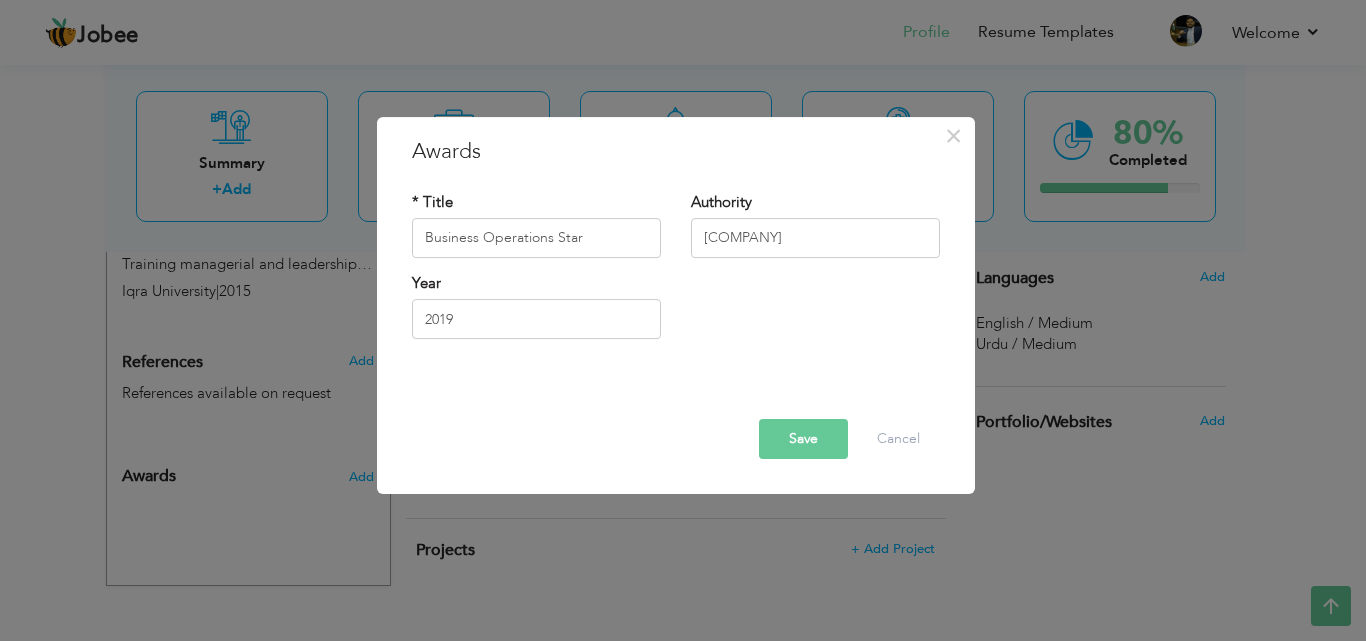 click on "Save" at bounding box center [803, 439] 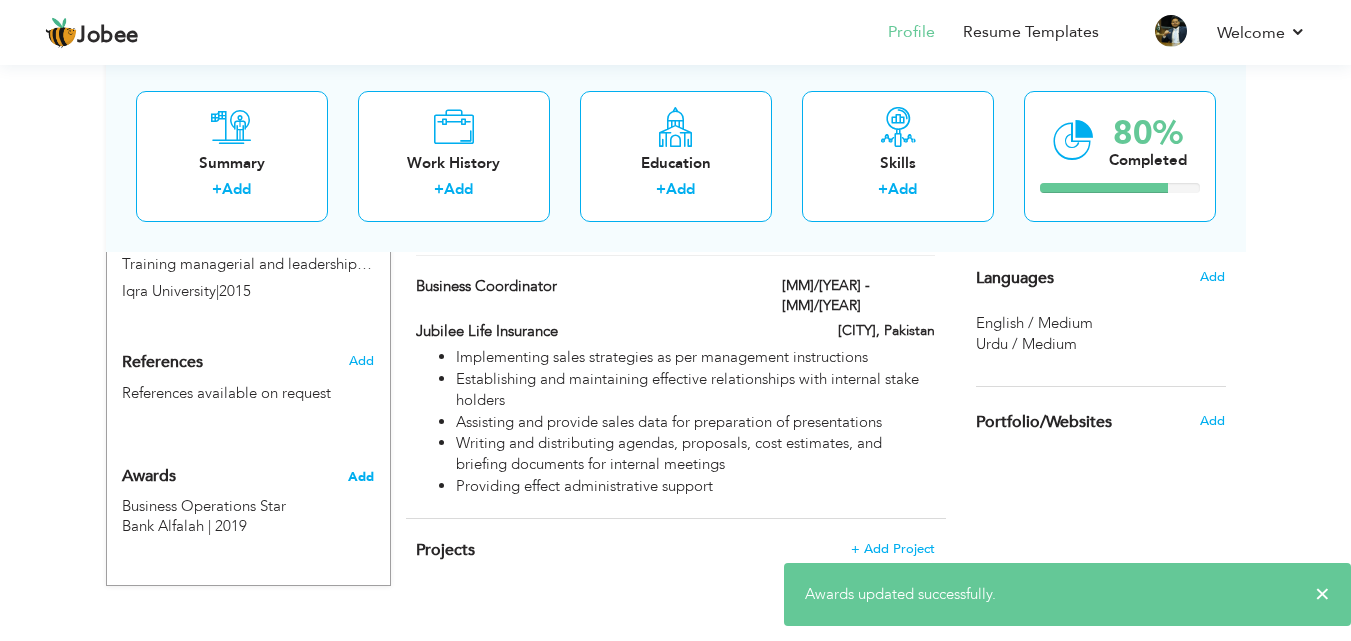 click on "Add" at bounding box center (361, 477) 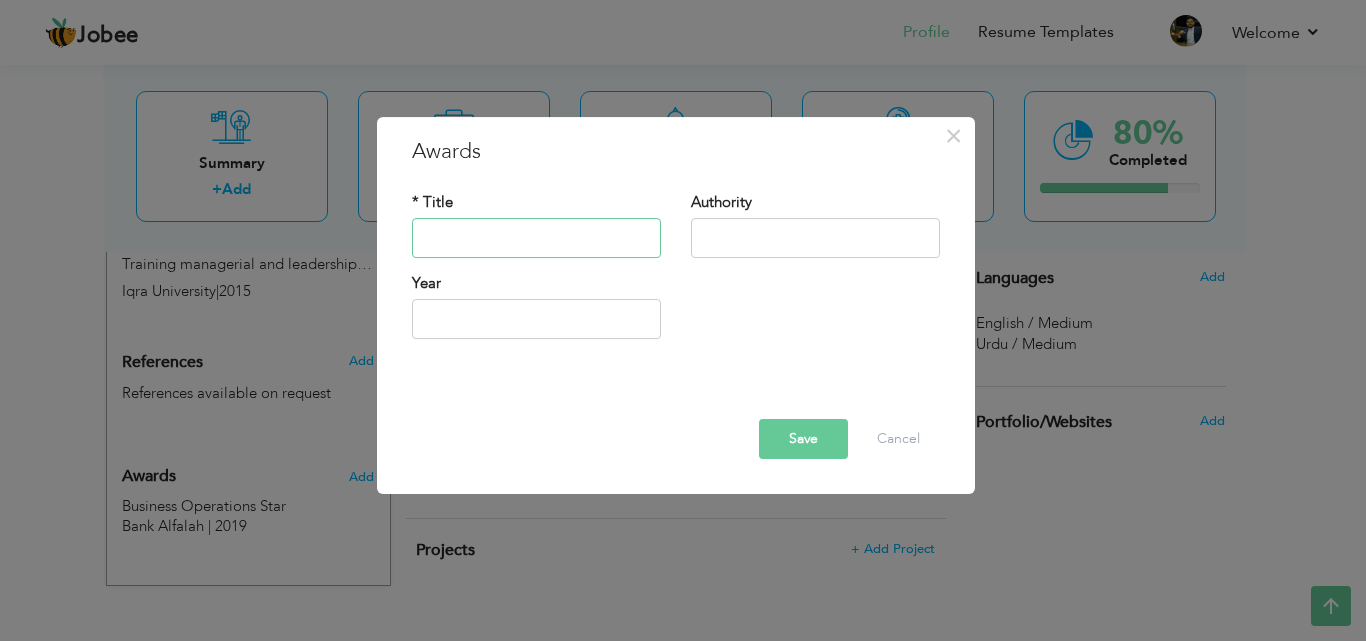 type on "V" 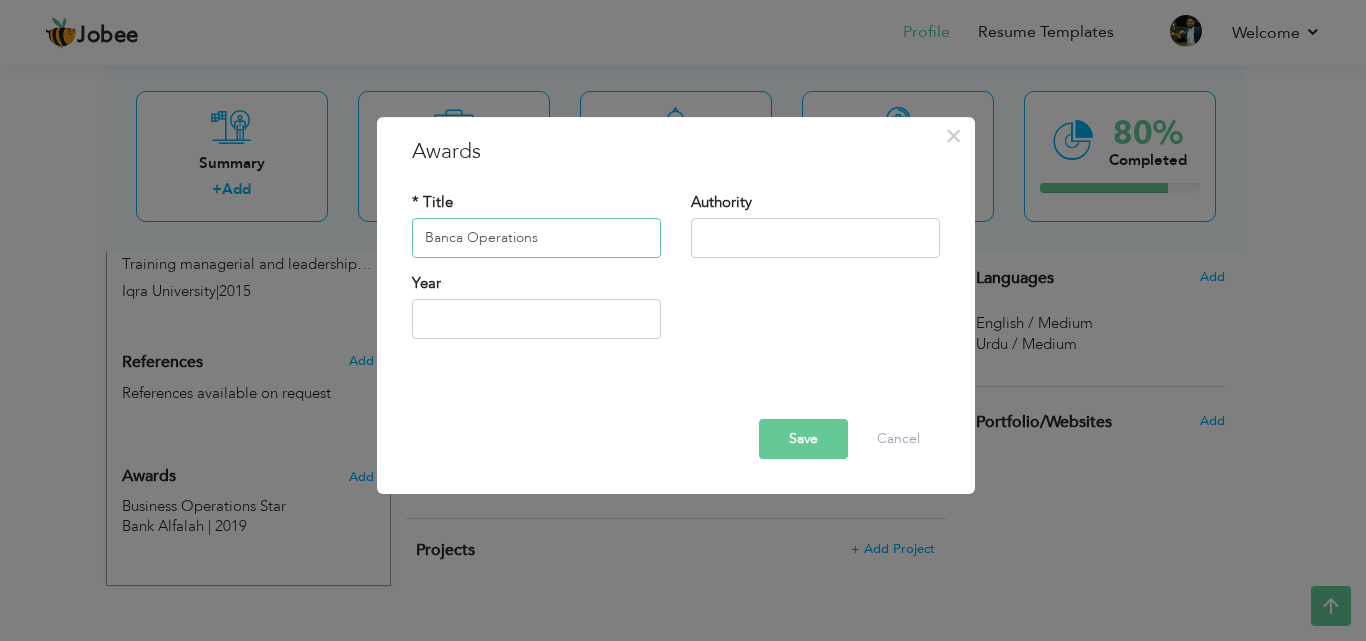 paste on "excellence" 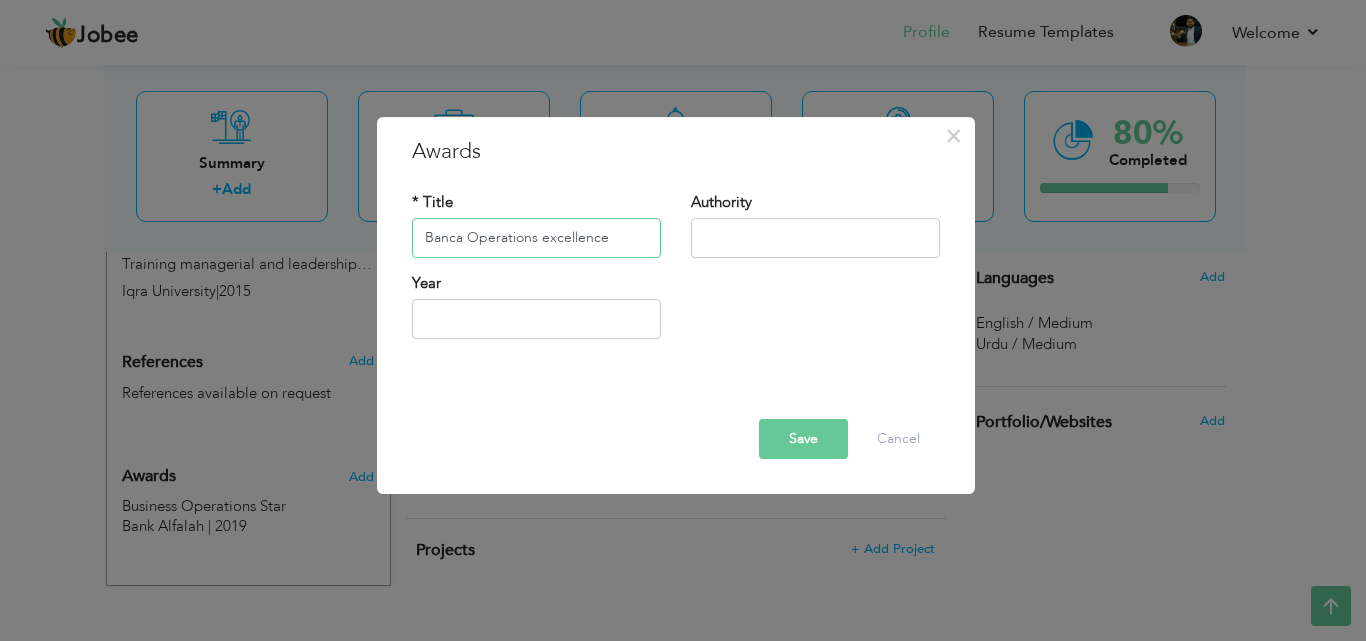 type on "Banca Operations excellence" 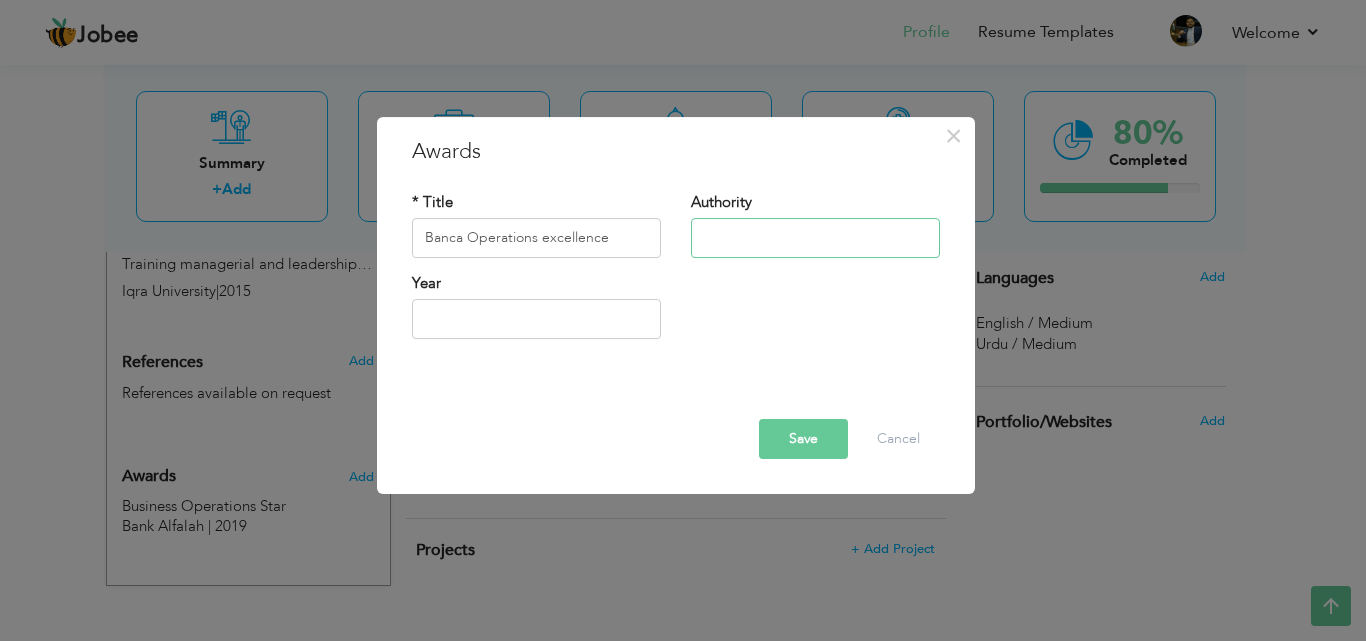 click at bounding box center [815, 238] 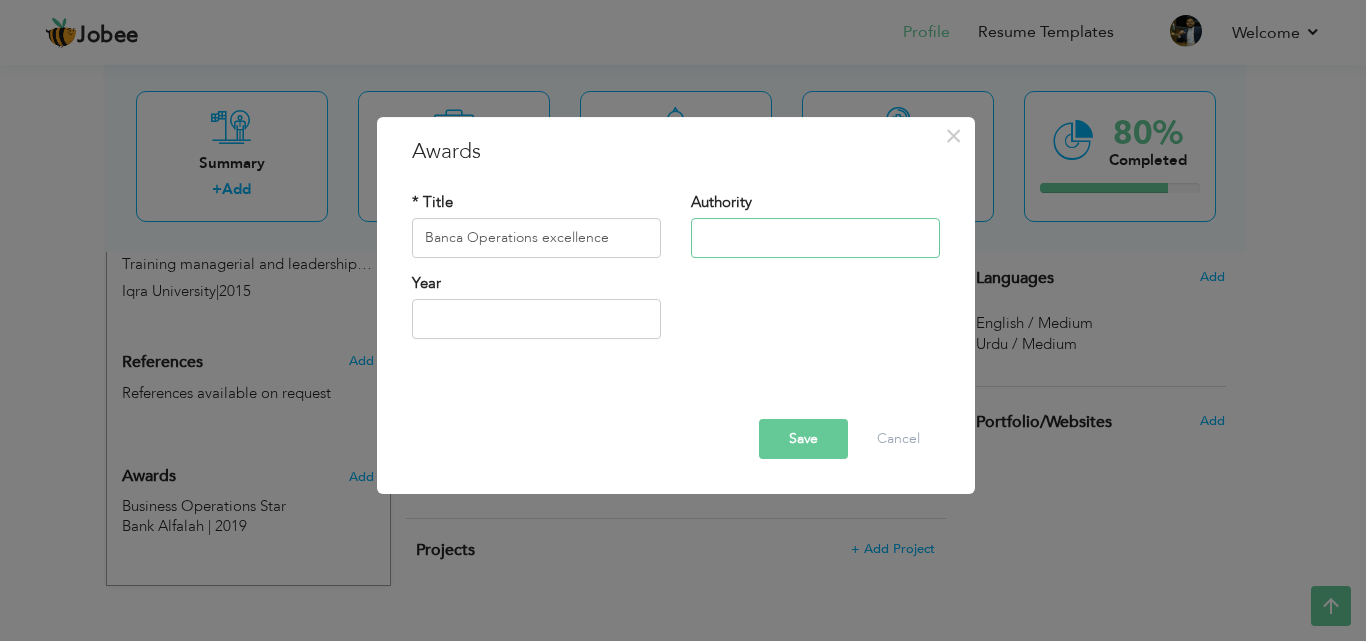 type on "Bank Alfalah" 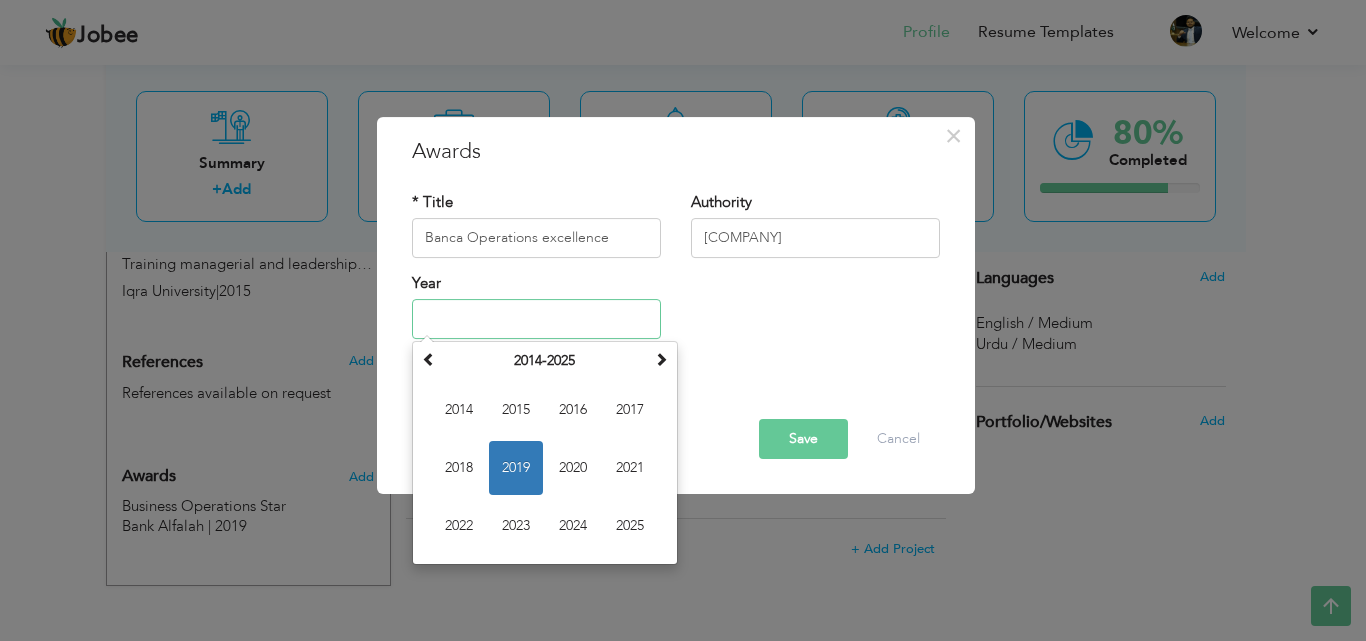 click at bounding box center [536, 319] 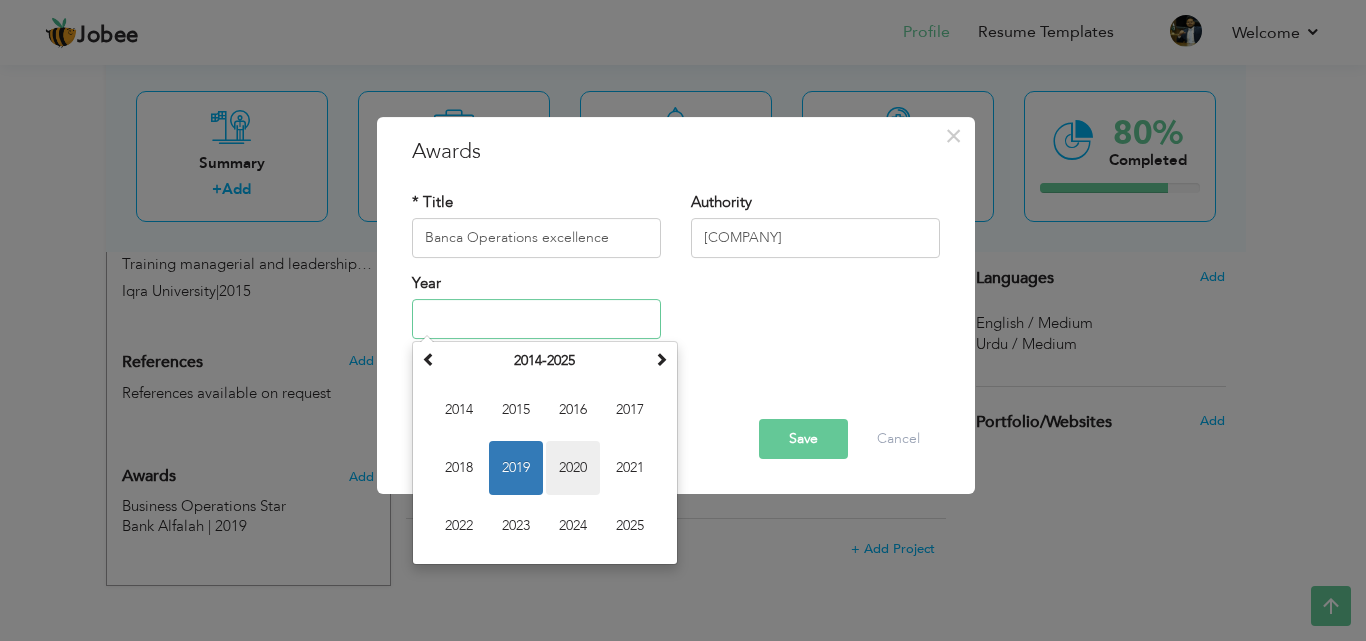 click on "2020" at bounding box center (573, 468) 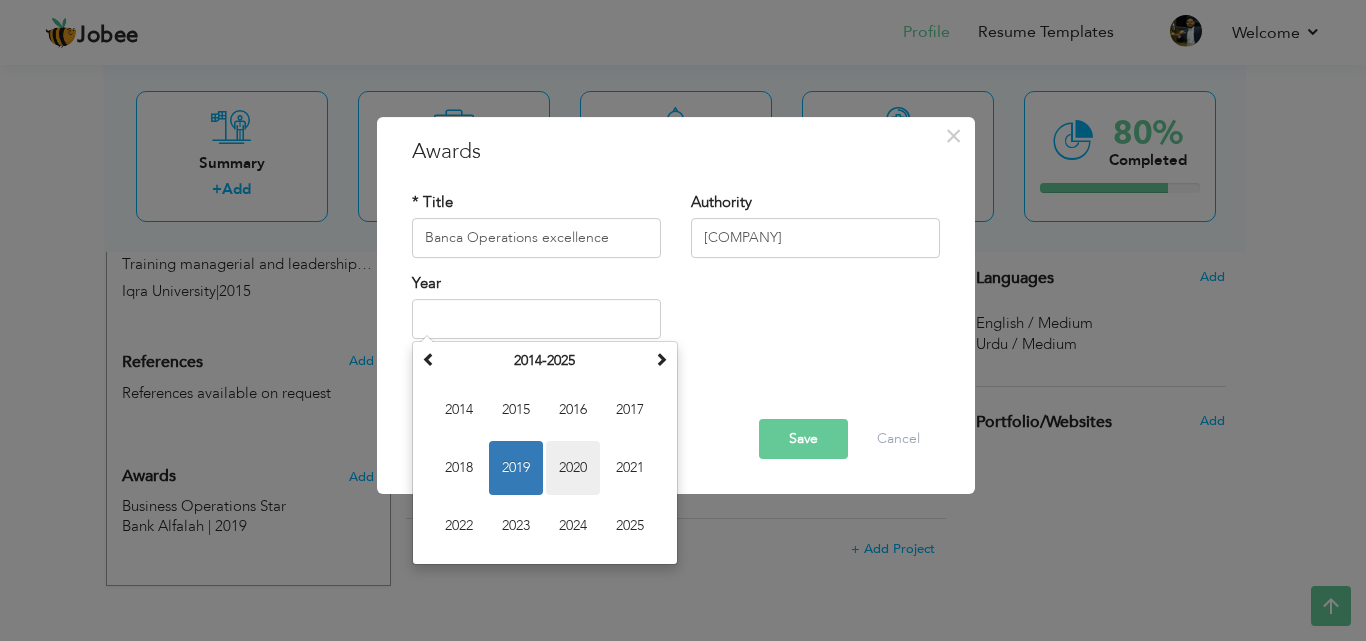 type on "2020" 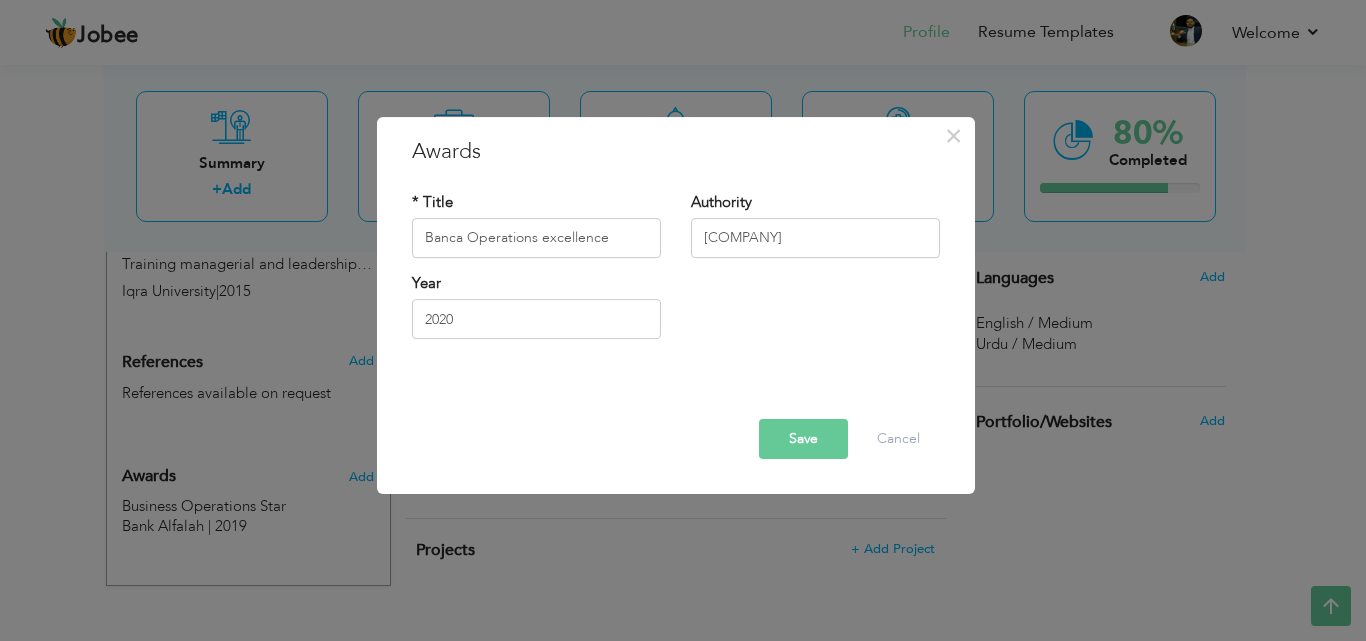 click on "Save" at bounding box center (803, 439) 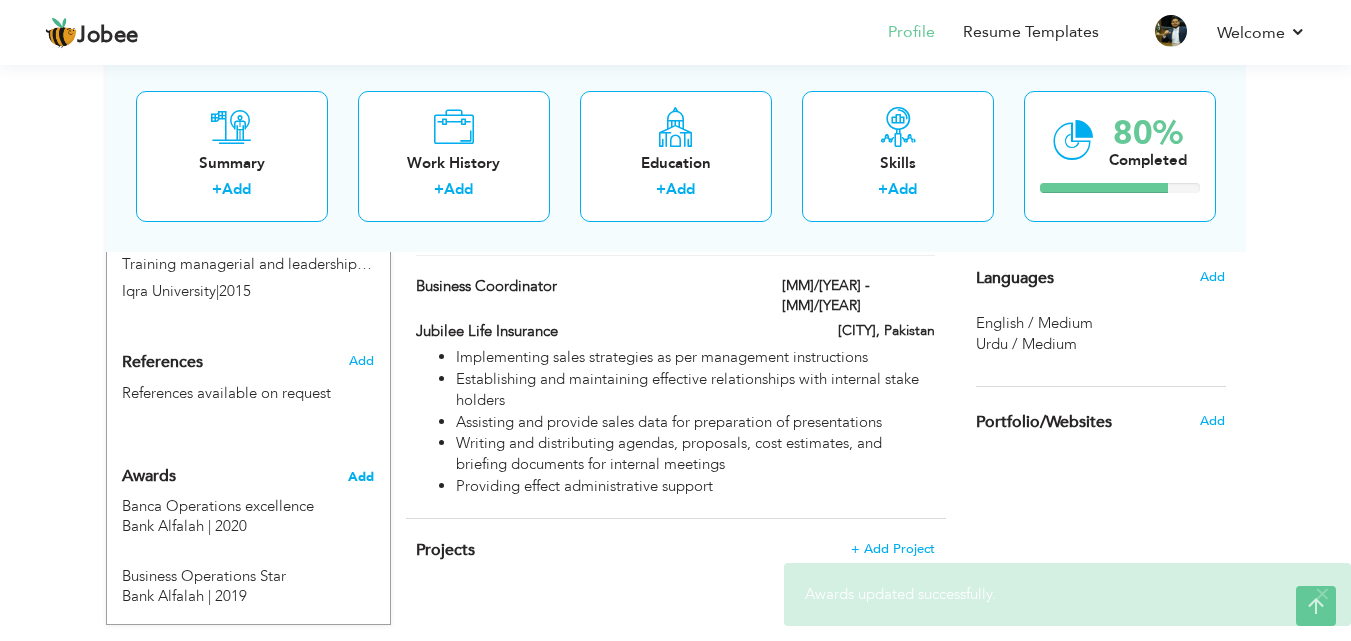 click on "Add" at bounding box center (361, 477) 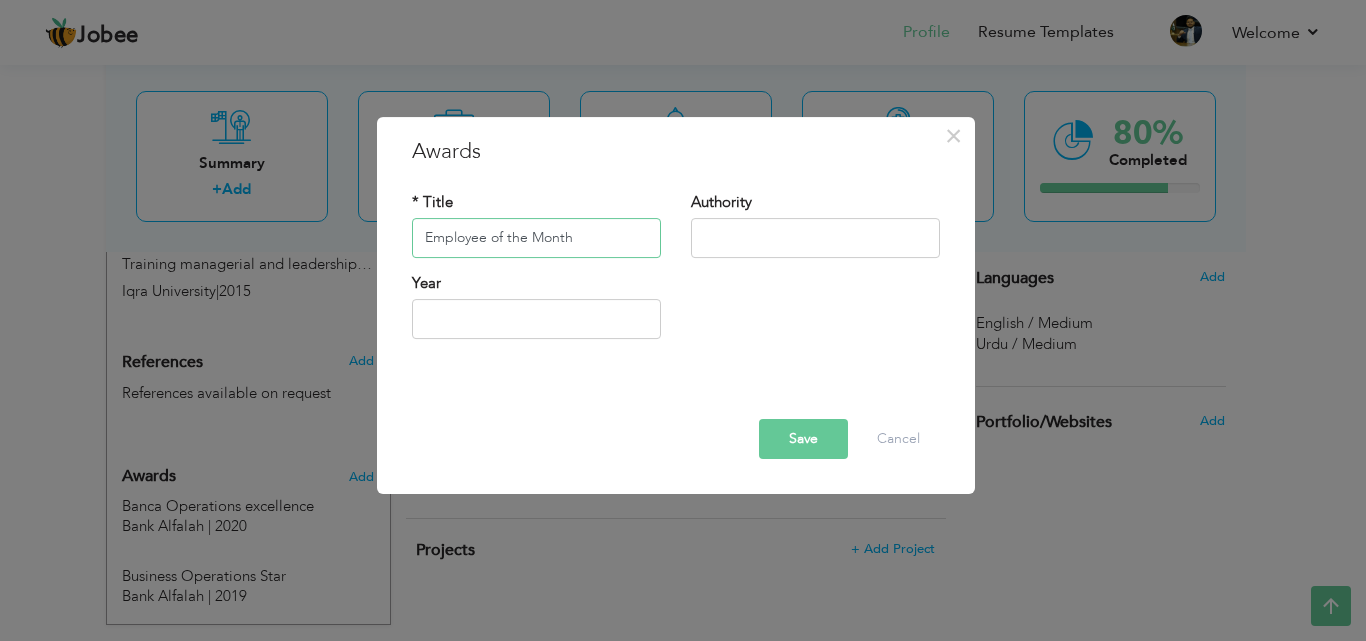 type on "Employee of the Month" 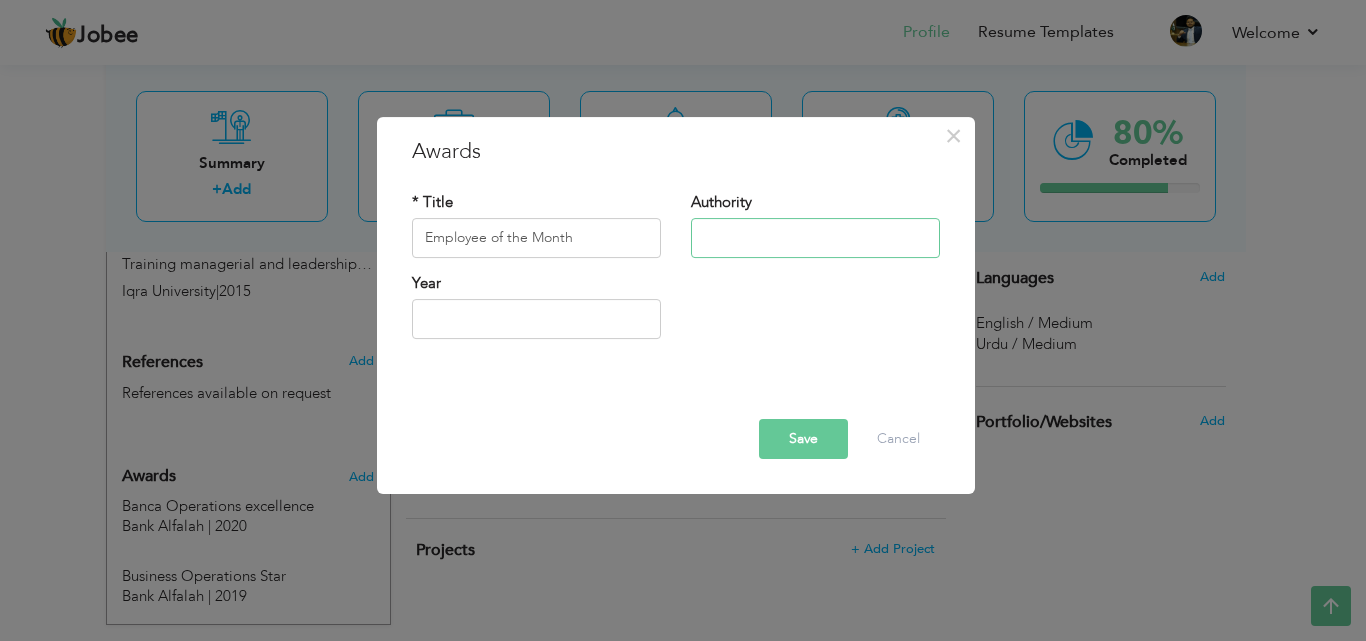 click at bounding box center (815, 238) 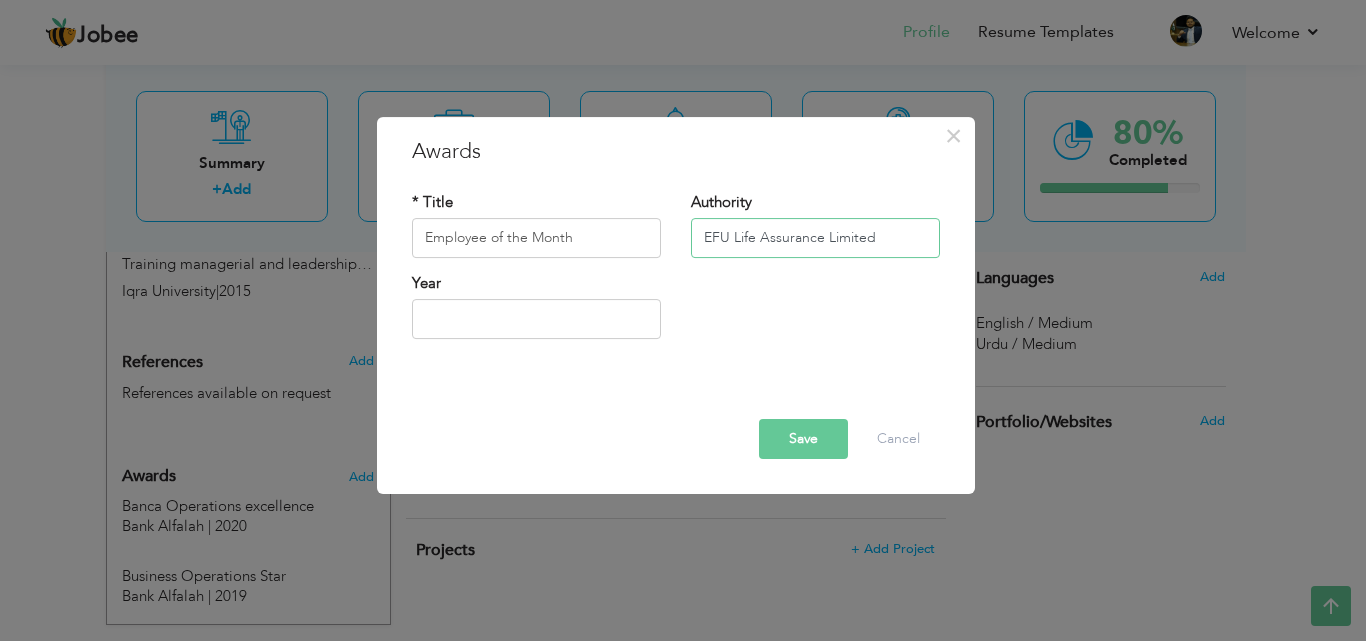 type on "EFU Life Assurance Limited" 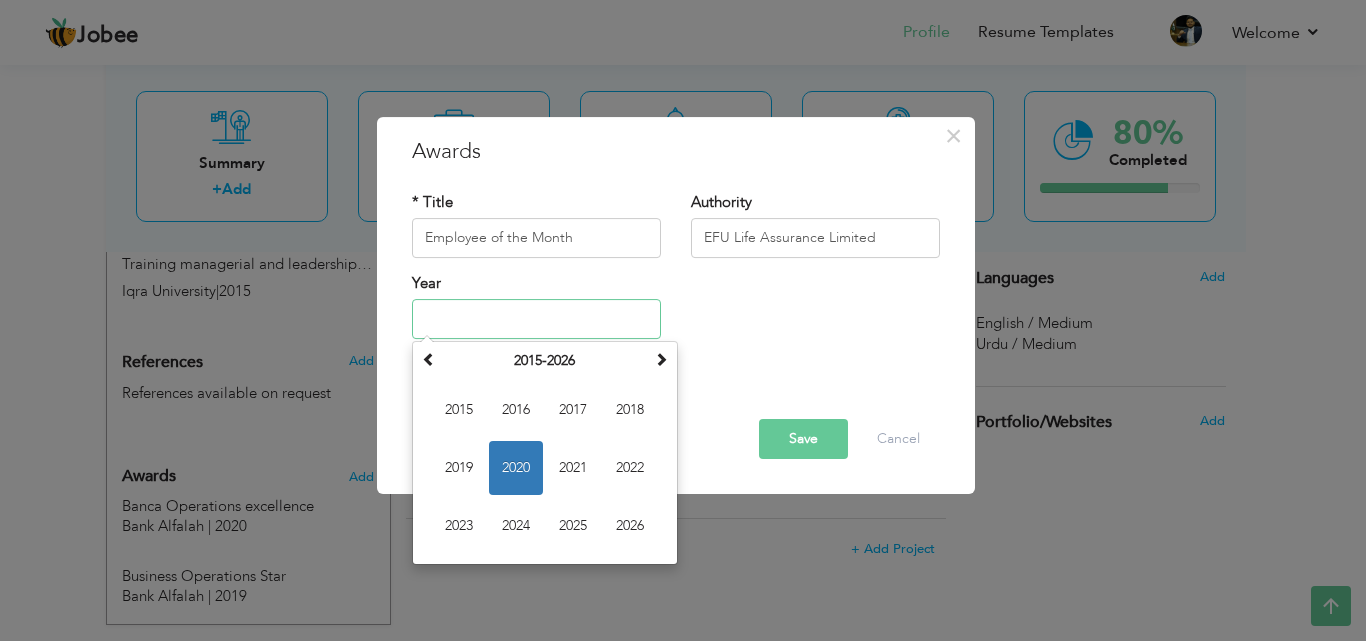 click at bounding box center [536, 319] 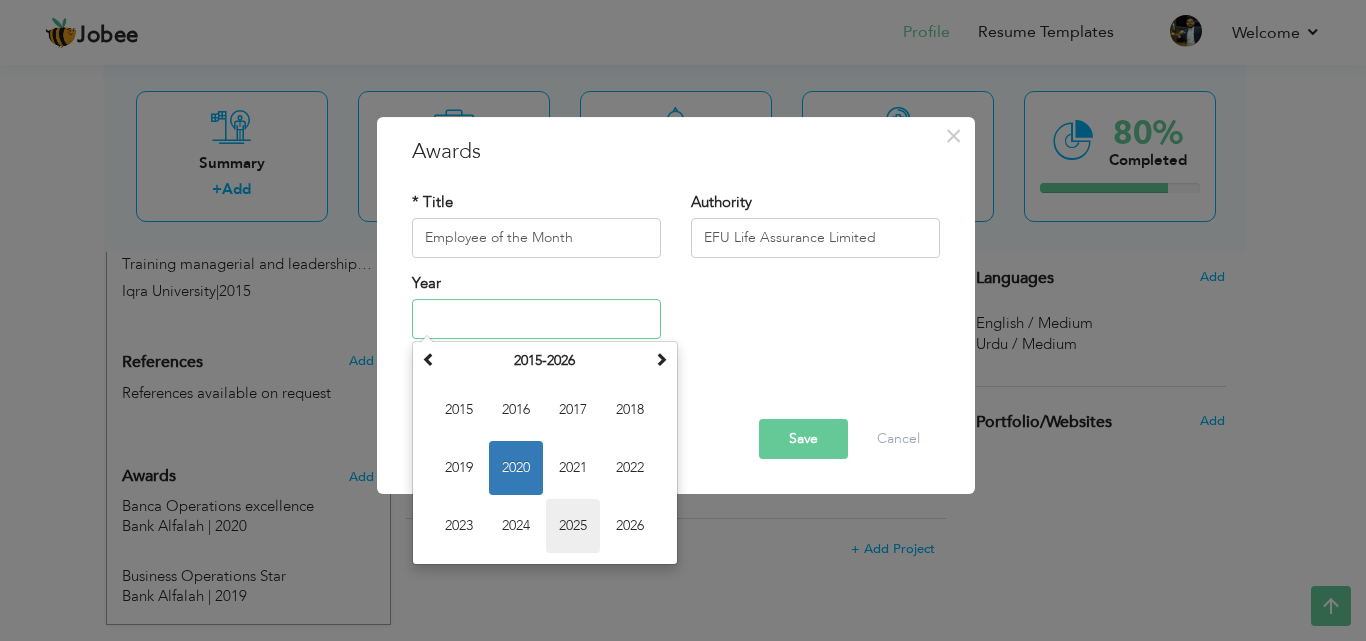 click on "2025" at bounding box center [573, 526] 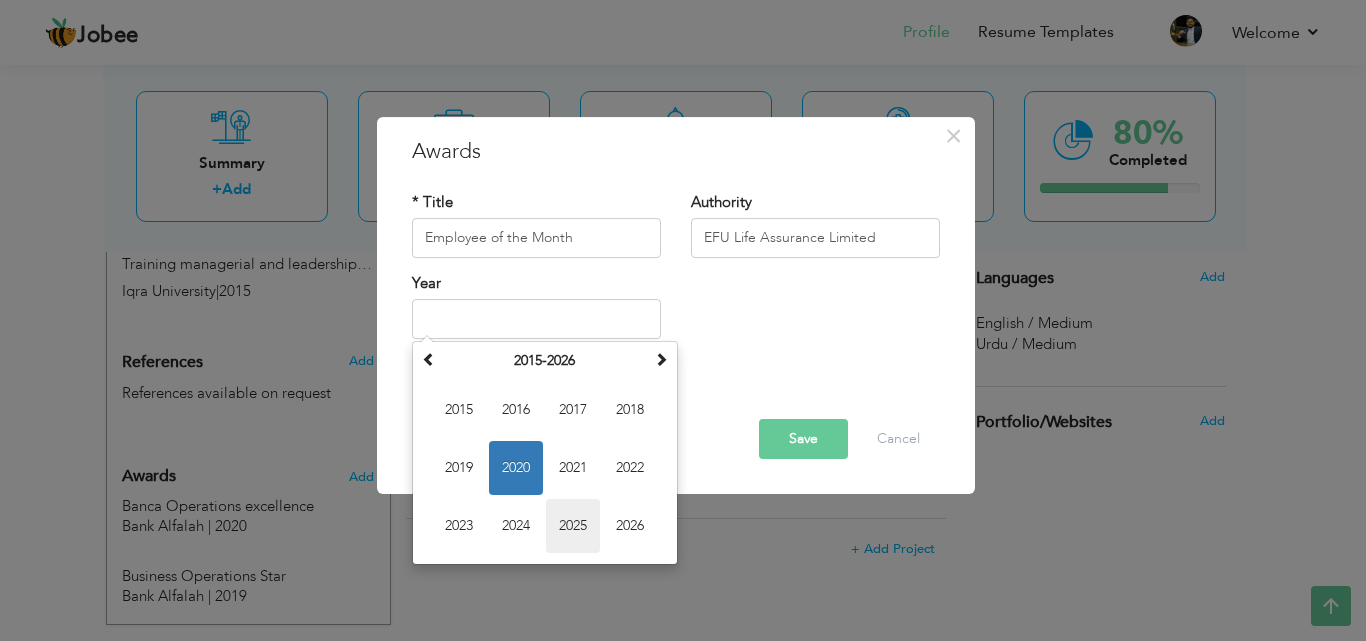 type on "2025" 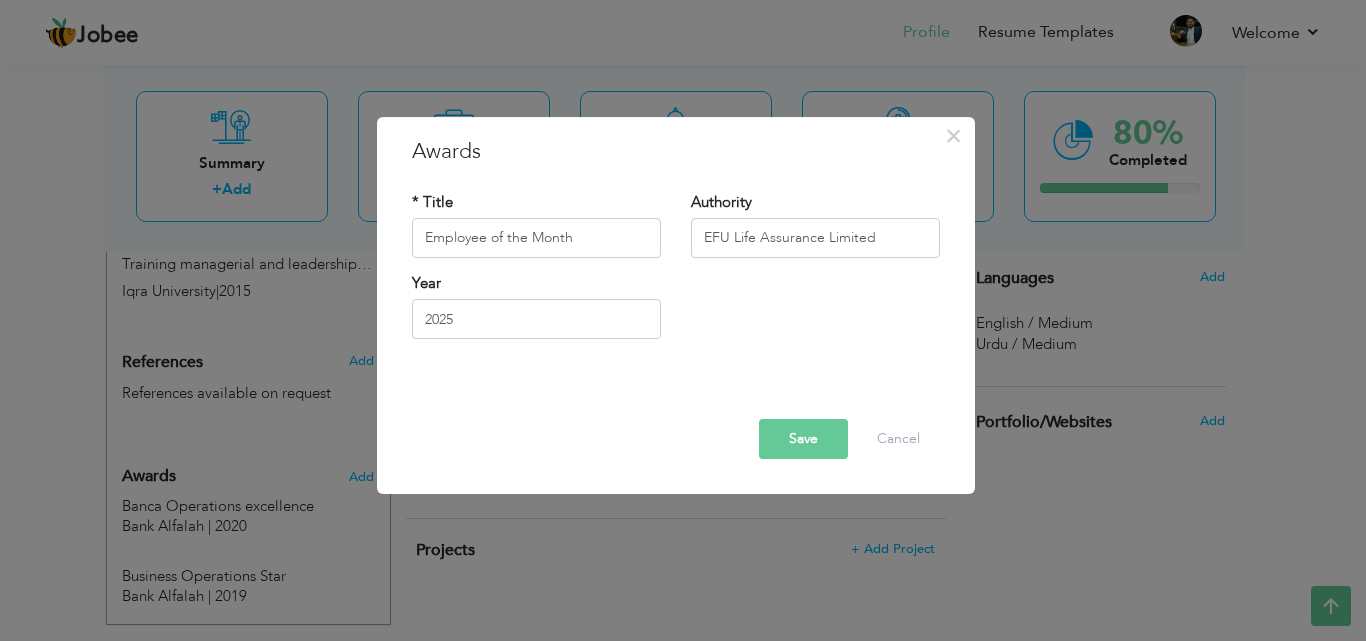 click on "Save" at bounding box center [803, 439] 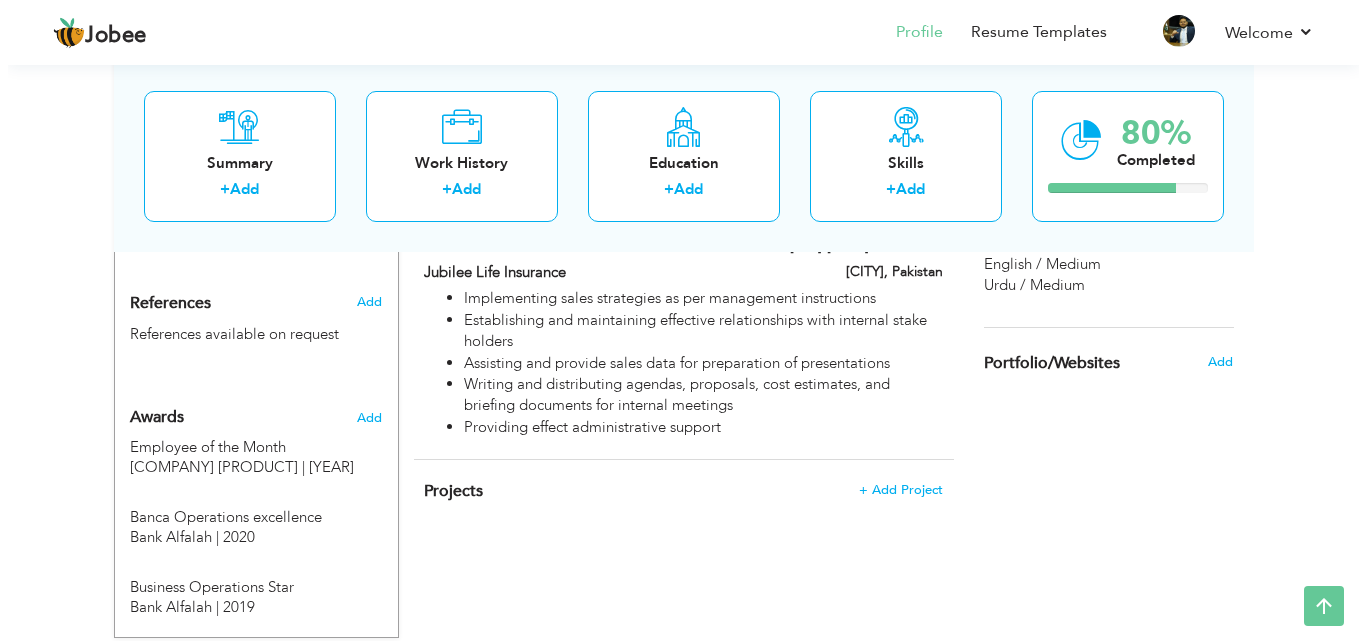 scroll, scrollTop: 1428, scrollLeft: 0, axis: vertical 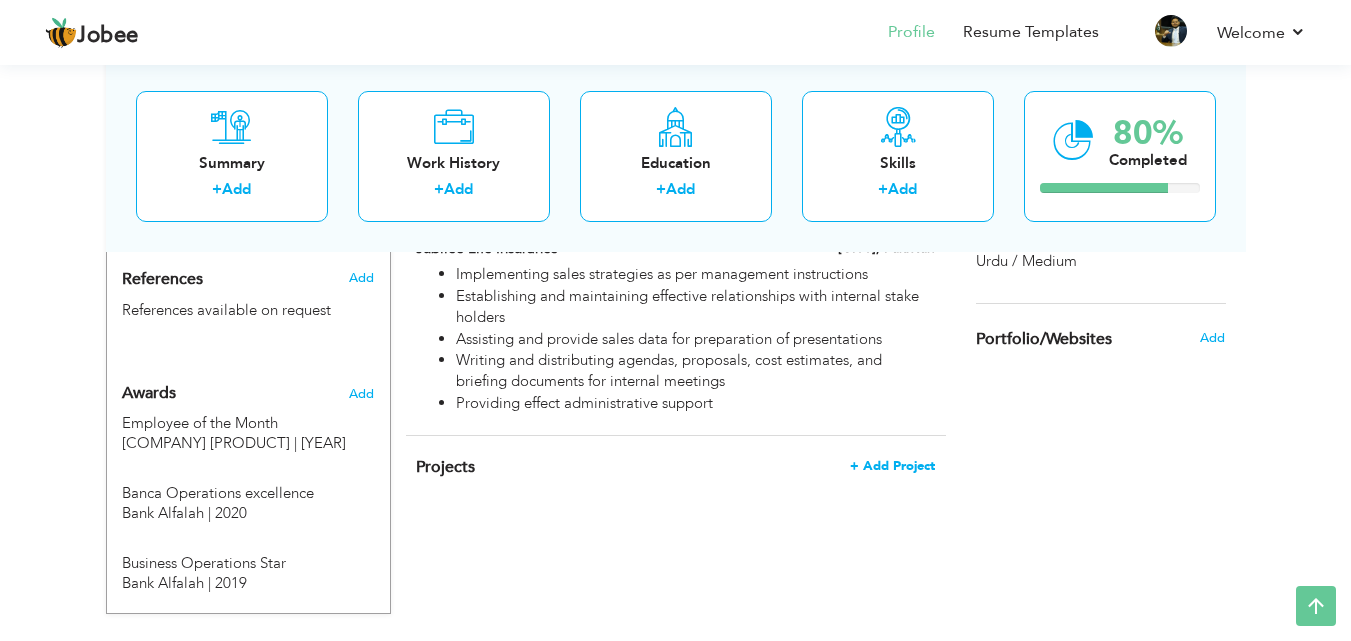 click on "+ Add Project" at bounding box center [892, 466] 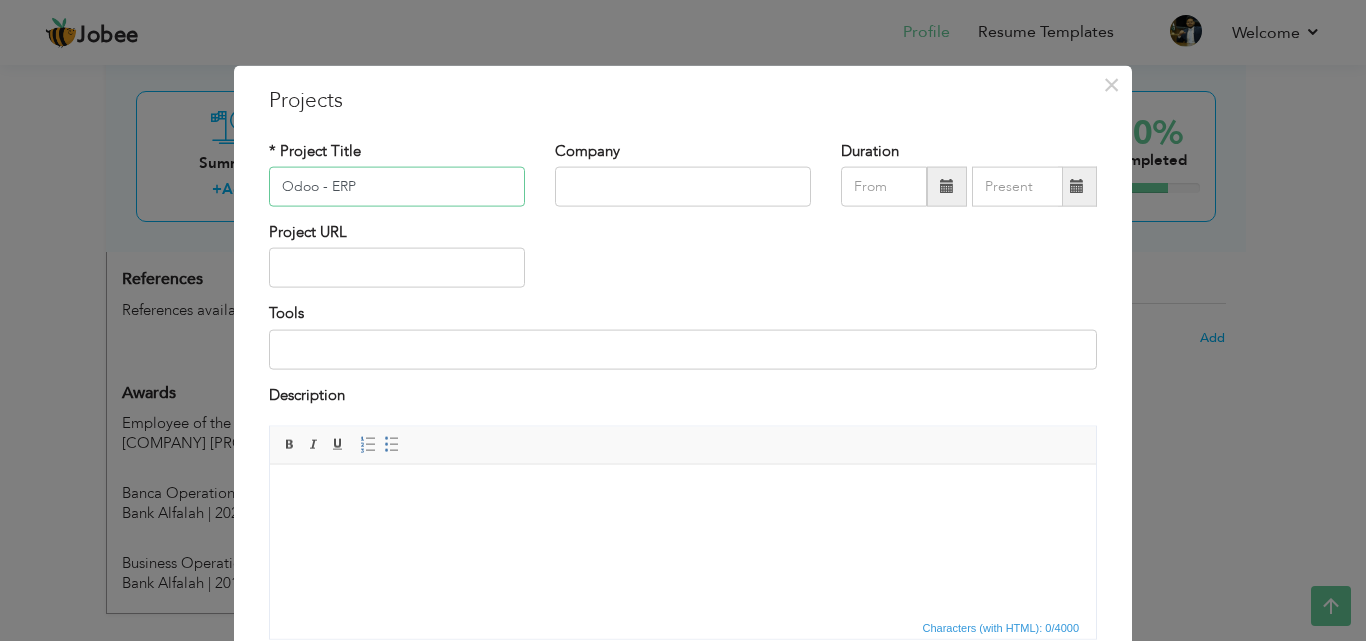 paste on "implementation" 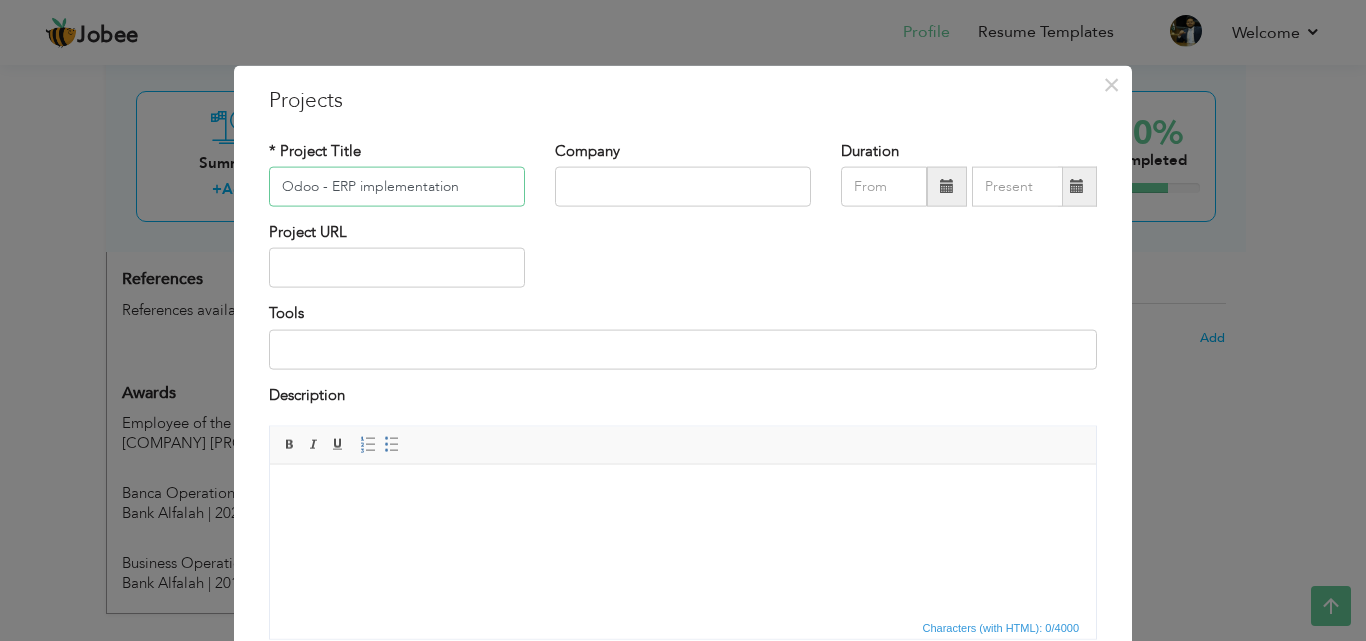 click on "Odoo - ERP implementation" at bounding box center (397, 187) 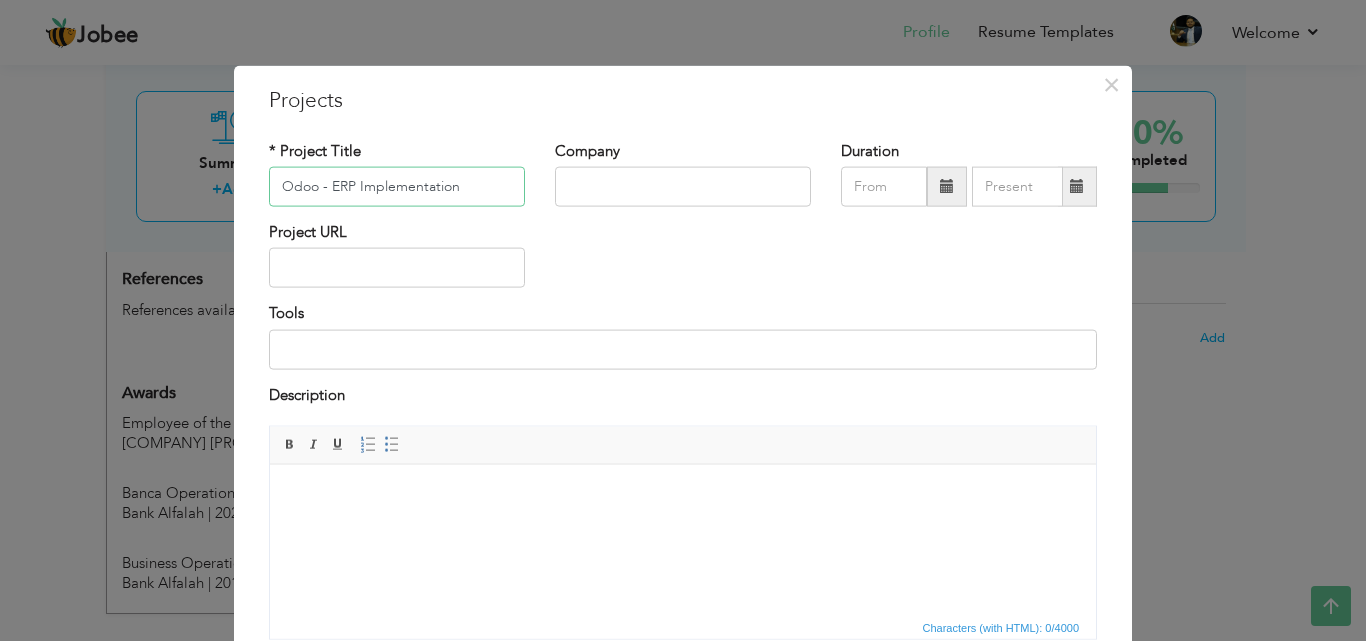 type on "Odoo - ERP Implementation" 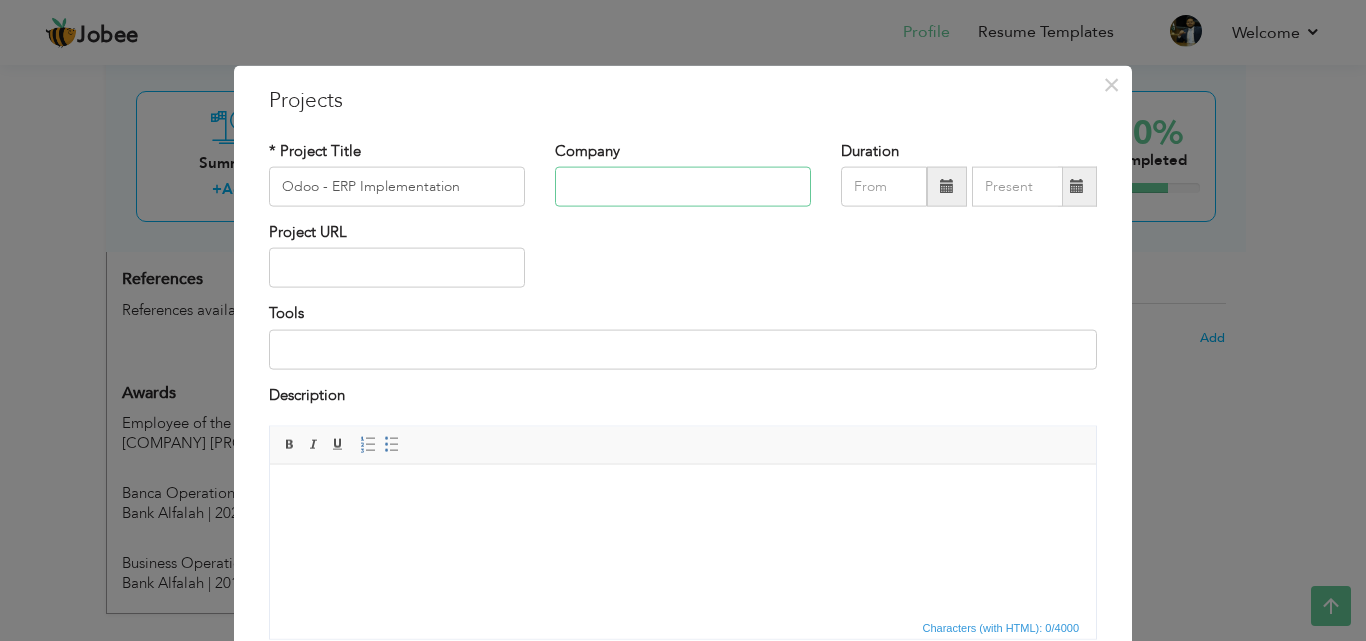 click at bounding box center (683, 187) 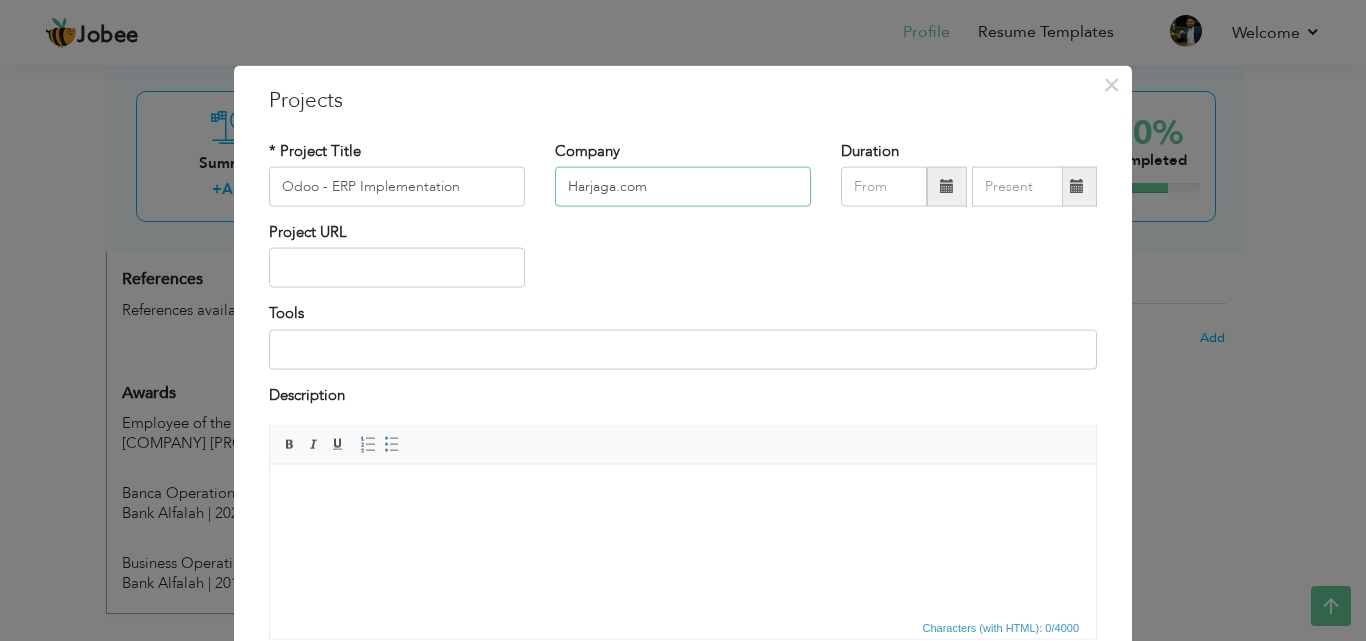 type on "Harjaga.com" 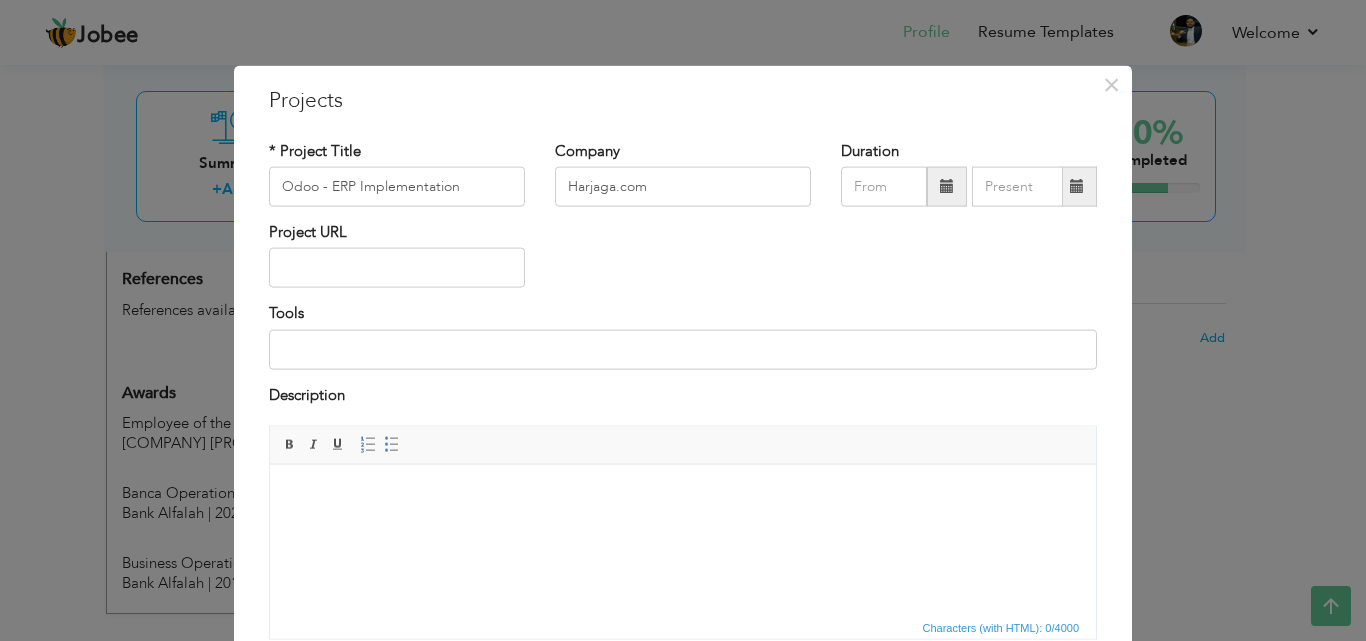 click at bounding box center [947, 187] 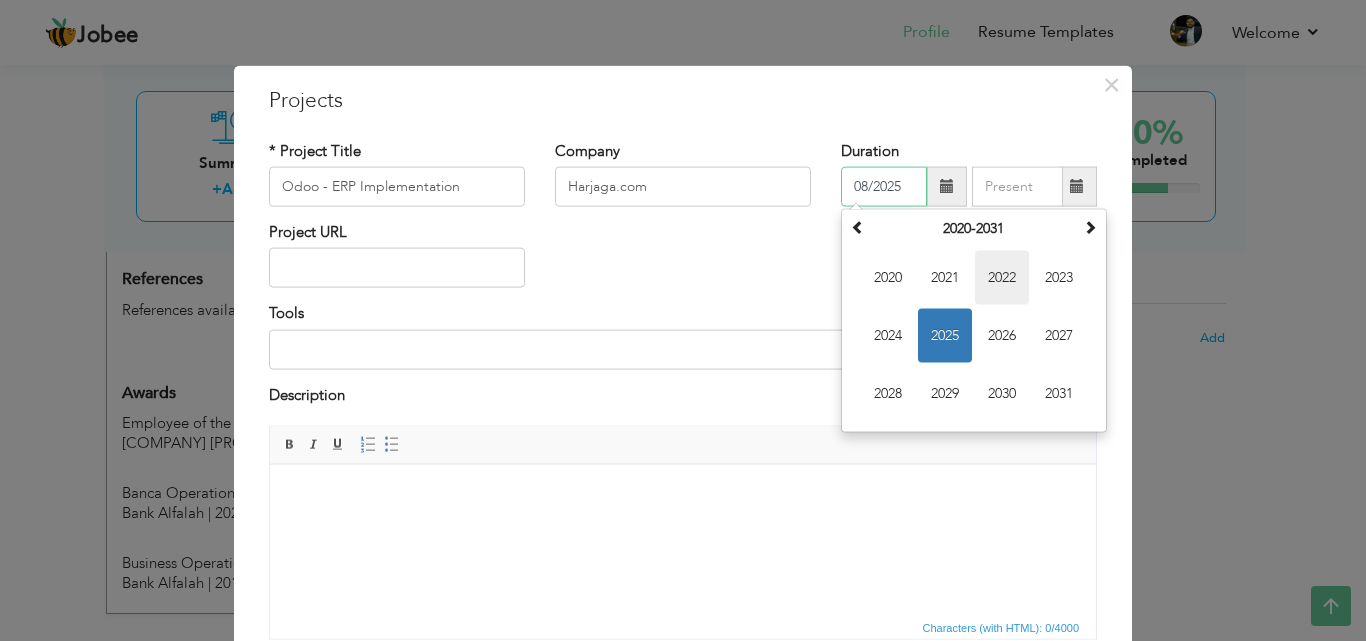 click on "2022" at bounding box center (1002, 278) 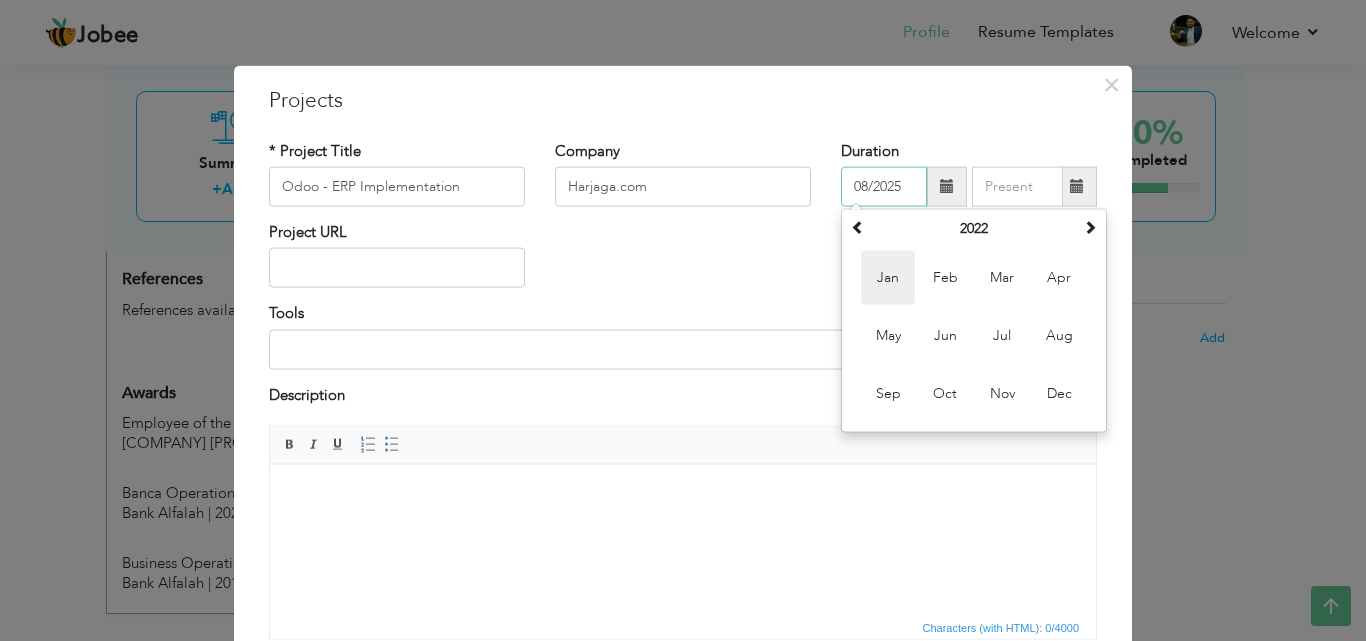 click on "Jan" at bounding box center [888, 278] 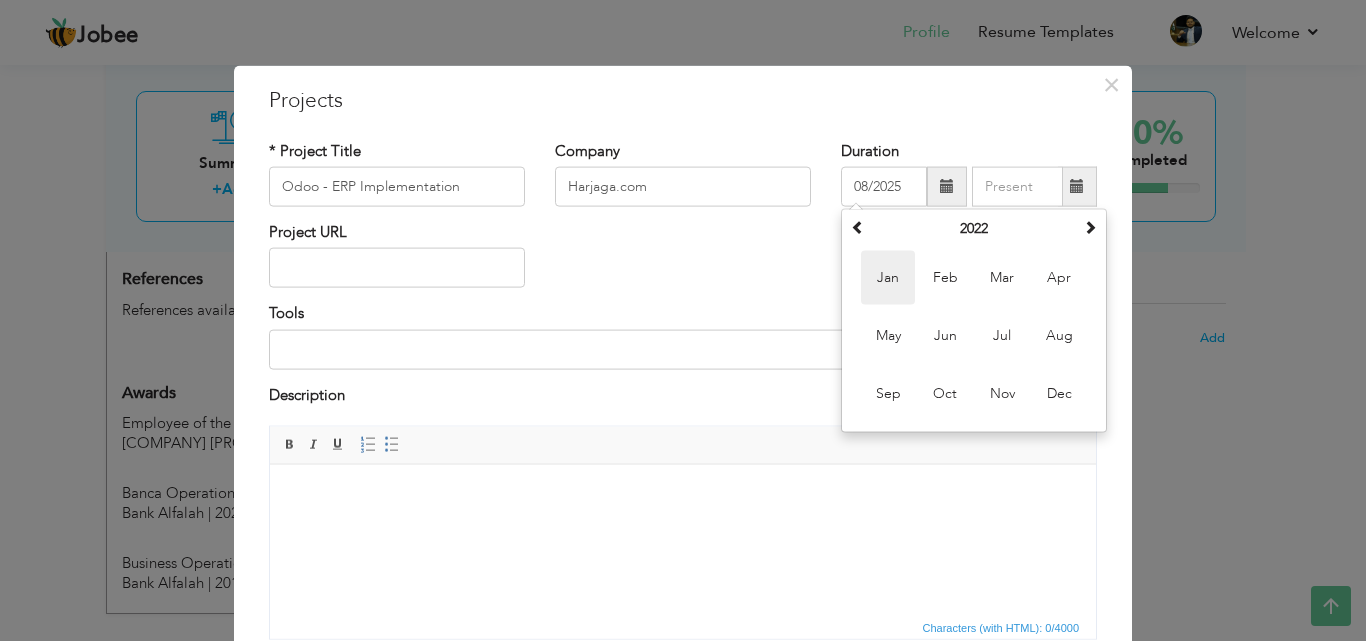 type on "01/2022" 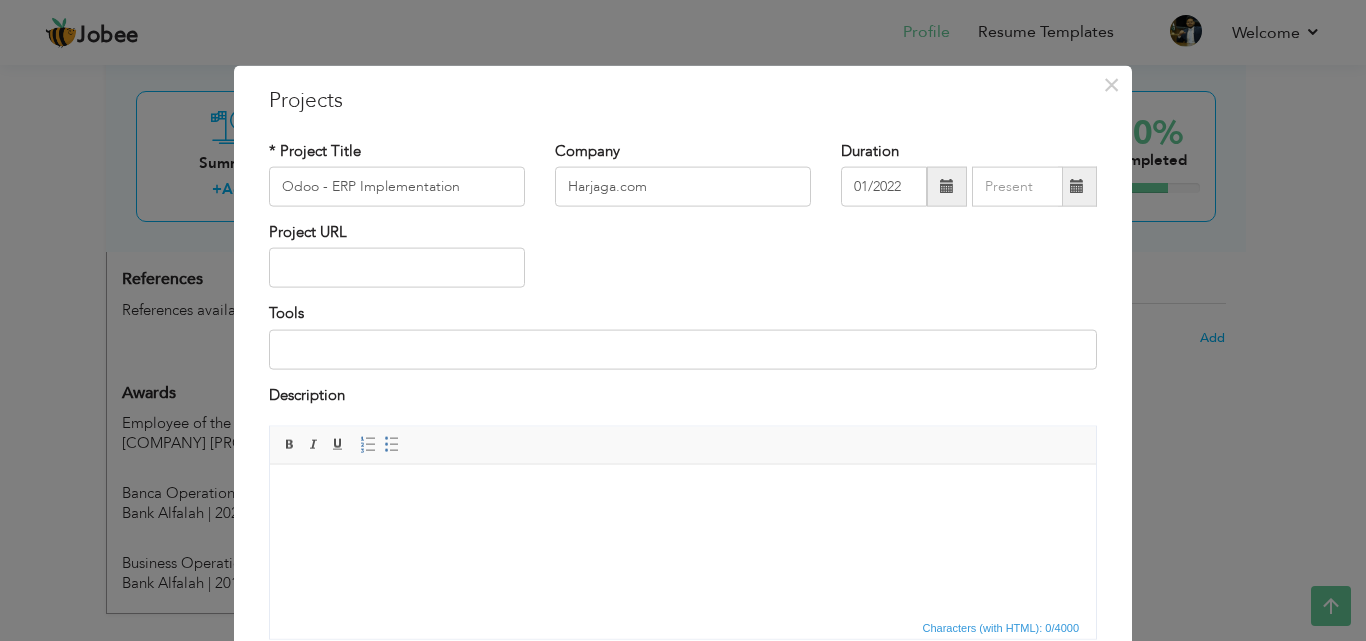 click at bounding box center (1077, 186) 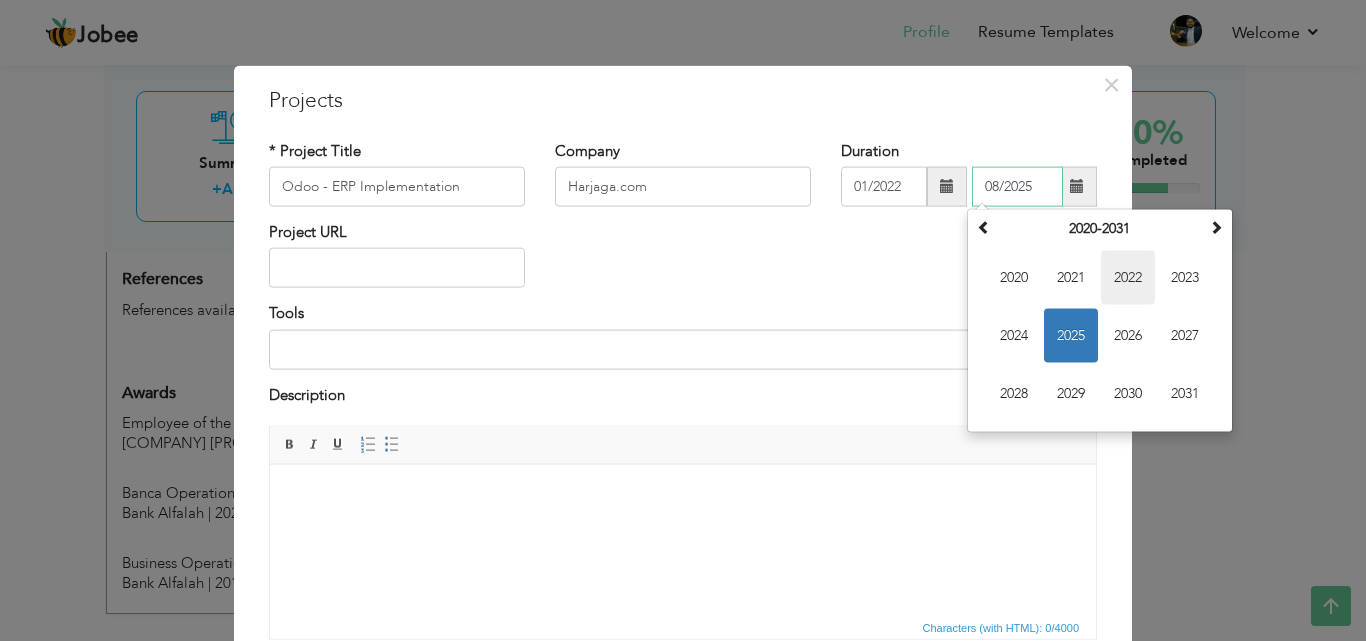 click on "2022" at bounding box center (1128, 278) 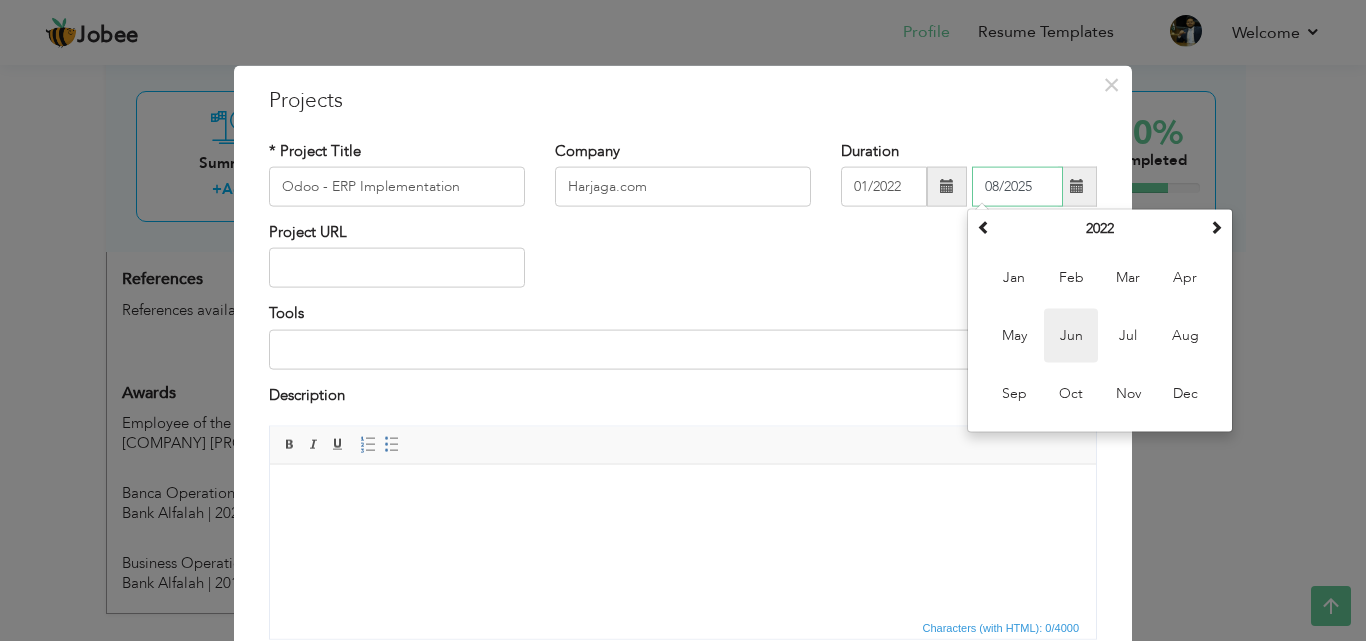 click on "Jun" at bounding box center [1071, 336] 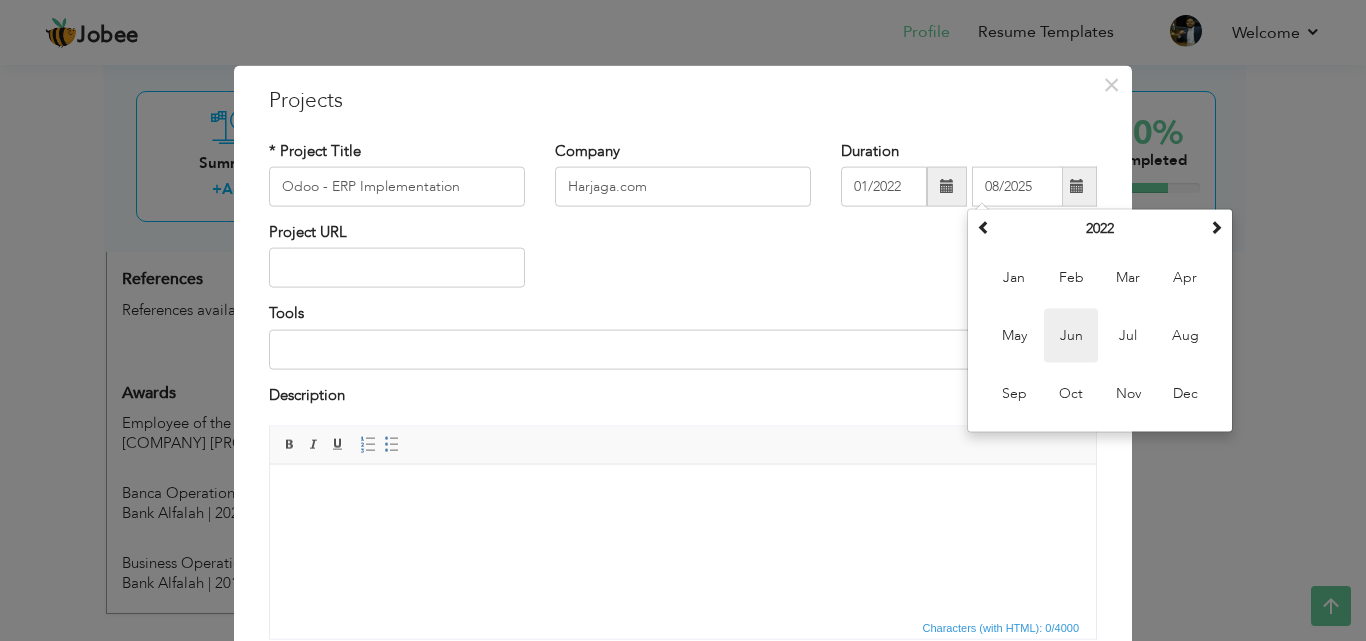 type on "06/2022" 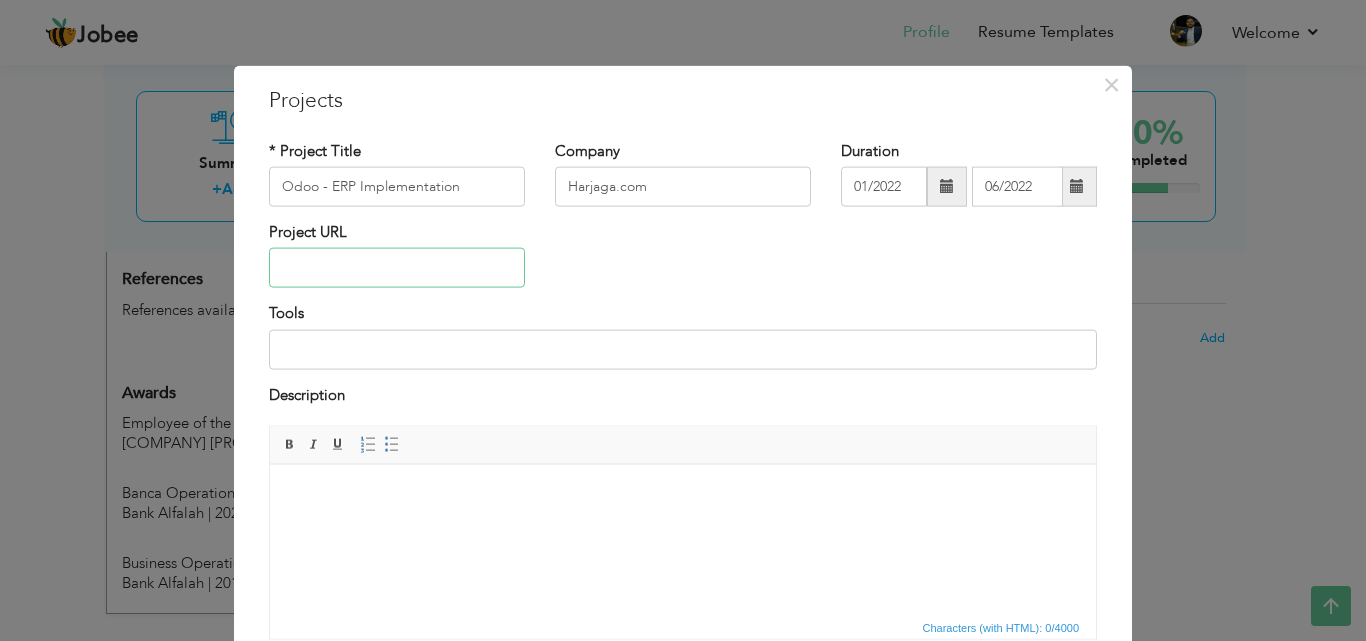 click at bounding box center (397, 268) 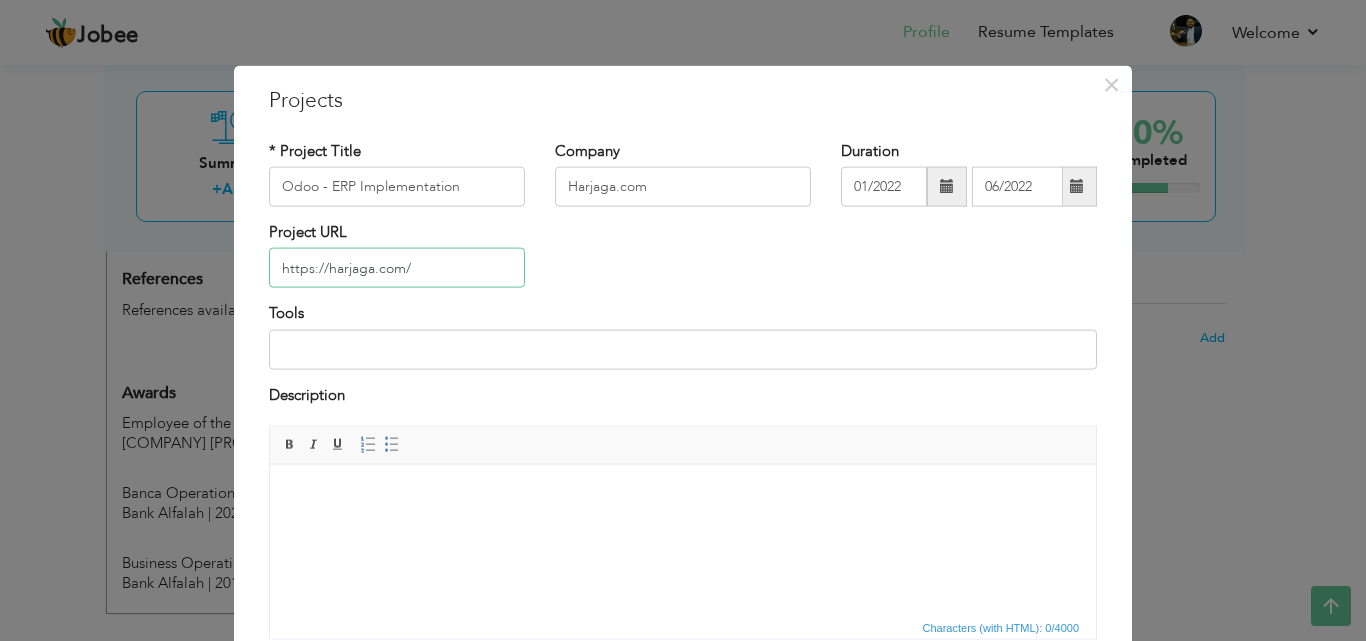 type on "https://harjaga.com/" 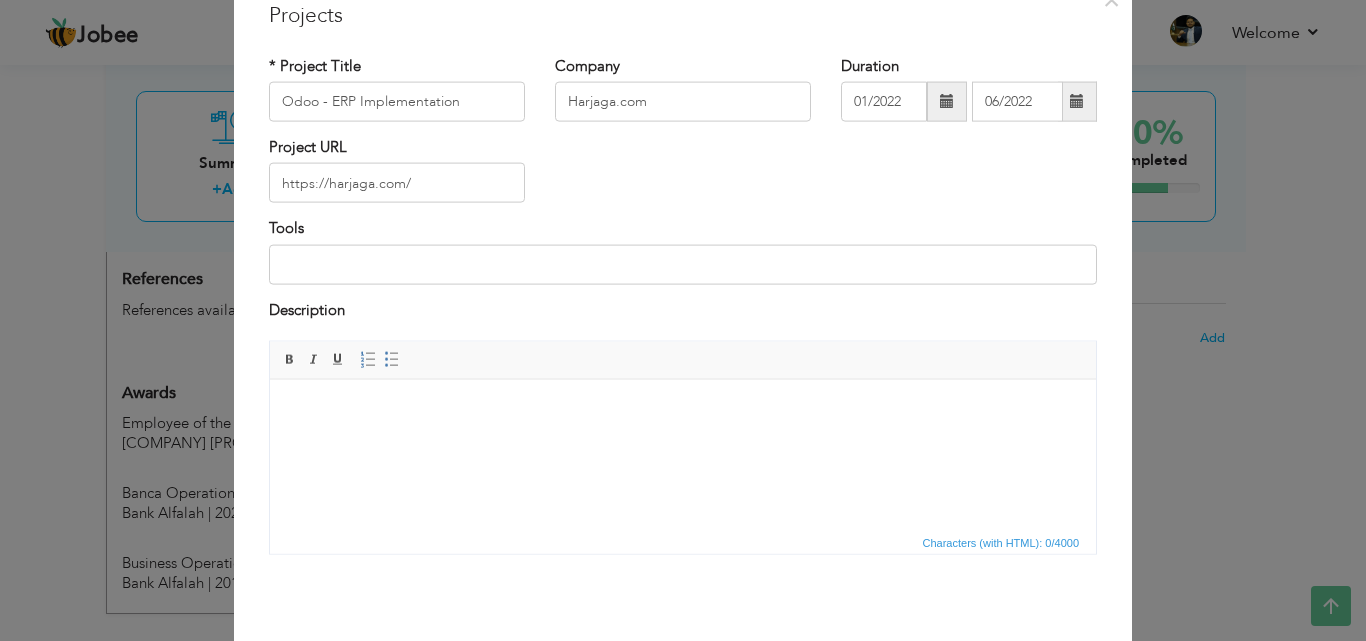 scroll, scrollTop: 161, scrollLeft: 0, axis: vertical 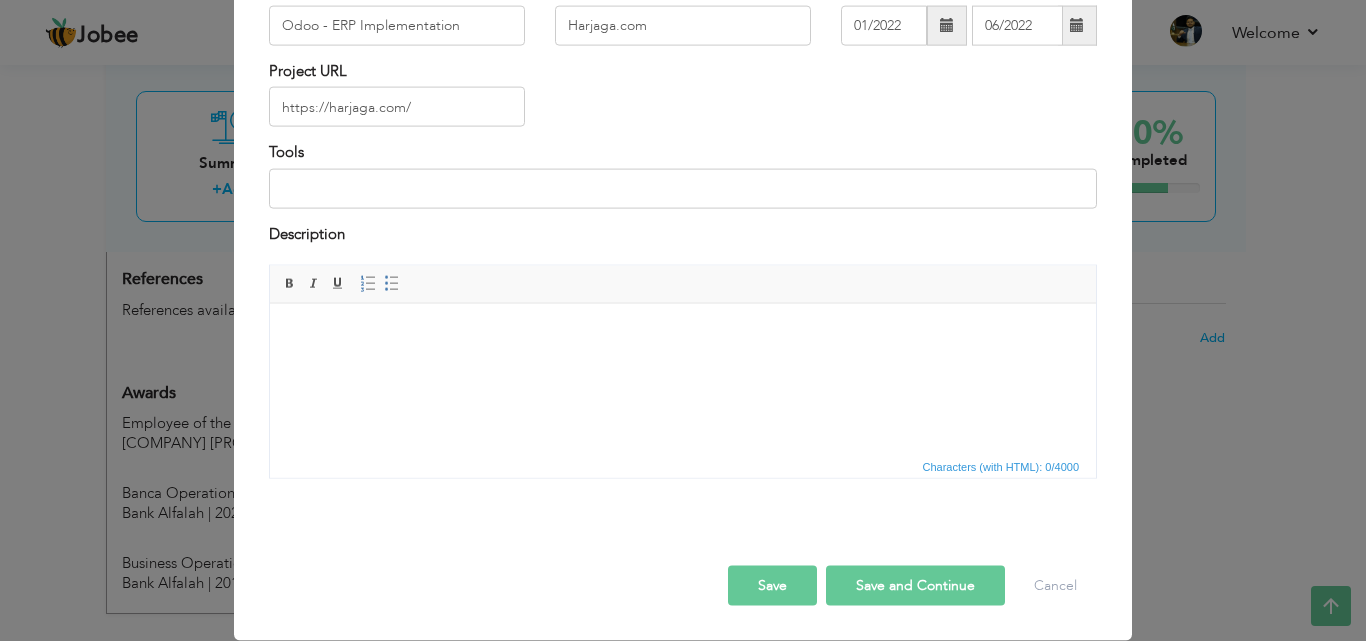 click on "Save" at bounding box center [772, 586] 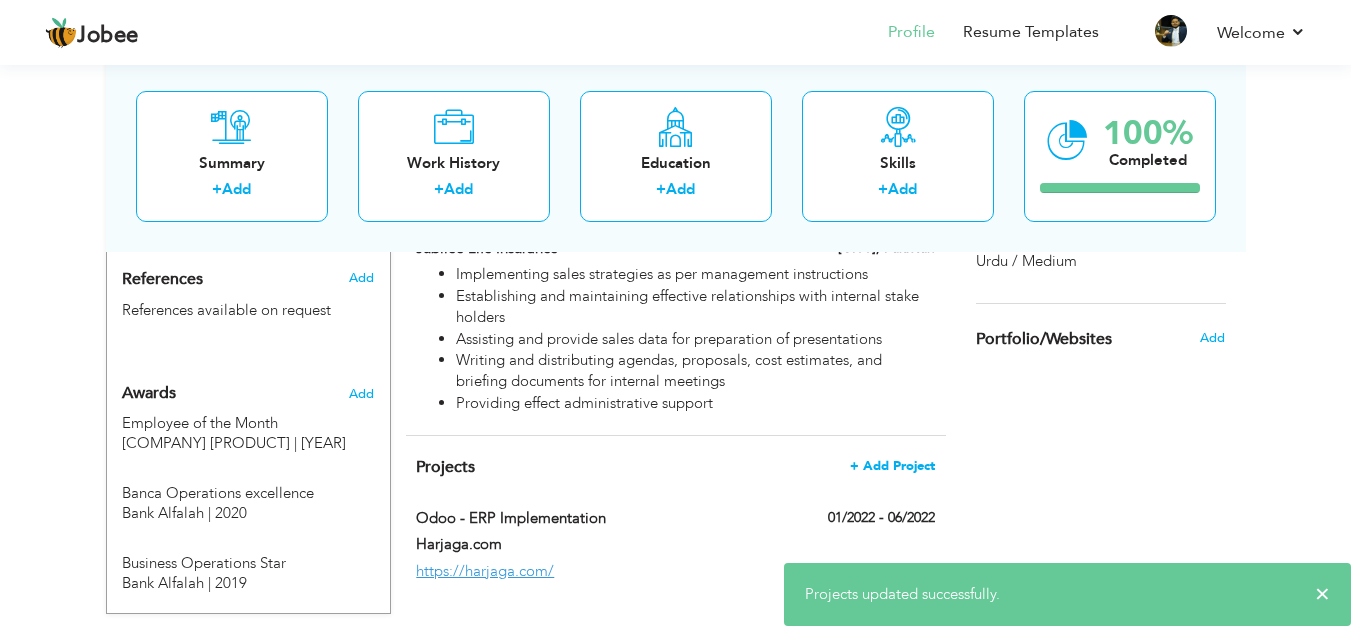 click on "+ Add Project" at bounding box center (892, 466) 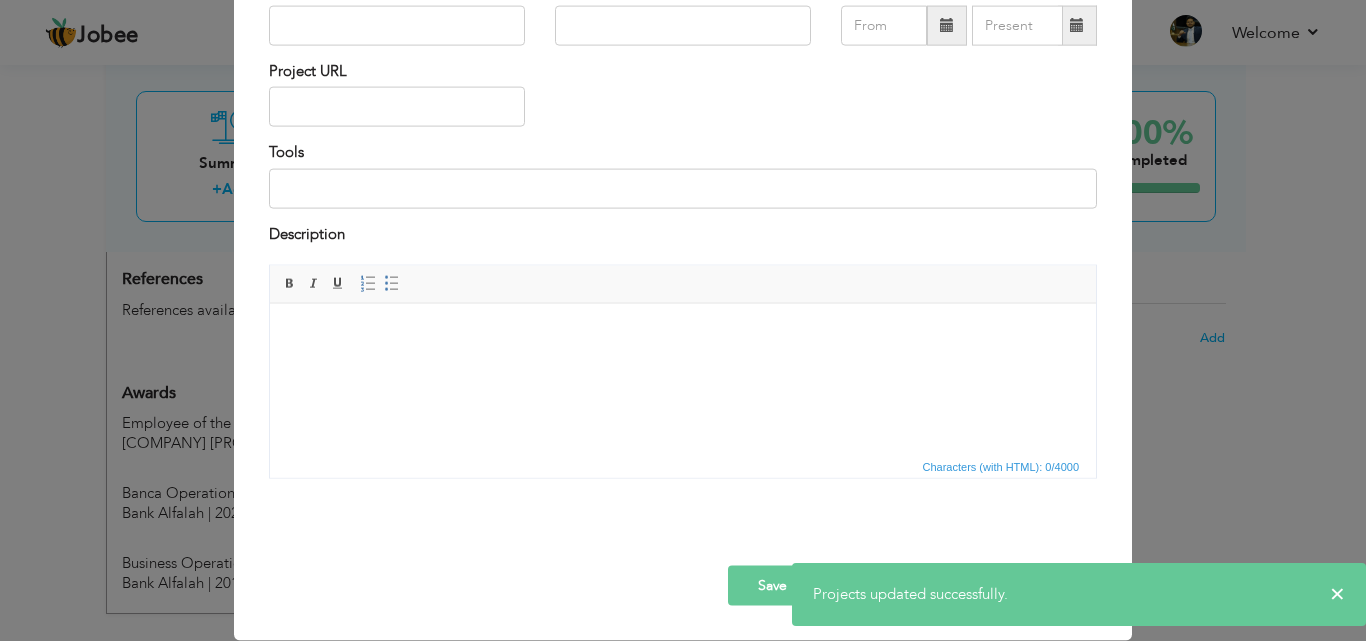 scroll, scrollTop: 0, scrollLeft: 0, axis: both 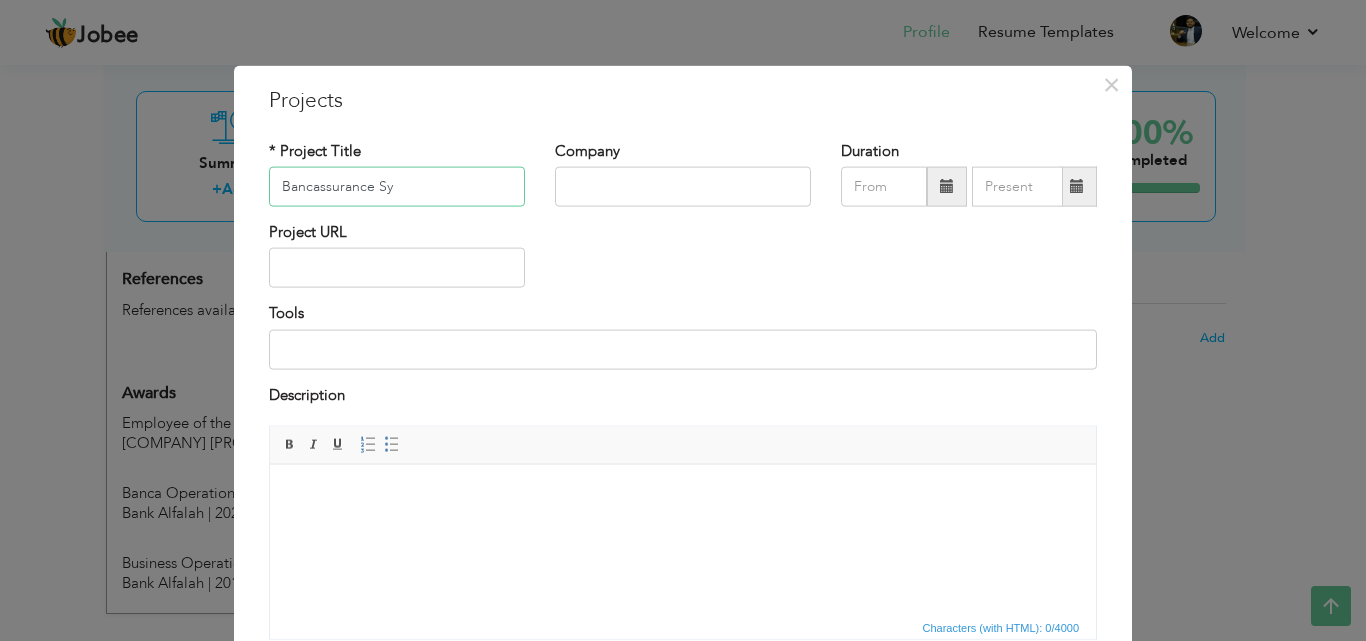drag, startPoint x: 420, startPoint y: 183, endPoint x: 182, endPoint y: 189, distance: 238.07562 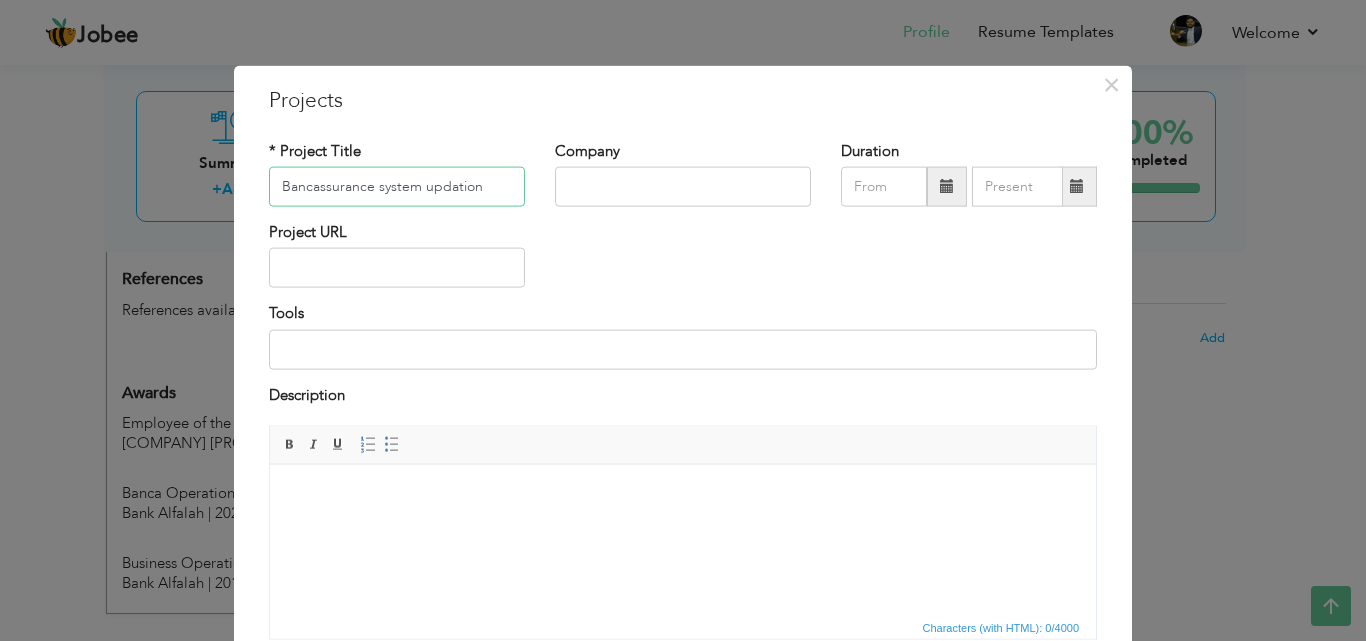 type on "Bancassurance system updation" 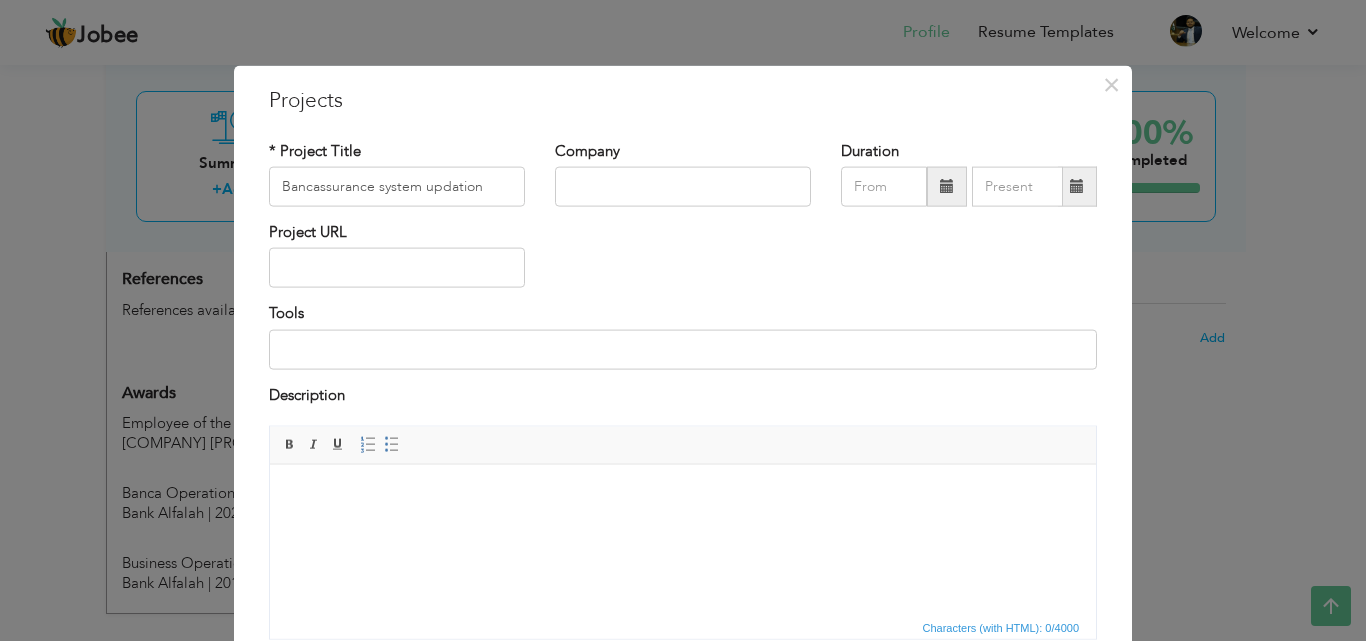 click on "Company" at bounding box center [683, 173] 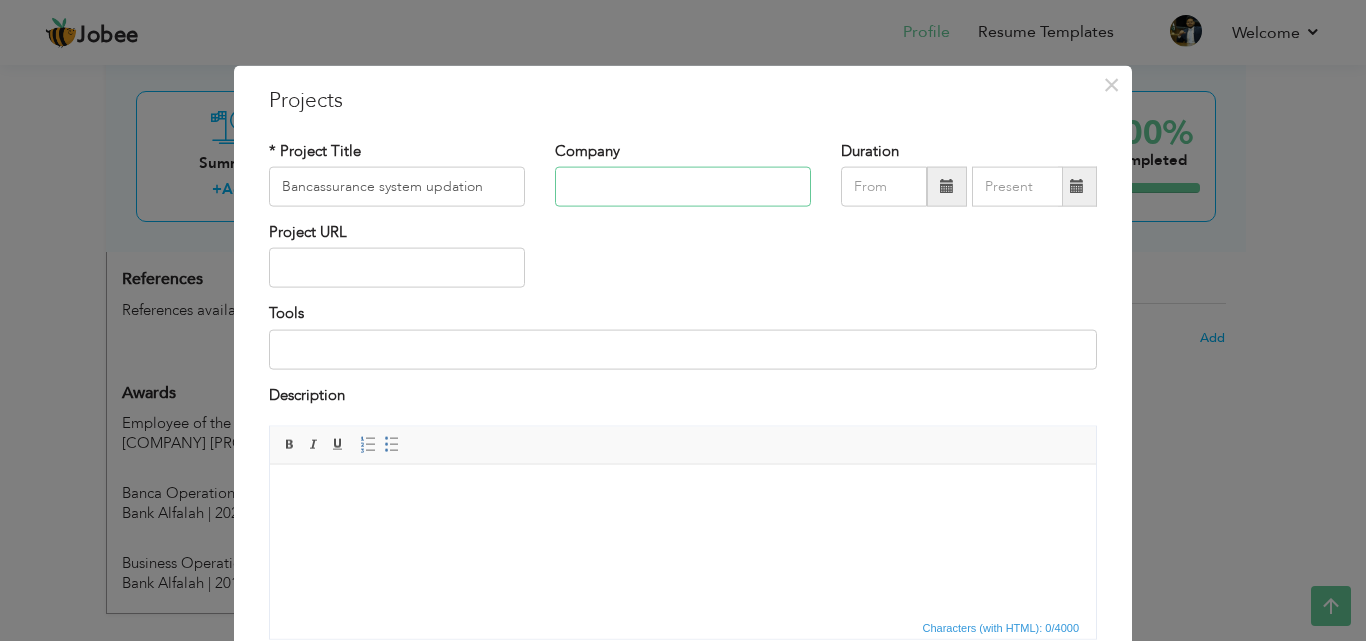 click at bounding box center [683, 187] 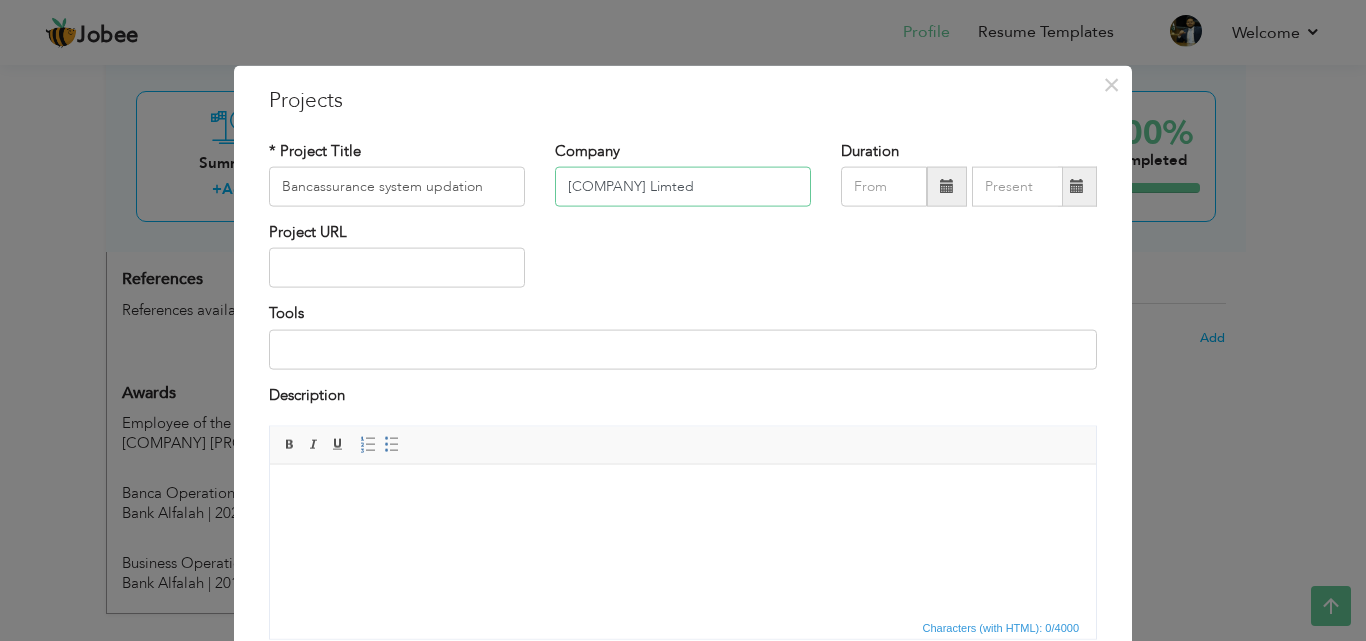 click on "Bank Alfalah Limted" at bounding box center [683, 187] 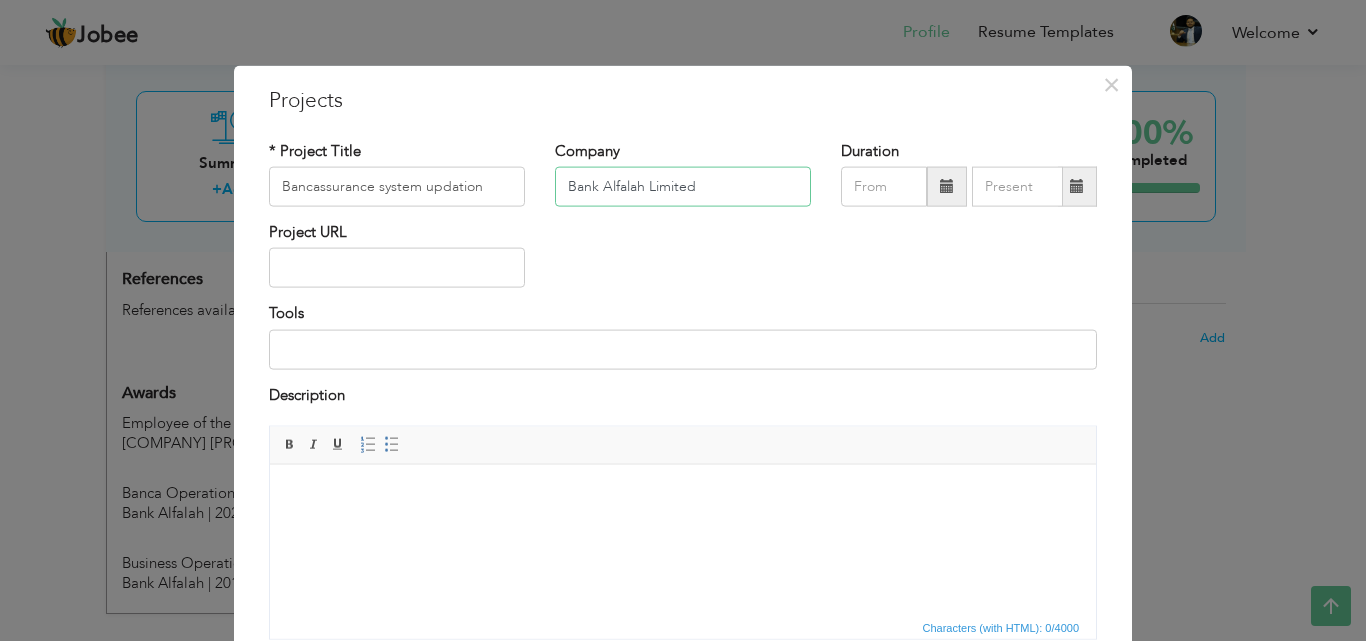 type on "Bank Alfalah Limited" 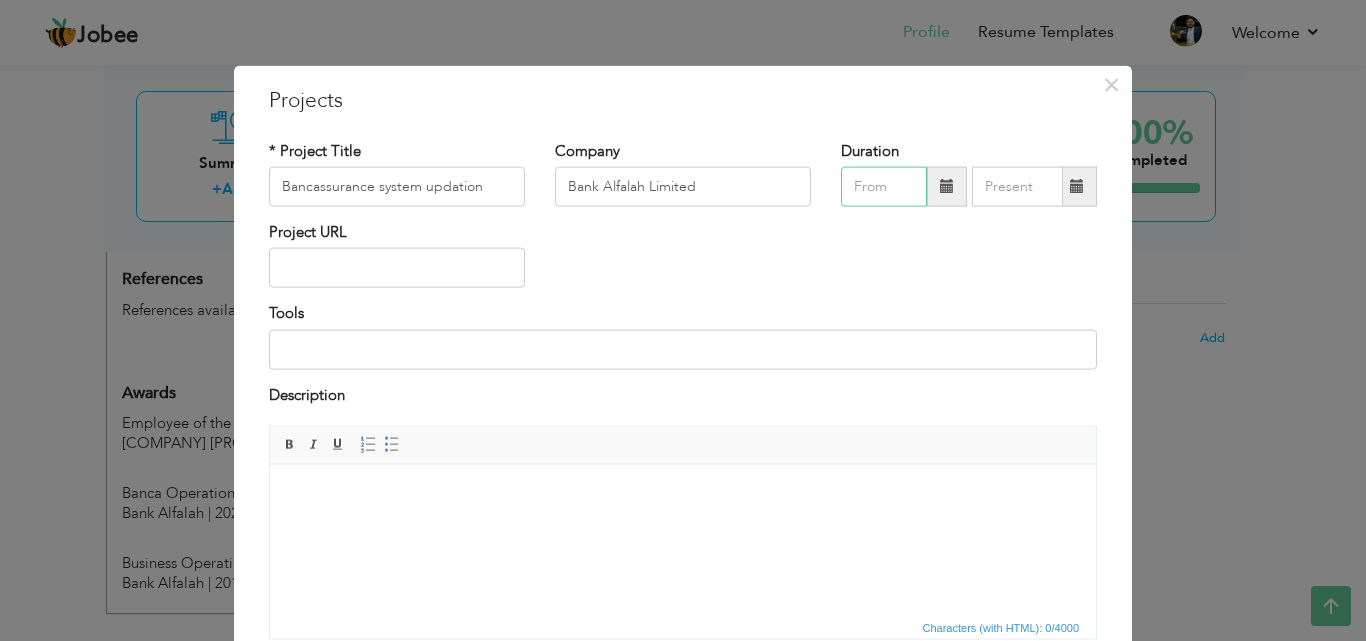 click at bounding box center [884, 187] 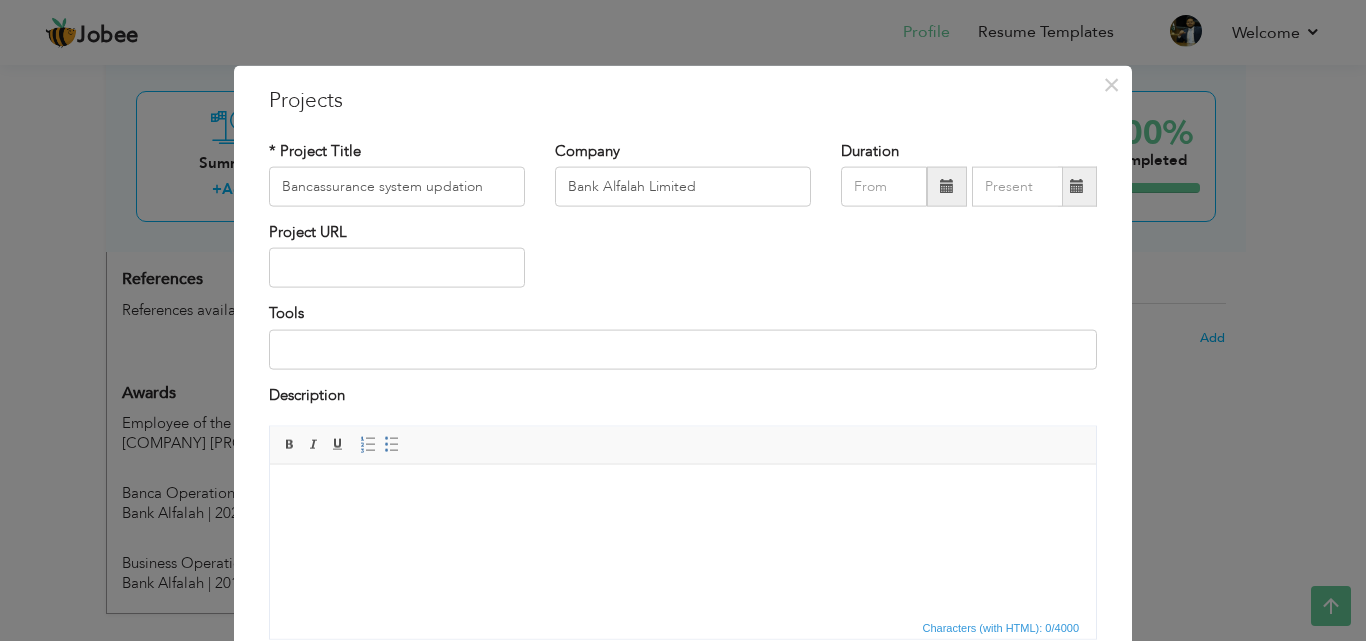 click at bounding box center (947, 186) 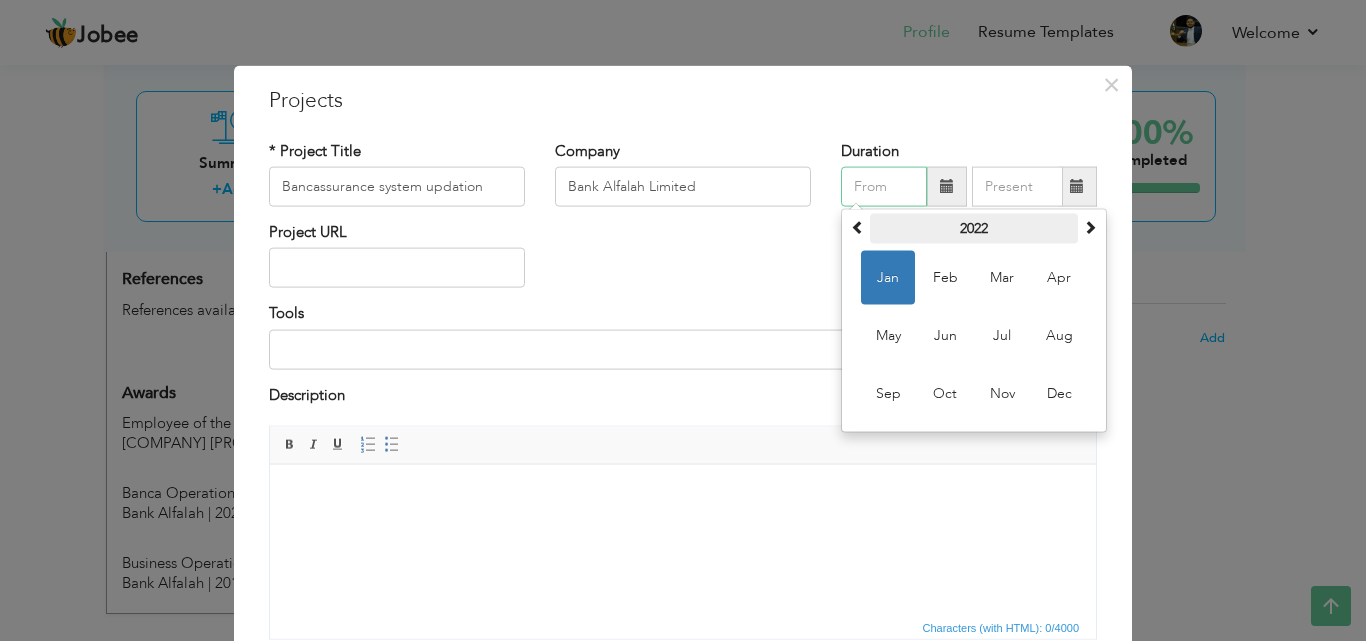 click on "2022" at bounding box center [974, 229] 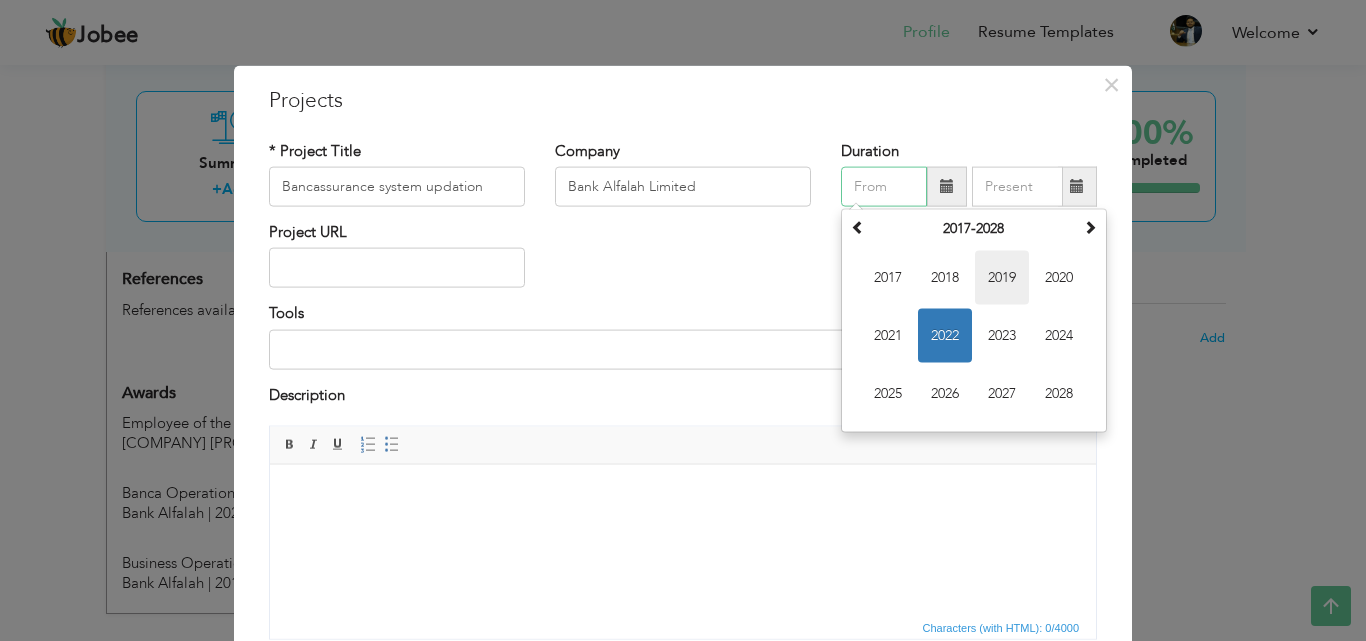 click on "2019" at bounding box center [1002, 278] 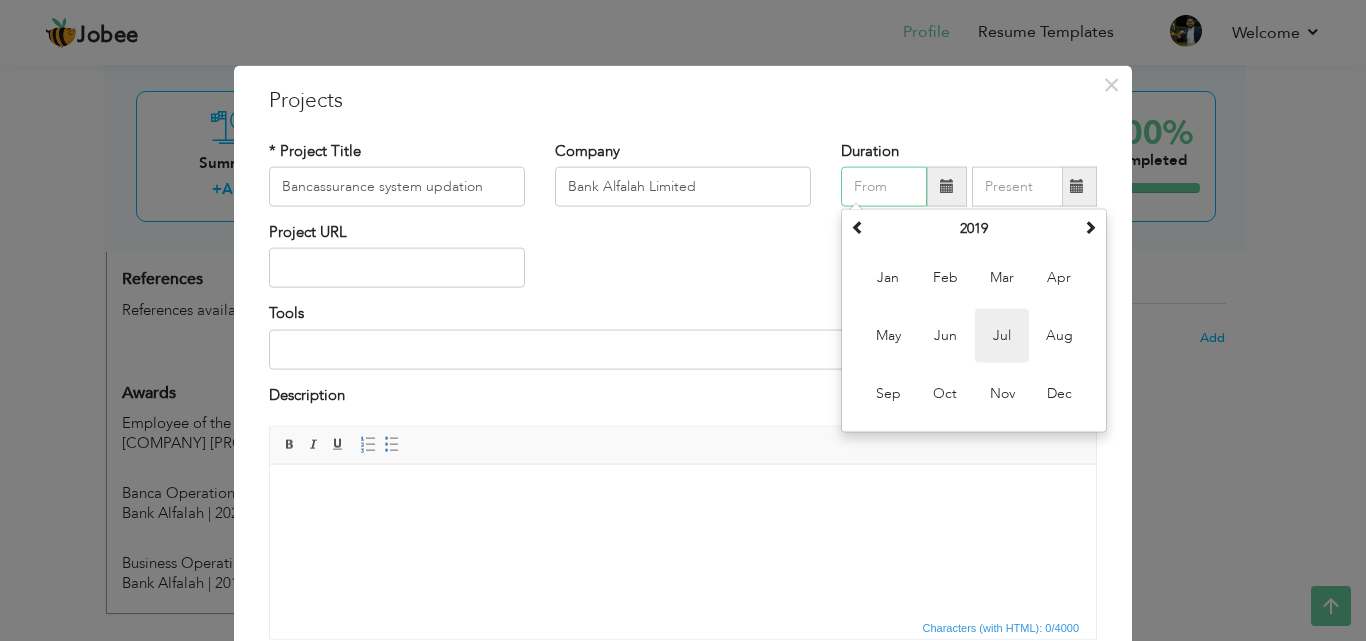 click on "Jul" at bounding box center [1002, 336] 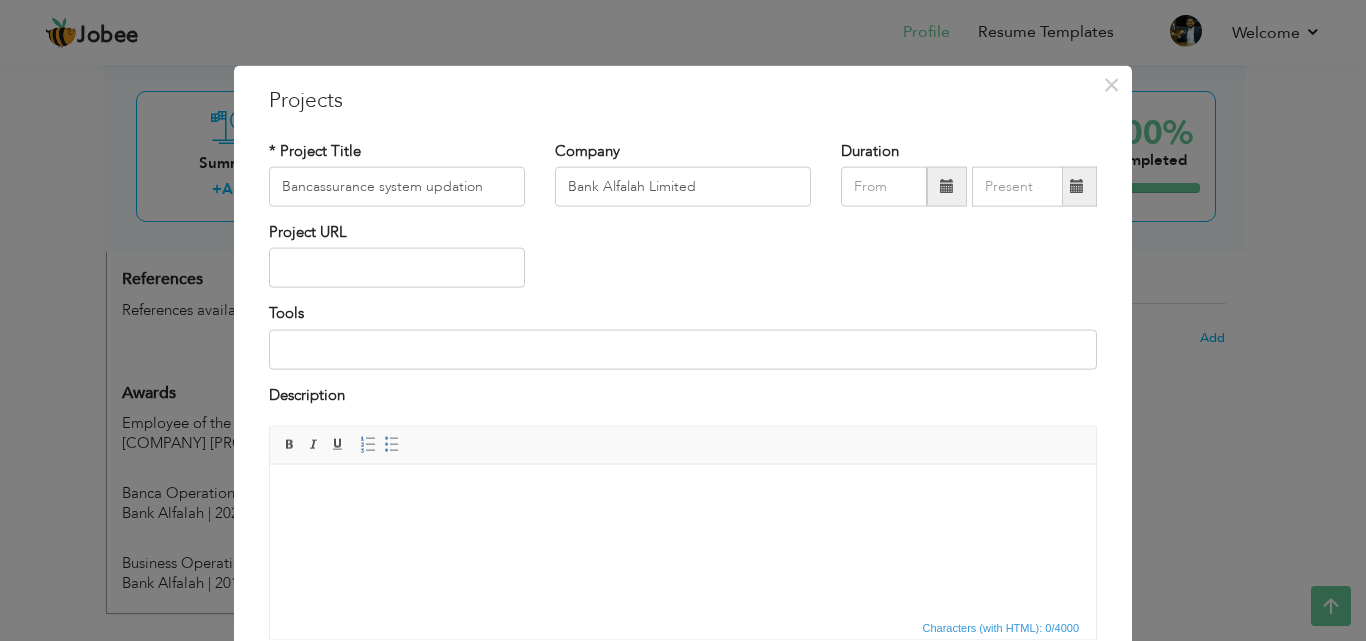 type on "07/2019" 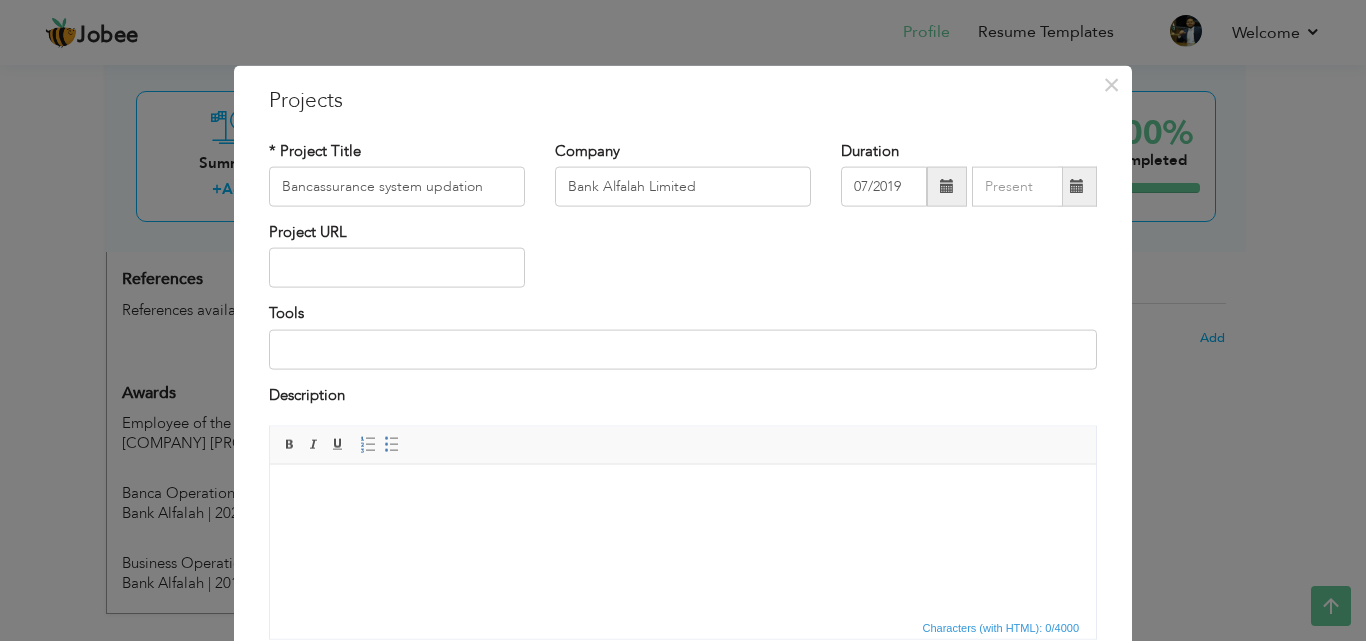 click at bounding box center [1077, 187] 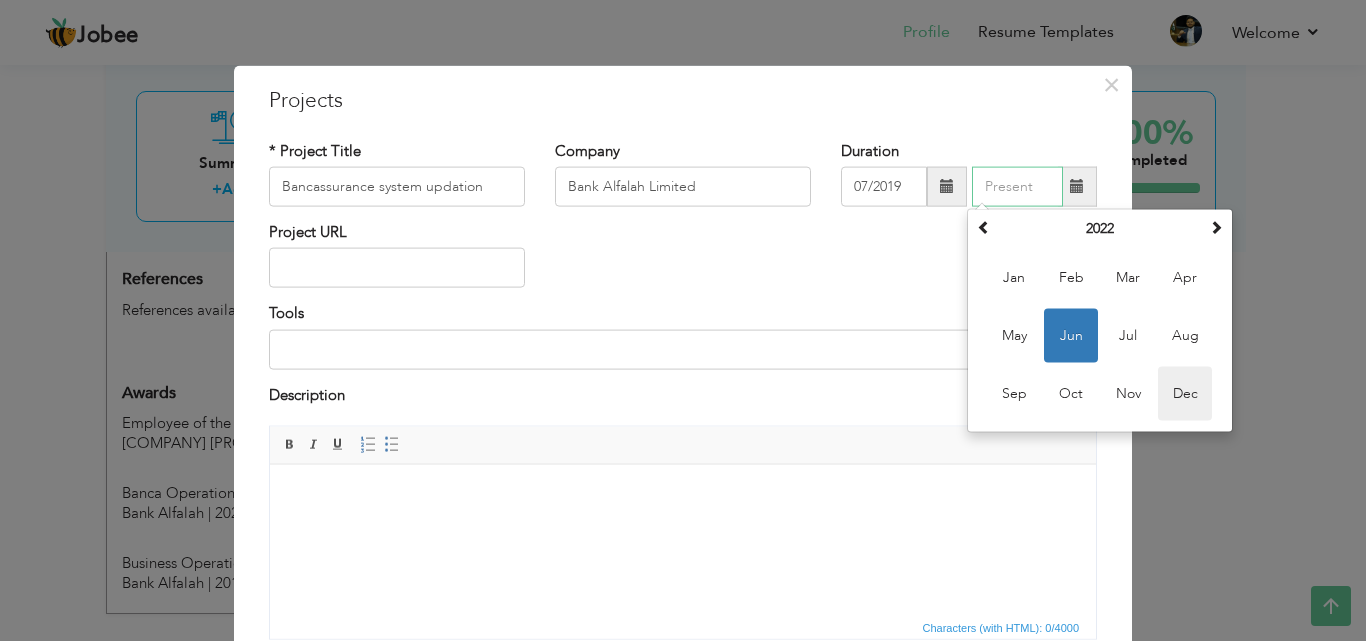 click on "Dec" at bounding box center [1185, 394] 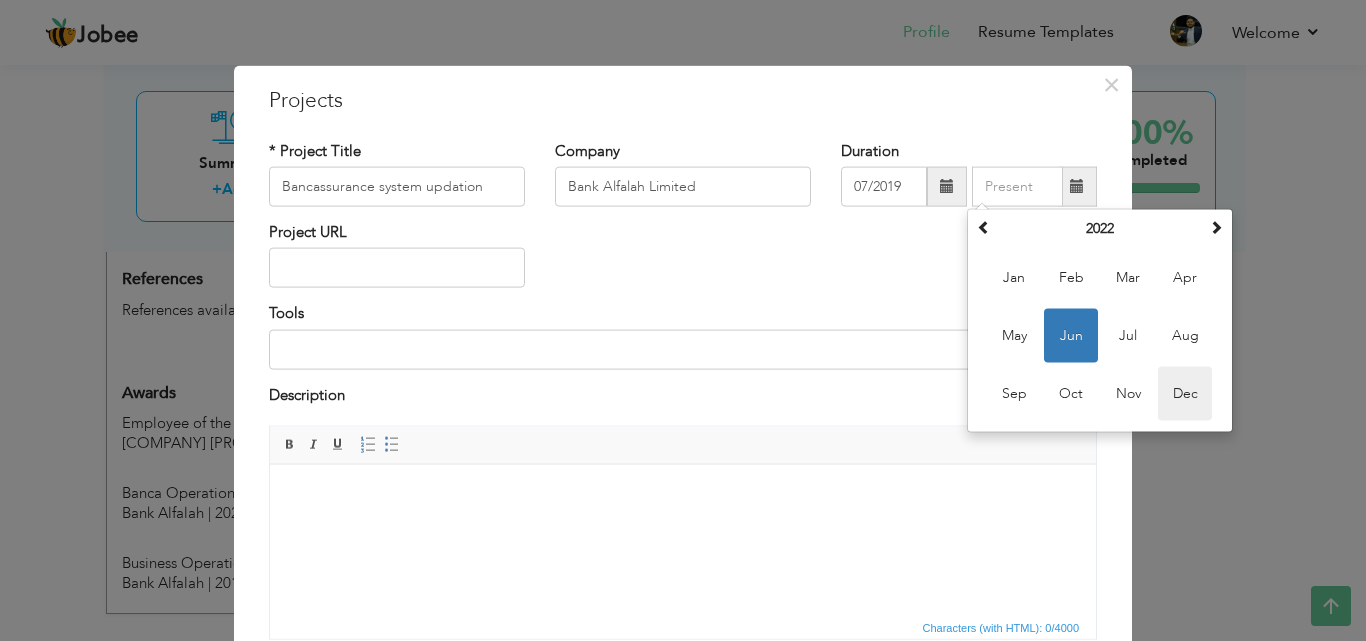 type on "12/2022" 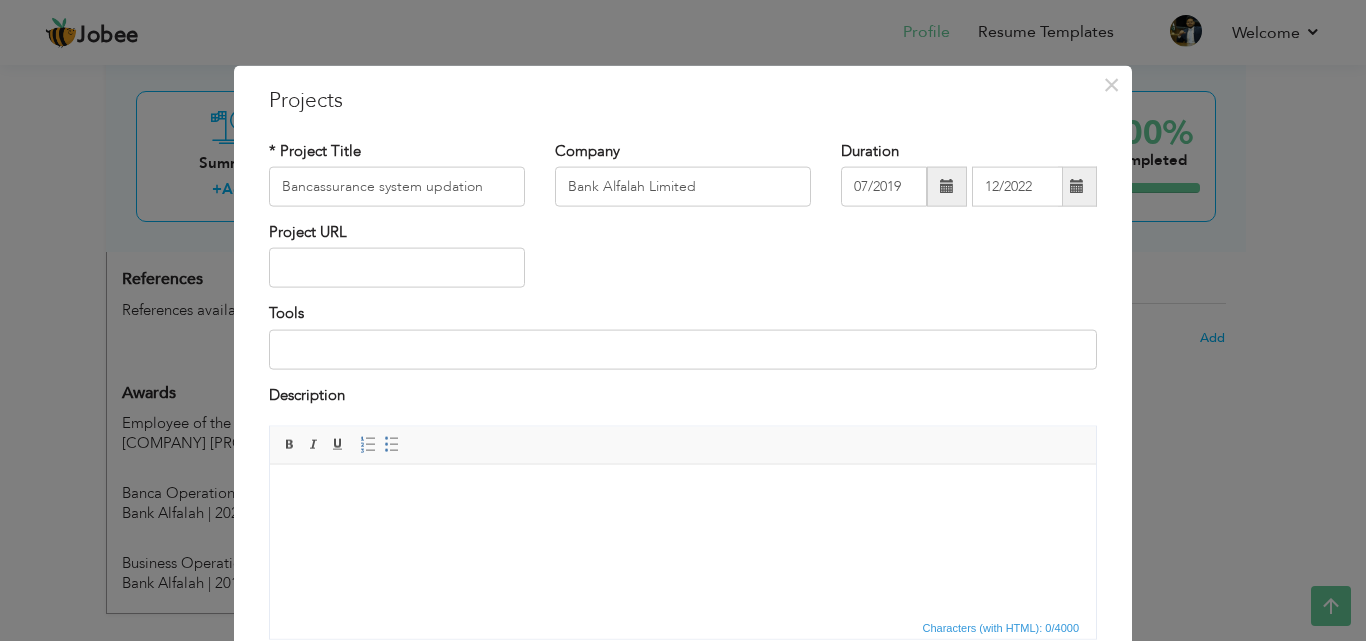click on "Project URL" at bounding box center [397, 255] 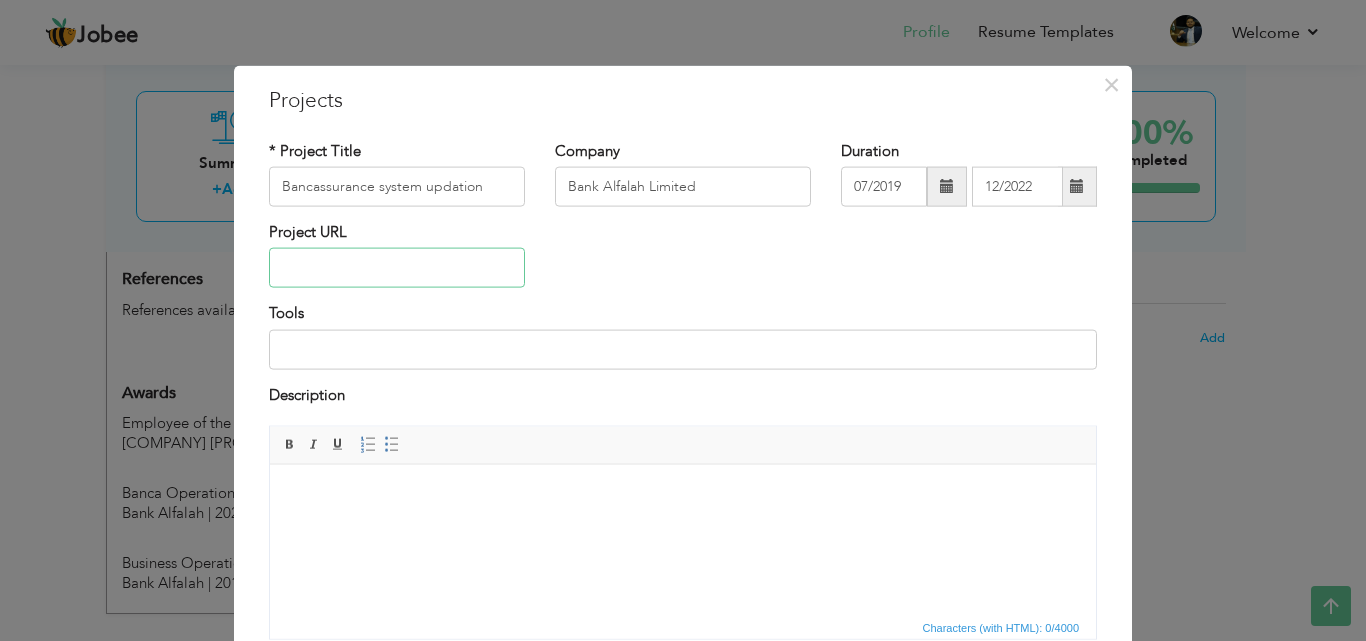 click at bounding box center [397, 268] 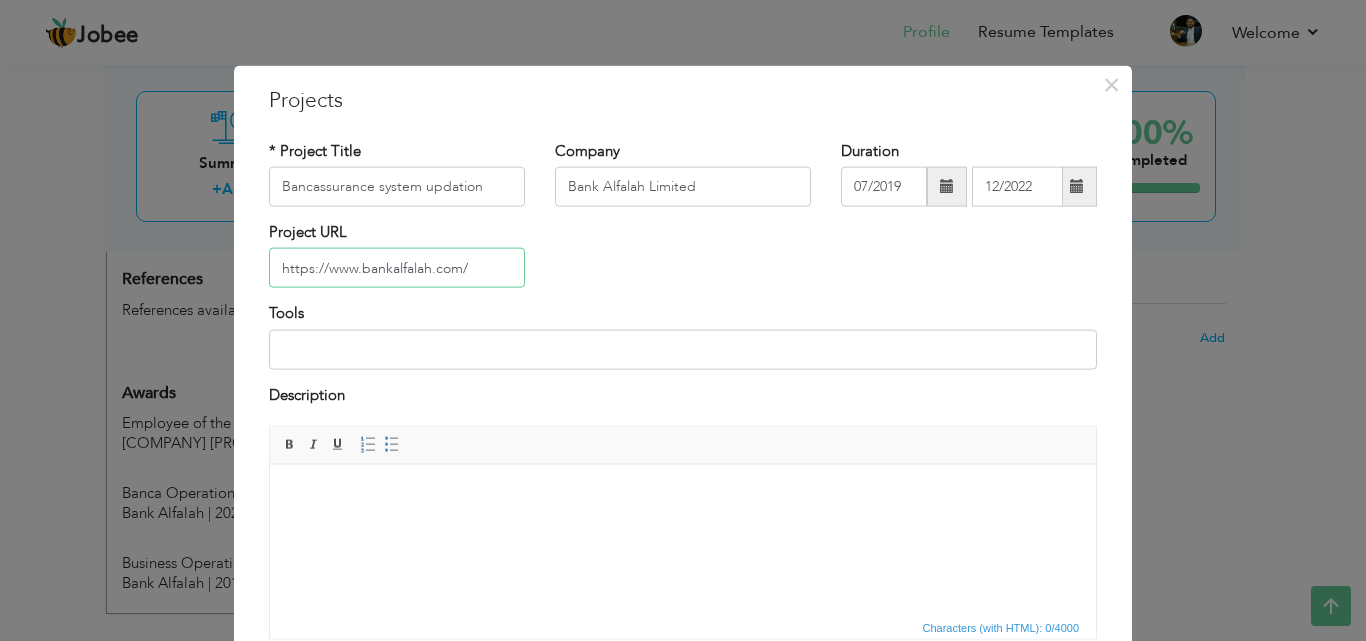 type on "https://www.bankalfalah.com/" 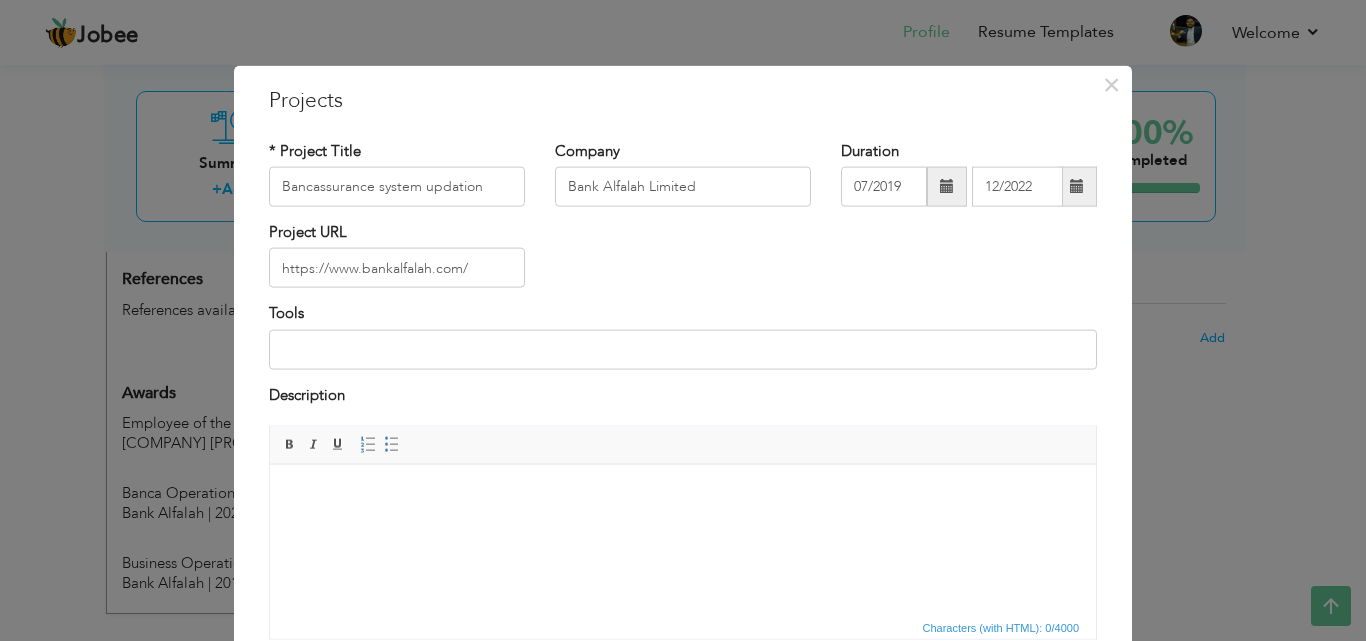 scroll, scrollTop: 161, scrollLeft: 0, axis: vertical 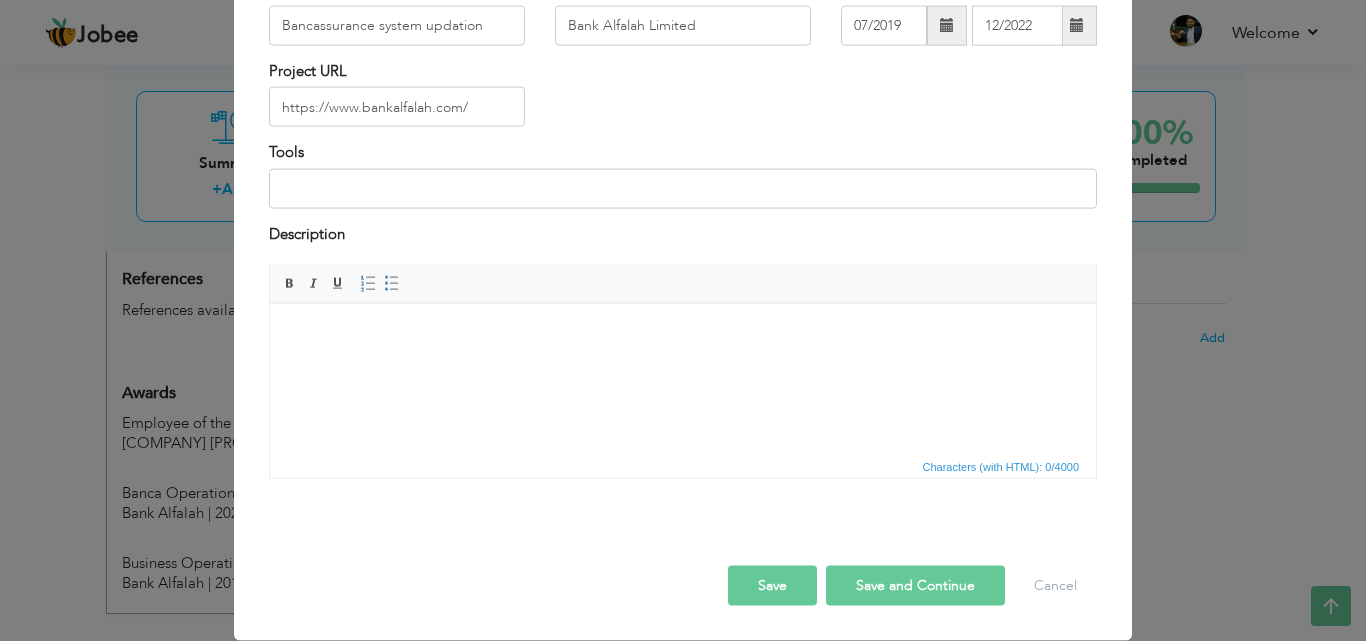 click on "Save and Continue" at bounding box center [915, 586] 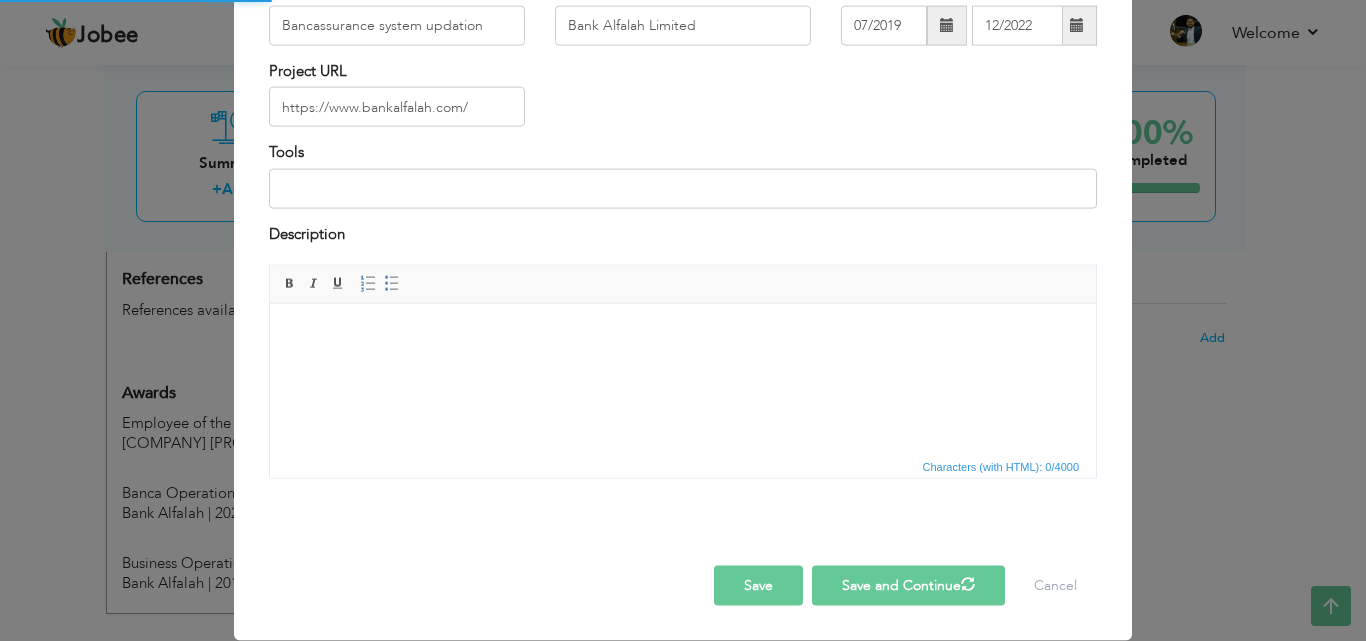 type 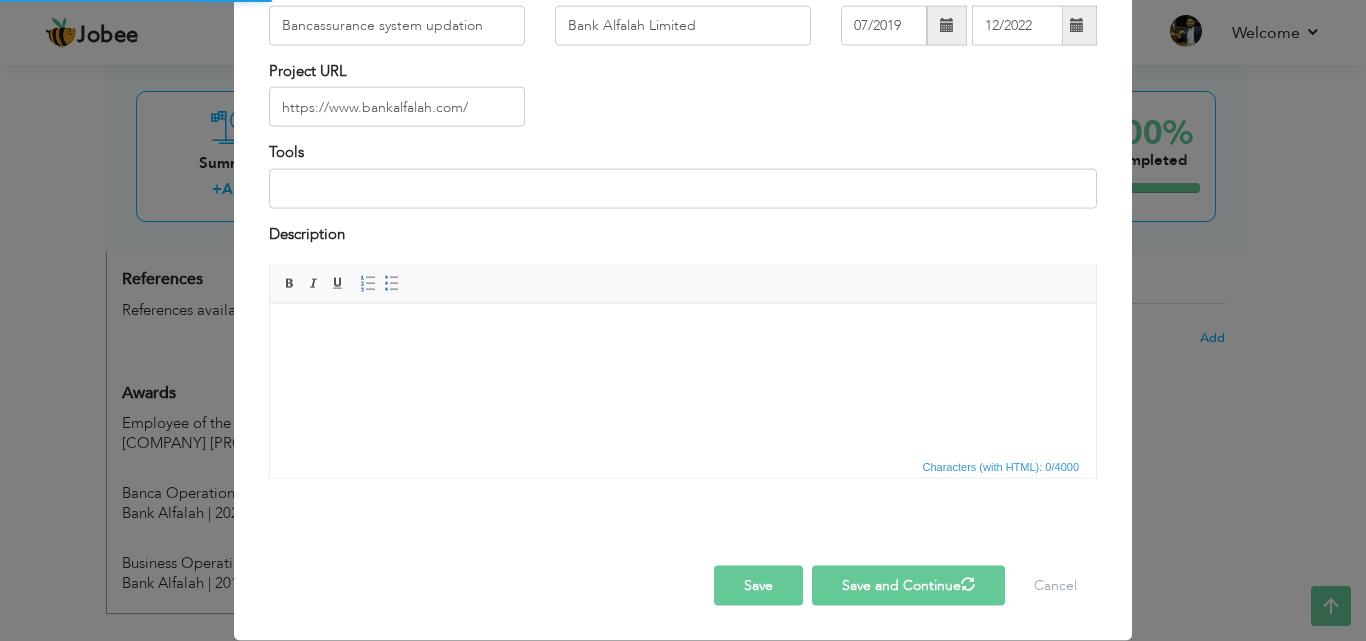 type 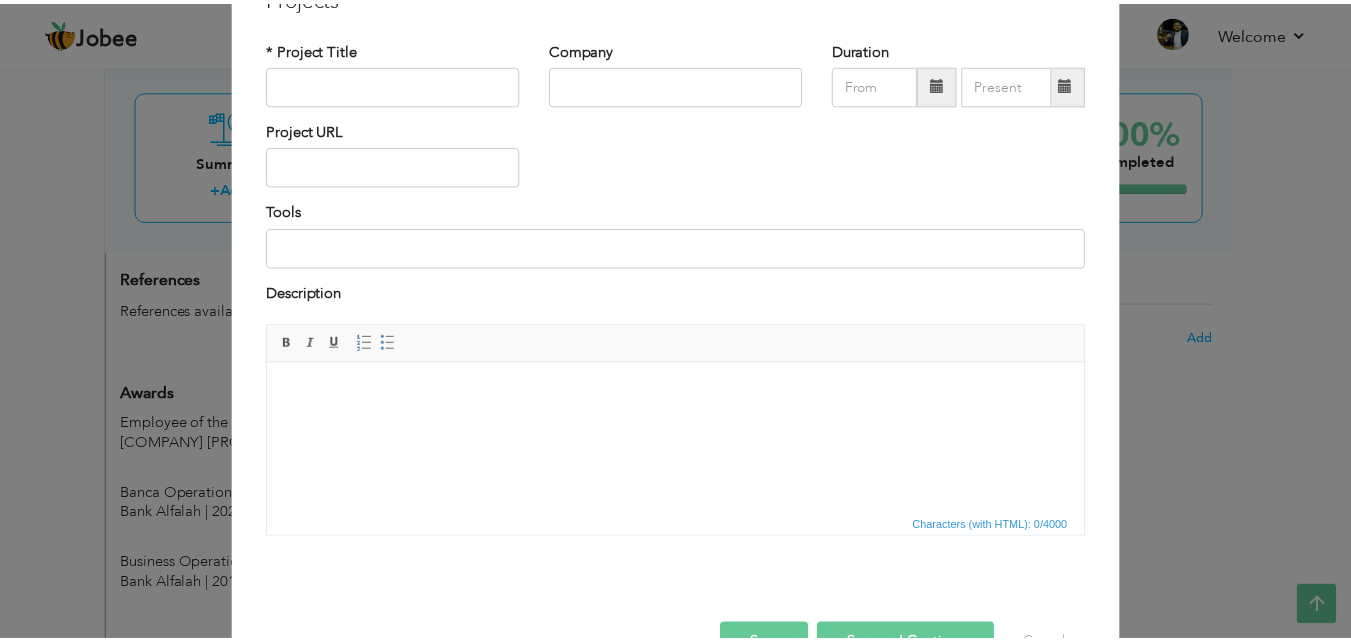 scroll, scrollTop: 0, scrollLeft: 0, axis: both 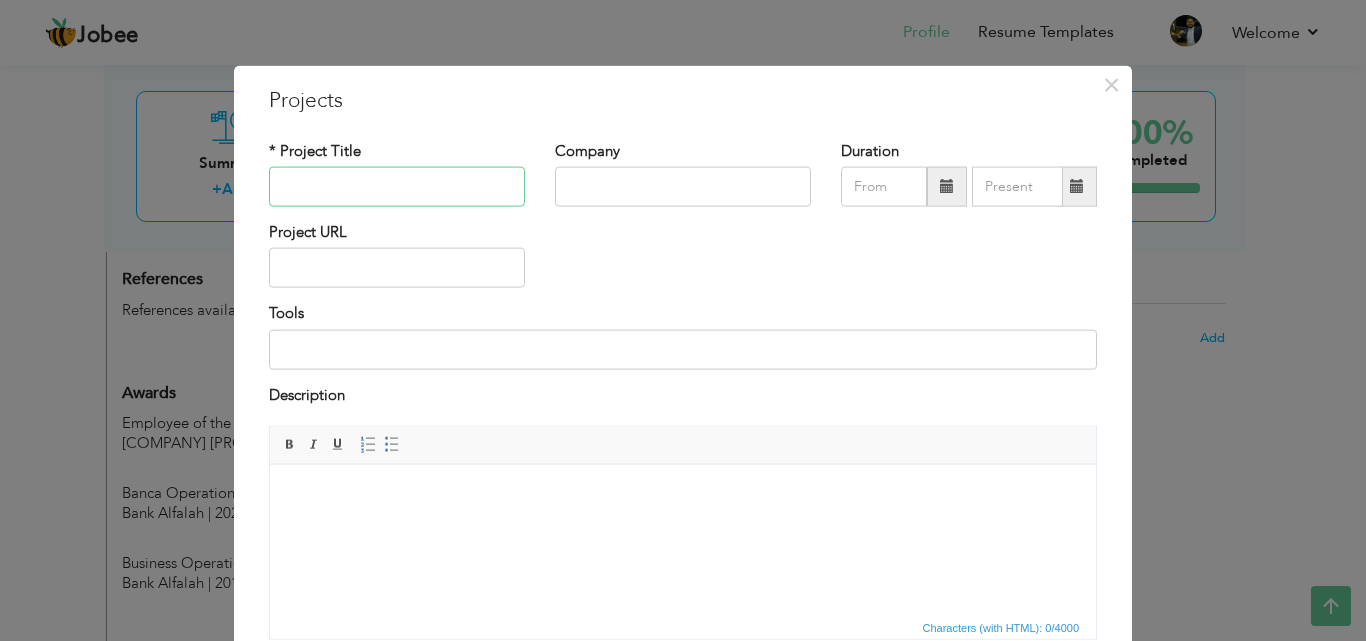 click at bounding box center [397, 187] 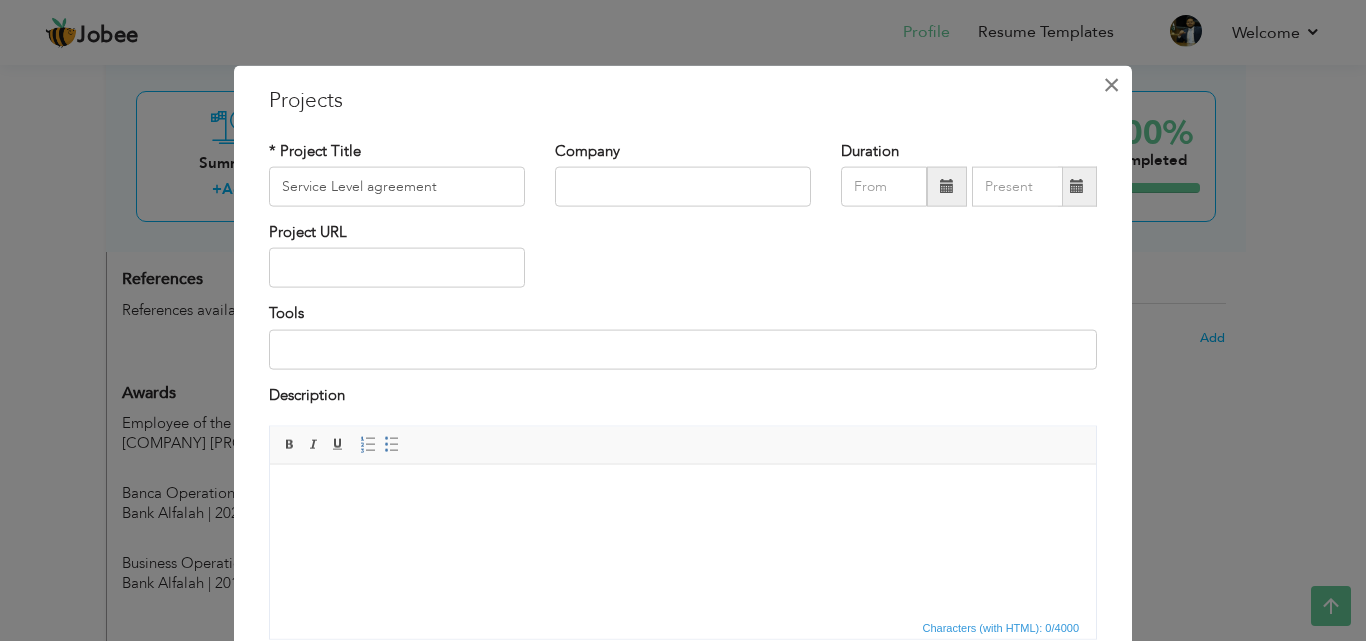 click on "×" at bounding box center (1111, 84) 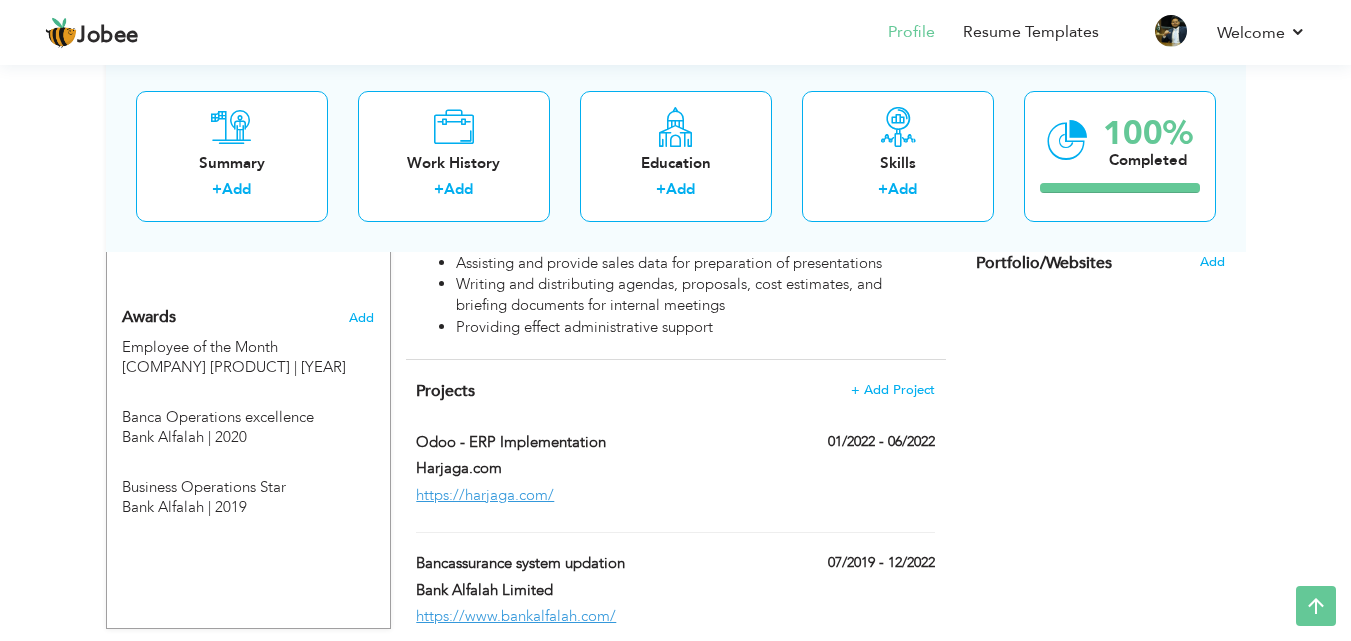 scroll, scrollTop: 1537, scrollLeft: 0, axis: vertical 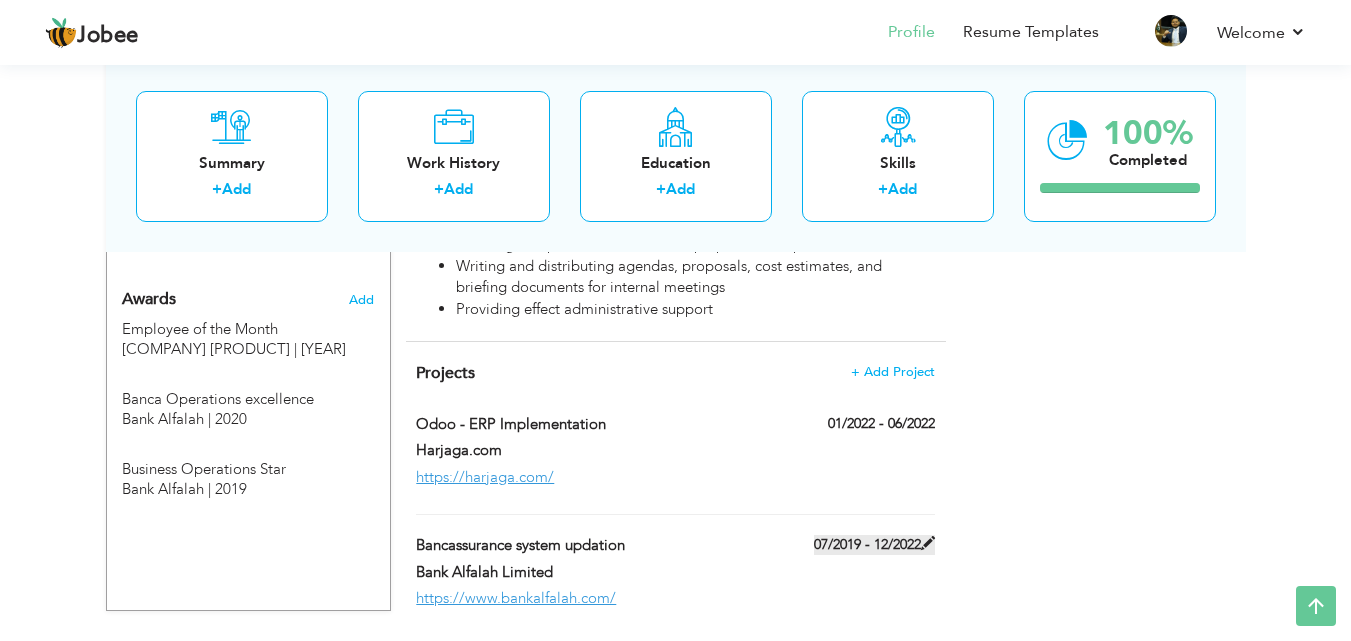 click at bounding box center [928, 543] 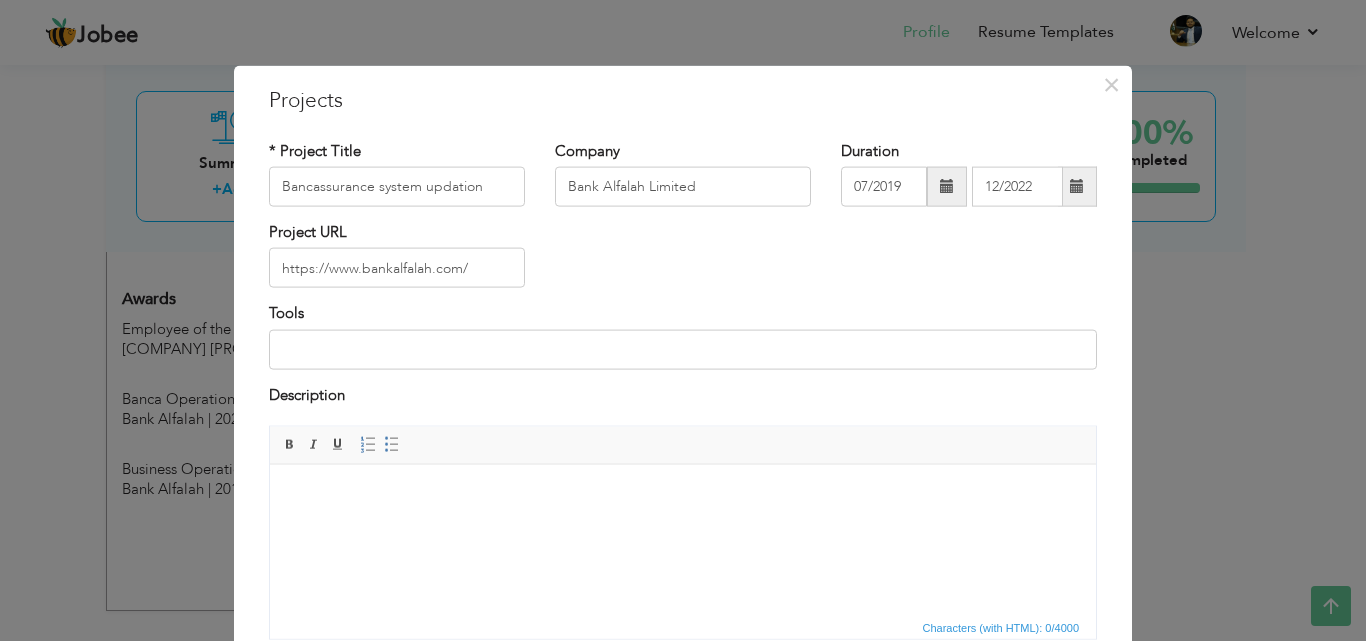 click at bounding box center [1077, 186] 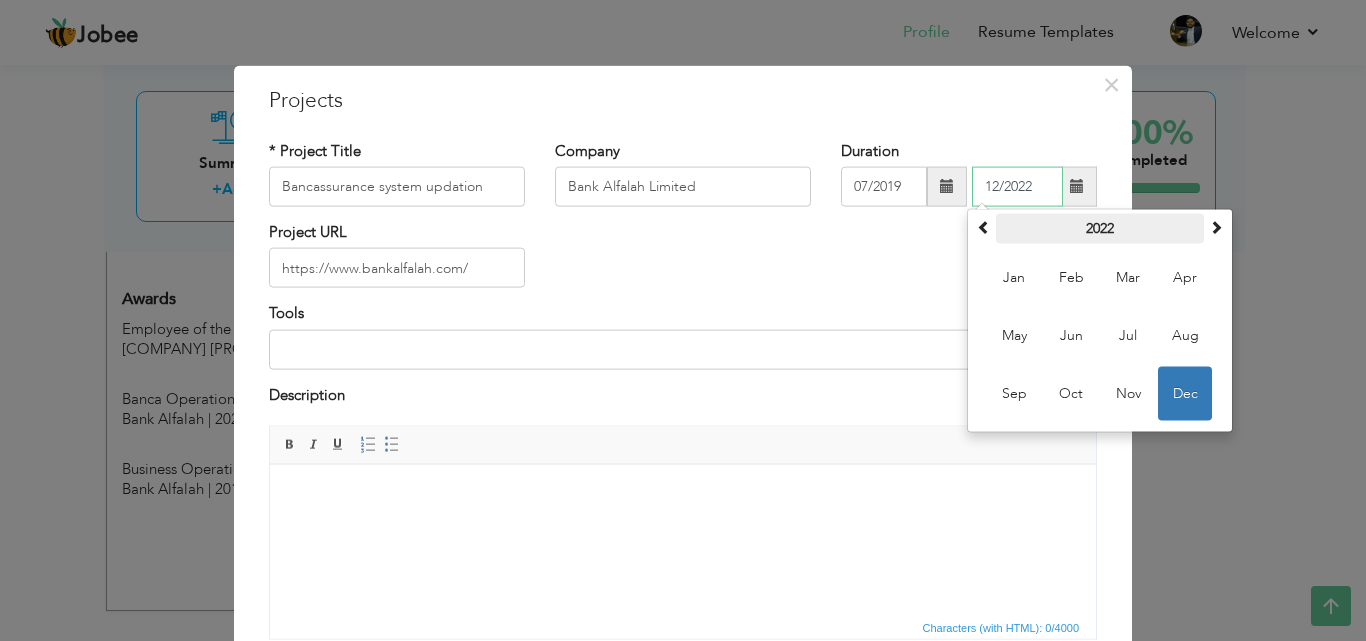 click on "2022" at bounding box center [1100, 229] 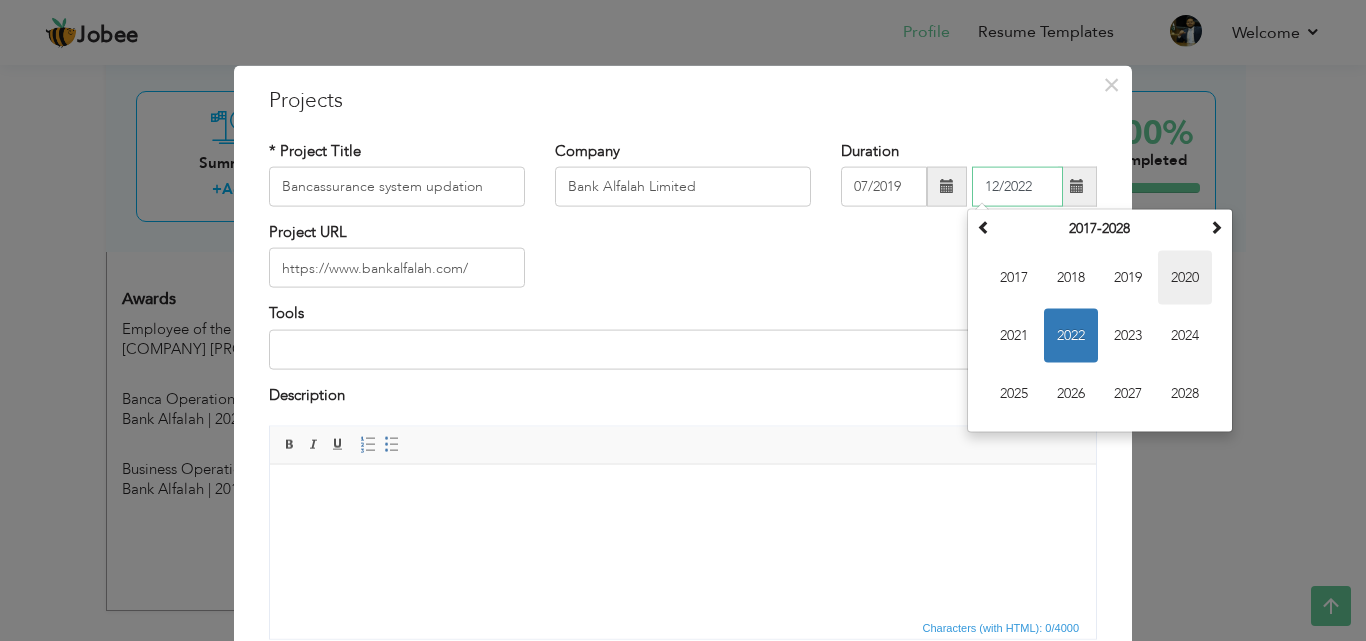 click on "2020" at bounding box center (1185, 278) 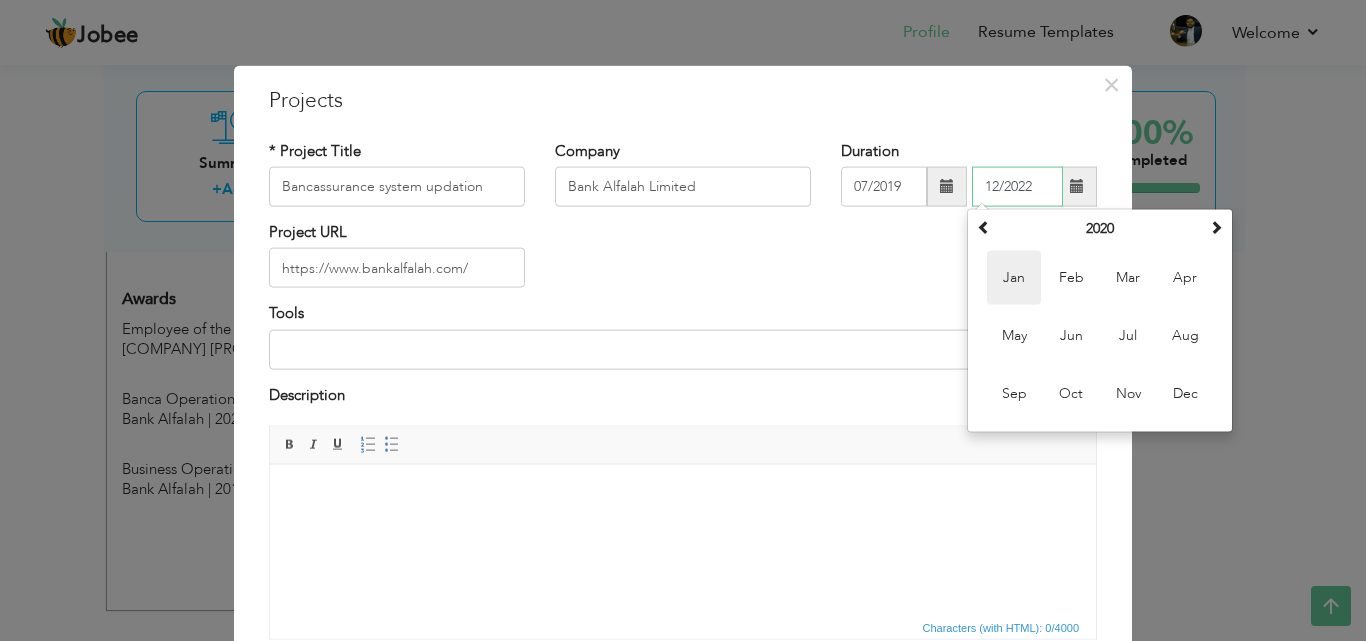 click on "Jan" at bounding box center (1014, 278) 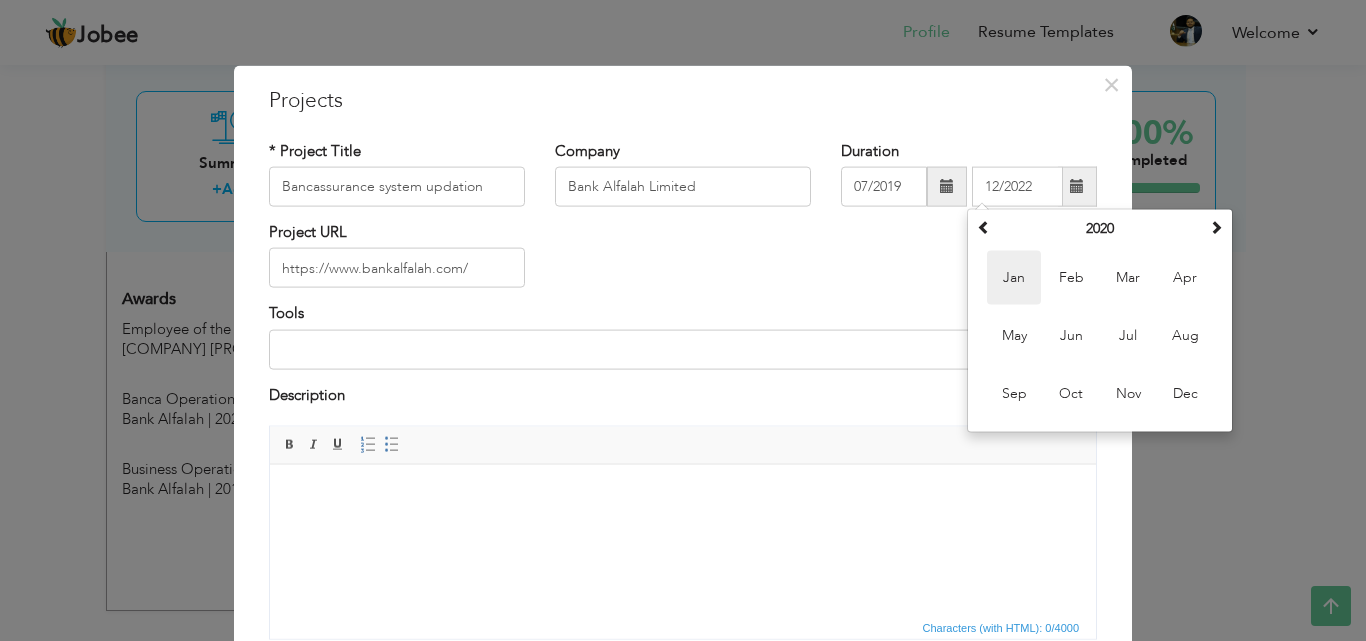 type on "01/2020" 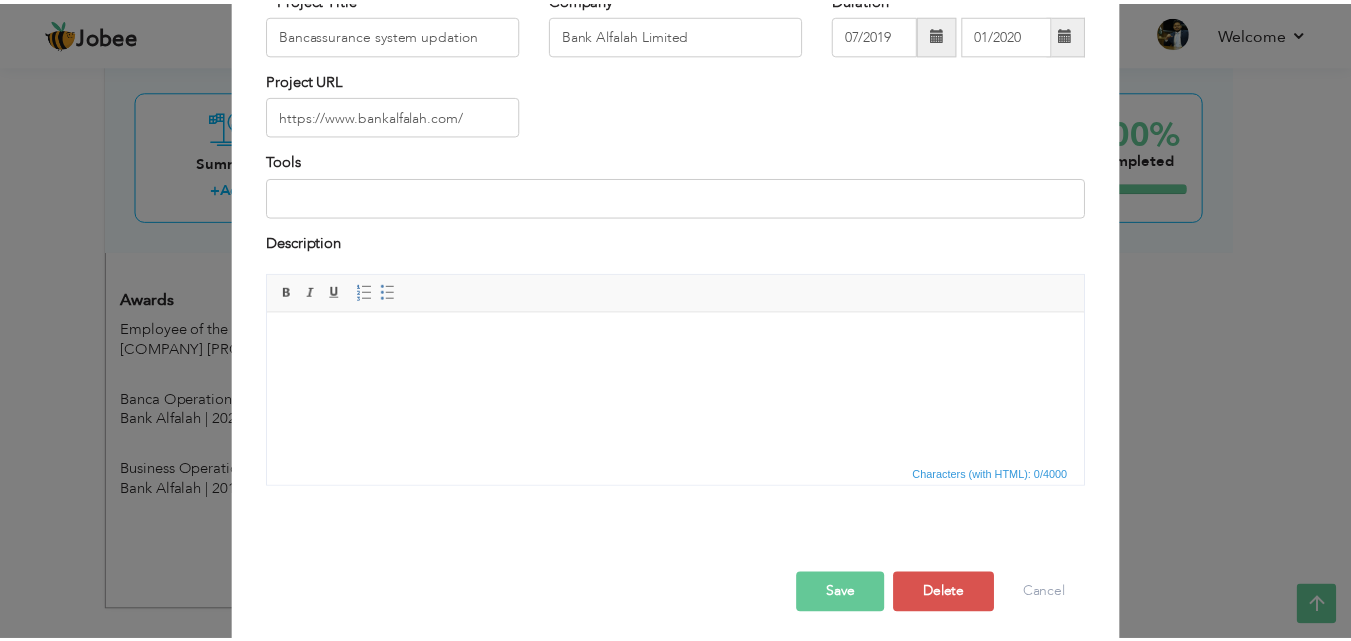 scroll, scrollTop: 161, scrollLeft: 0, axis: vertical 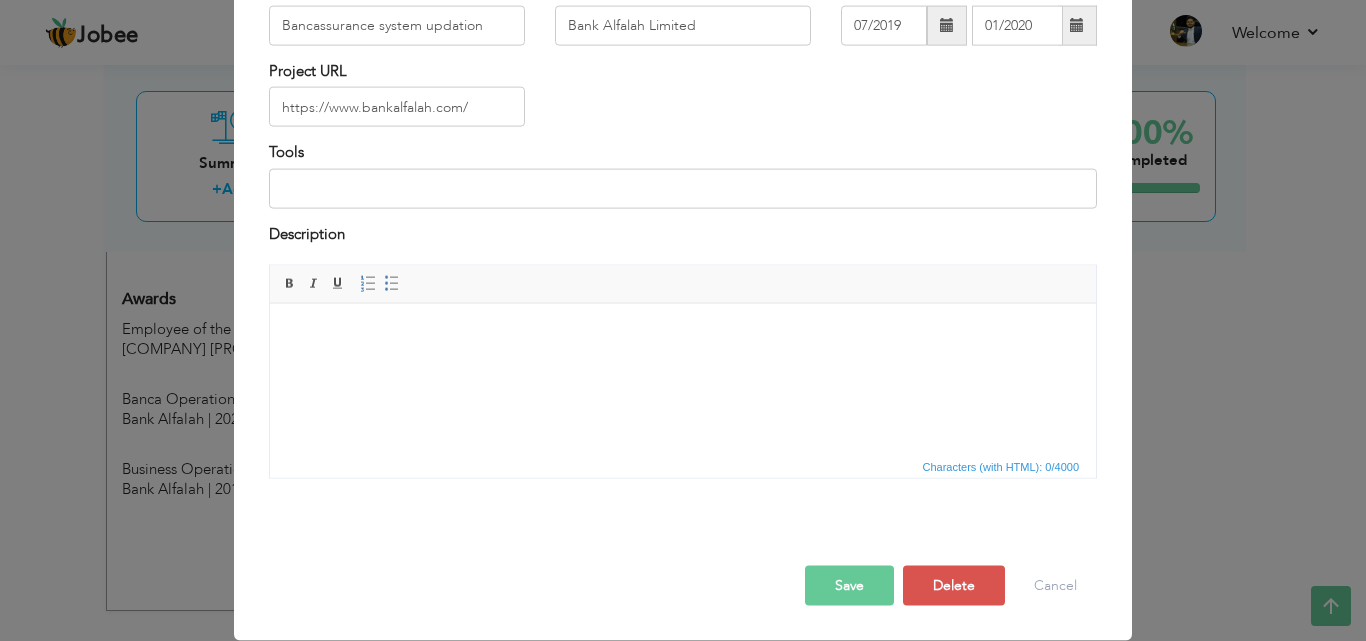 click on "Save" at bounding box center (849, 586) 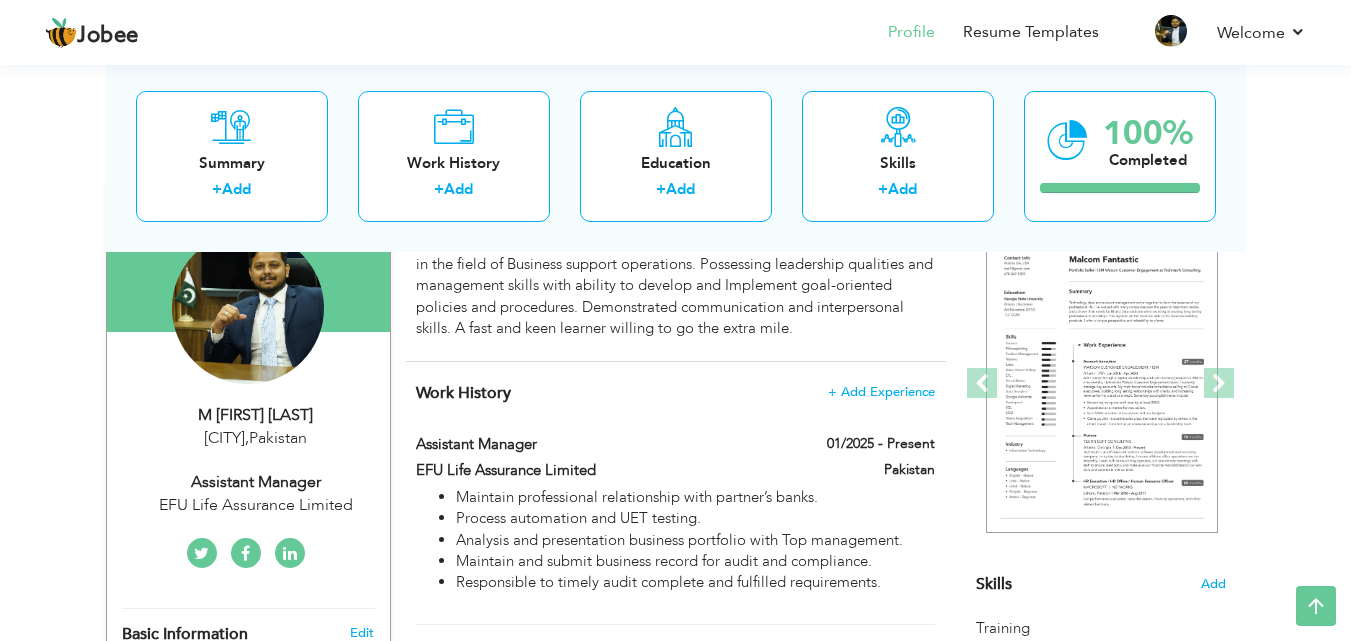 scroll, scrollTop: 170, scrollLeft: 0, axis: vertical 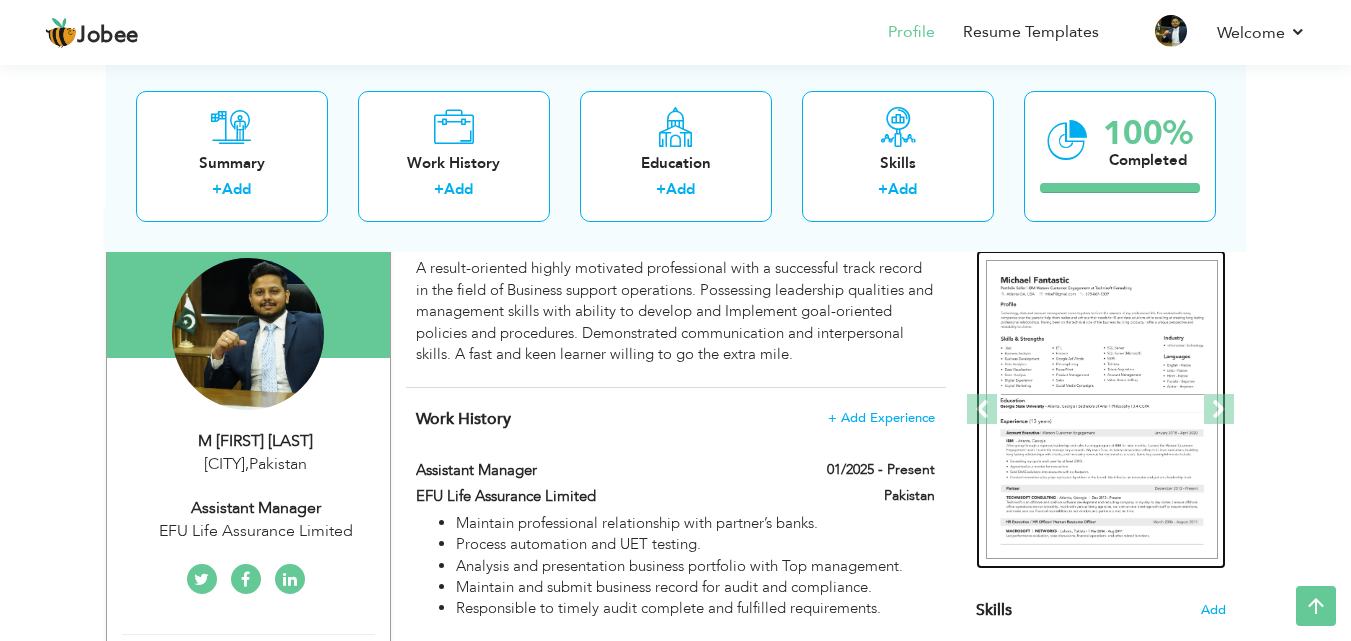 click at bounding box center (1102, 410) 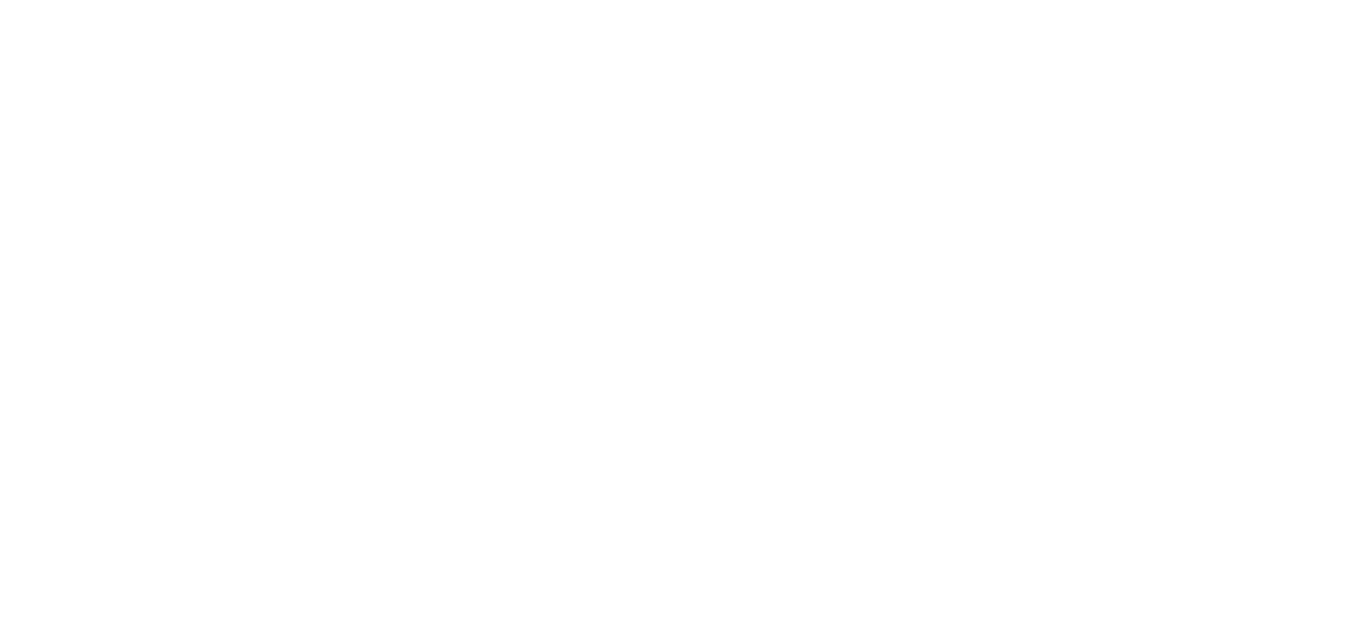 scroll, scrollTop: 0, scrollLeft: 0, axis: both 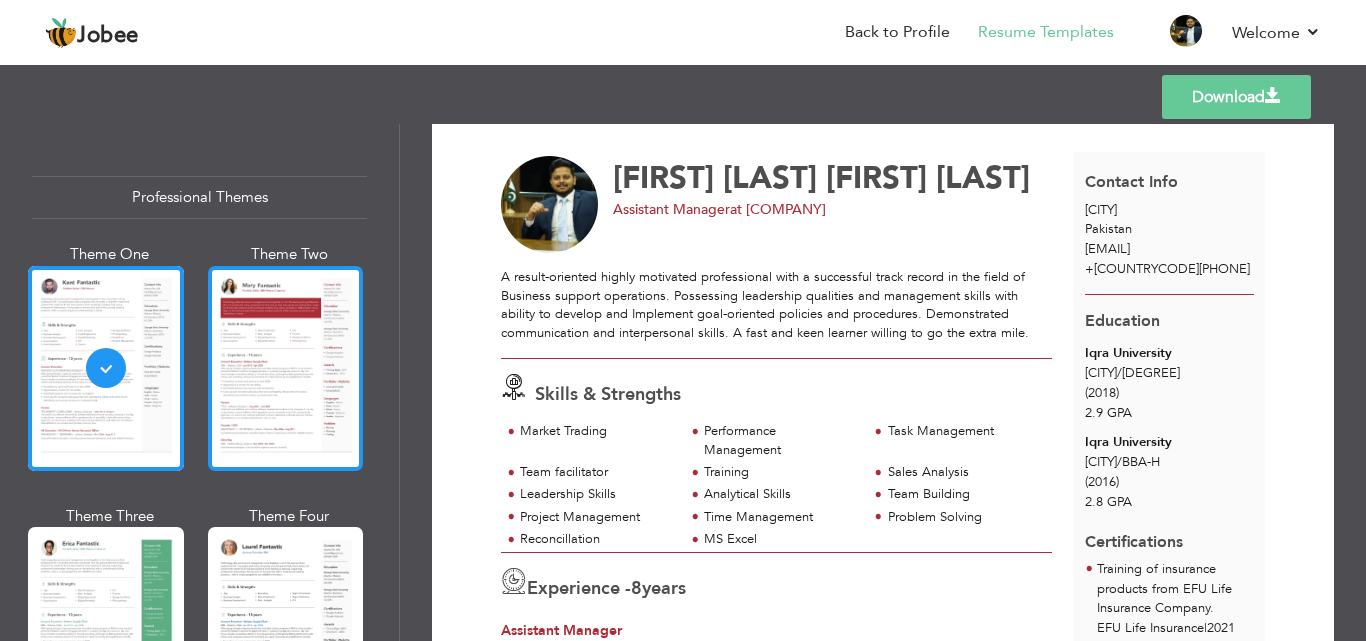 click at bounding box center [286, 368] 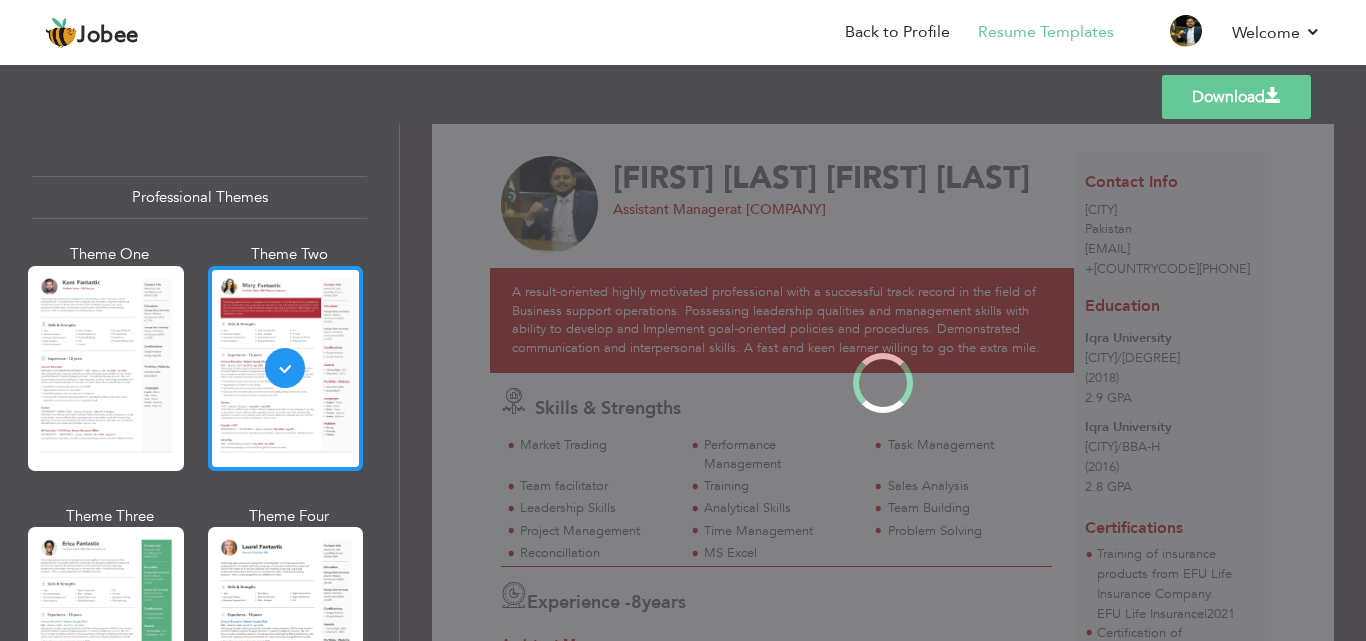 scroll, scrollTop: 0, scrollLeft: 0, axis: both 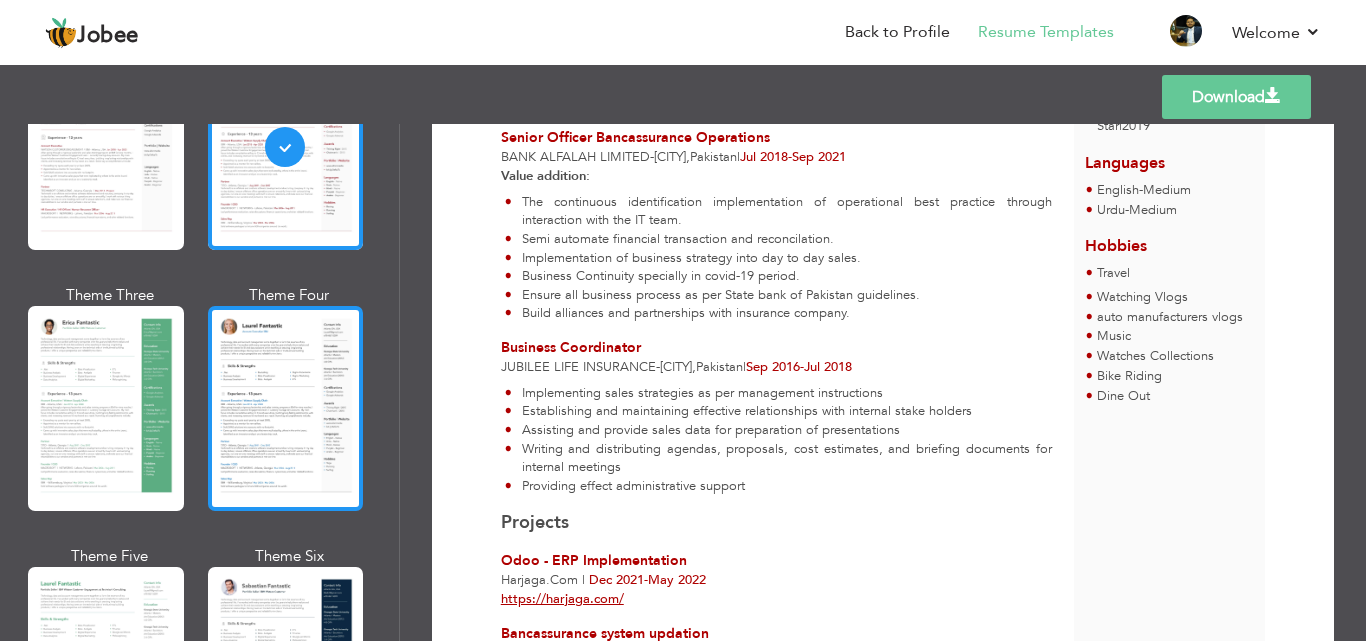 click at bounding box center [286, 408] 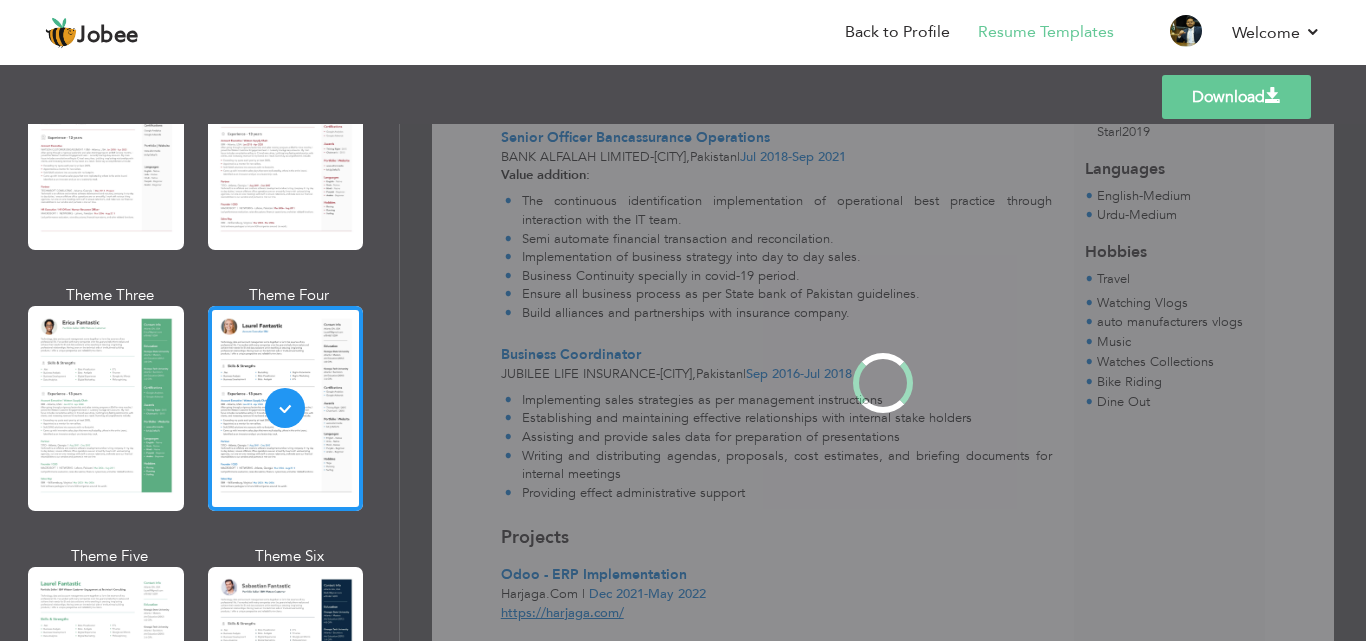 scroll, scrollTop: 0, scrollLeft: 0, axis: both 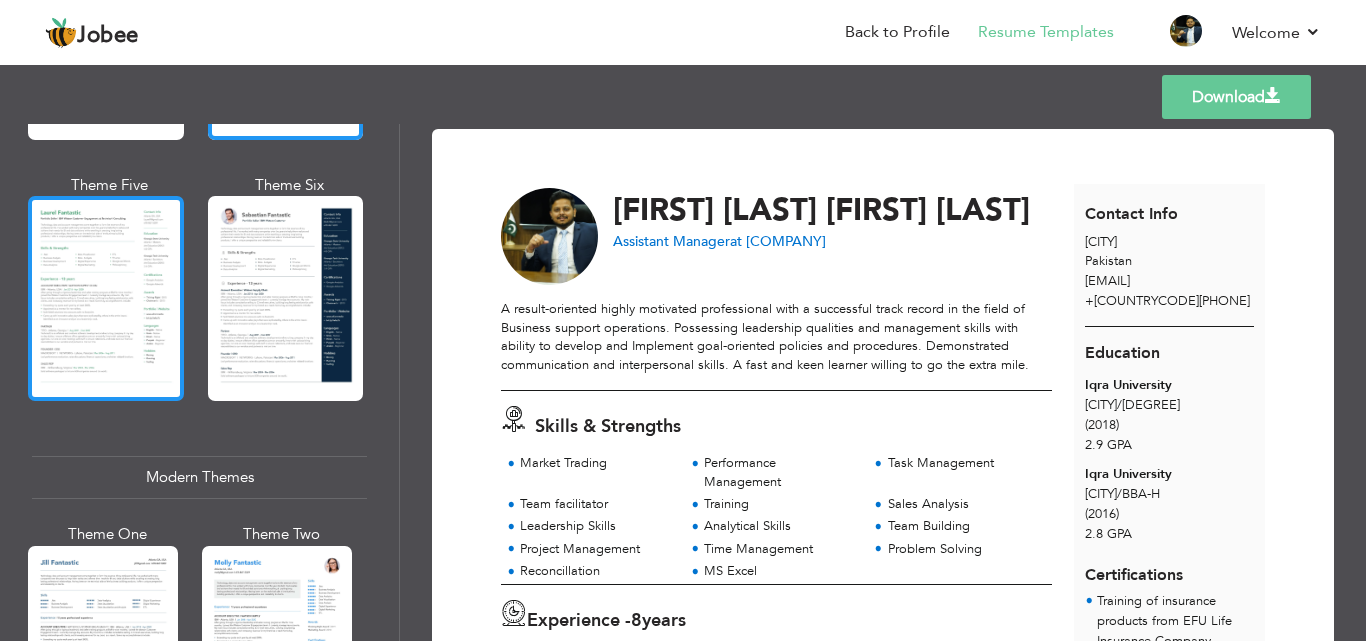 click at bounding box center (106, 298) 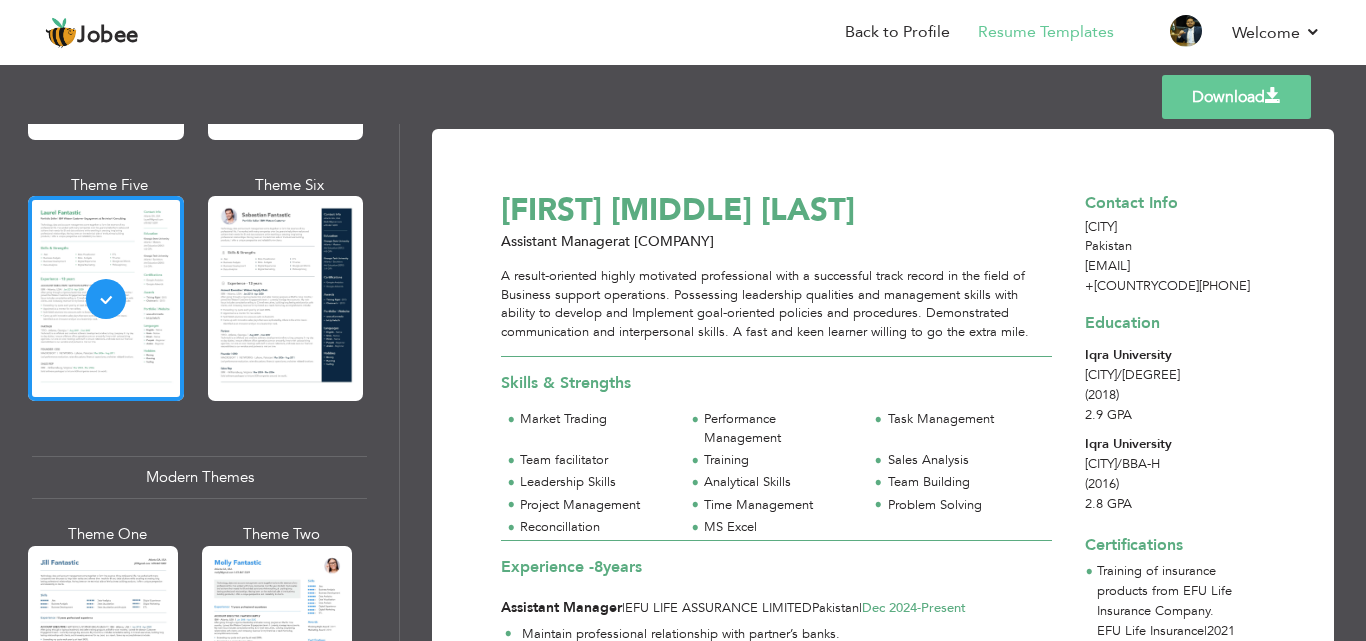 drag, startPoint x: 1358, startPoint y: 247, endPoint x: 1359, endPoint y: 269, distance: 22.022715 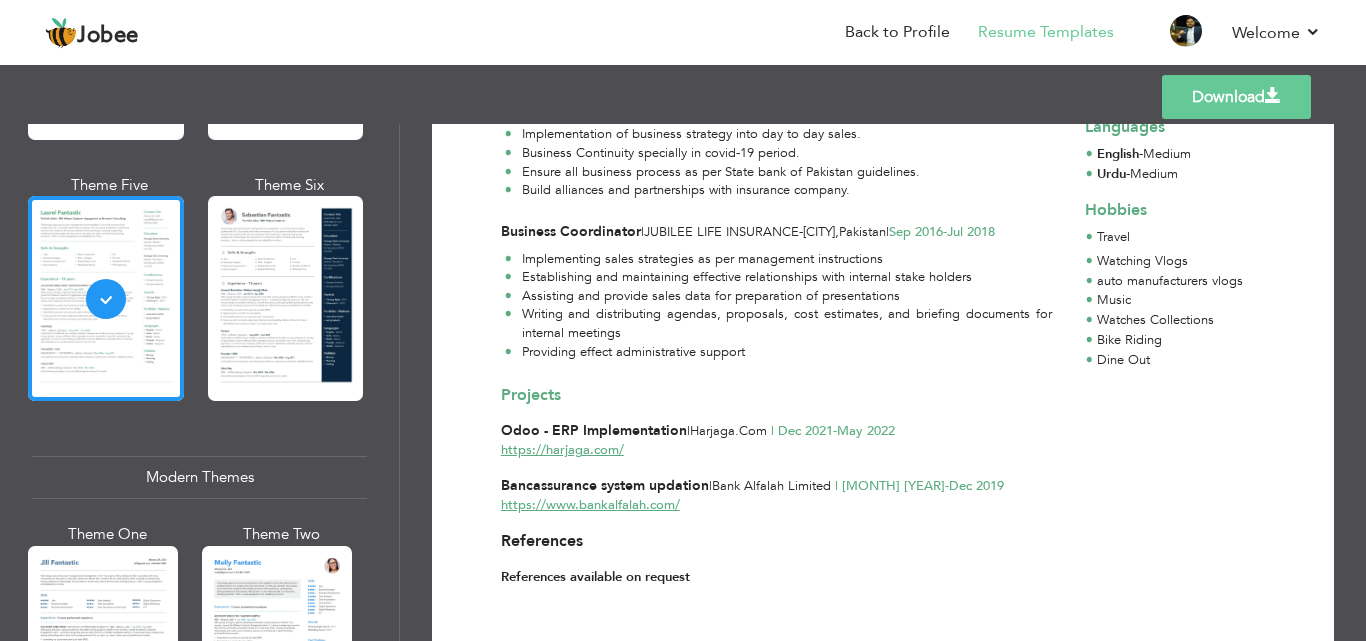 scroll, scrollTop: 1061, scrollLeft: 0, axis: vertical 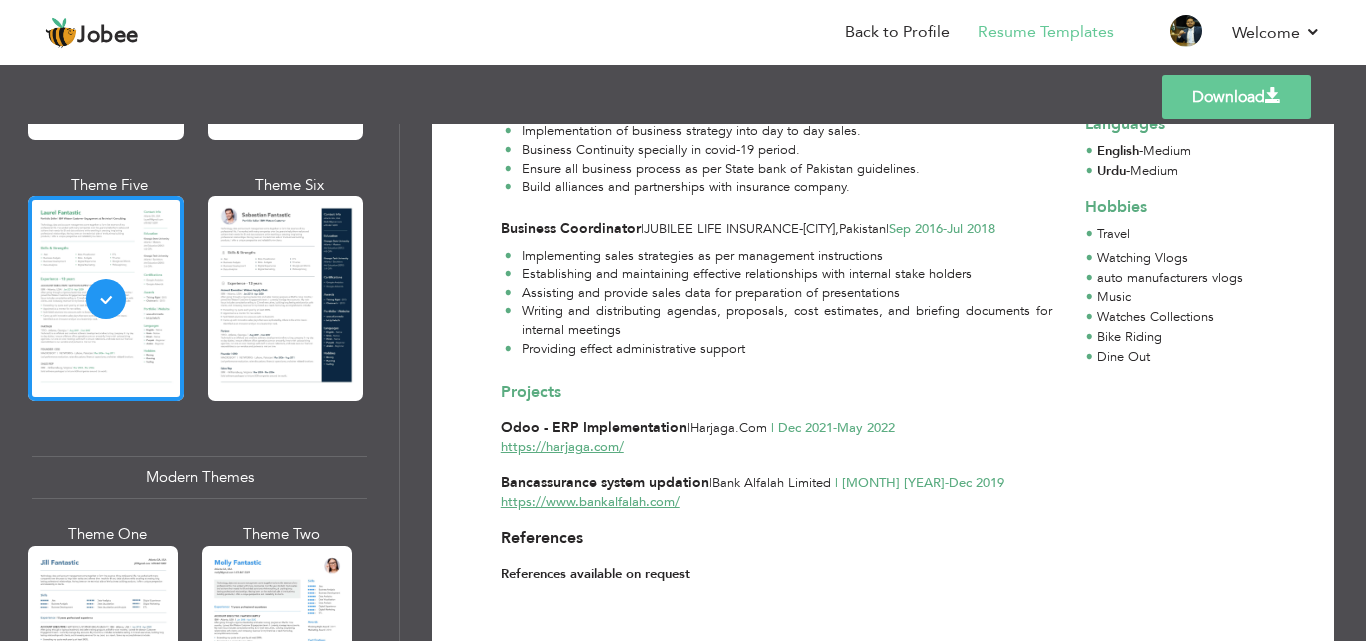 click on "Download
[FIRST] [MIDDLE] [LAST]
Assistant Manager at [COMPANY]
A result-oriented highly motivated professional with a successful track record in the field of Business support operations. Possessing leadership qualities and management skills with ability to develop and Implement goal-oriented policies and procedures. Demonstrated communication and interpersonal skills. A fast and keen learner willing to go the extra mile.
Skills & Strengths
8" at bounding box center (883, 382) 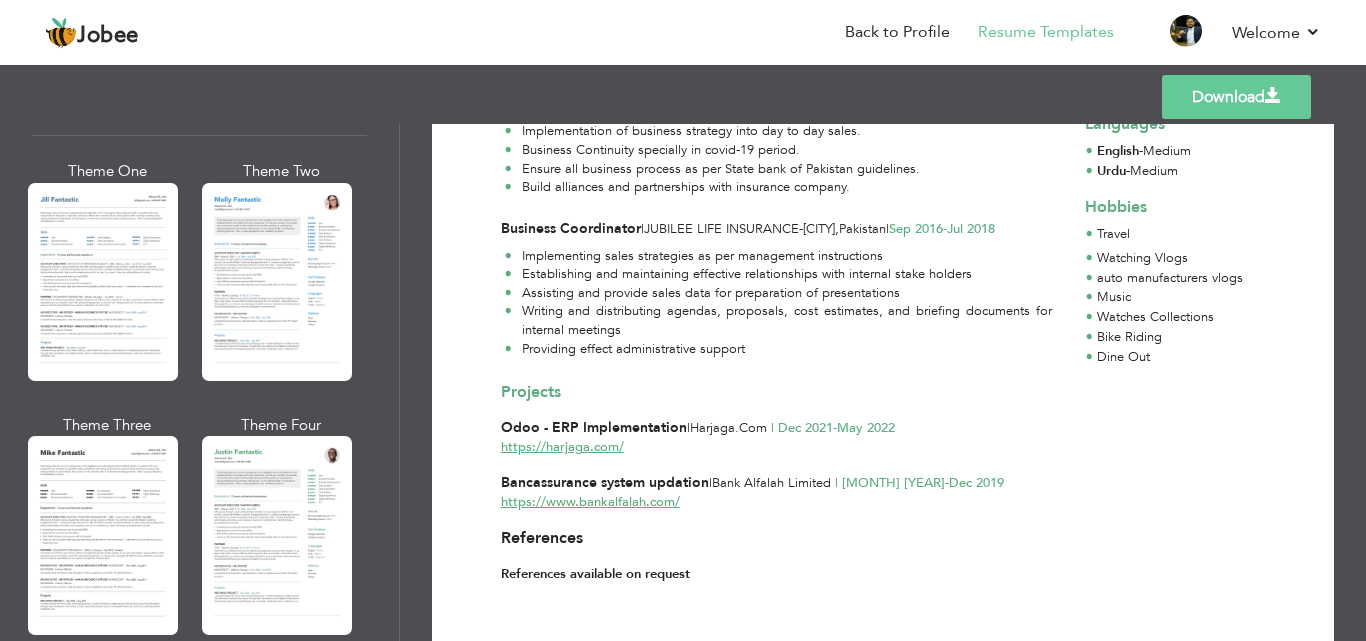 scroll, scrollTop: 987, scrollLeft: 0, axis: vertical 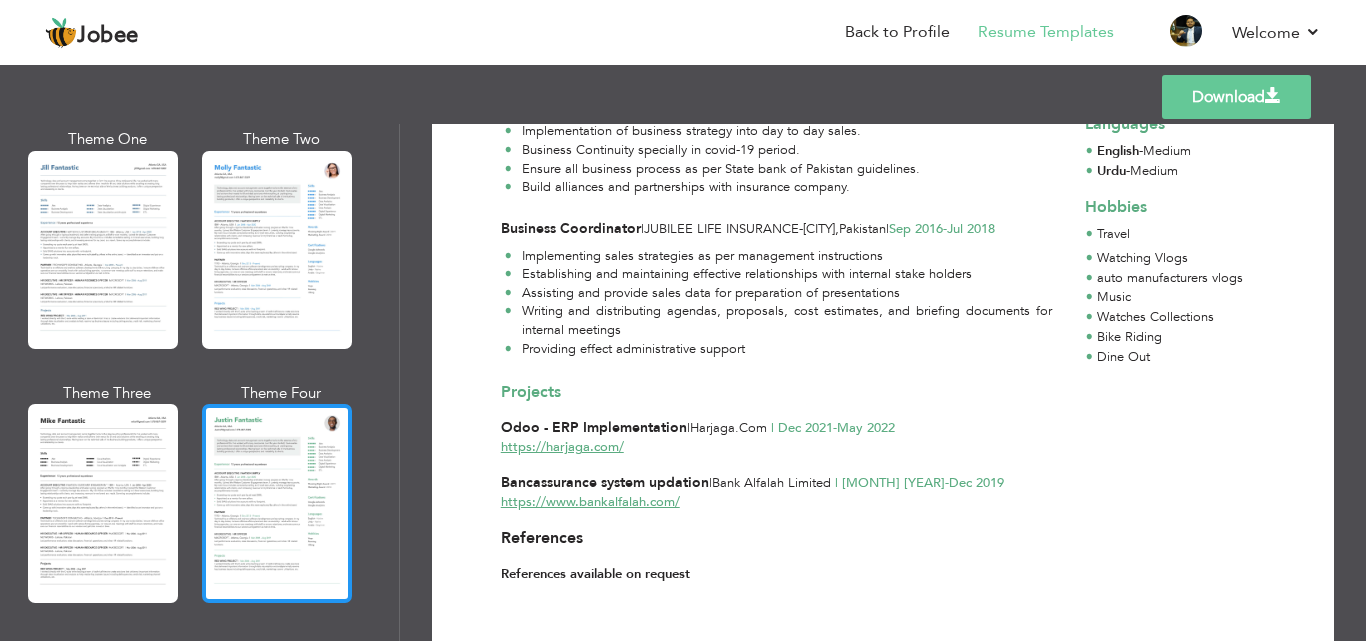 click at bounding box center (277, 503) 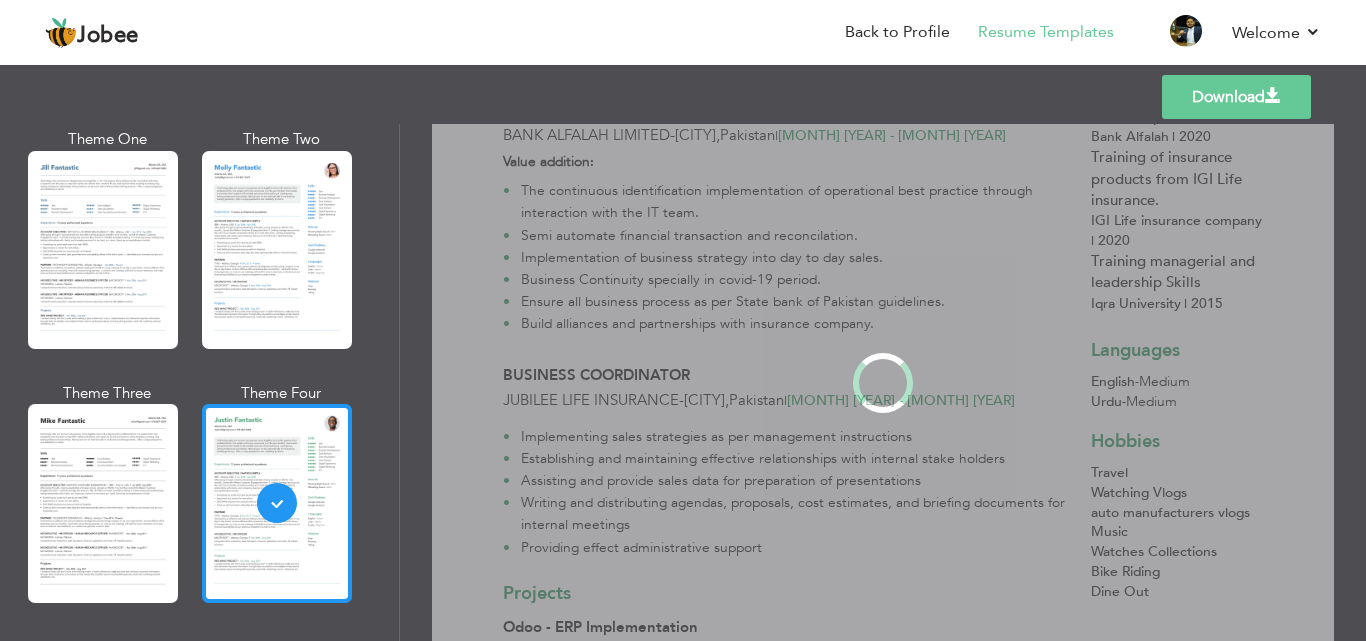 scroll, scrollTop: 0, scrollLeft: 0, axis: both 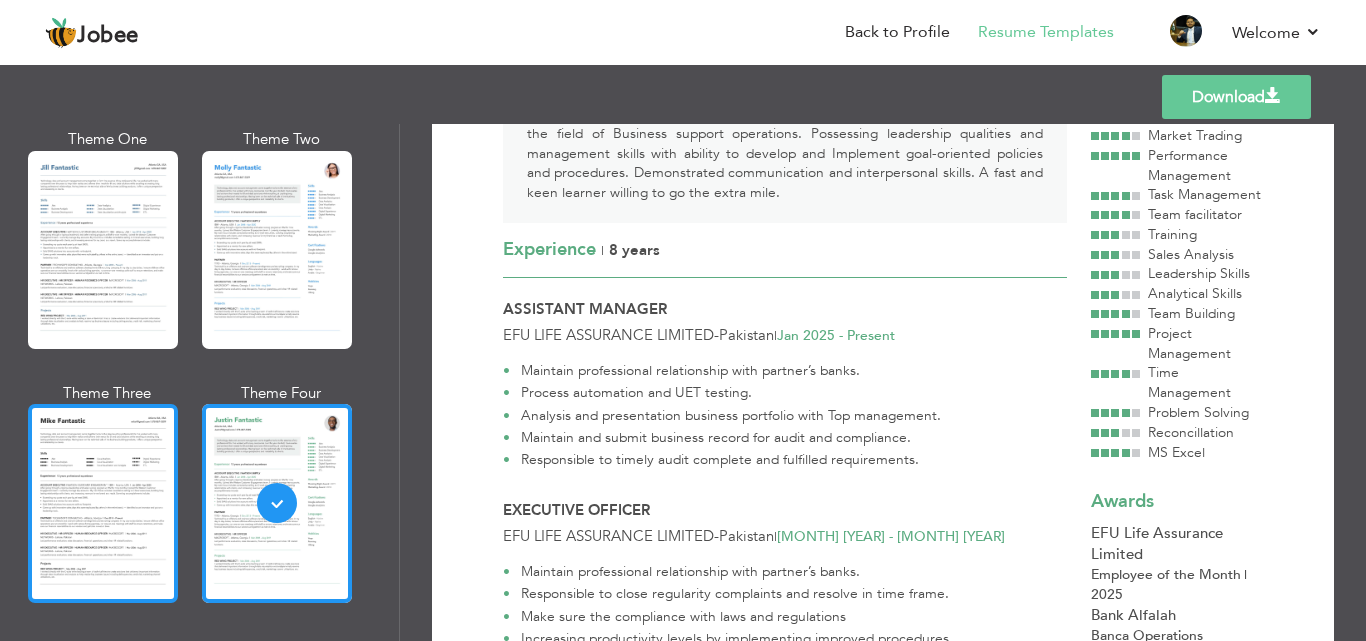 click at bounding box center (103, 503) 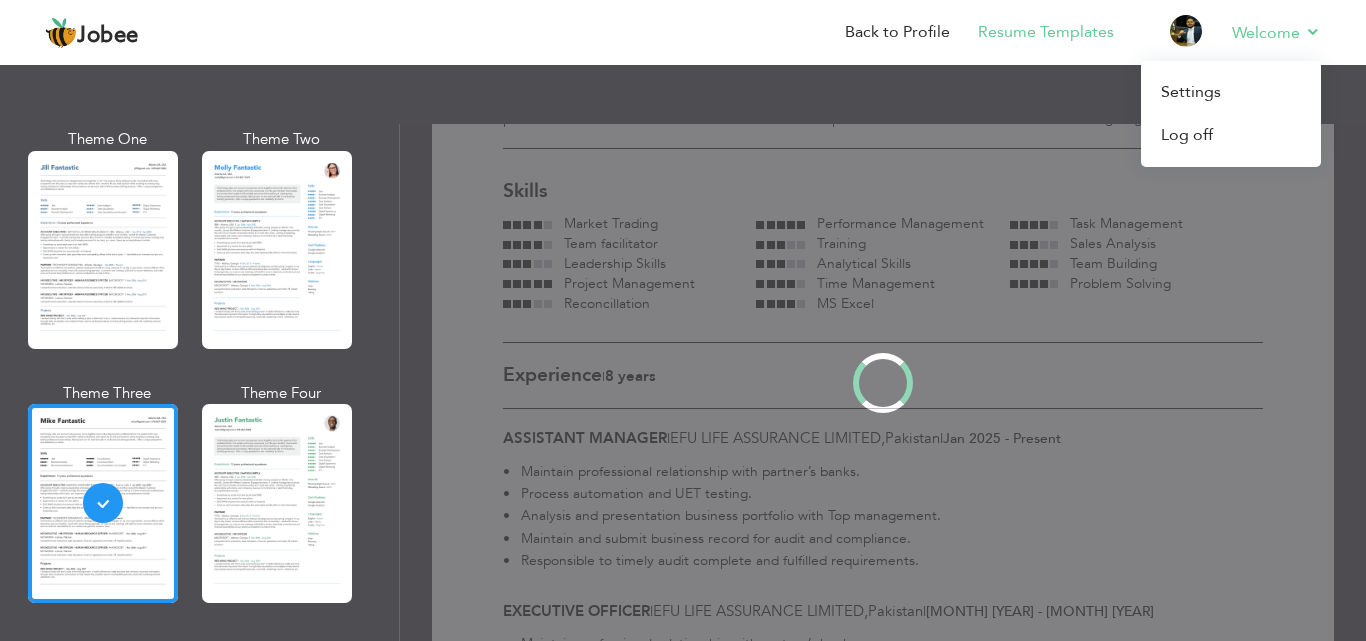 scroll, scrollTop: 0, scrollLeft: 0, axis: both 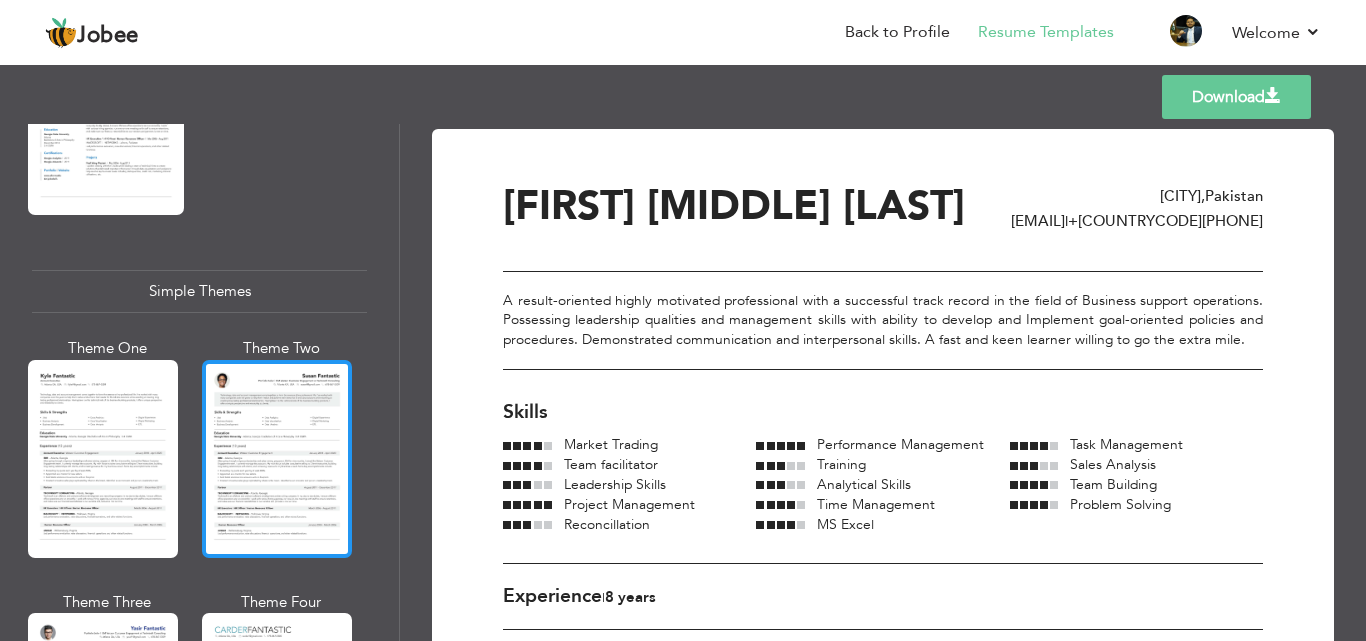 click at bounding box center (277, 459) 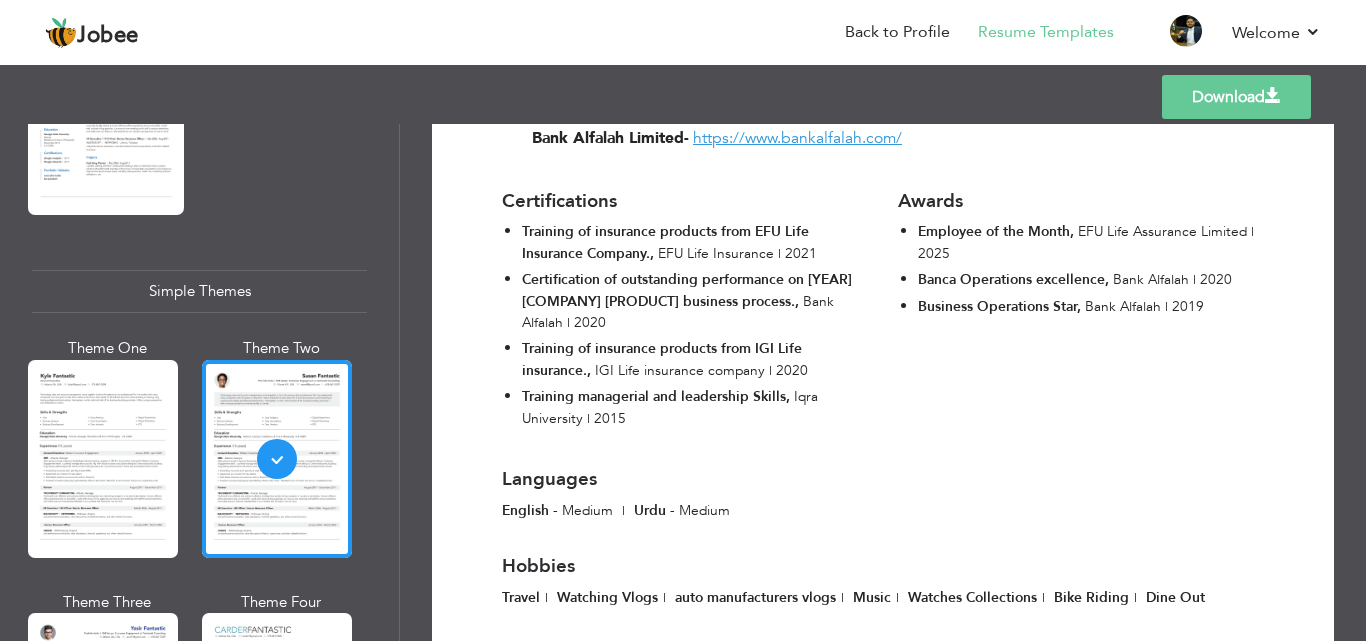 scroll, scrollTop: 2270, scrollLeft: 0, axis: vertical 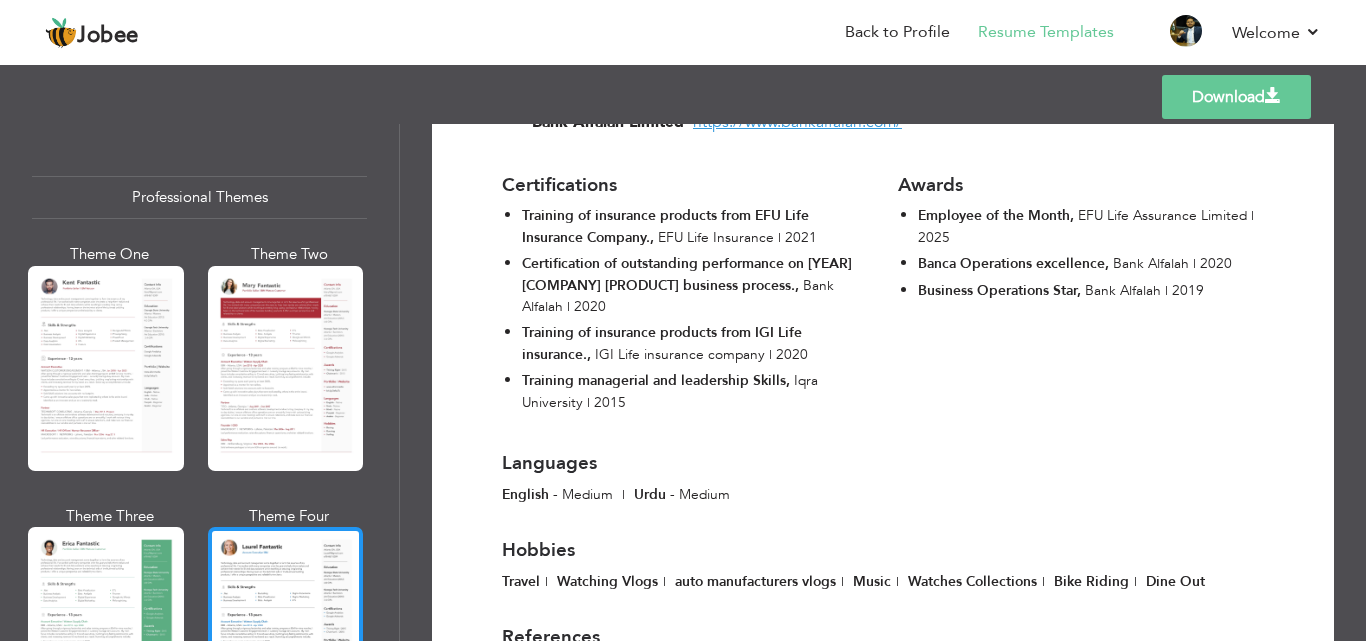 click at bounding box center [286, 629] 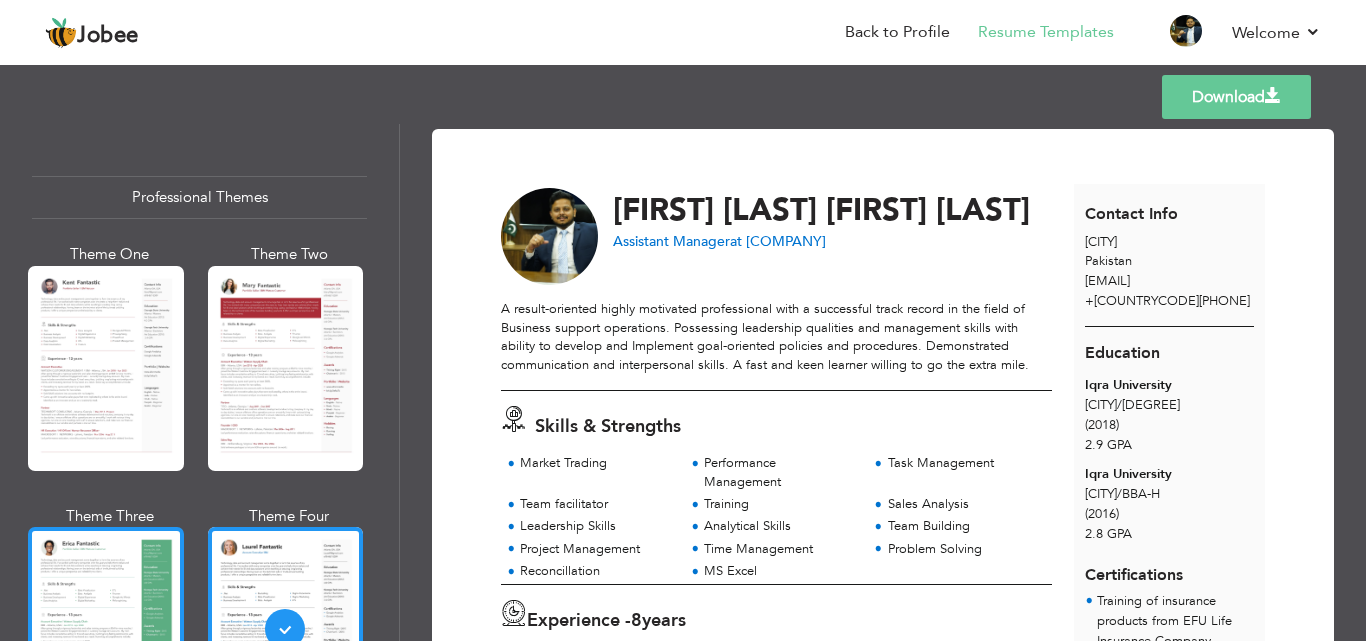 click at bounding box center (106, 629) 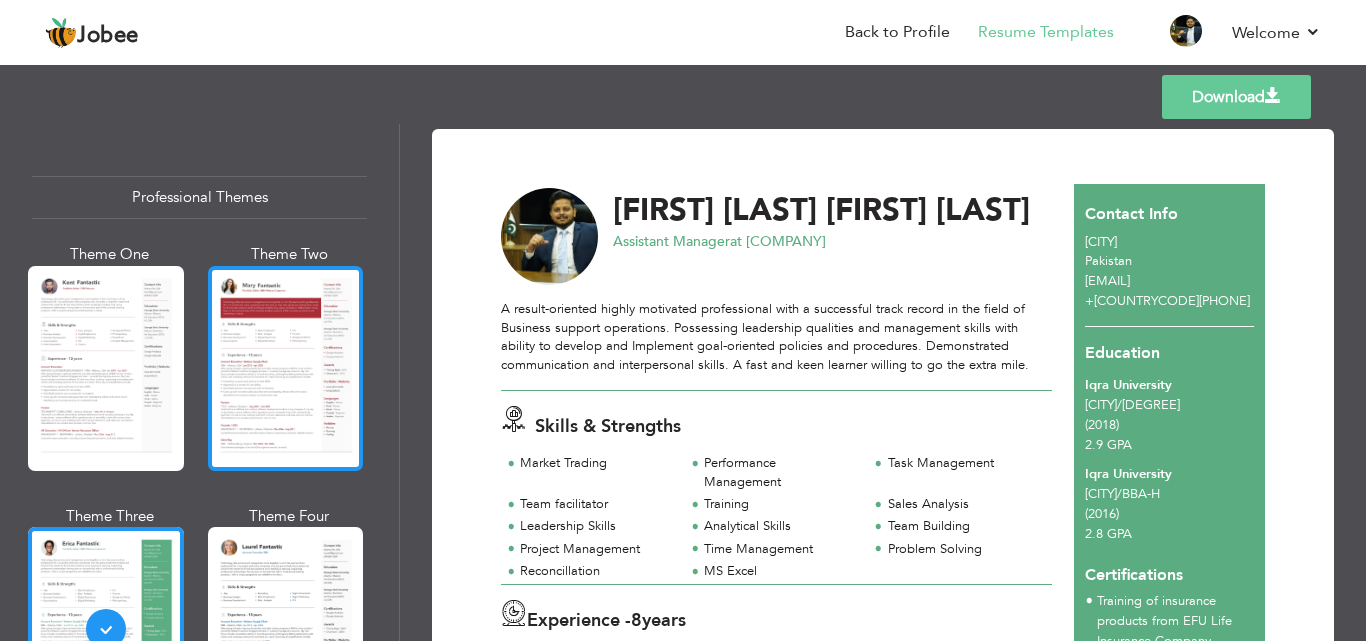 click at bounding box center (286, 368) 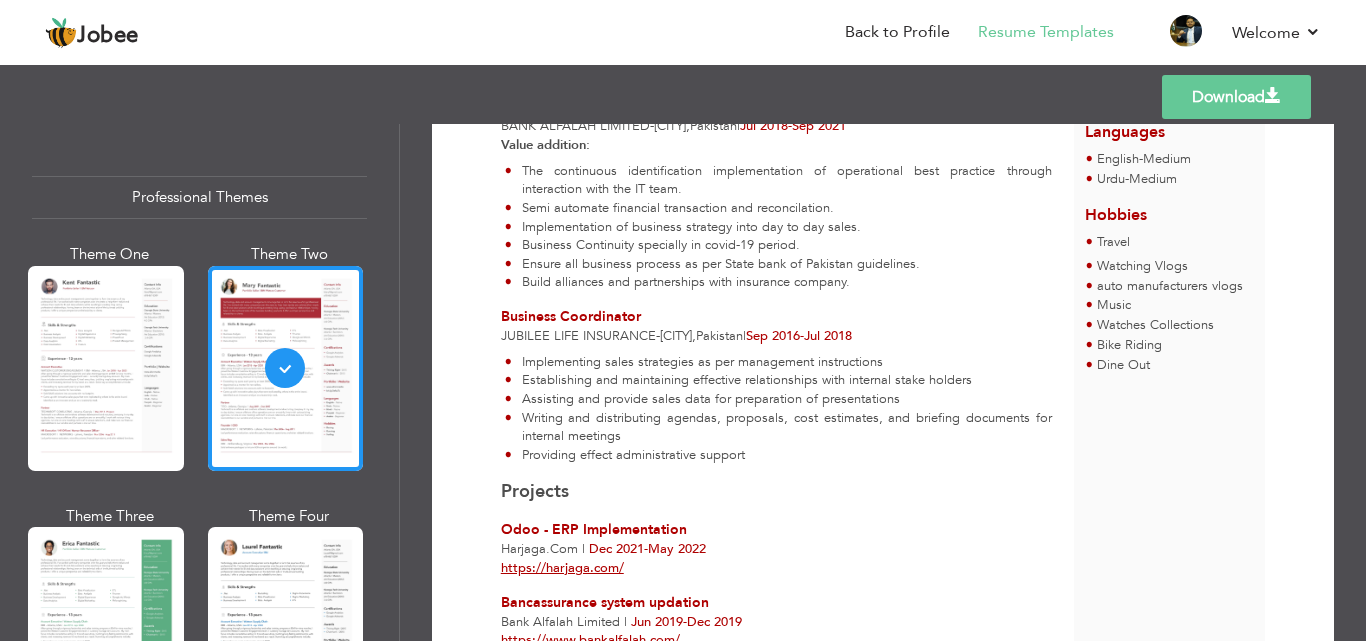 scroll, scrollTop: 1072, scrollLeft: 0, axis: vertical 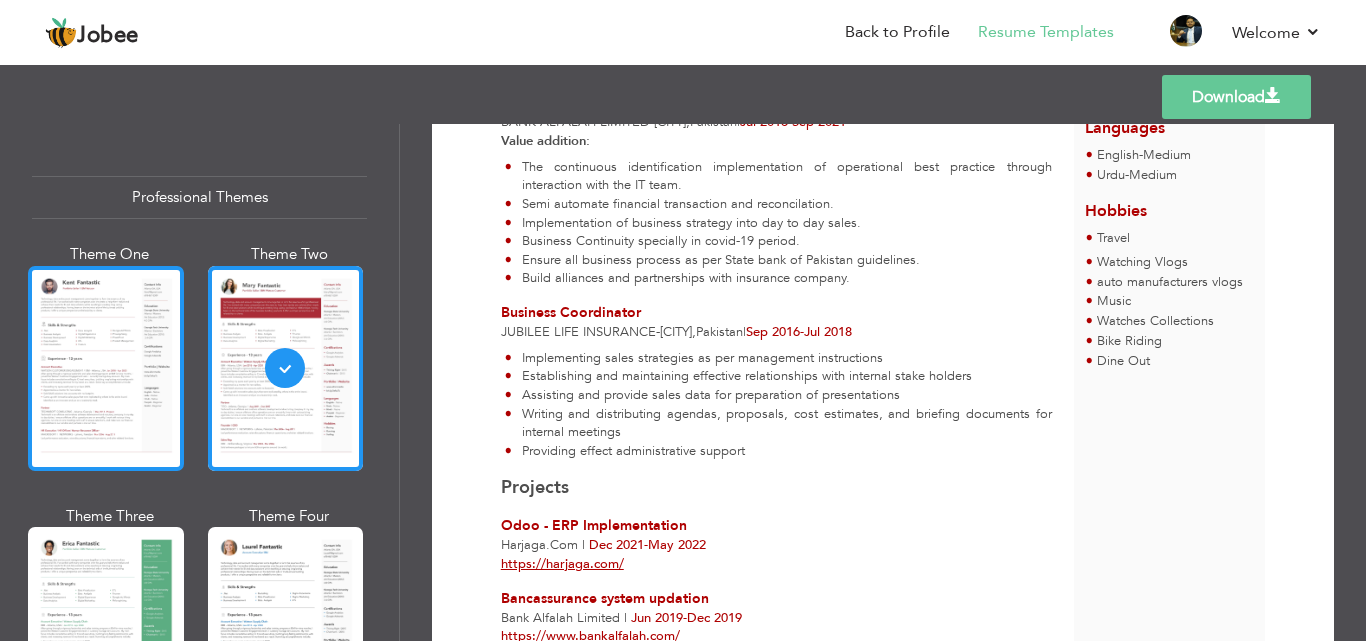 click at bounding box center [106, 368] 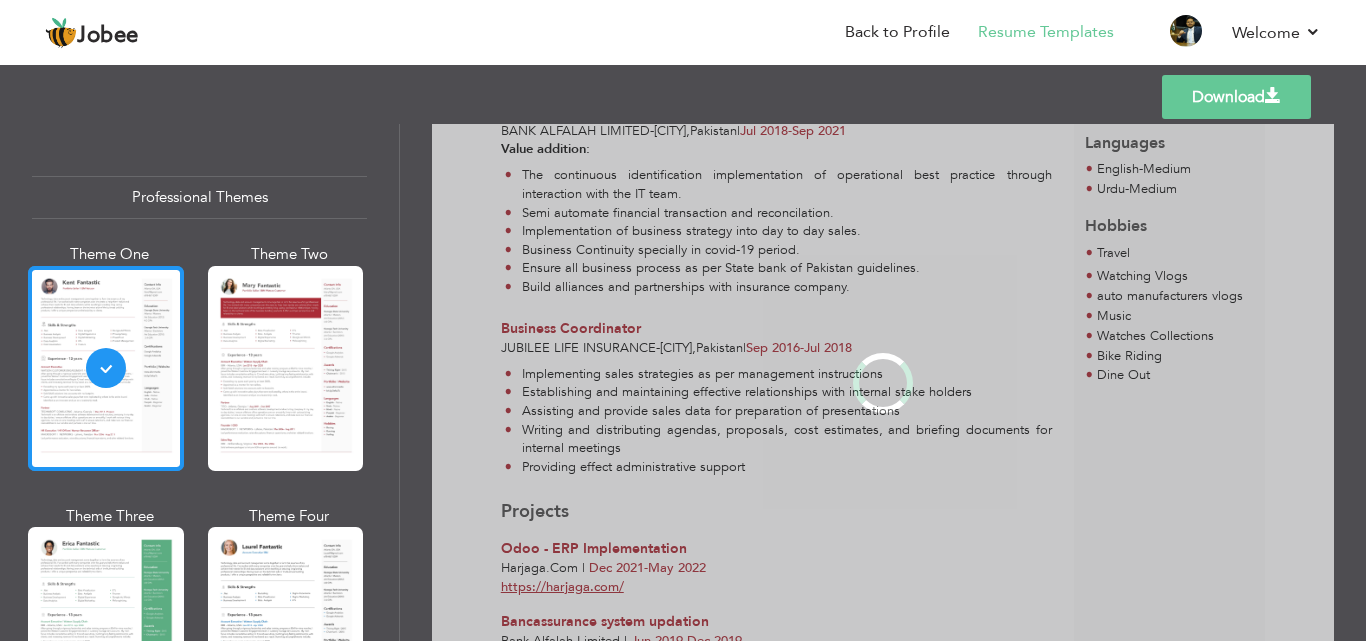 scroll, scrollTop: 0, scrollLeft: 0, axis: both 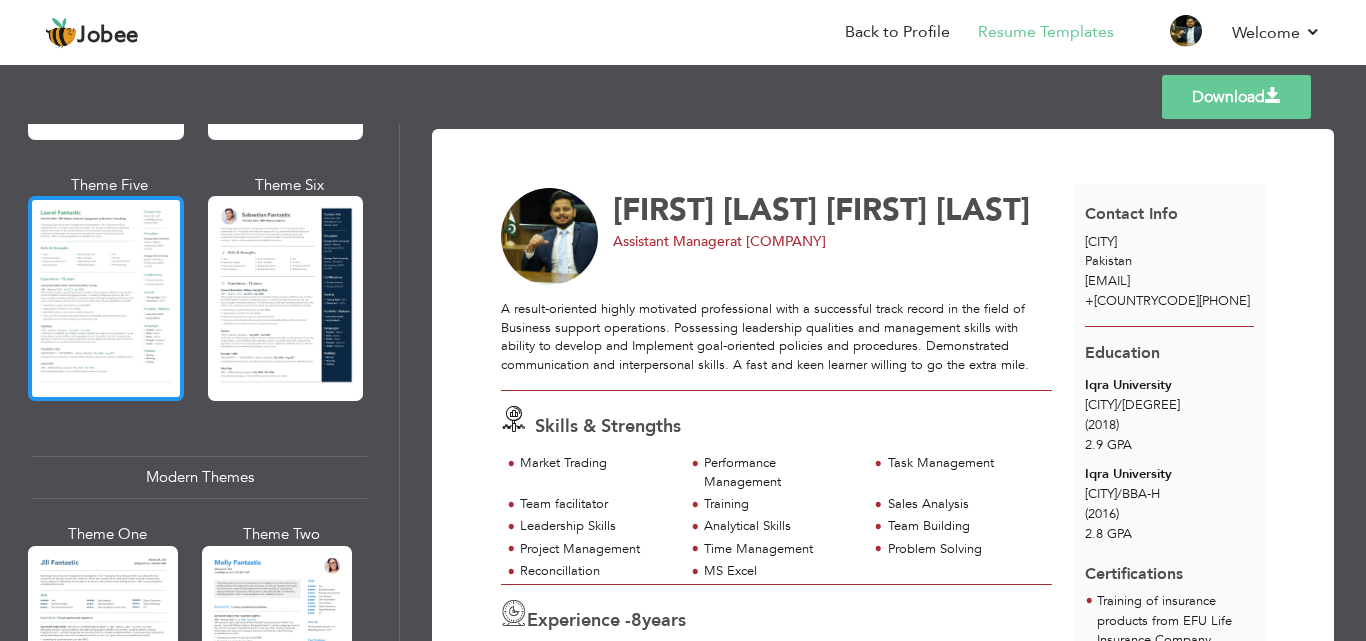 click at bounding box center (106, 298) 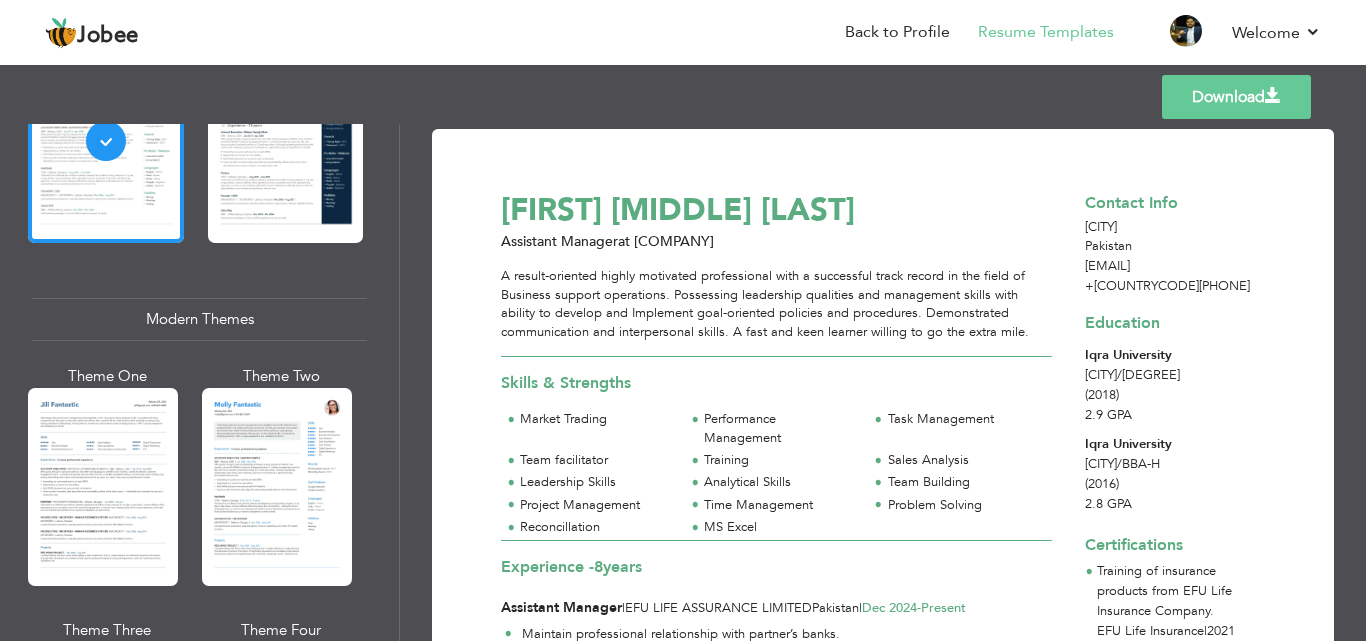 scroll, scrollTop: 758, scrollLeft: 0, axis: vertical 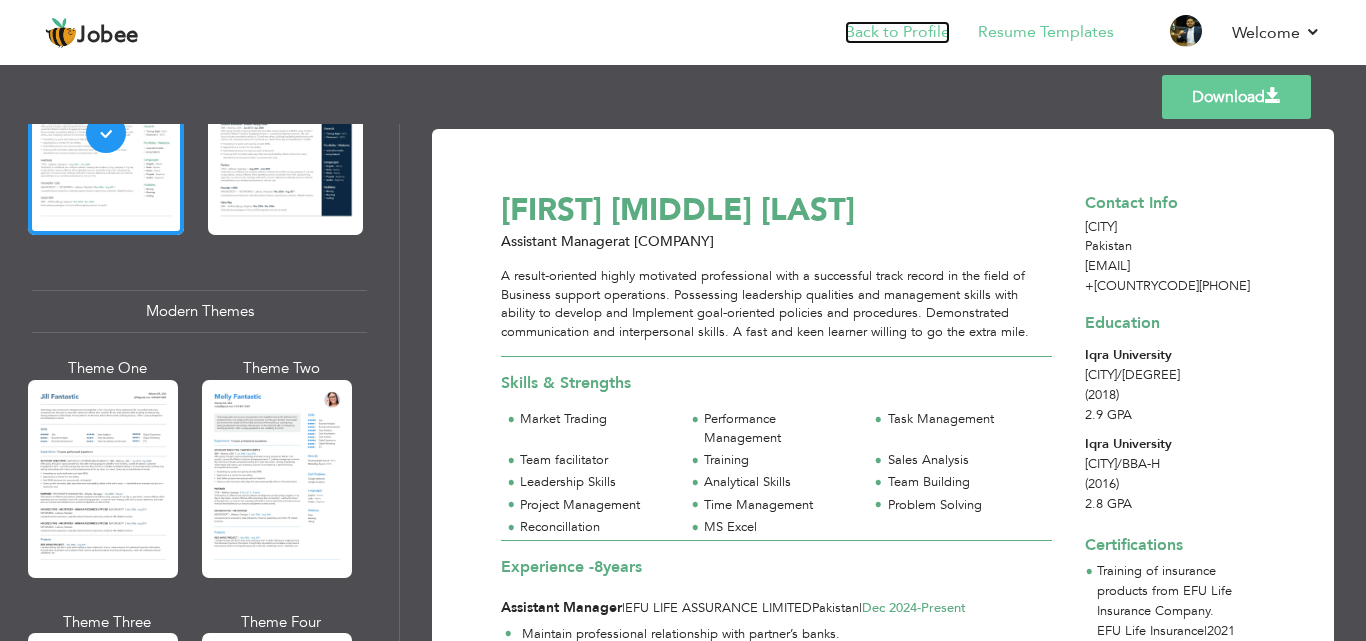 click on "Back to Profile" at bounding box center (897, 32) 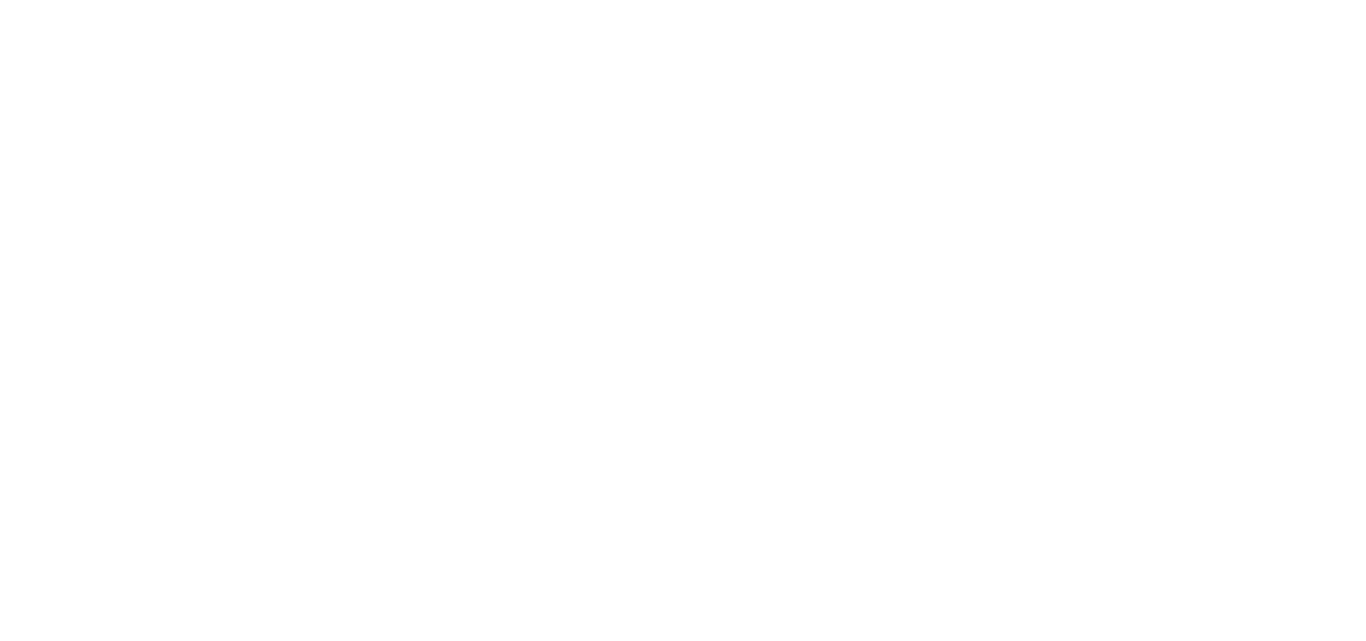 scroll, scrollTop: 0, scrollLeft: 0, axis: both 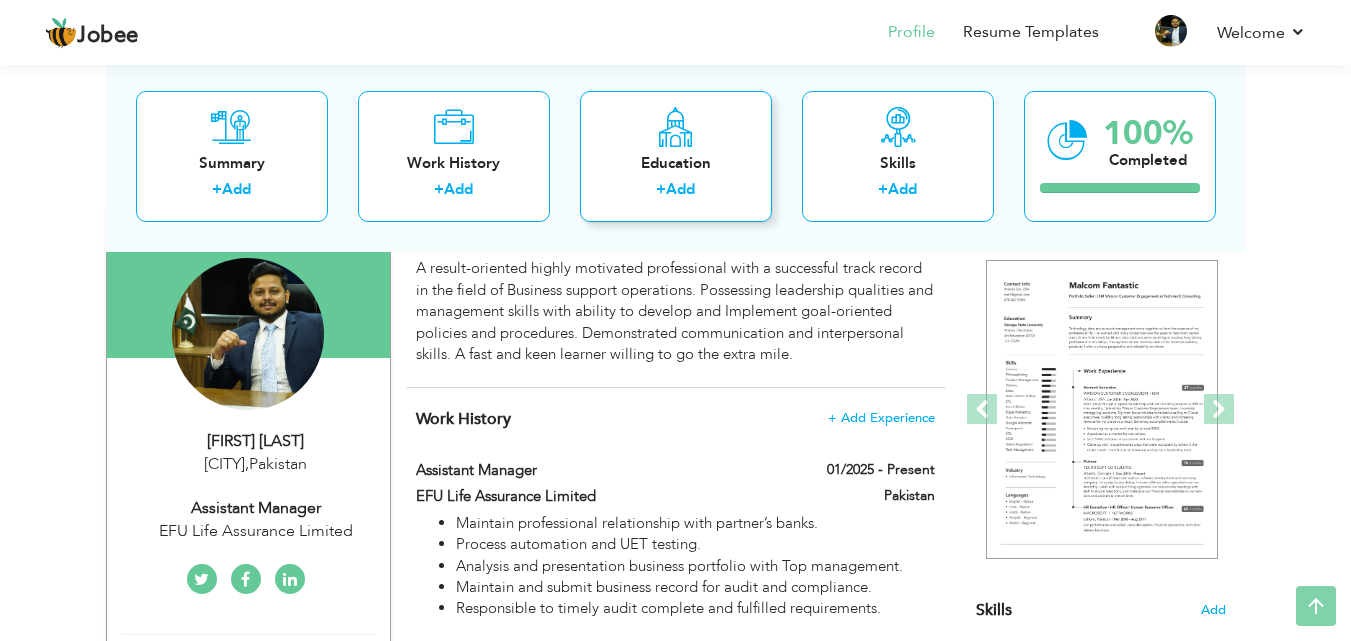 click on "A result-oriented highly motivated professional with a successful track record in the field of Business support operations. Possessing leadership qualities and management skills with ability to develop and Implement goal-oriented policies and procedures. Demonstrated communication and interpersonal skills. A fast and keen learner willing to go the extra mile." at bounding box center [675, 311] 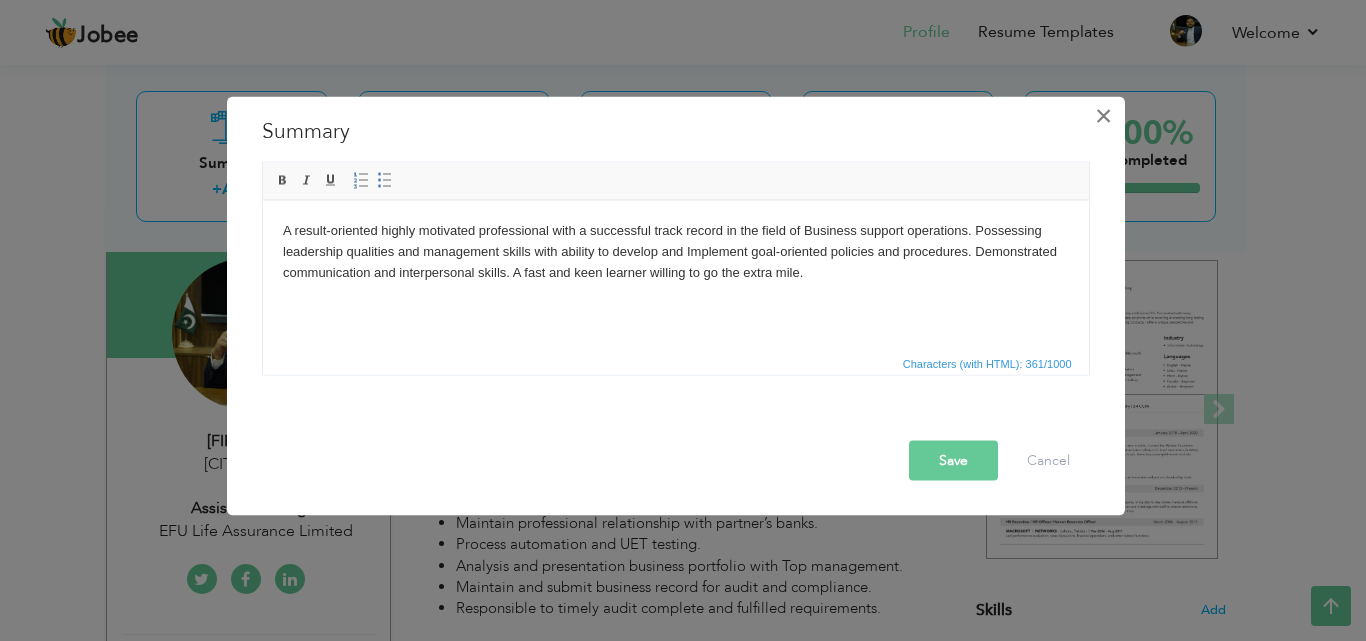 click on "×" at bounding box center (1104, 115) 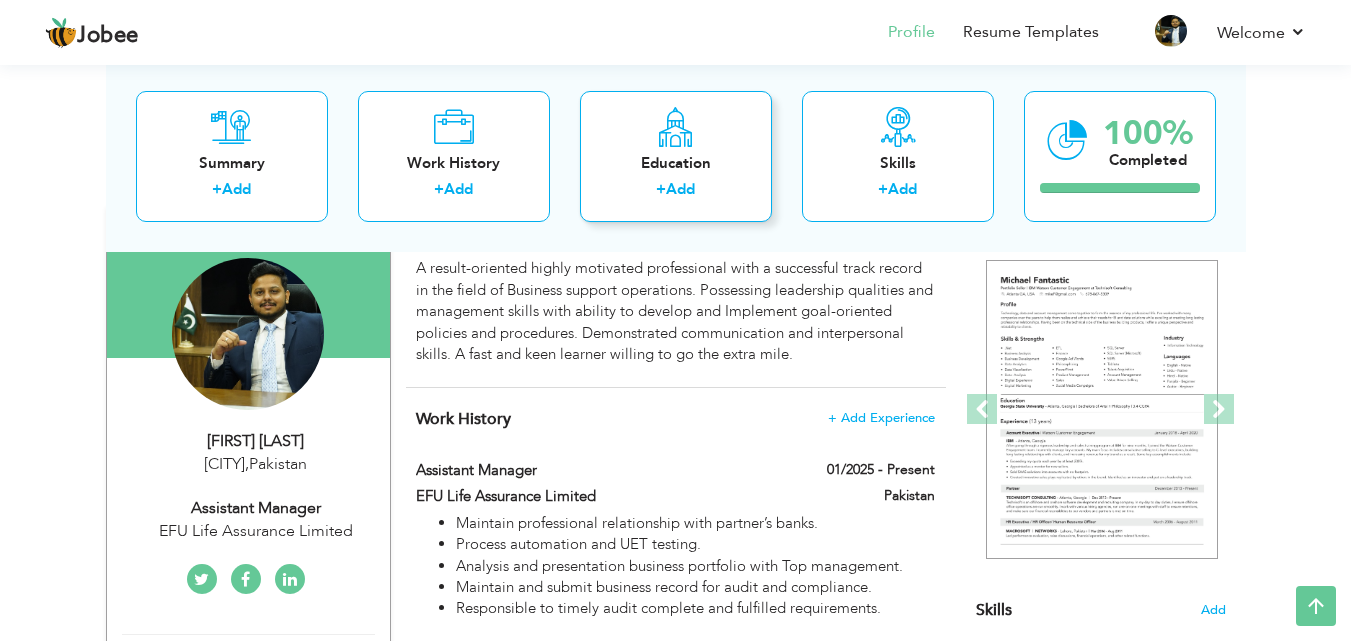 click on "+  Add" at bounding box center (676, 192) 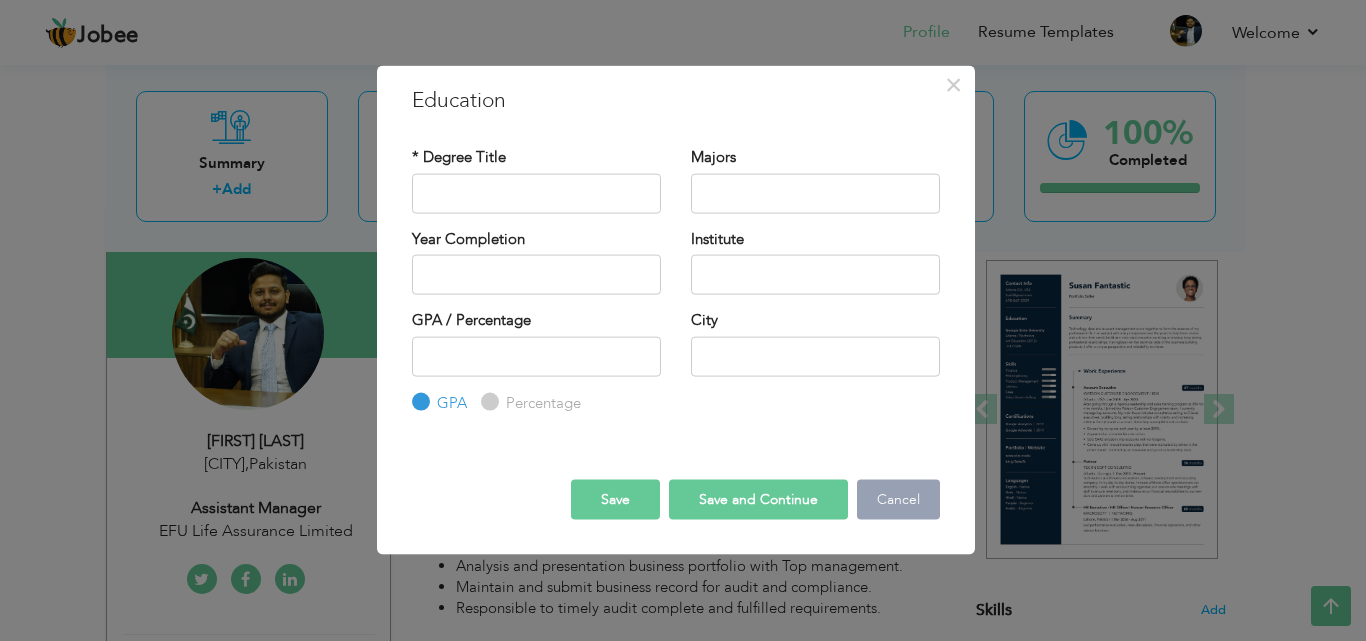 click on "Cancel" at bounding box center [898, 500] 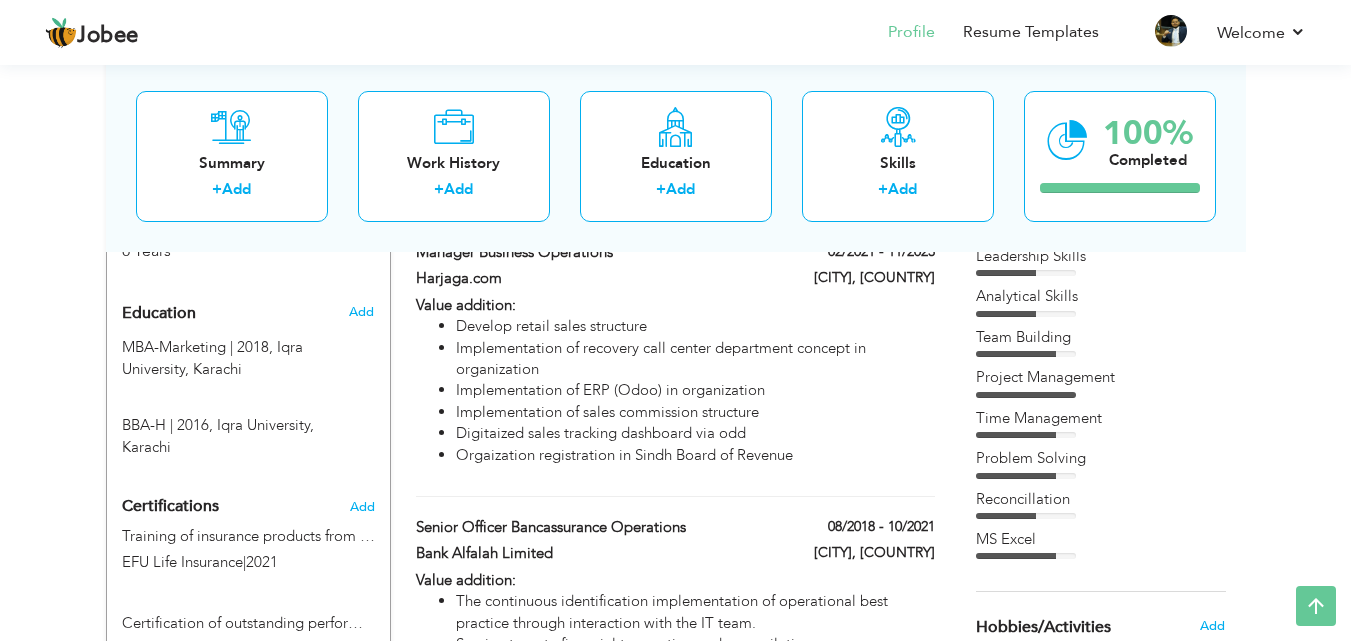 scroll, scrollTop: 817, scrollLeft: 0, axis: vertical 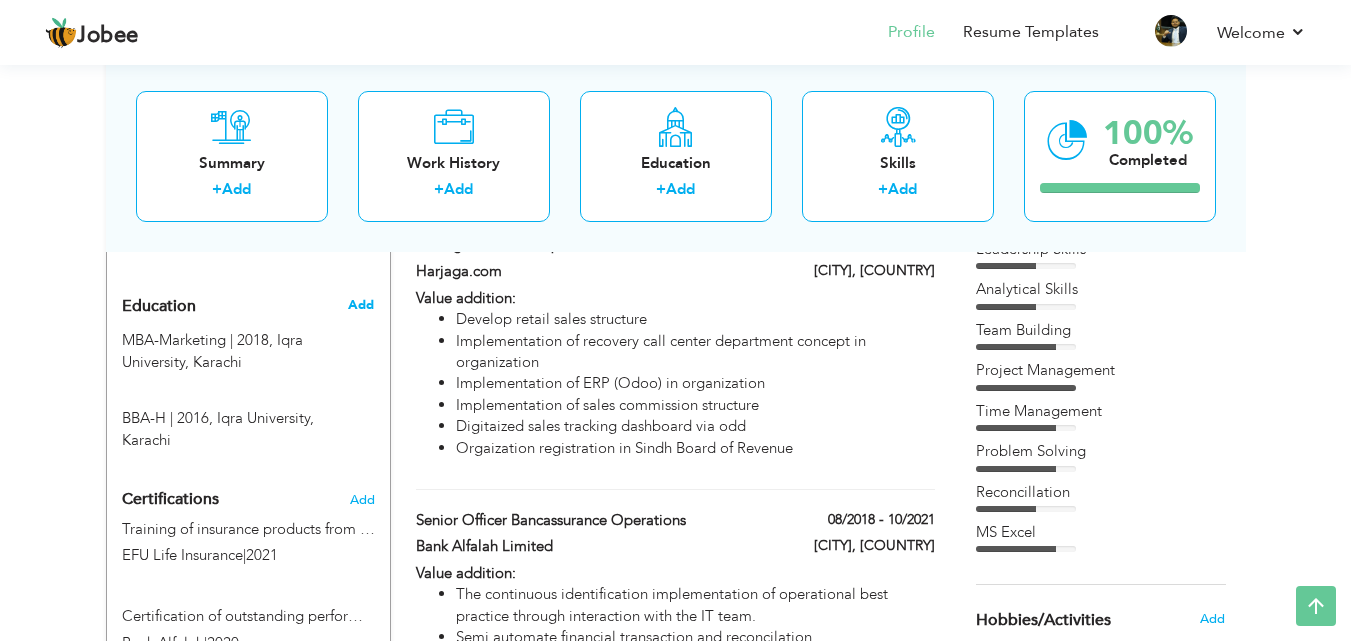 click on "Add" at bounding box center (361, 305) 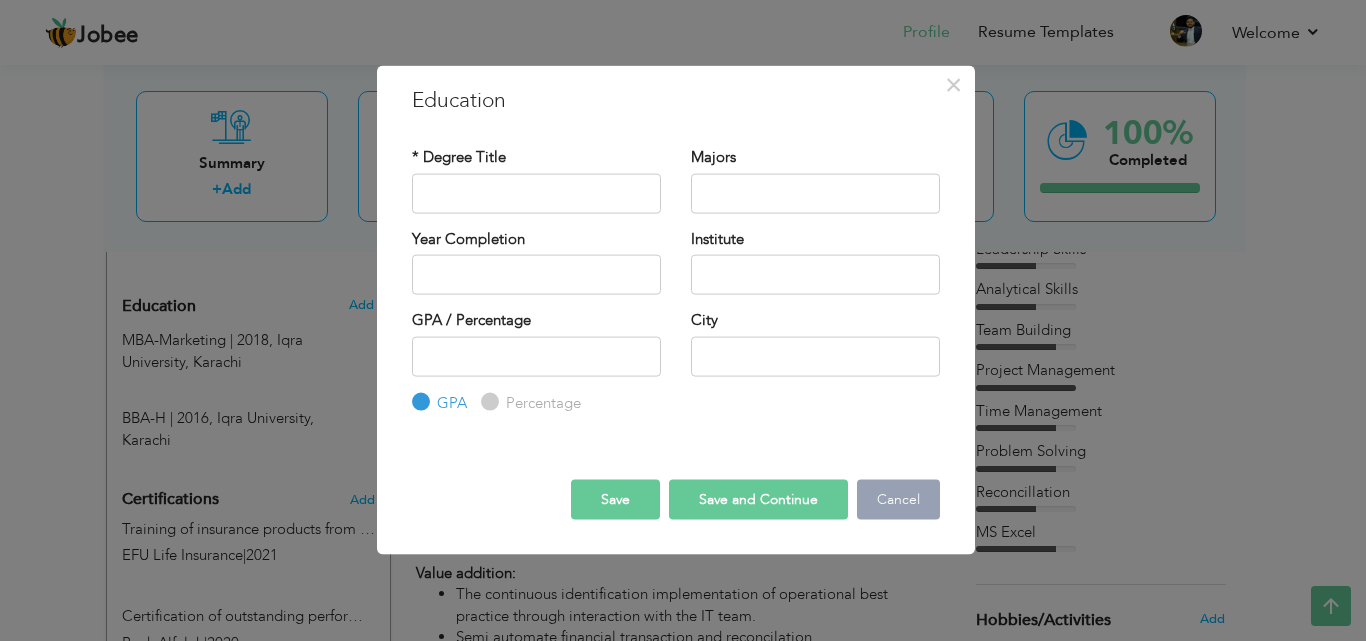 click on "Cancel" at bounding box center [898, 500] 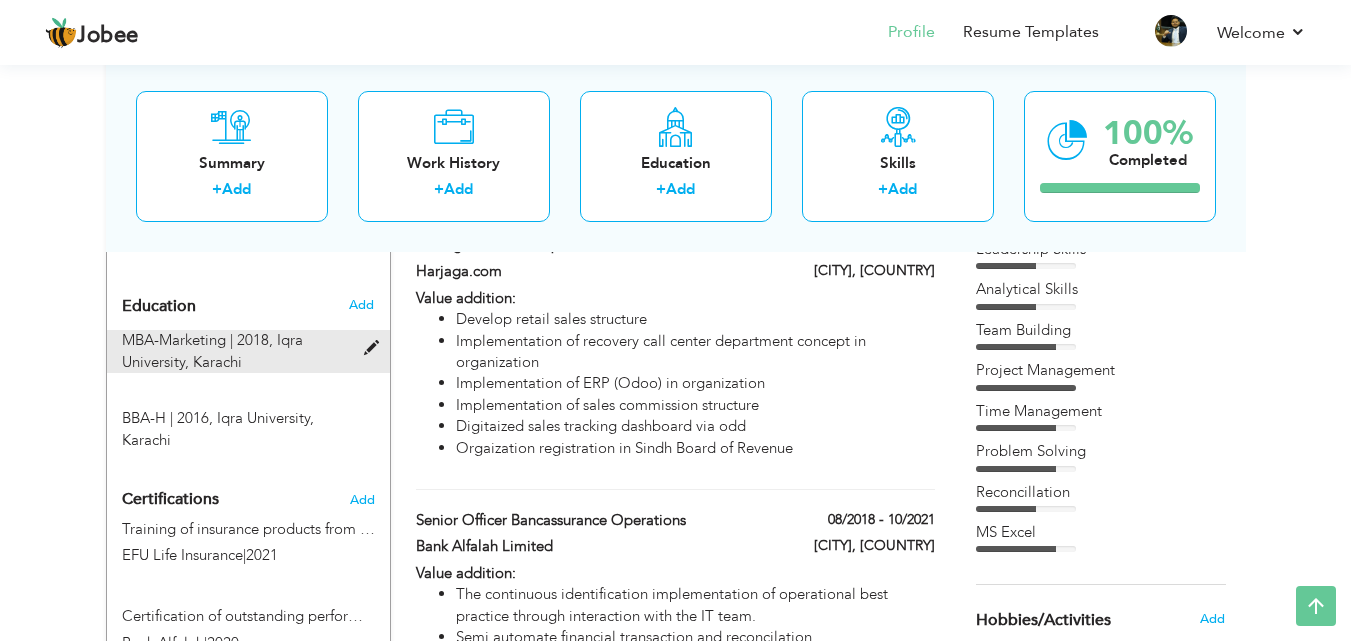 click at bounding box center (376, 348) 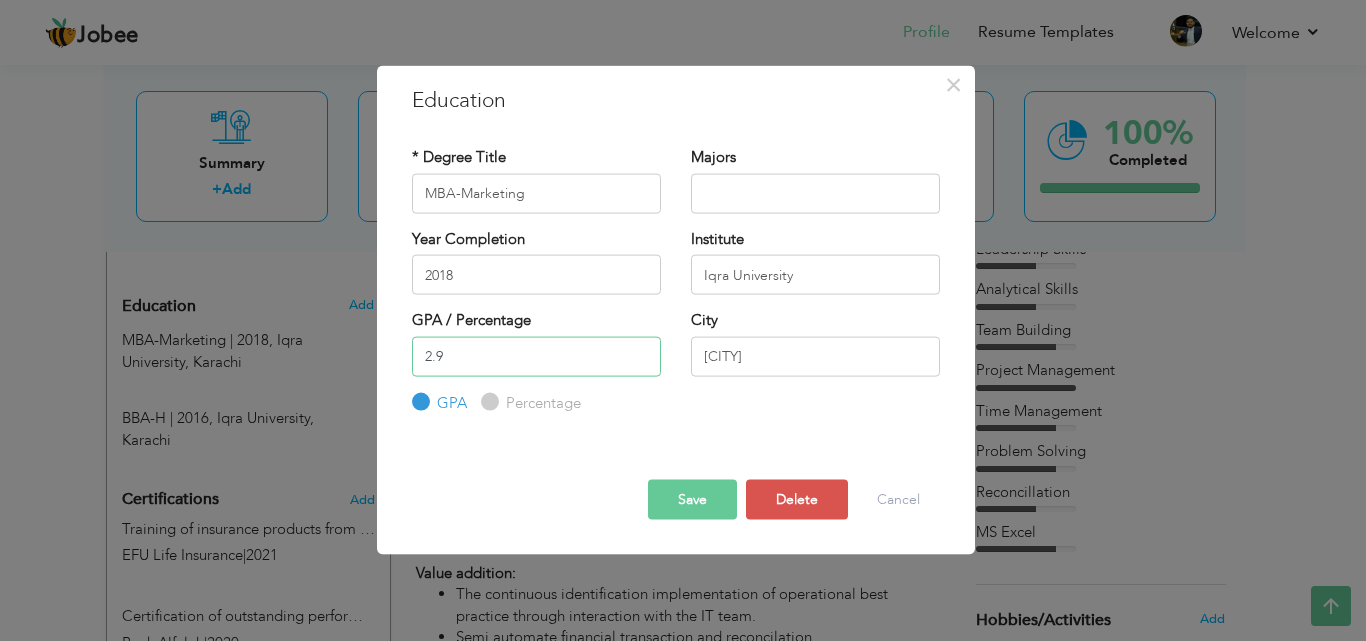 click on "2.9" at bounding box center [536, 356] 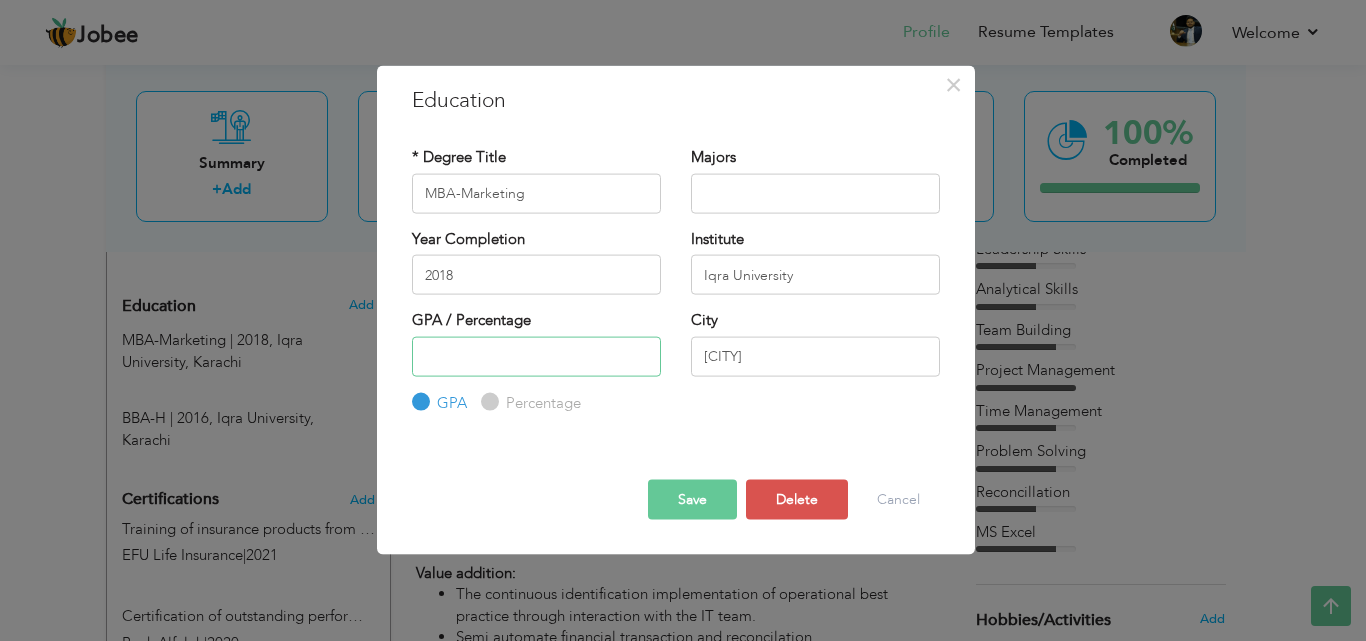 type 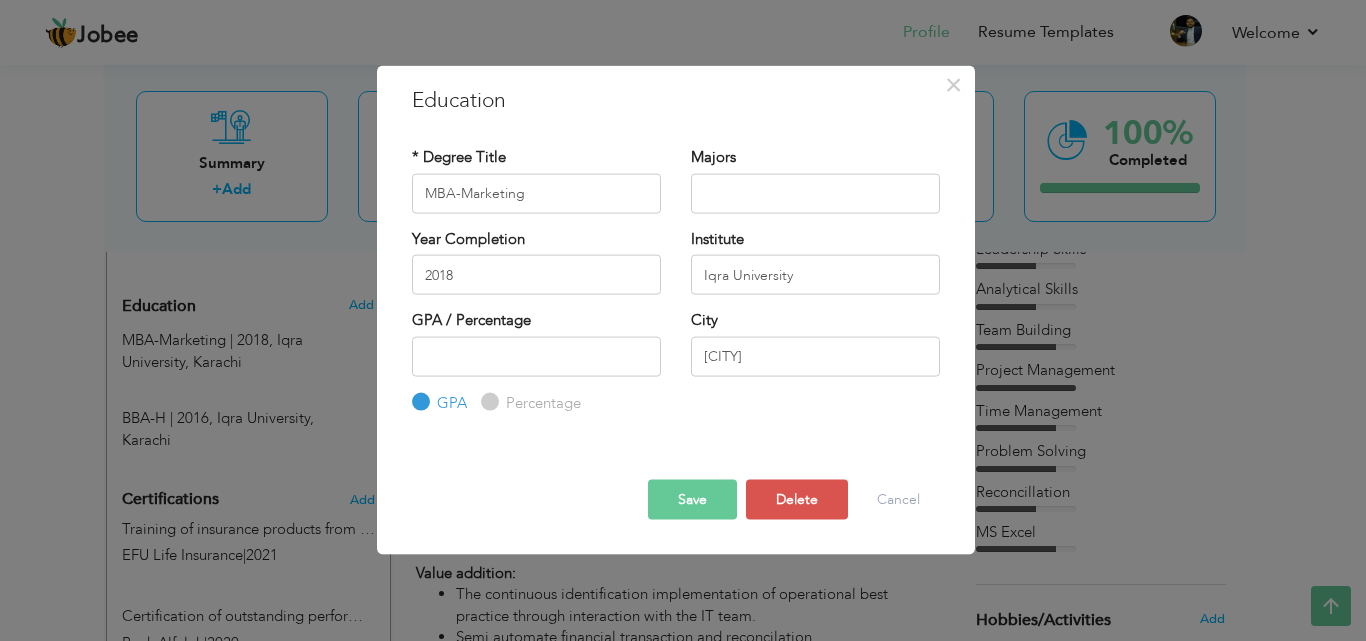 click on "Save" at bounding box center (692, 500) 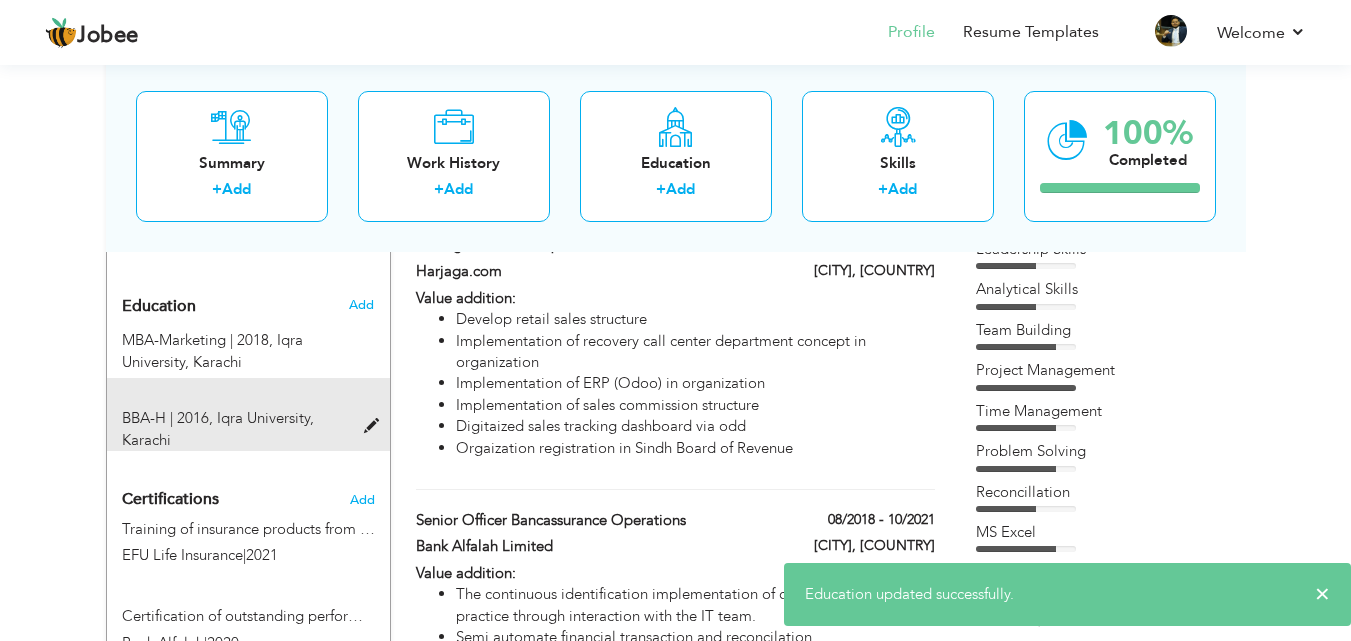 click at bounding box center [376, 426] 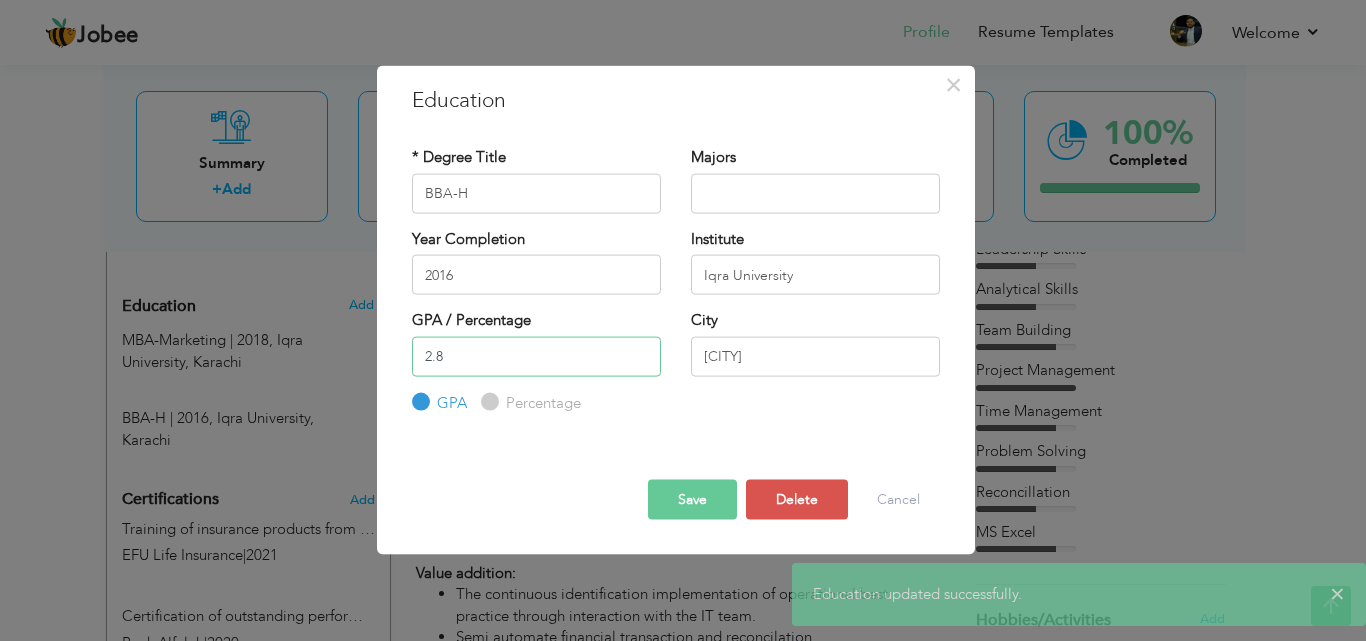 click on "2.8" at bounding box center (536, 356) 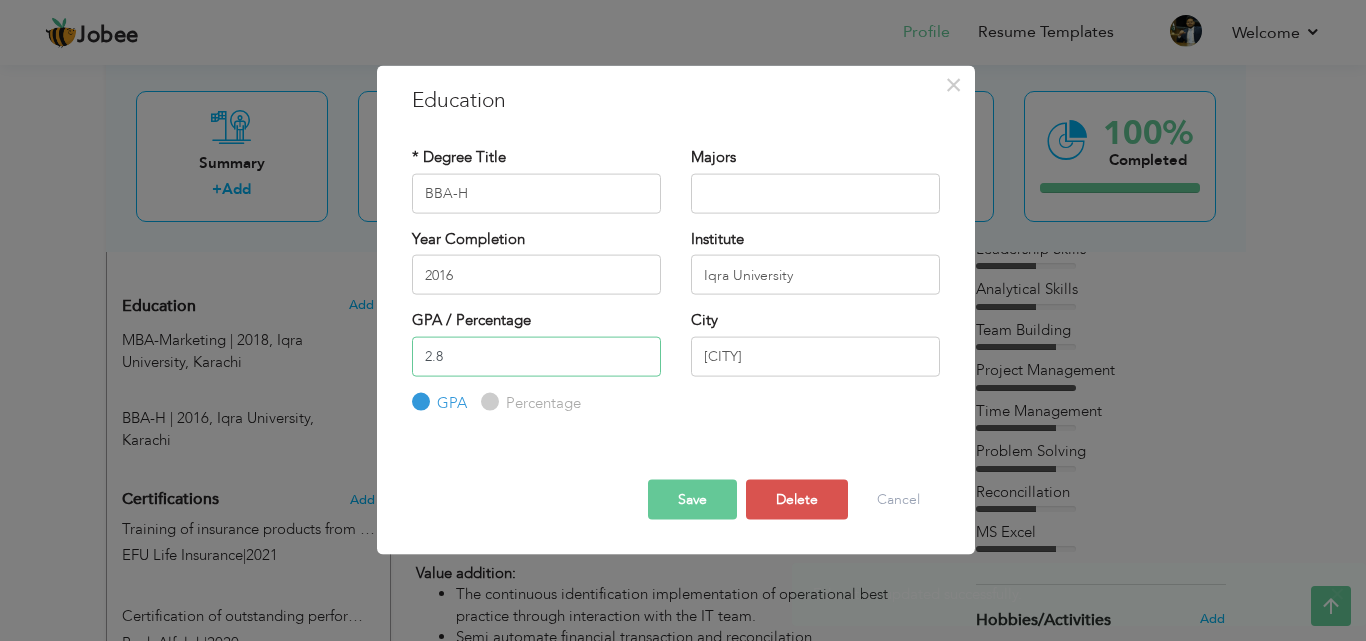 type on "2" 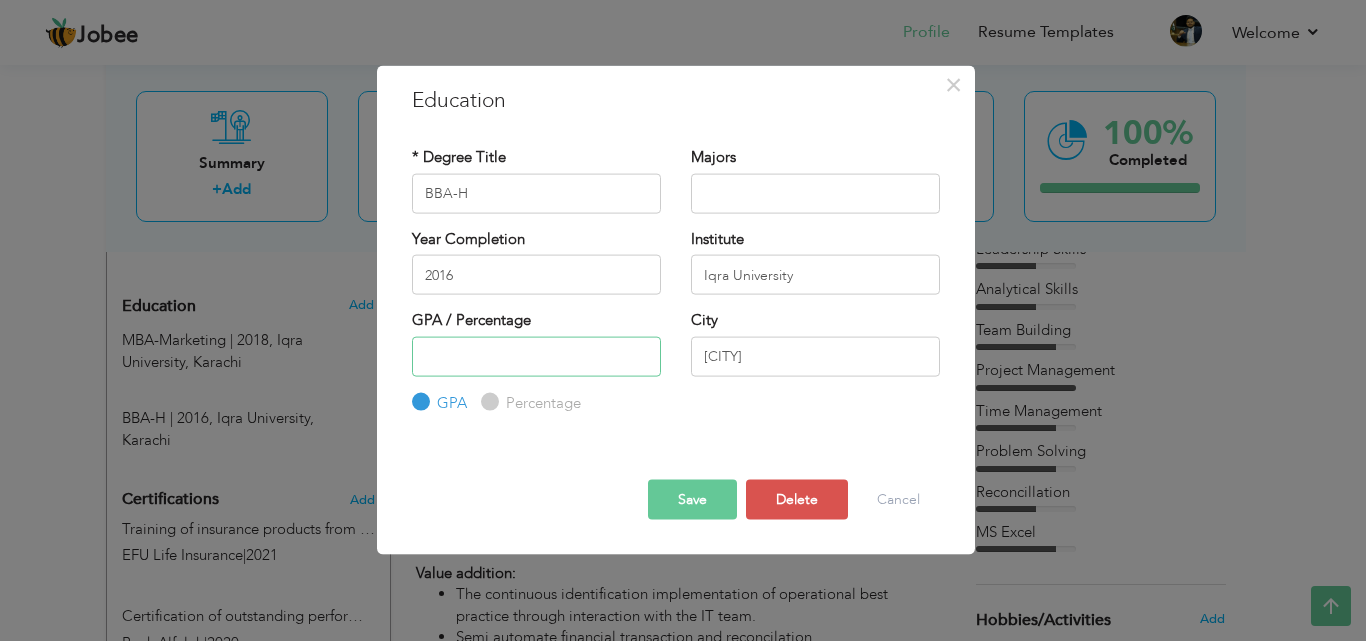 type 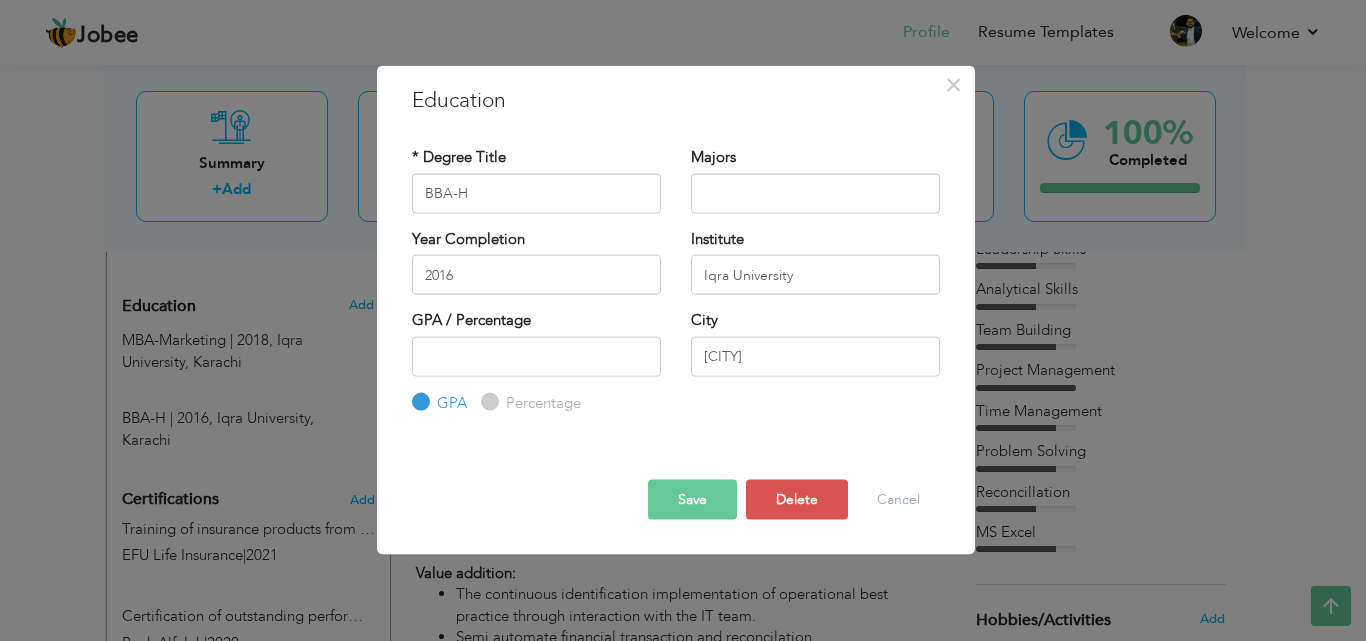 click on "Save" at bounding box center (692, 500) 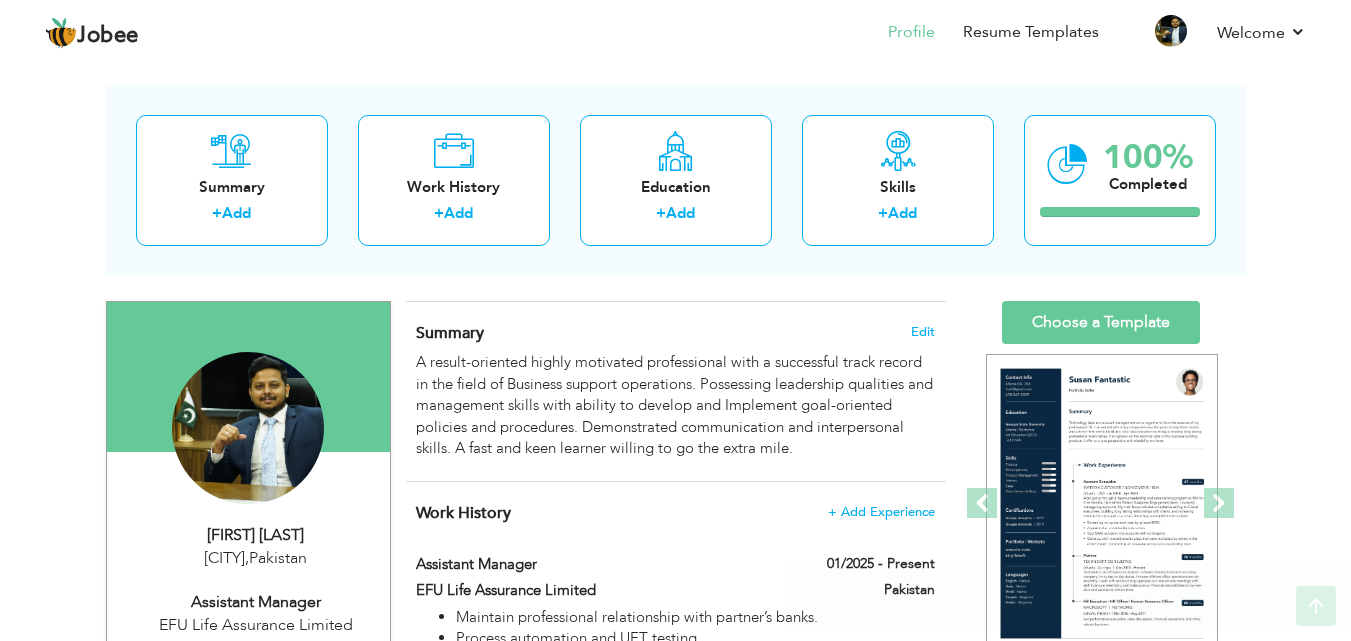 scroll, scrollTop: 0, scrollLeft: 0, axis: both 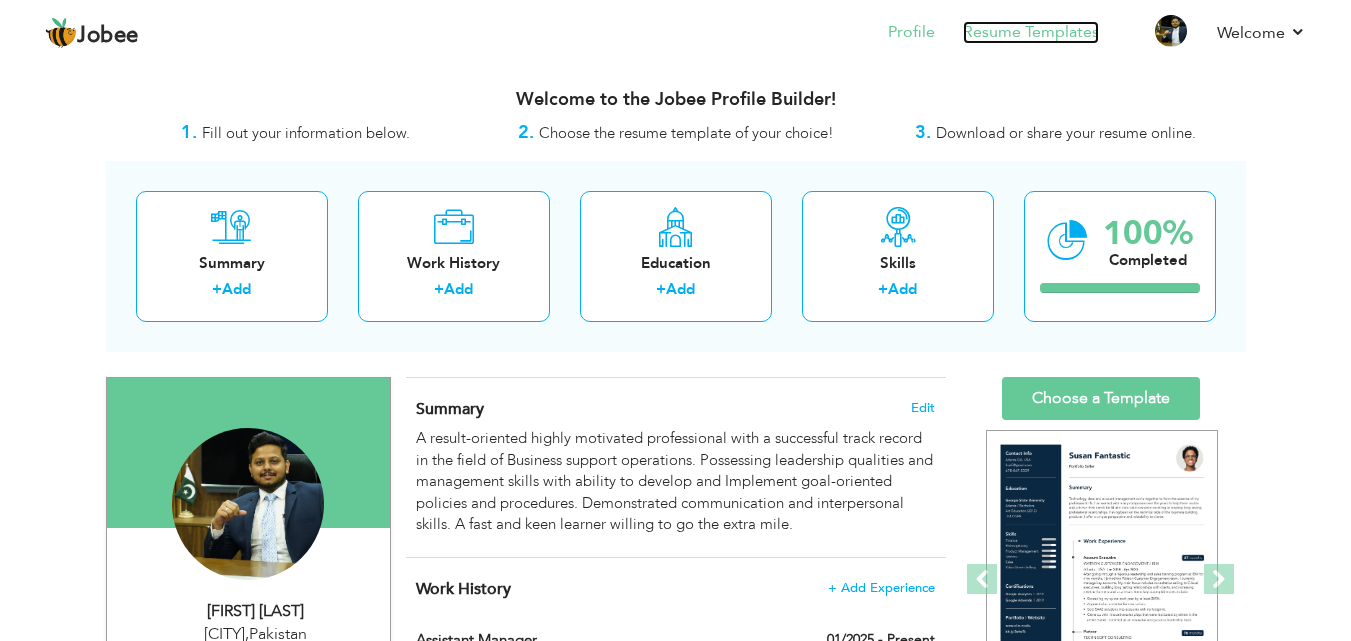click on "Resume Templates" at bounding box center (1031, 32) 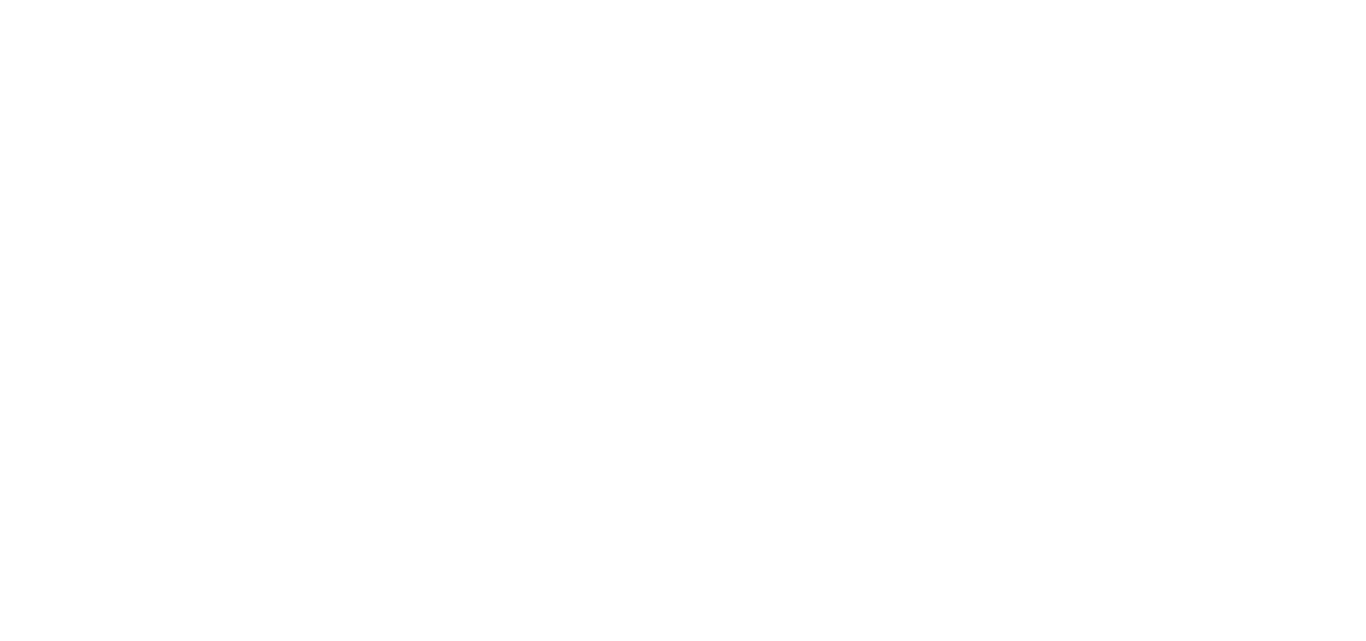 scroll, scrollTop: 0, scrollLeft: 0, axis: both 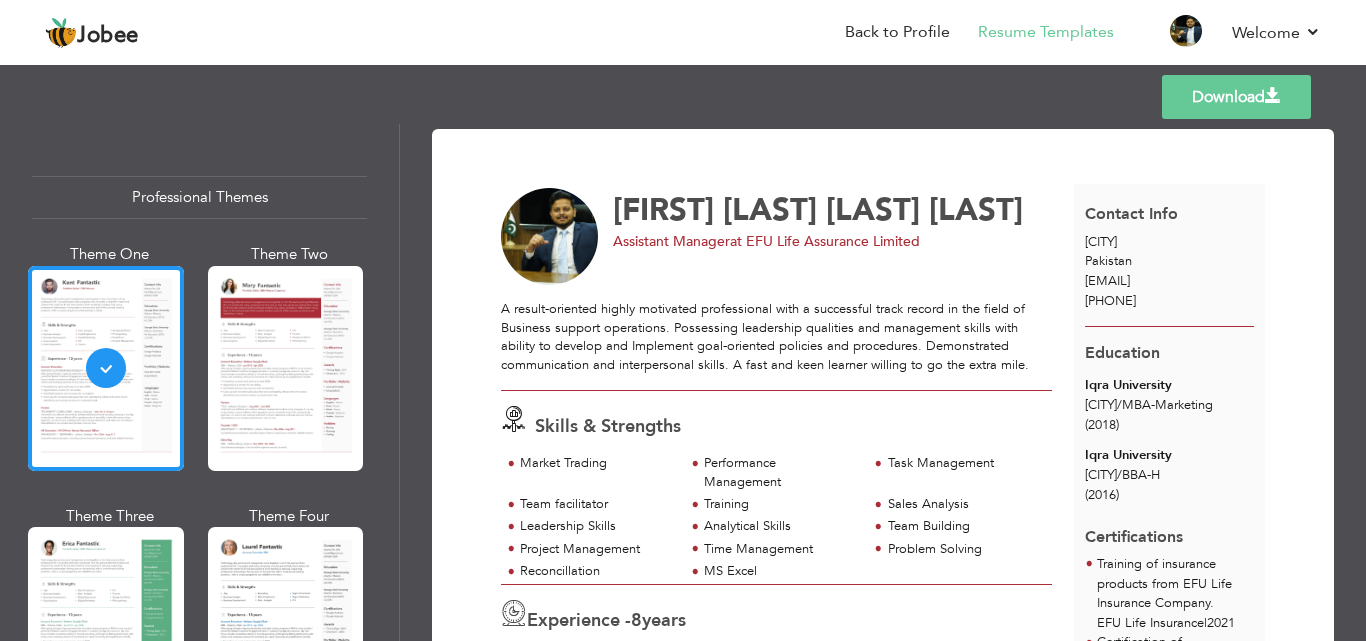 drag, startPoint x: 387, startPoint y: 174, endPoint x: 388, endPoint y: 210, distance: 36.013885 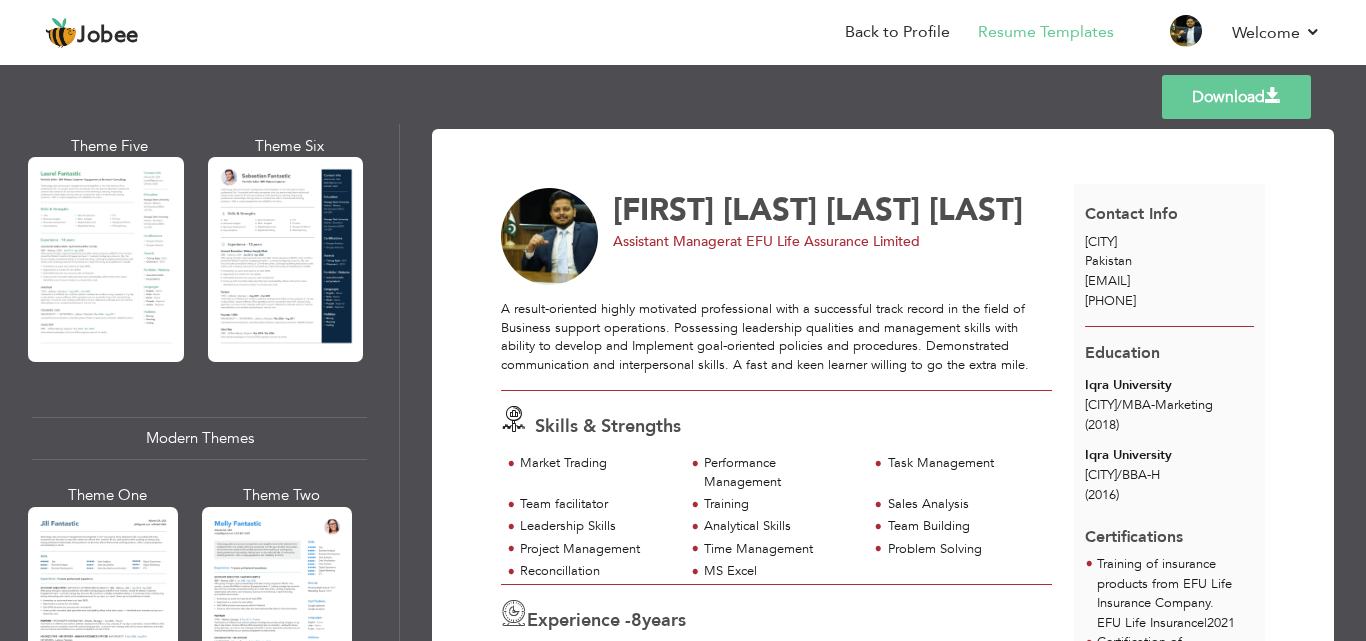 scroll, scrollTop: 766, scrollLeft: 0, axis: vertical 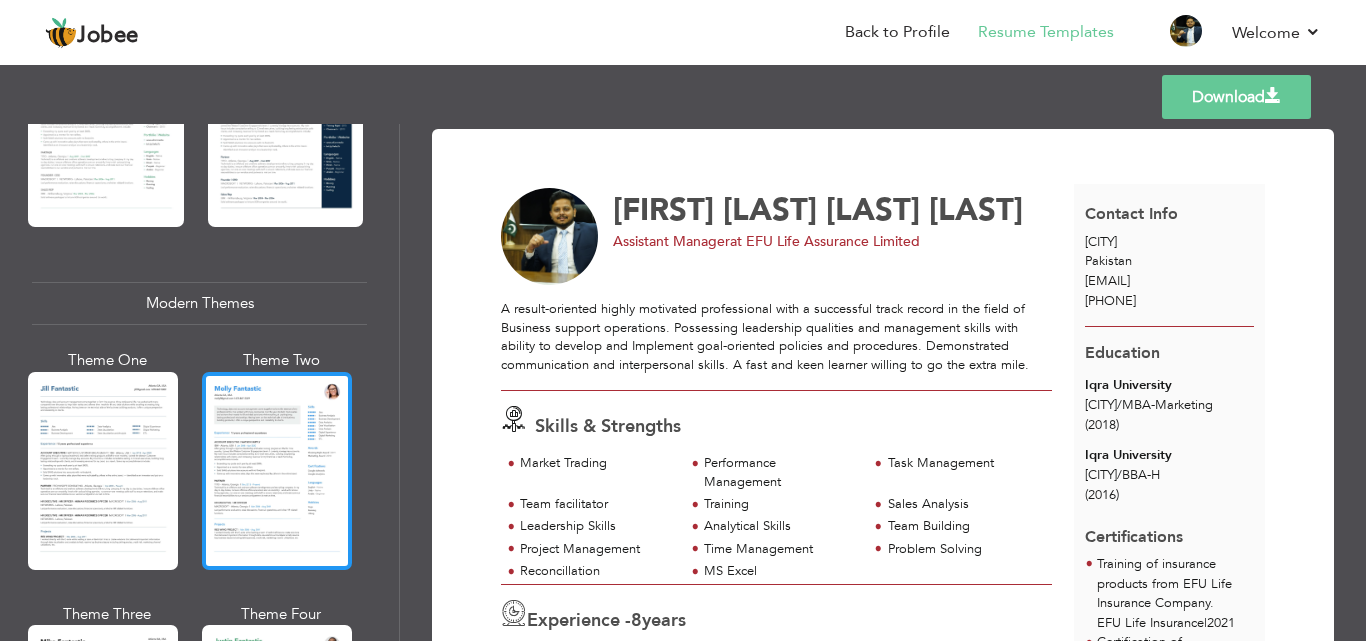 click at bounding box center (277, 471) 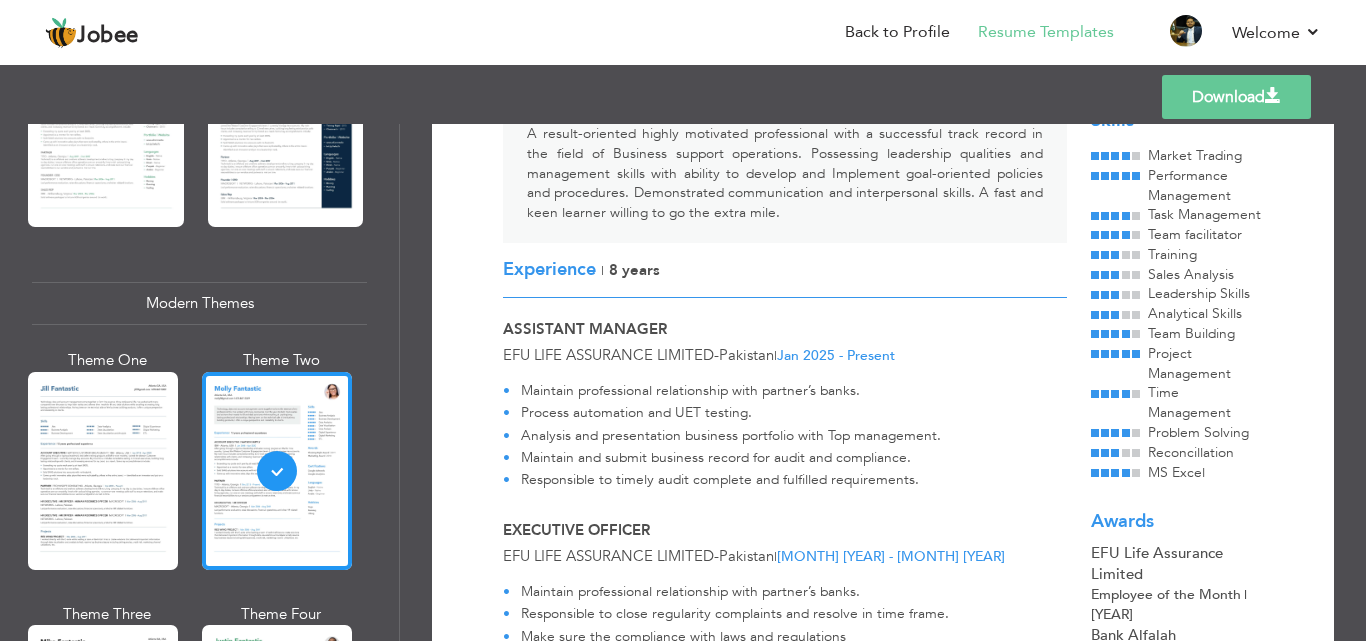 scroll, scrollTop: 194, scrollLeft: 0, axis: vertical 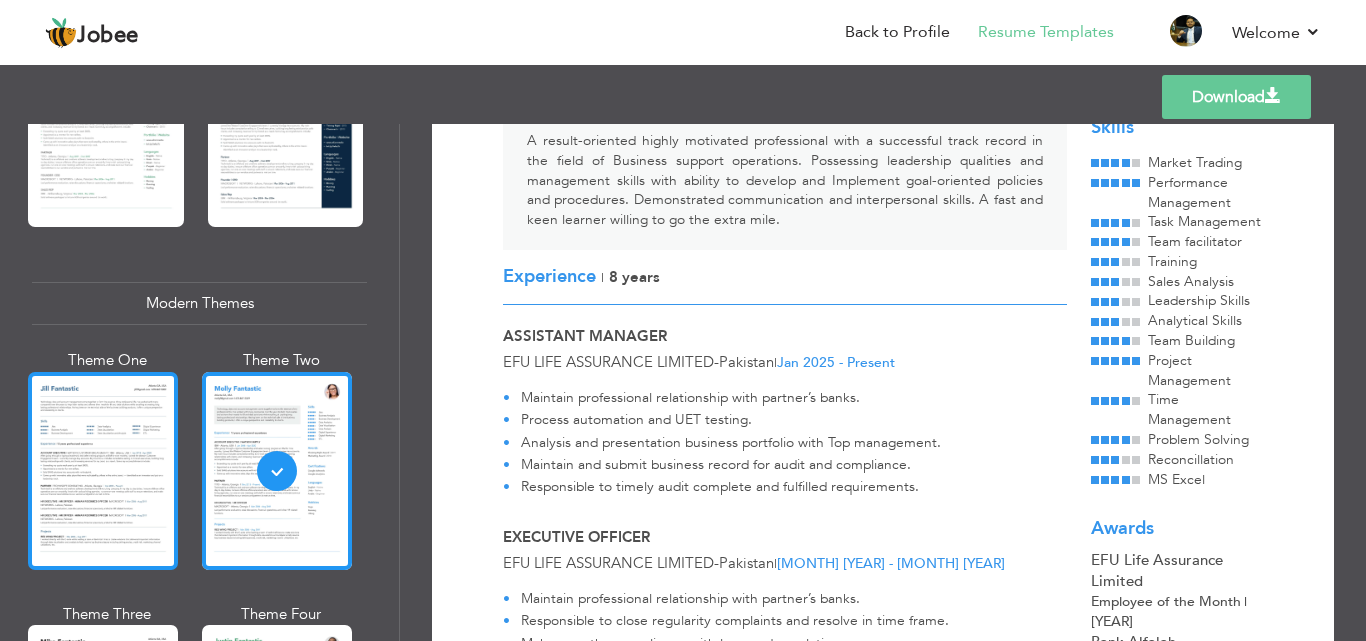 click at bounding box center (103, 471) 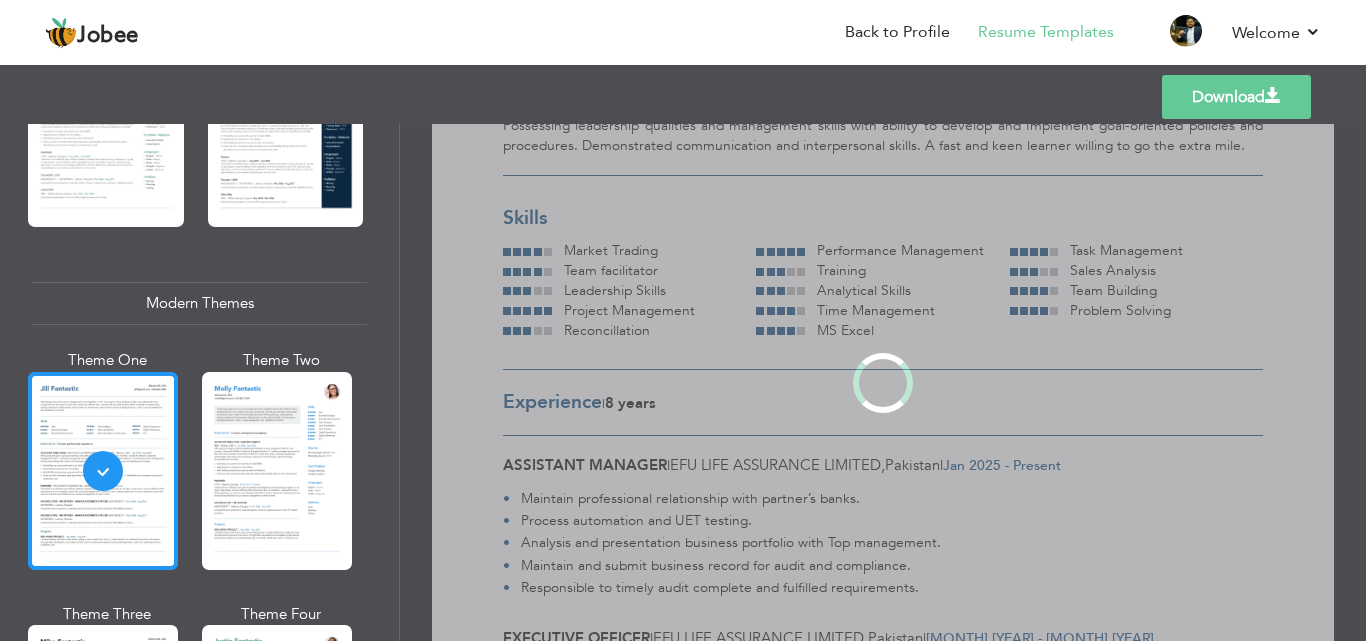 scroll, scrollTop: 0, scrollLeft: 0, axis: both 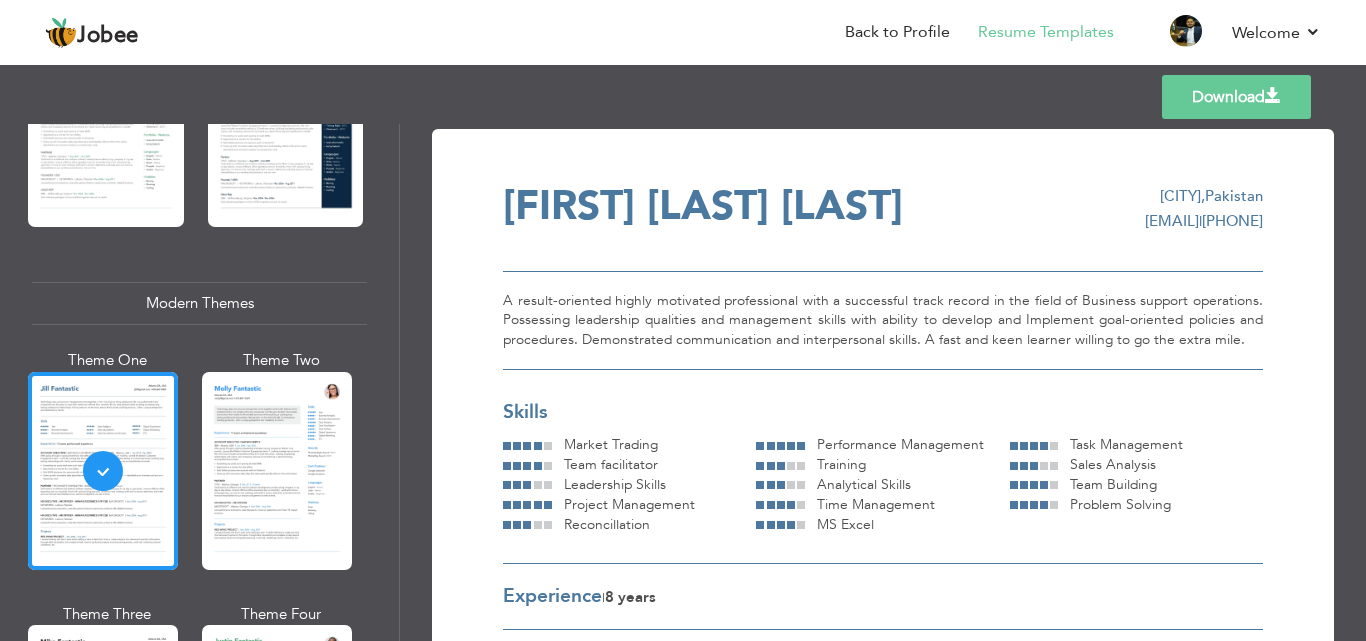 drag, startPoint x: 390, startPoint y: 252, endPoint x: 390, endPoint y: 267, distance: 15 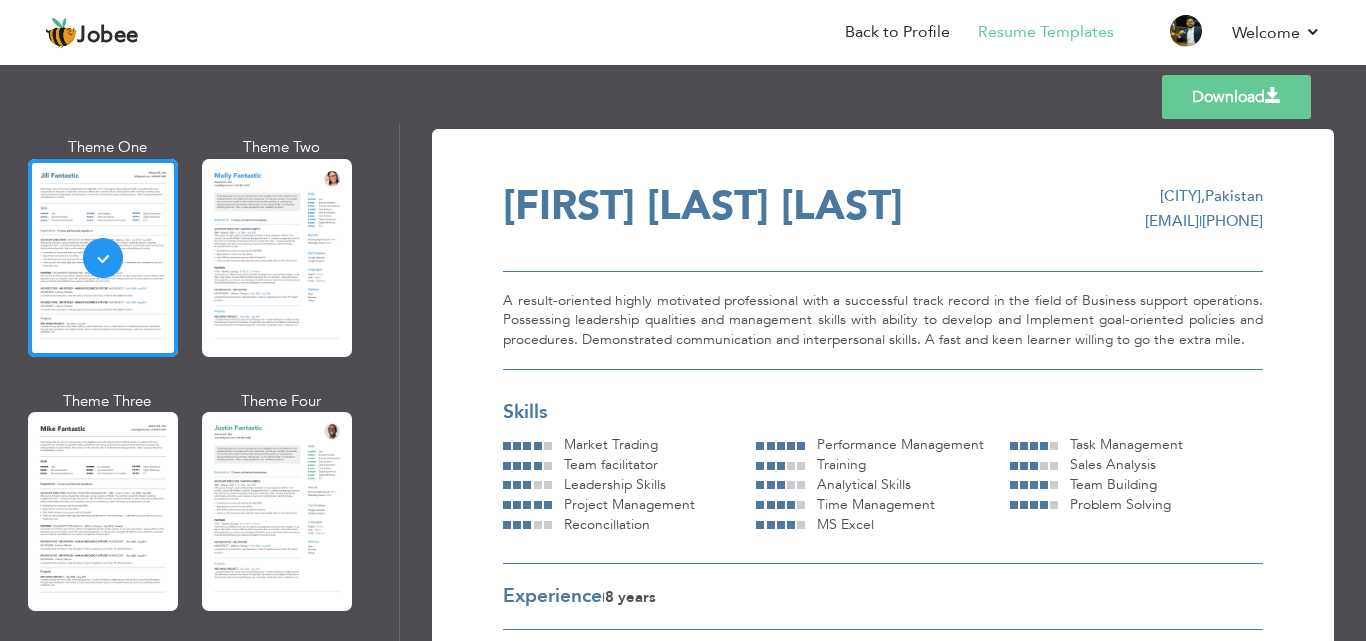 scroll, scrollTop: 987, scrollLeft: 0, axis: vertical 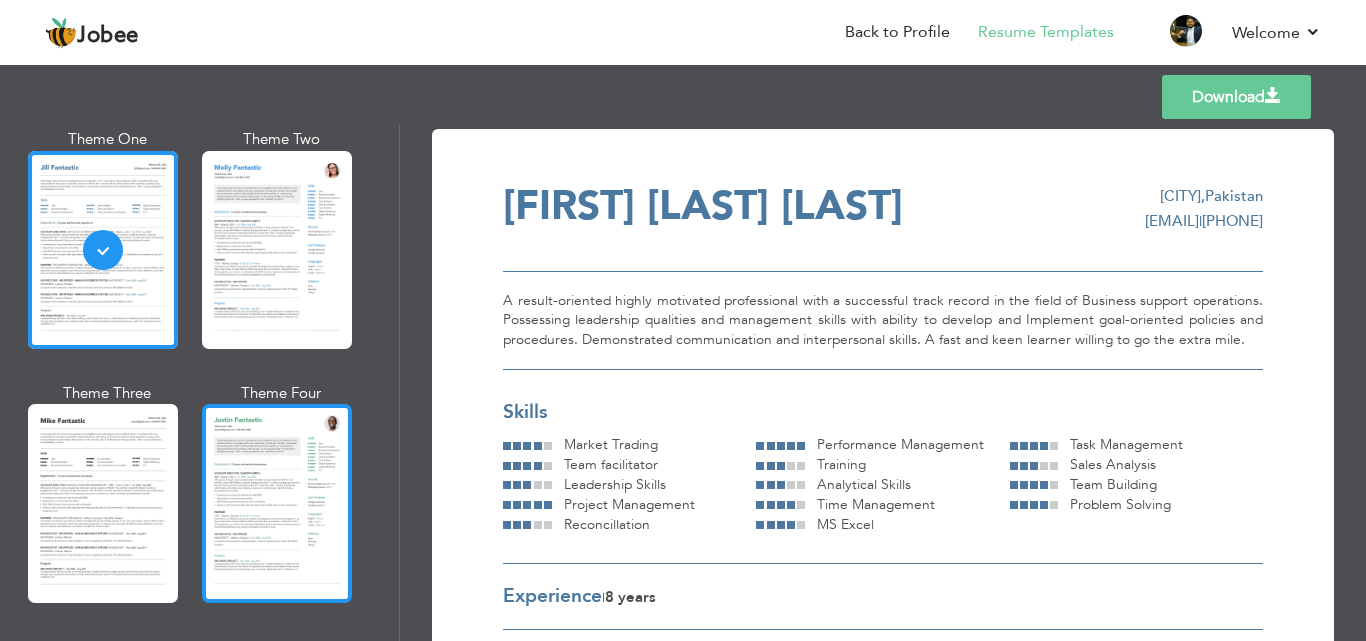 click at bounding box center [277, 503] 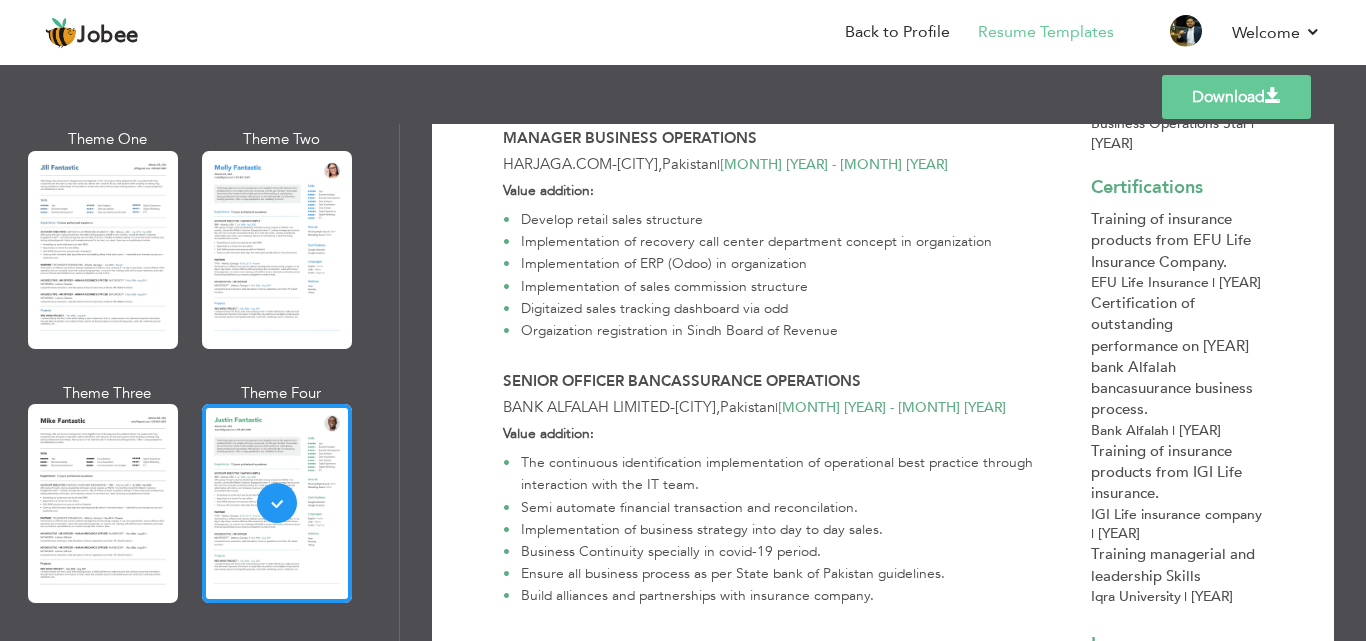 scroll, scrollTop: 760, scrollLeft: 0, axis: vertical 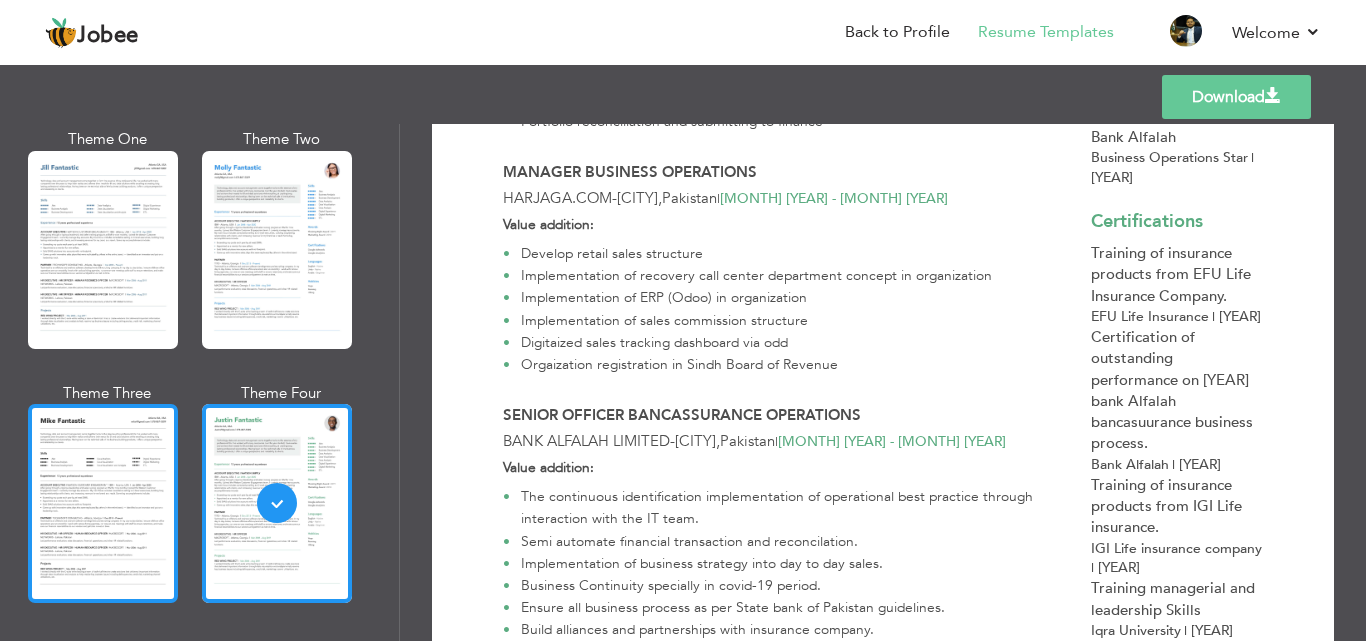 click at bounding box center (103, 503) 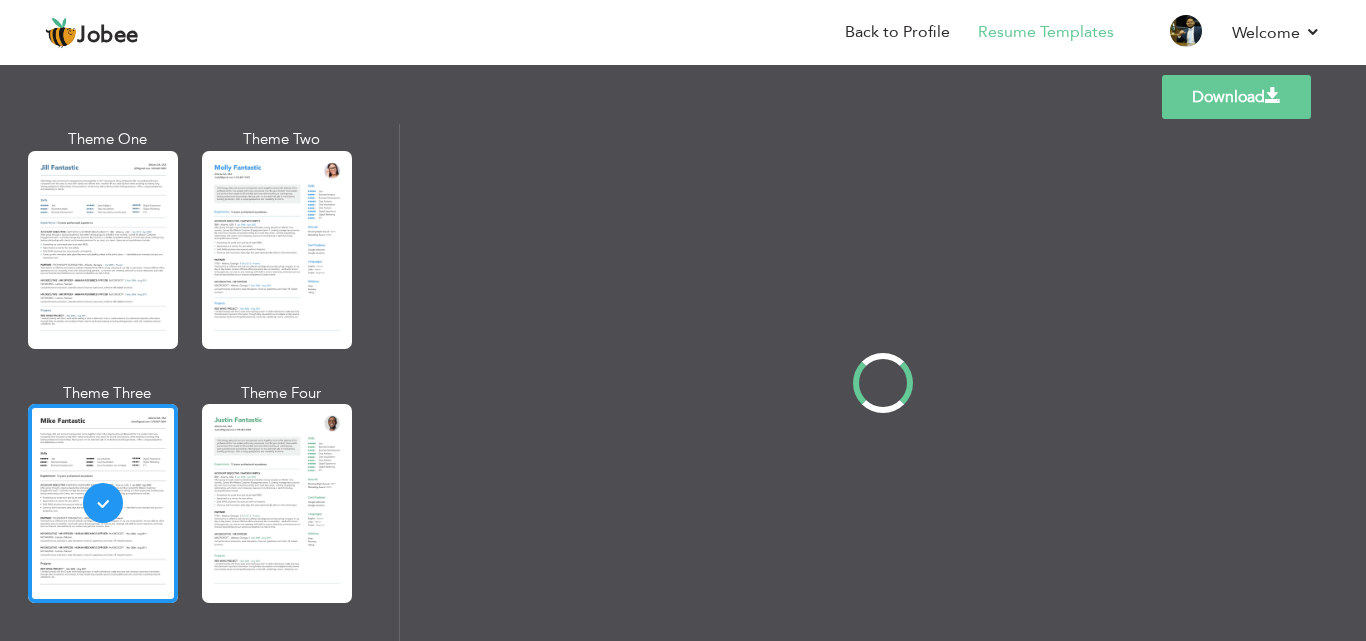 scroll, scrollTop: 0, scrollLeft: 0, axis: both 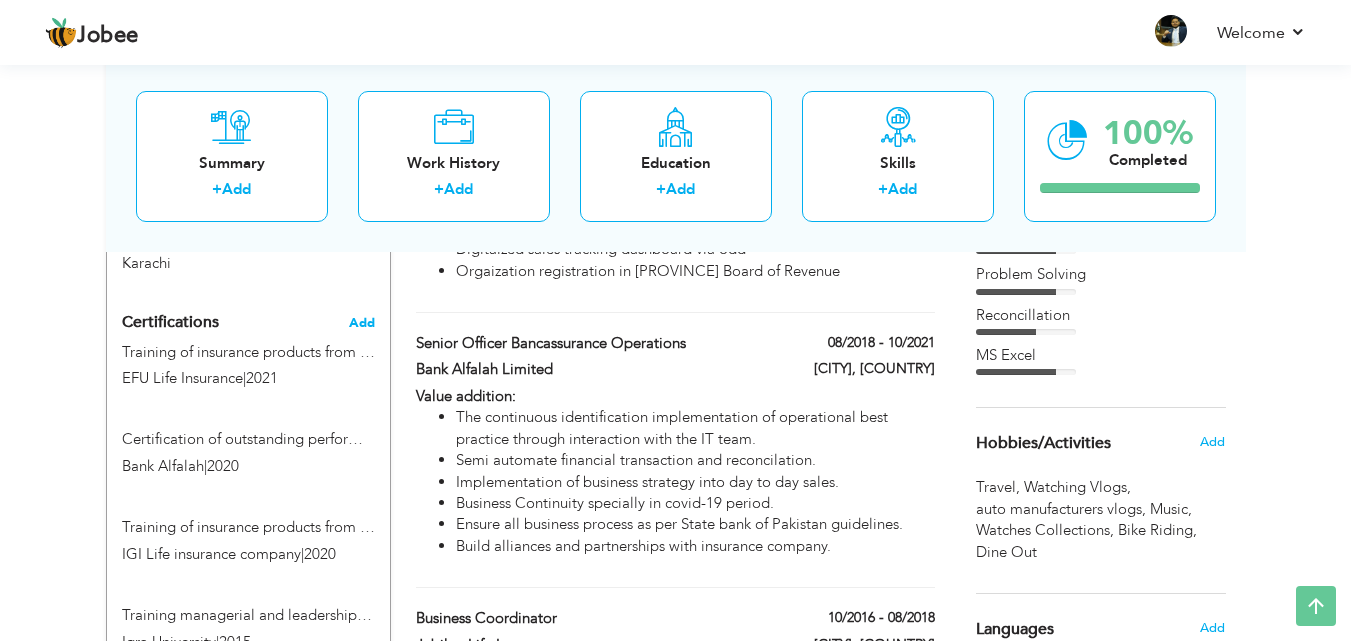click on "Add" at bounding box center (362, 323) 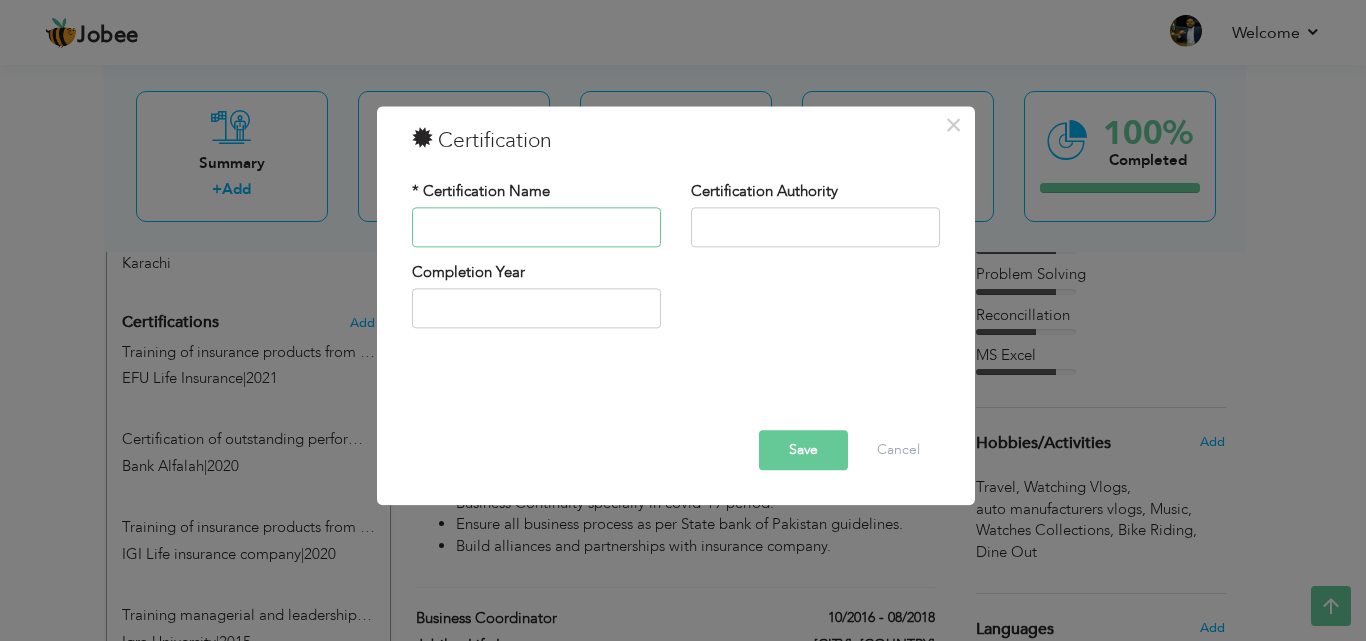 click at bounding box center (536, 227) 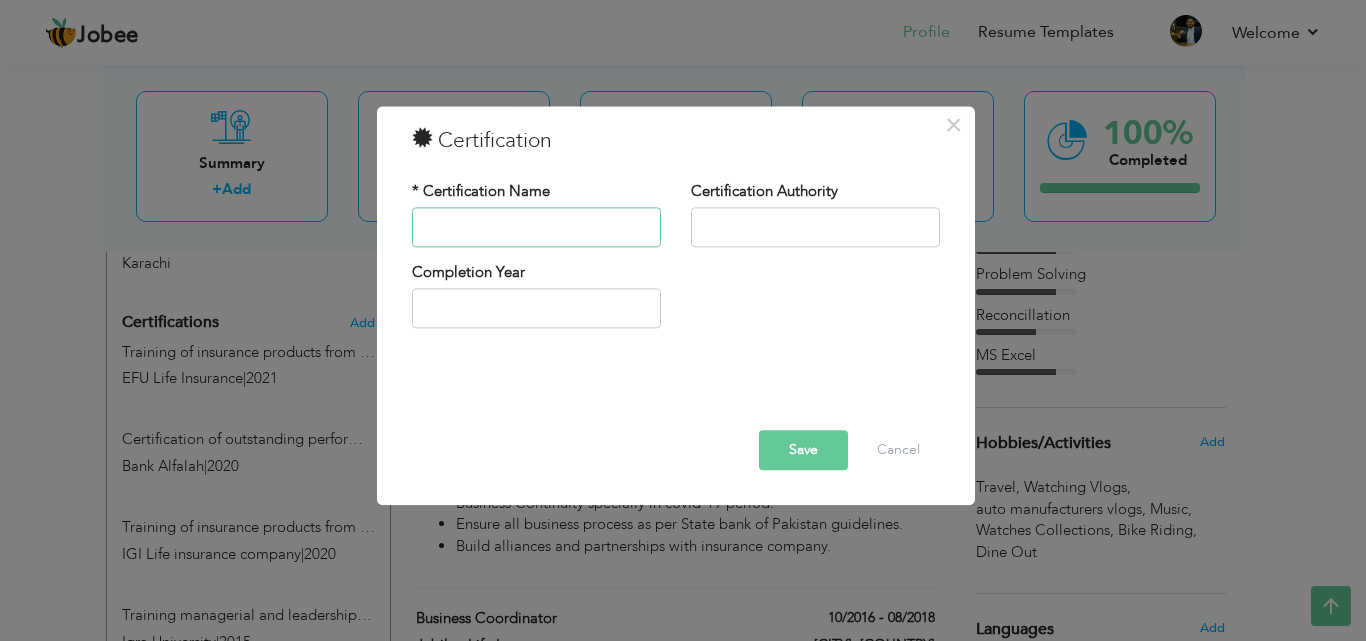 paste on "AML (Anti-Money Laundering) and CFT (Combating the Financing of Terrorism) training" 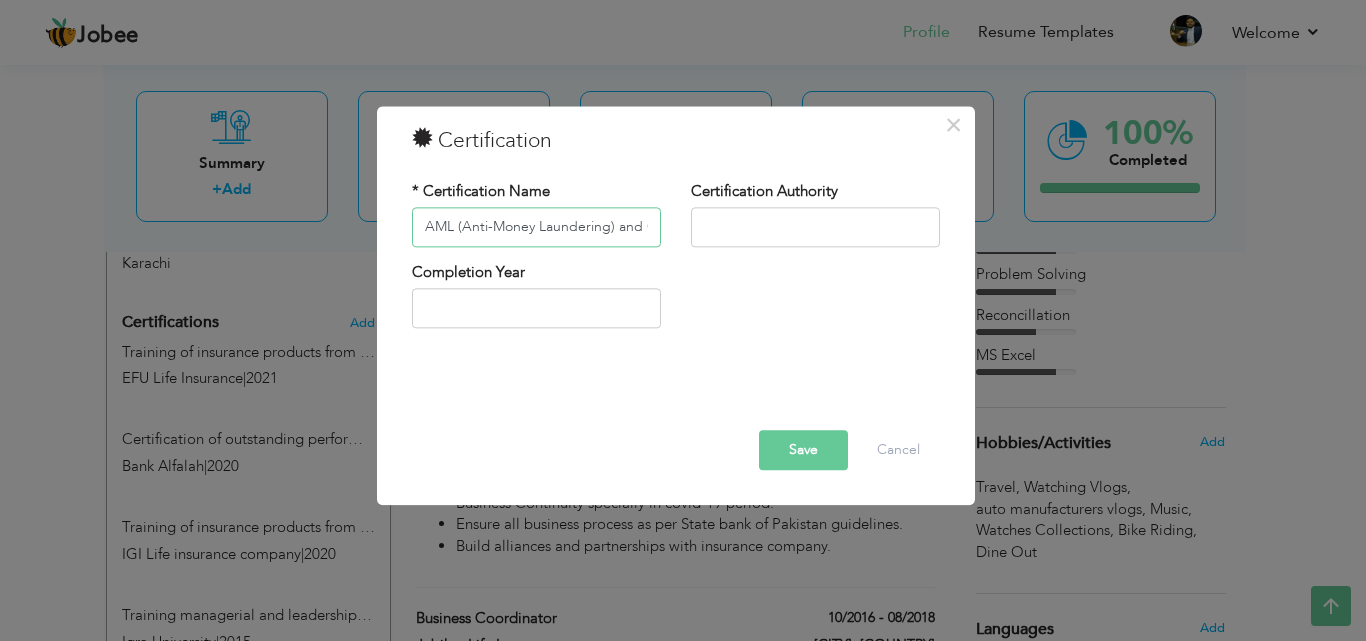 scroll, scrollTop: 0, scrollLeft: 318, axis: horizontal 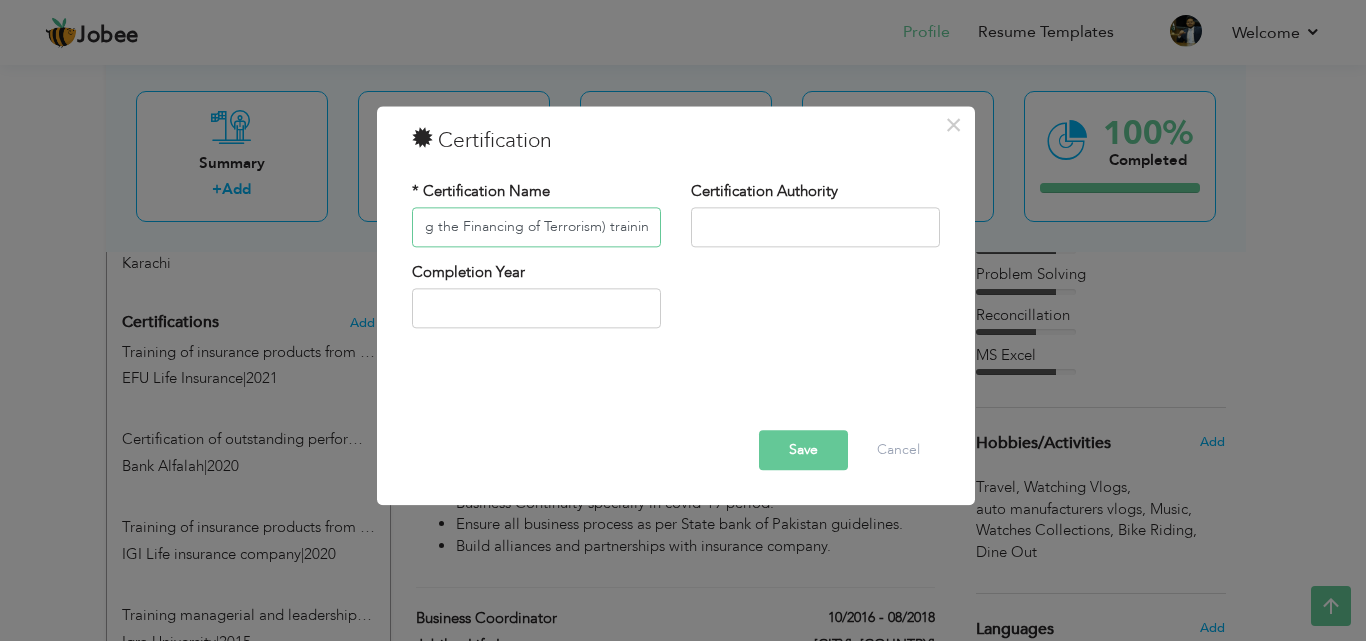 click on "AML (Anti-Money Laundering) and CFT (Combating the Financing of Terrorism) training" at bounding box center [536, 227] 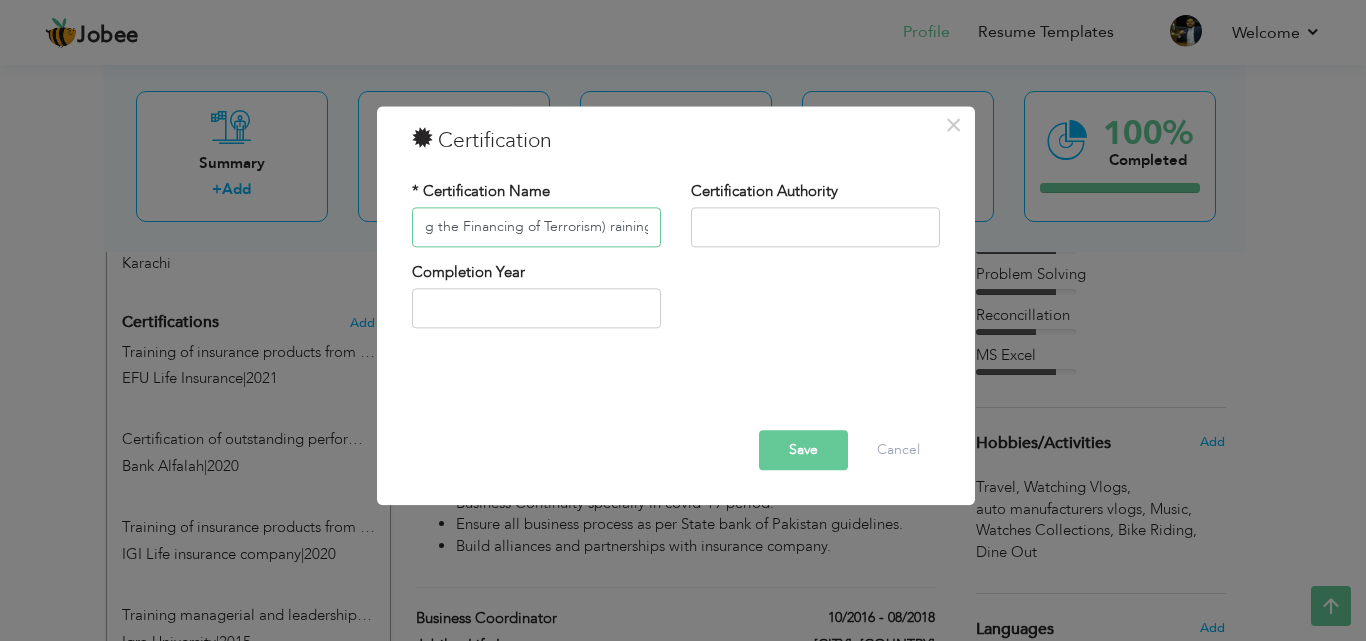 scroll, scrollTop: 0, scrollLeft: 313, axis: horizontal 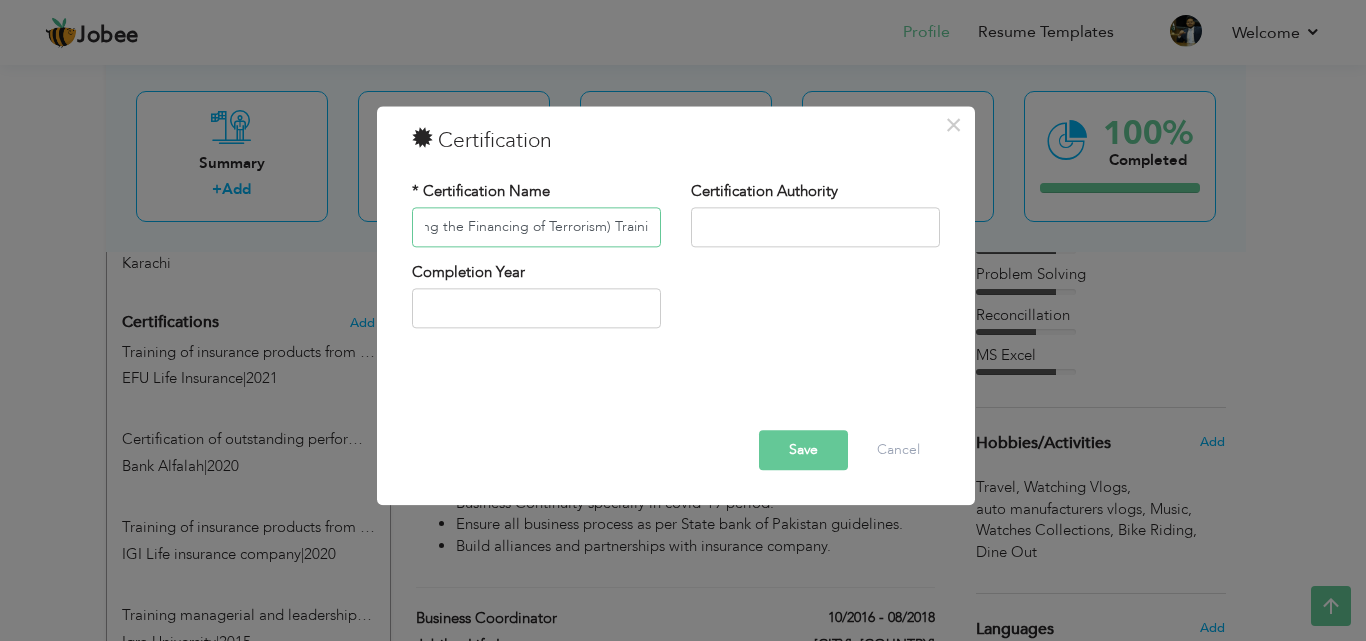type on "AML (Anti-Money Laundering) and CFT (Combating the Financing of Terrorism) Training" 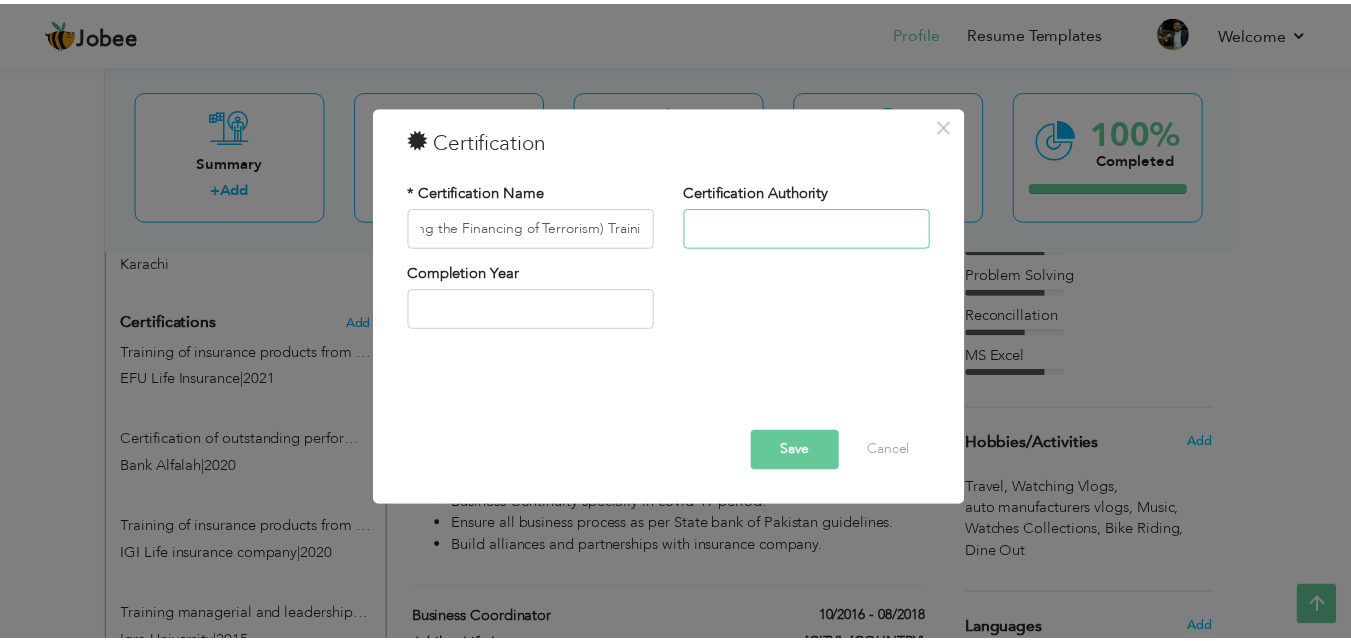 scroll, scrollTop: 0, scrollLeft: 0, axis: both 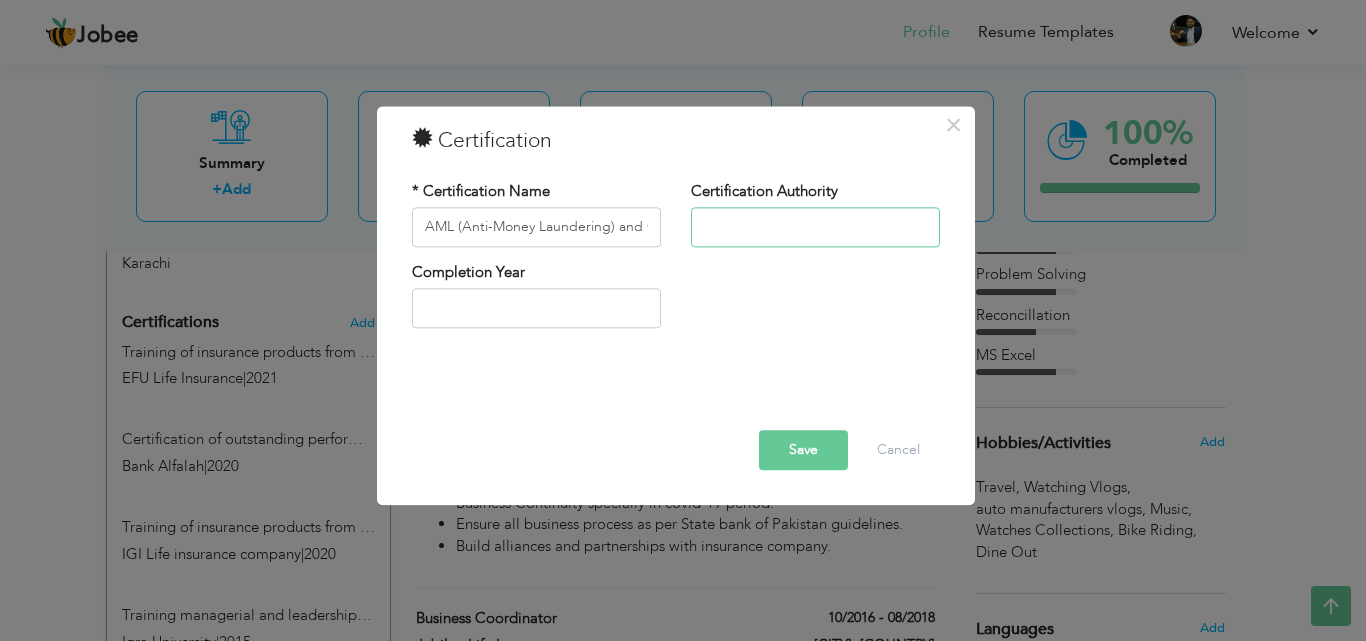 click at bounding box center (815, 227) 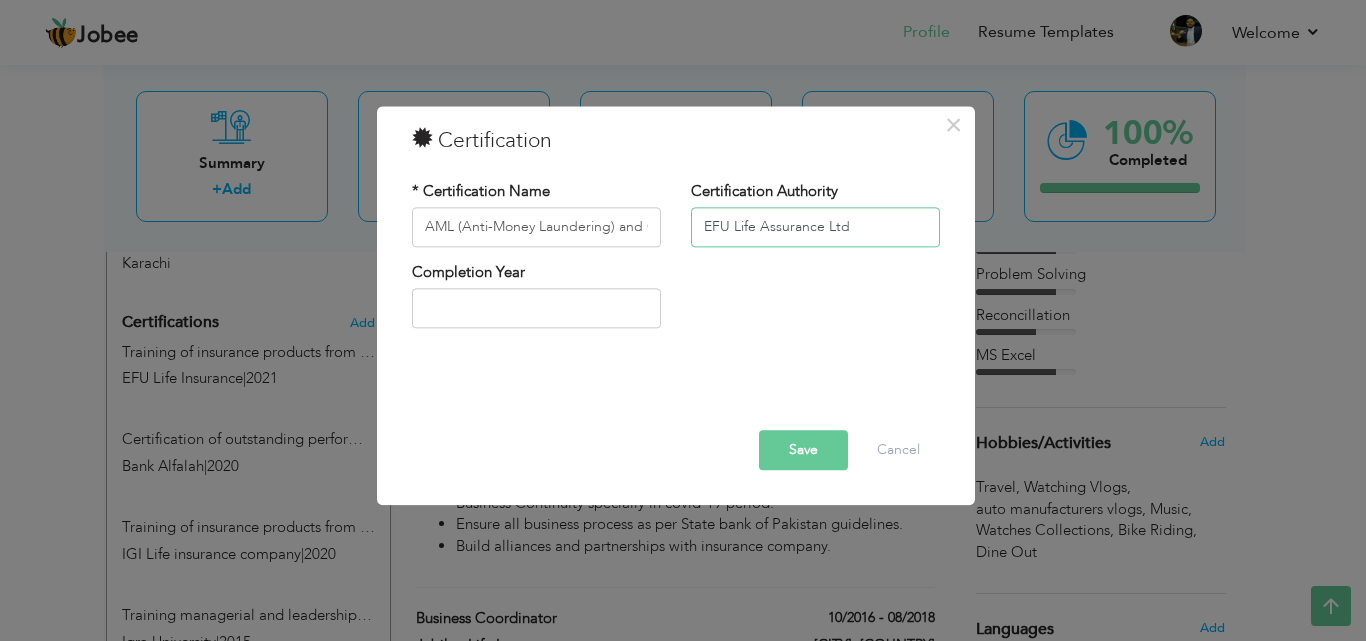 type on "EFU Life Assurance Ltd" 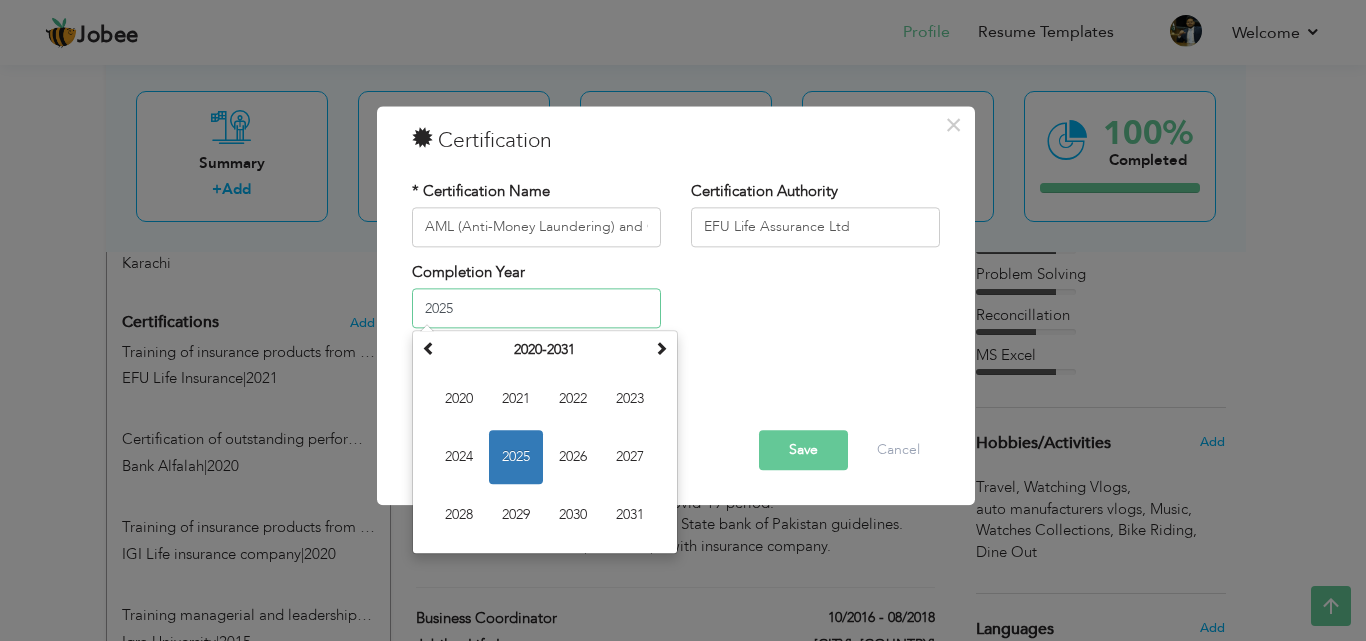click on "2025" at bounding box center (536, 309) 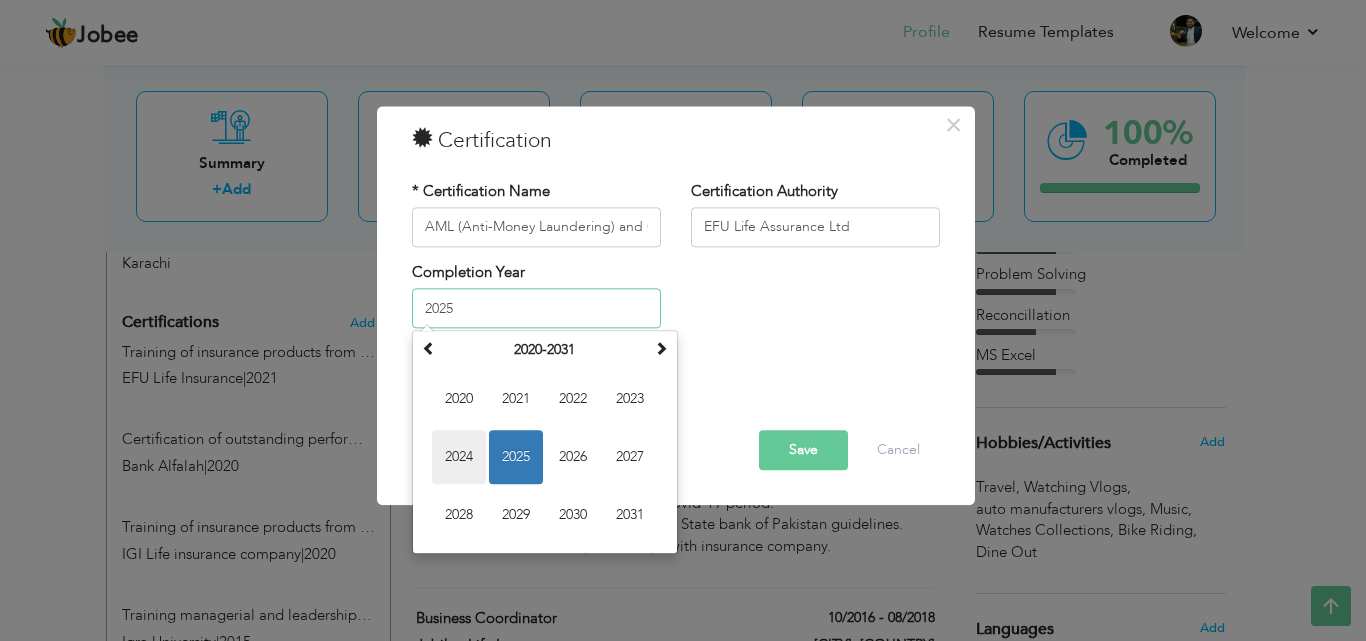 click on "2024" at bounding box center [459, 458] 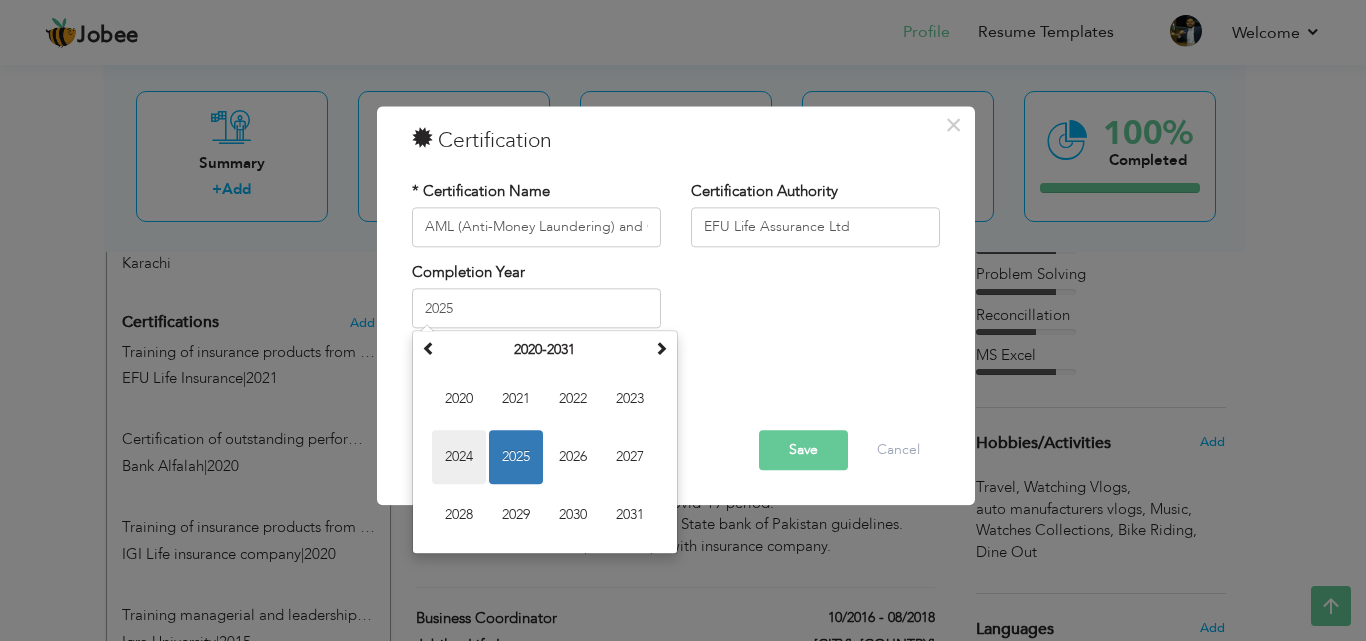 type on "2024" 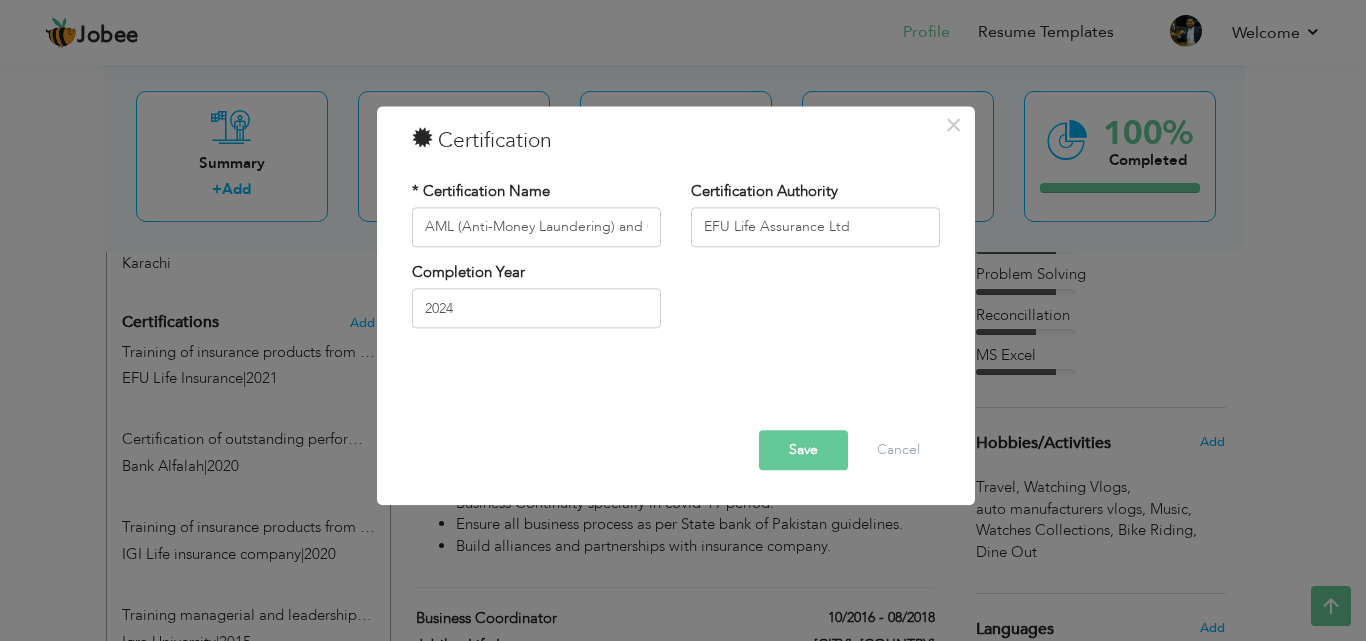 click on "Save" at bounding box center (803, 450) 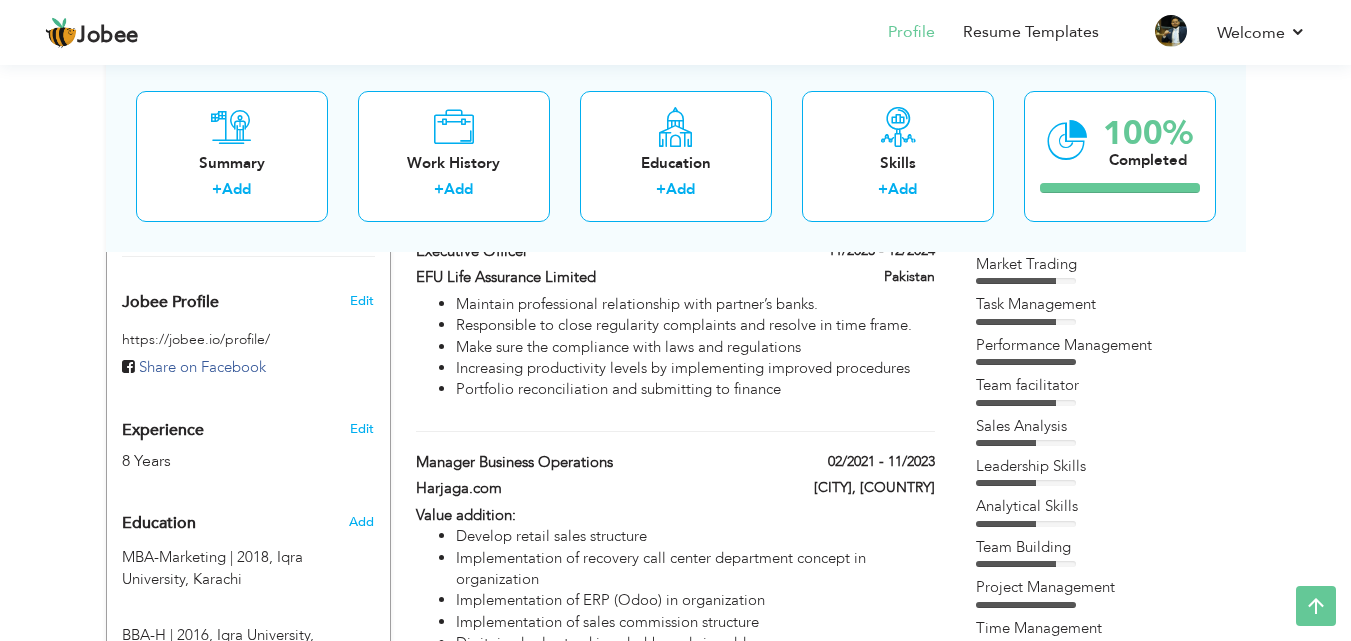 scroll, scrollTop: 257, scrollLeft: 0, axis: vertical 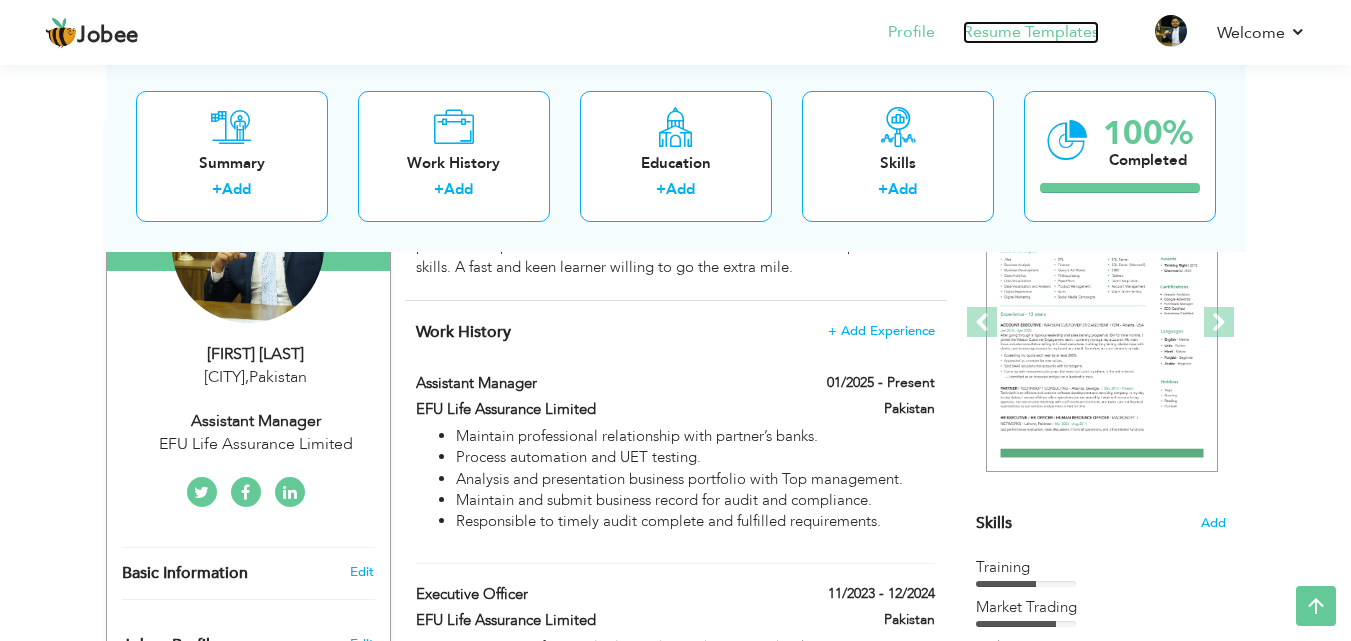 click on "Resume Templates" at bounding box center (1031, 32) 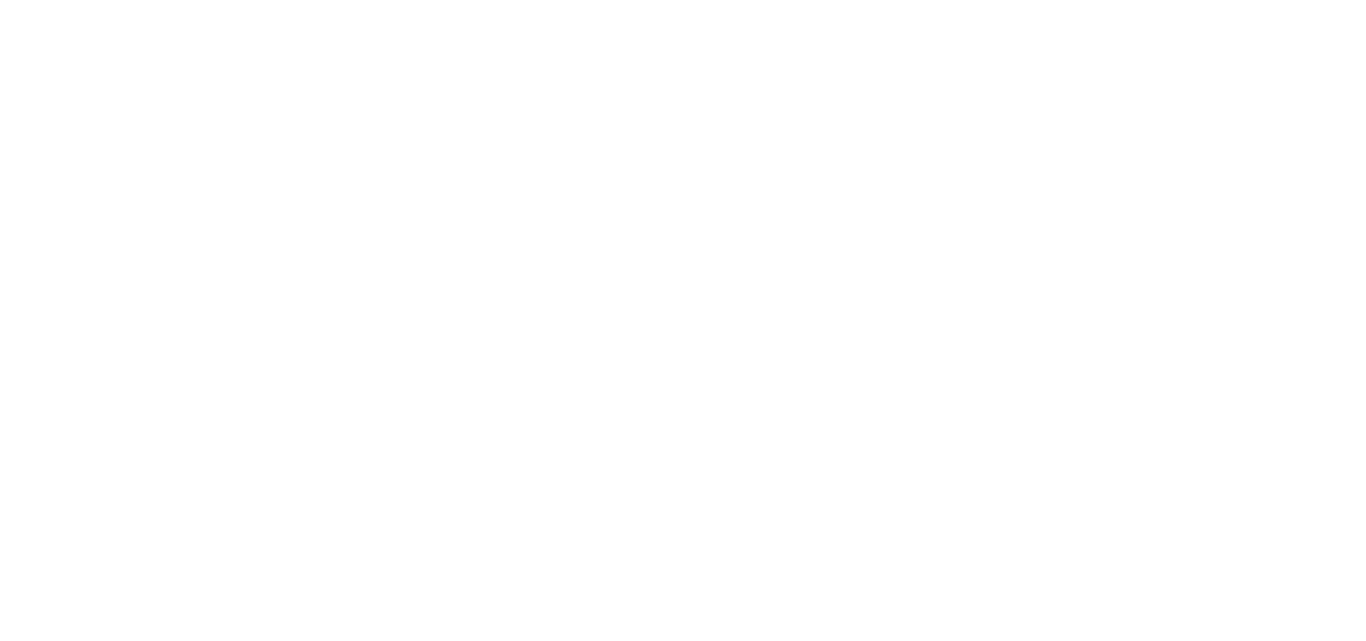 scroll, scrollTop: 0, scrollLeft: 0, axis: both 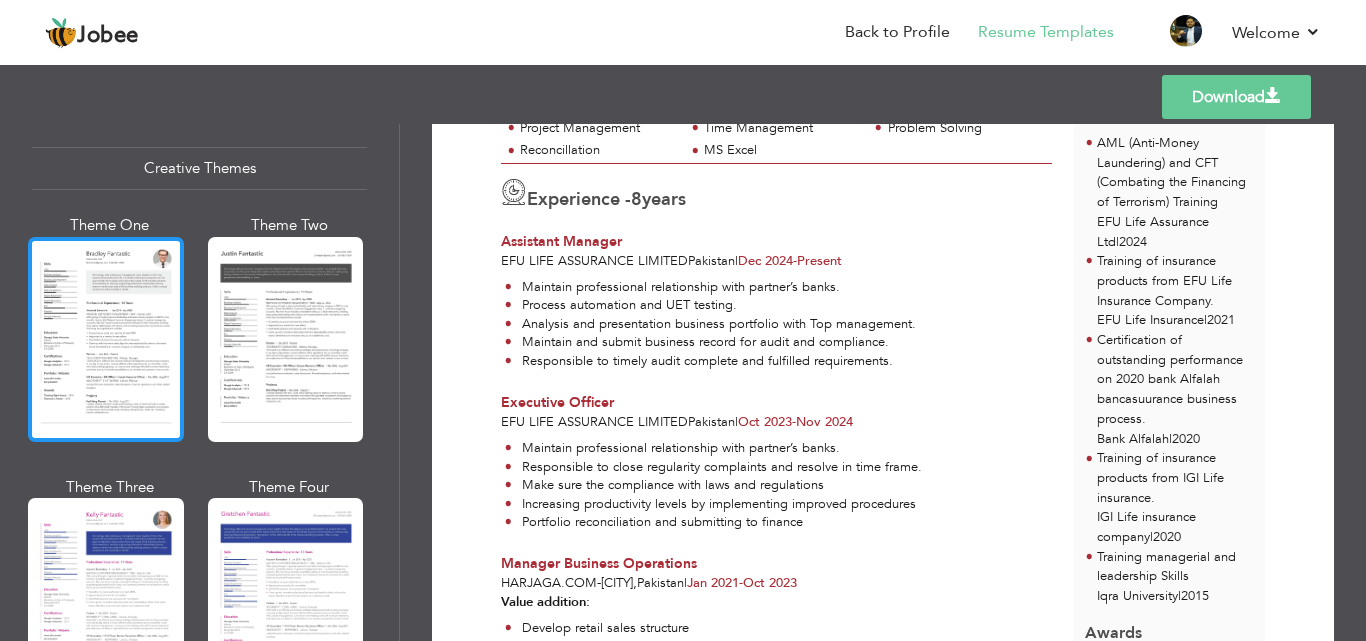 click at bounding box center [106, 339] 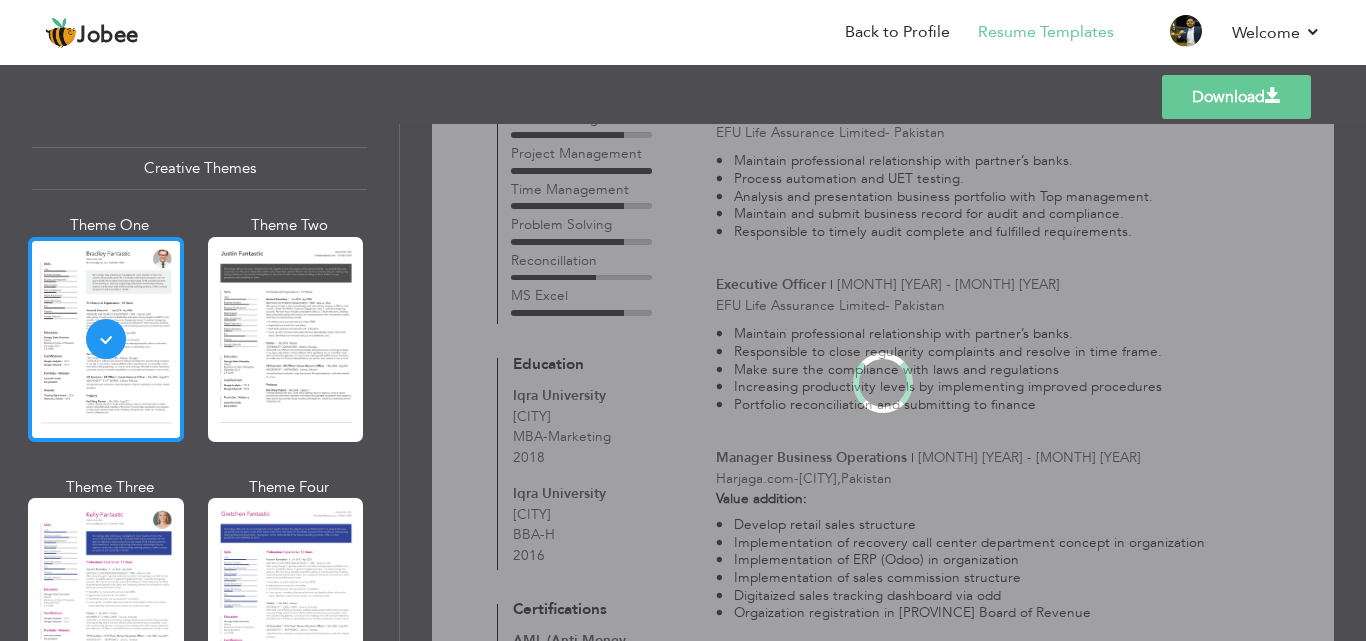 scroll, scrollTop: 0, scrollLeft: 0, axis: both 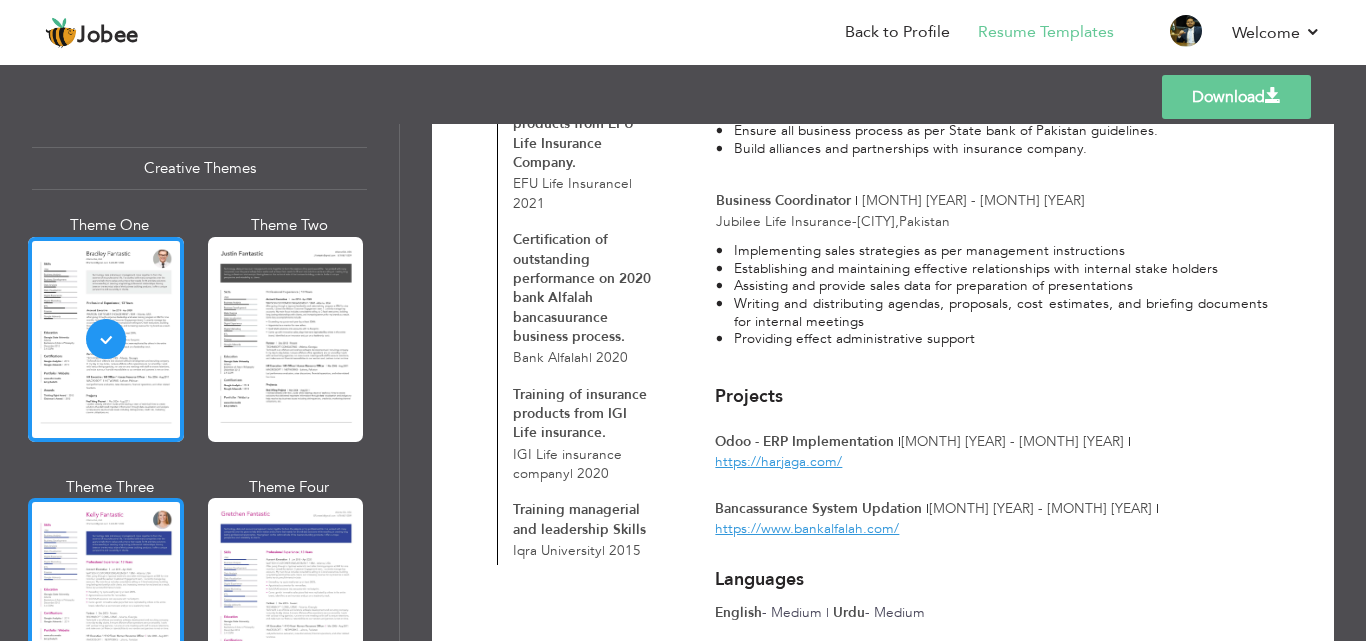 click at bounding box center [106, 600] 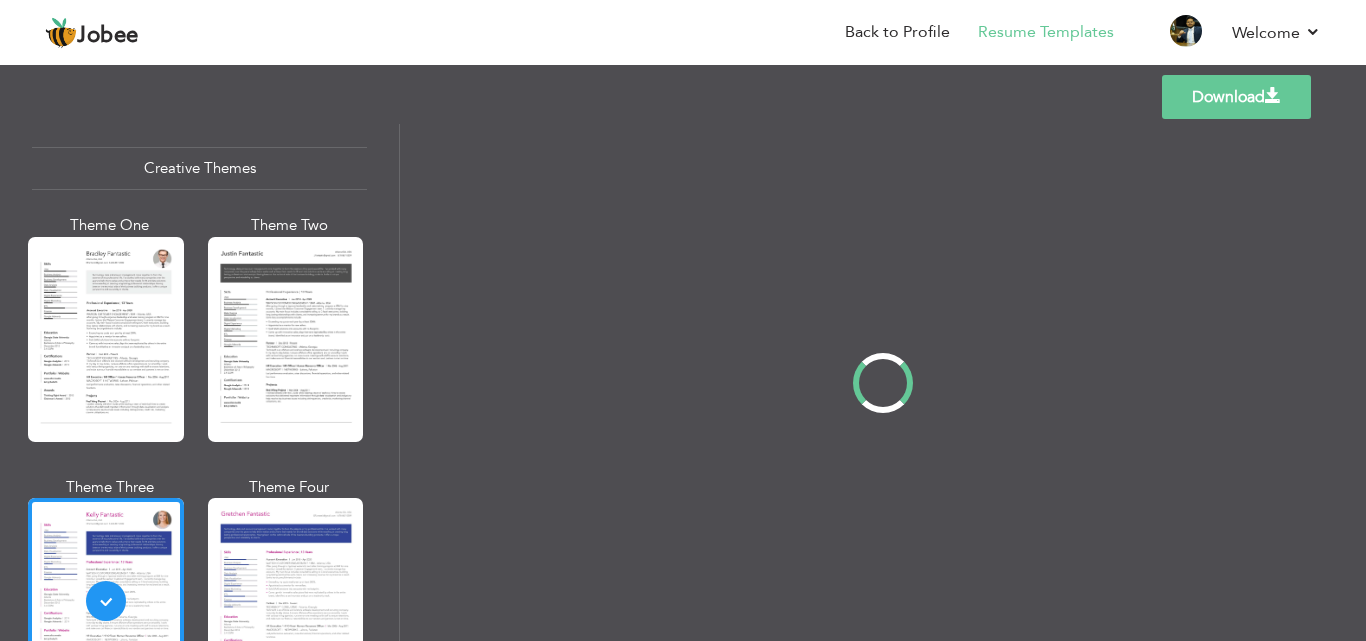 scroll, scrollTop: 0, scrollLeft: 0, axis: both 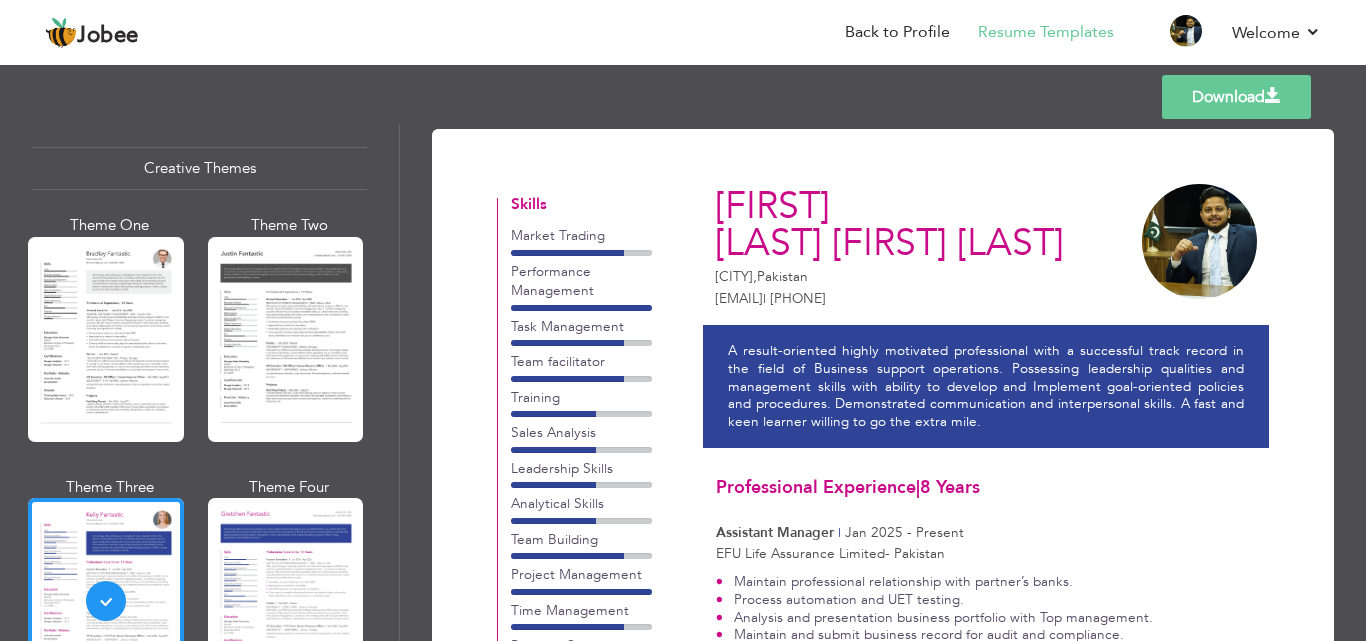 click at bounding box center [286, 339] 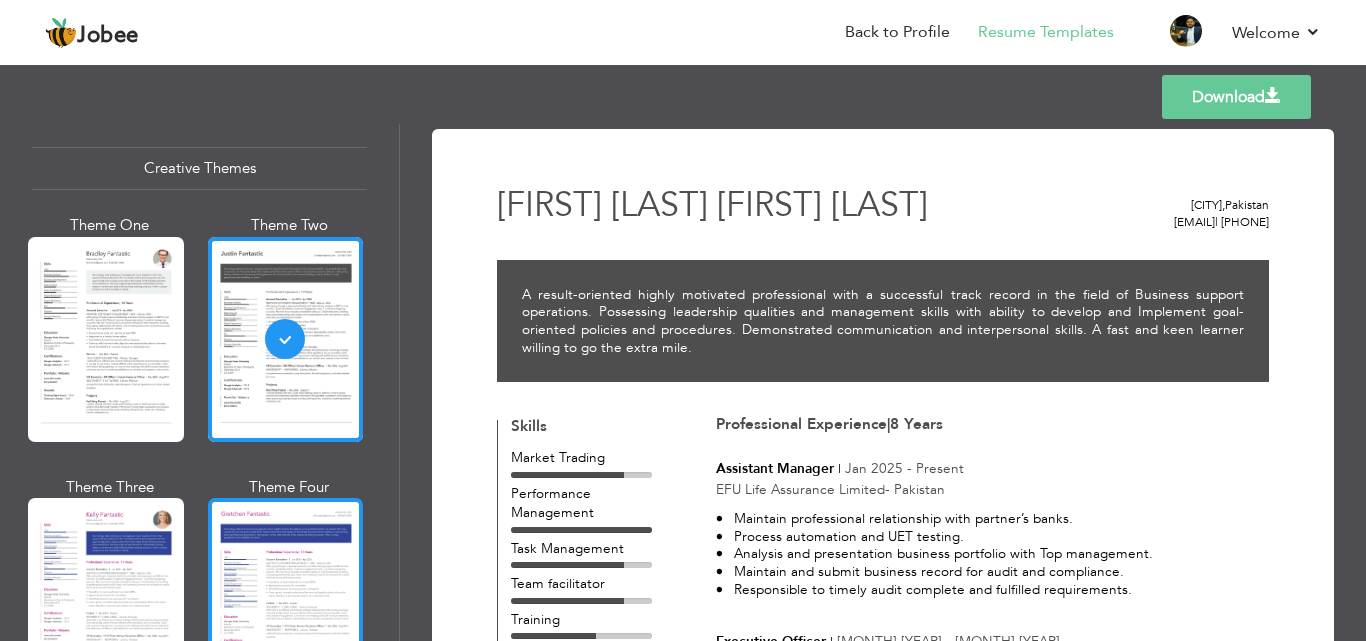 click at bounding box center [286, 600] 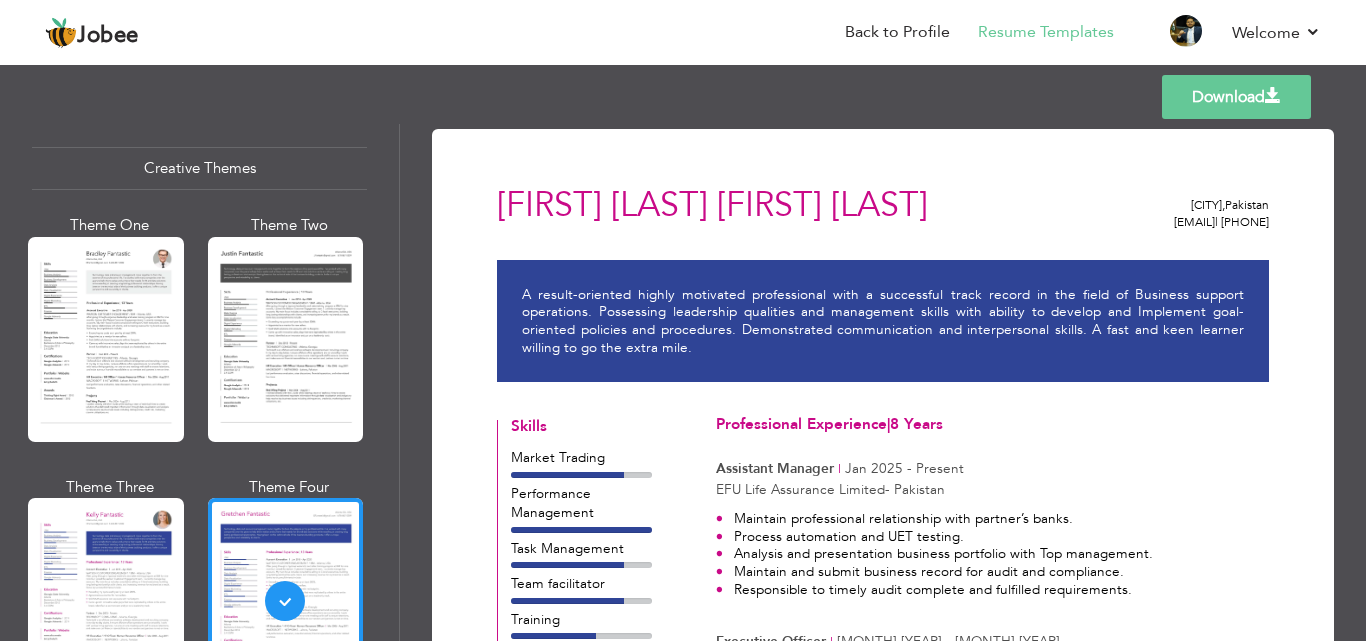 click on "Templates
Download" at bounding box center [683, 97] 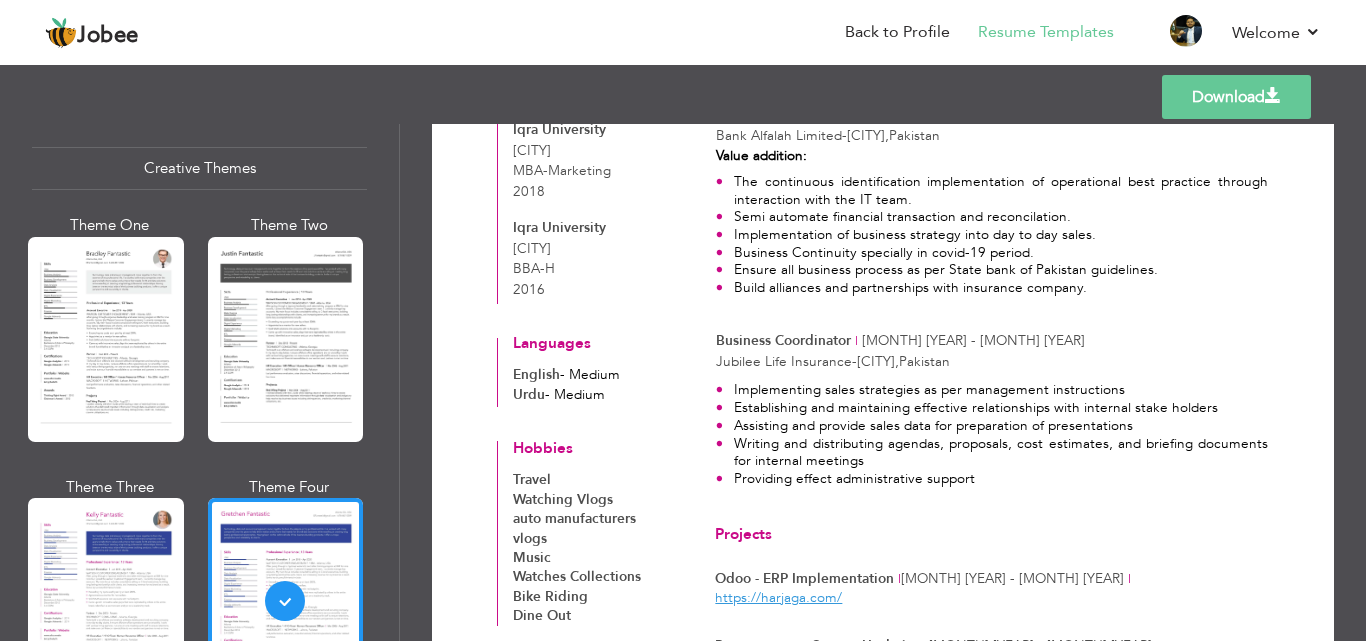 scroll, scrollTop: 1022, scrollLeft: 0, axis: vertical 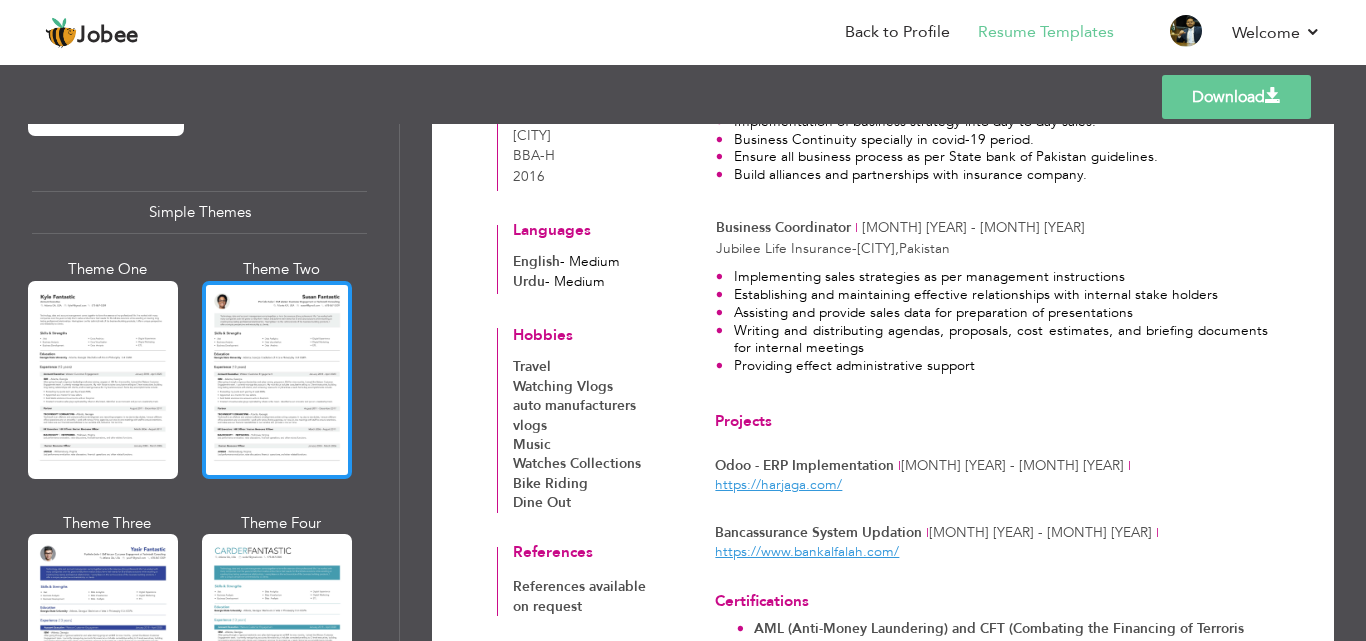 click at bounding box center (277, 380) 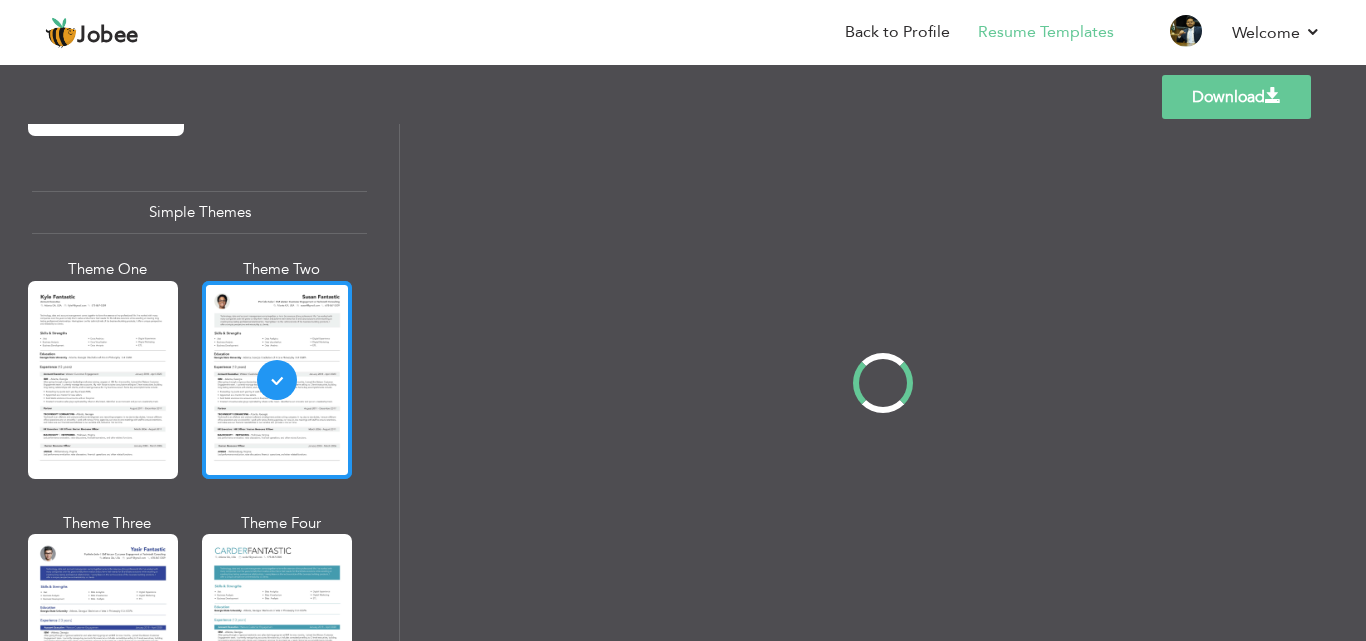 scroll, scrollTop: 0, scrollLeft: 0, axis: both 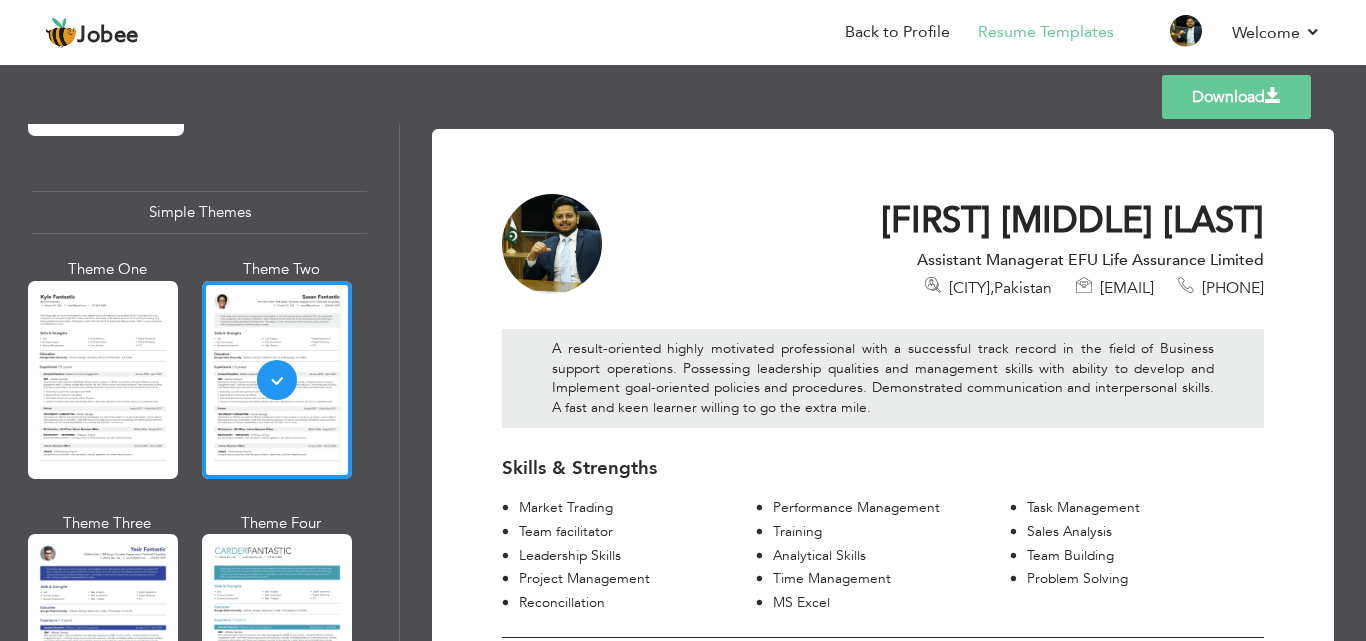 click on "Download
M Zohaib Ahmed Siddiqui
Assistant Manager  at EFU Life Assurance Limited
Karachi ,   Pakistan
zohaibsiddiqui92@gmail.com
+923099037118
Skills & Strengths
Market Trading Training ," at bounding box center [883, 382] 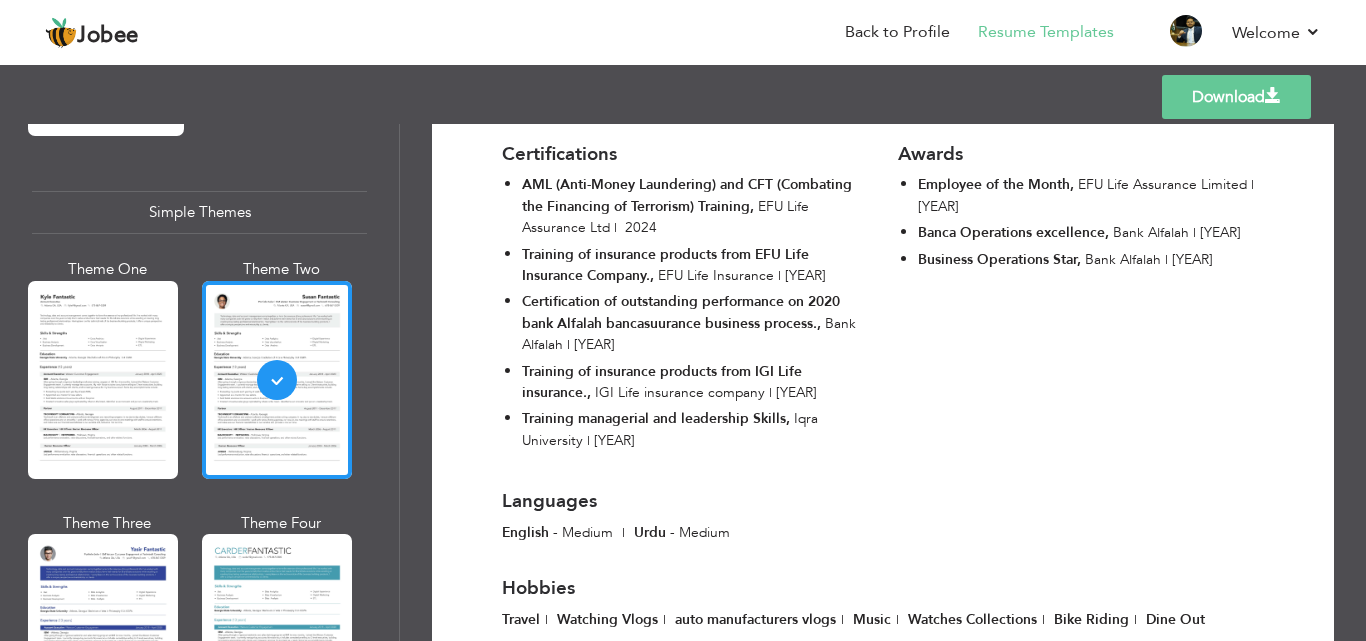 scroll, scrollTop: 2317, scrollLeft: 0, axis: vertical 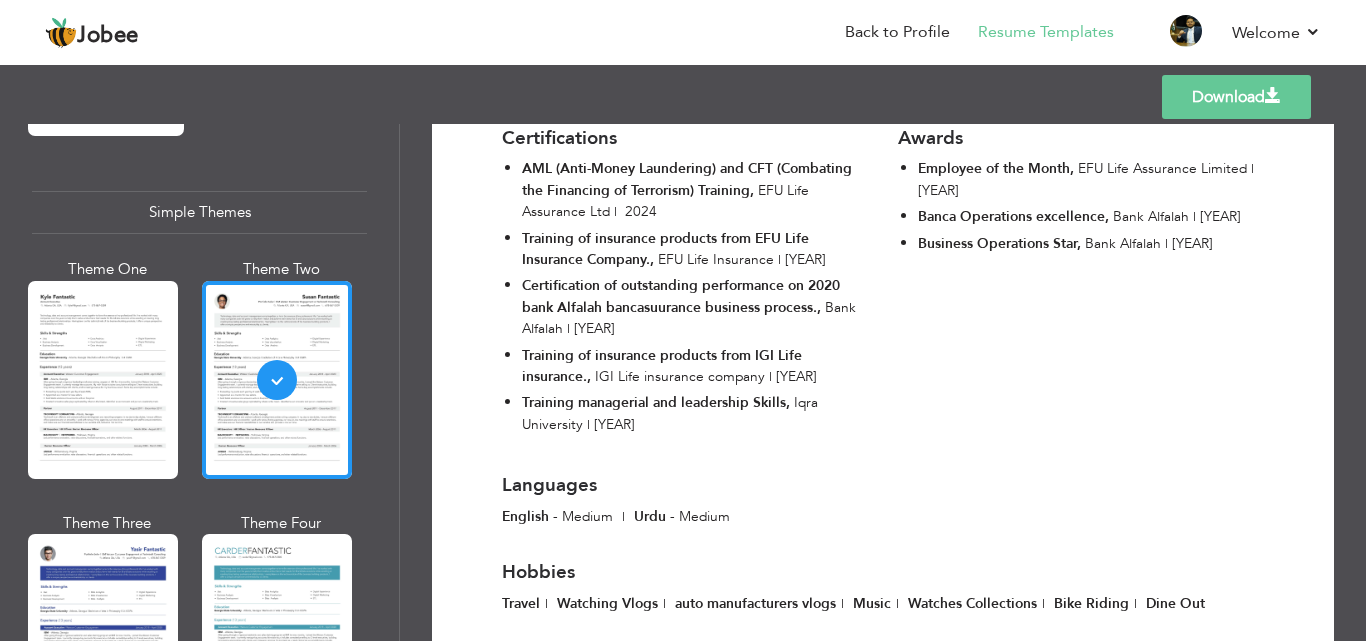click on "Download" at bounding box center [1236, 97] 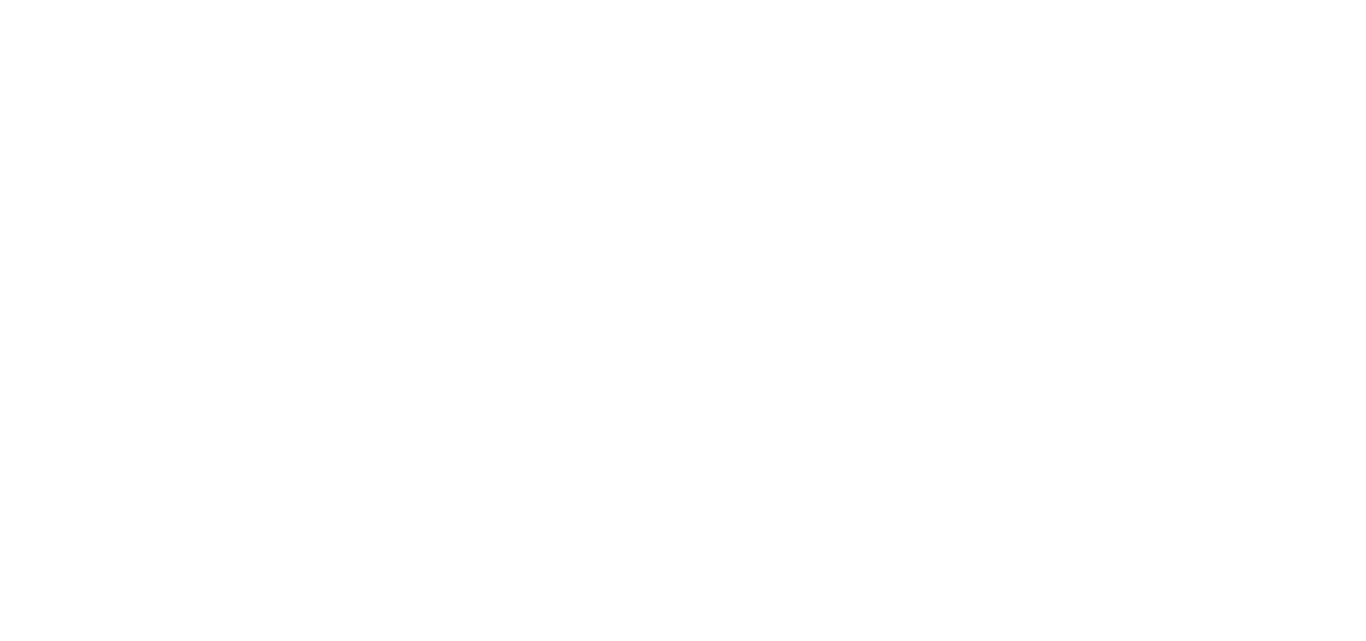 scroll, scrollTop: 0, scrollLeft: 0, axis: both 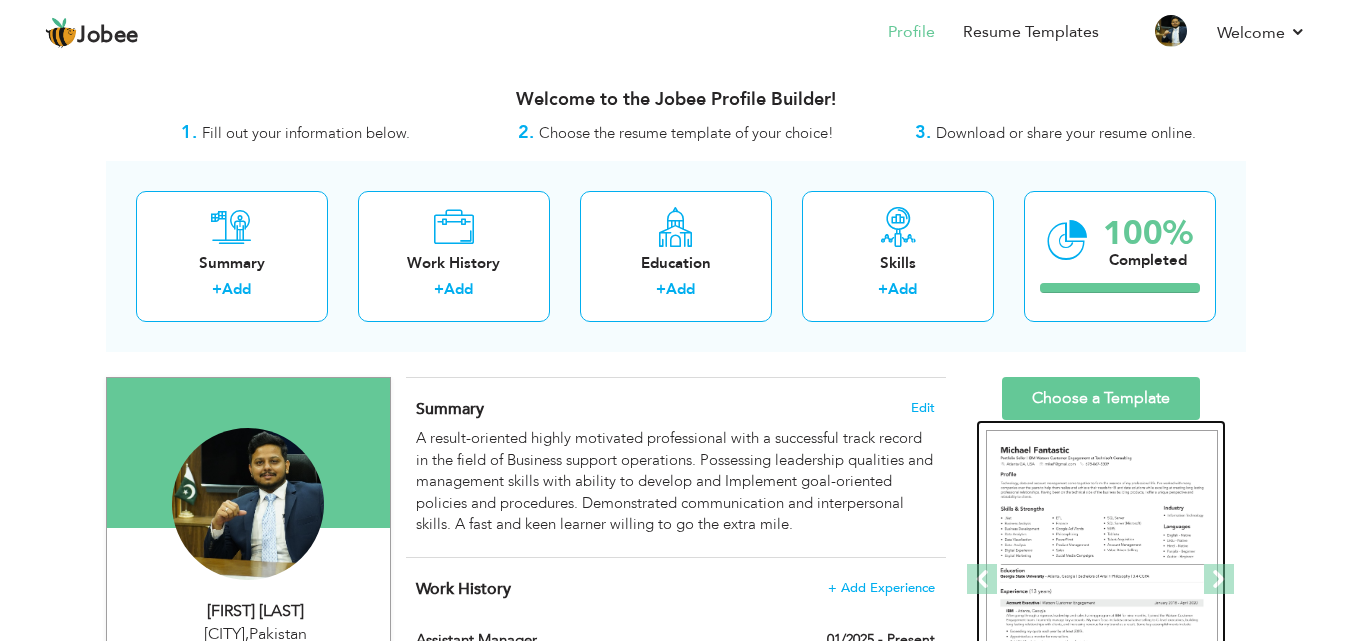 click at bounding box center (1101, 580) 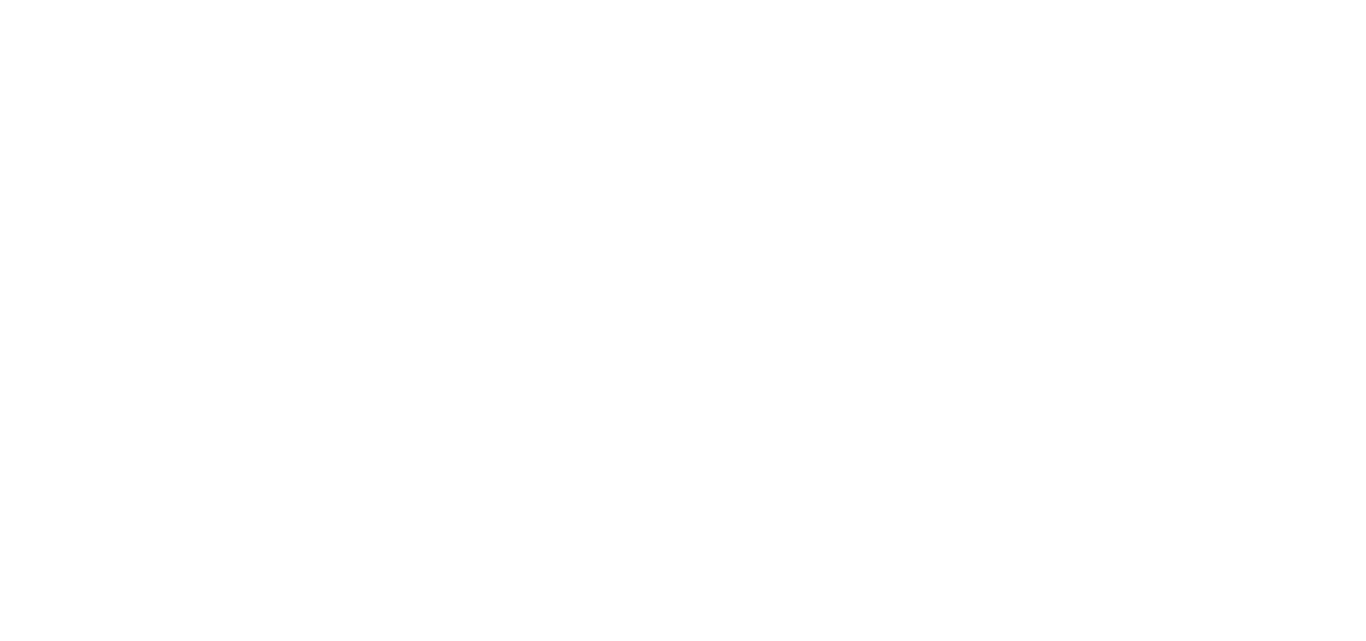 scroll, scrollTop: 0, scrollLeft: 0, axis: both 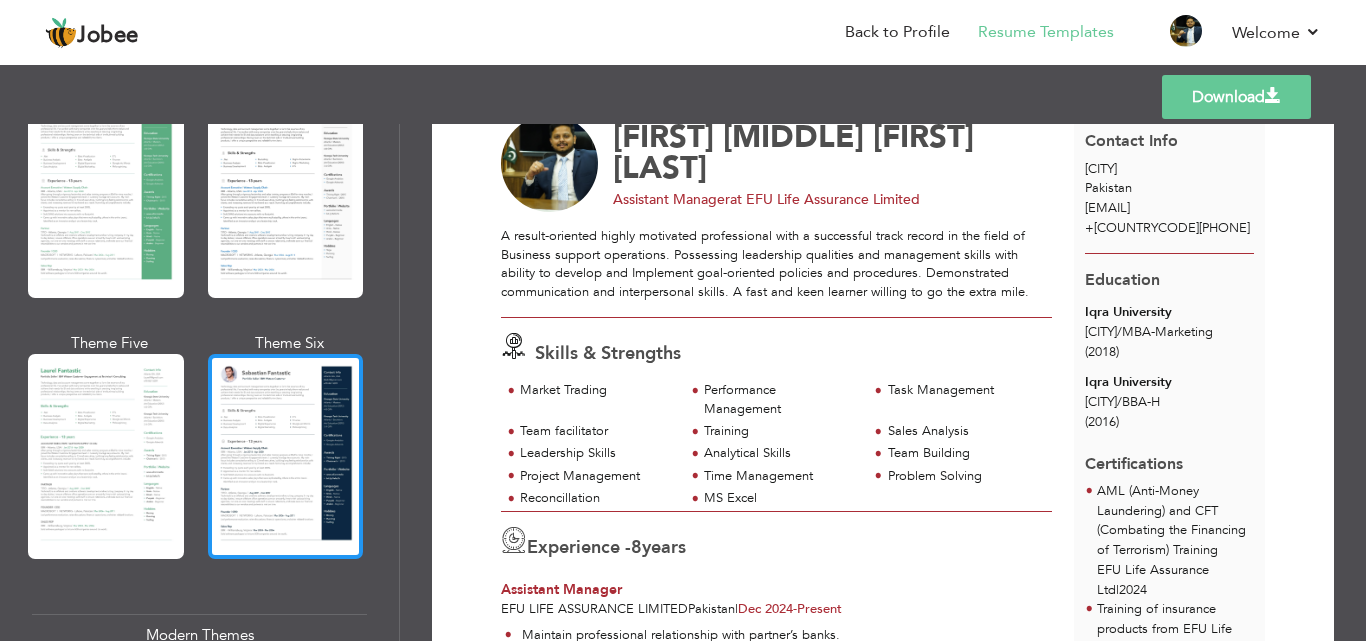click at bounding box center (286, 456) 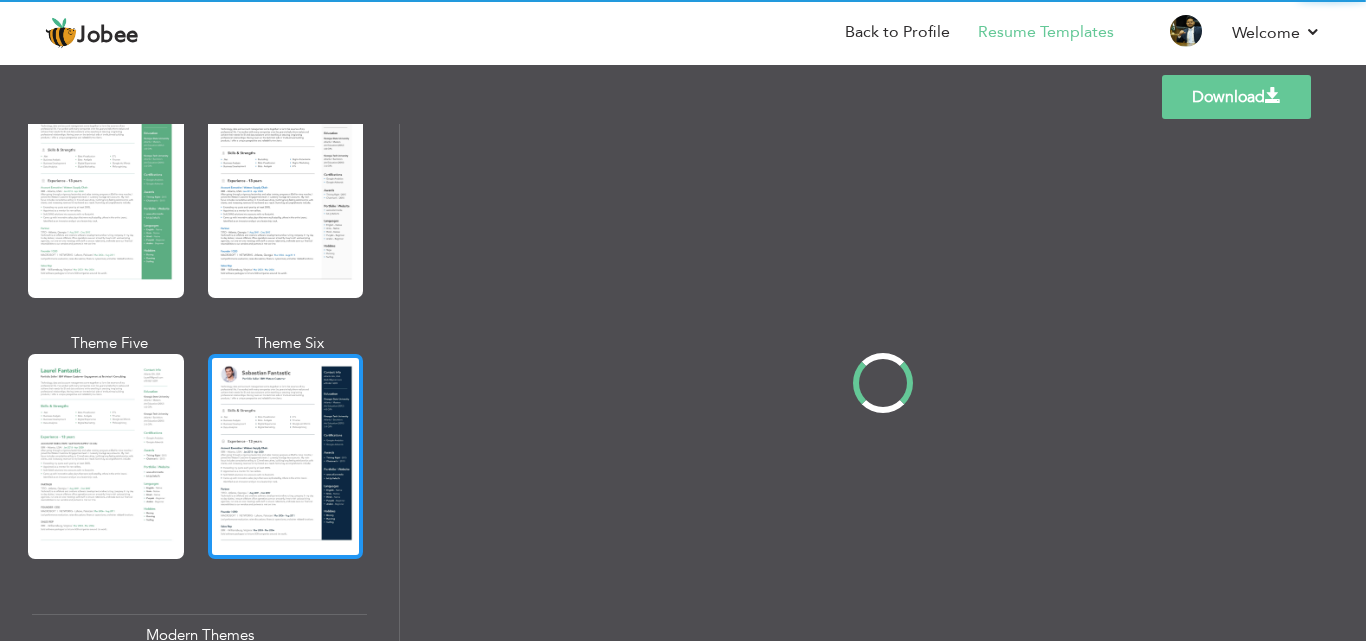 scroll, scrollTop: 0, scrollLeft: 0, axis: both 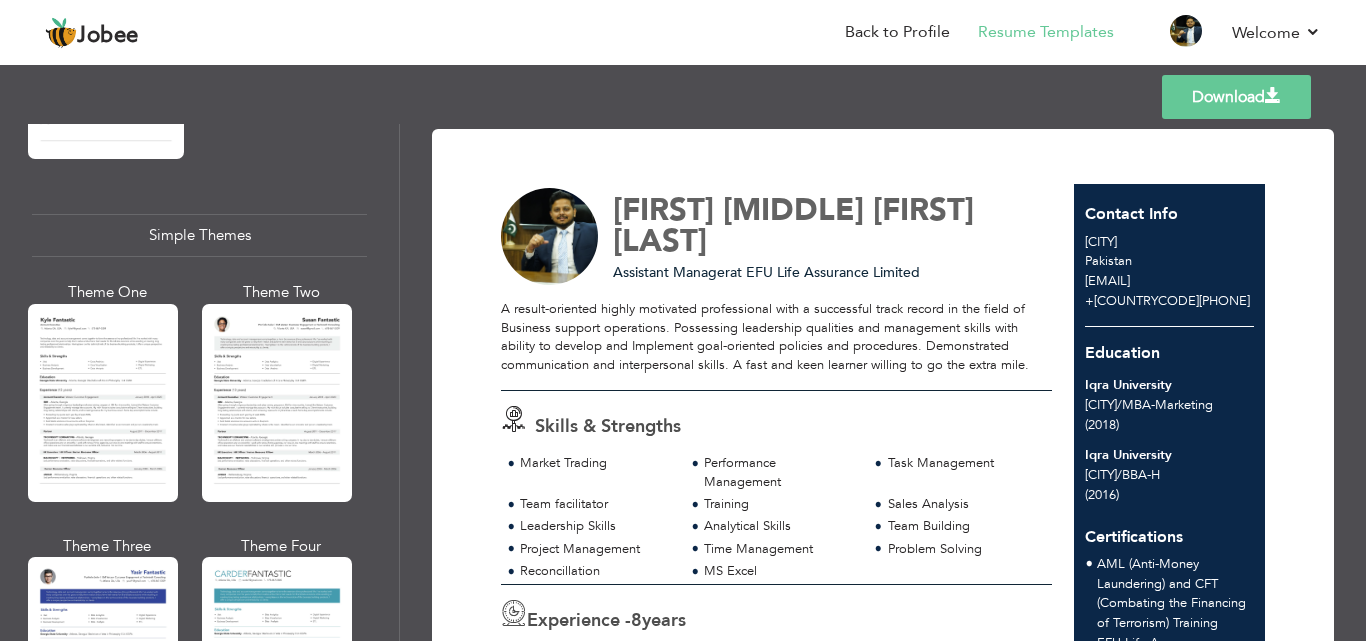 drag, startPoint x: 387, startPoint y: 584, endPoint x: 385, endPoint y: 604, distance: 20.09975 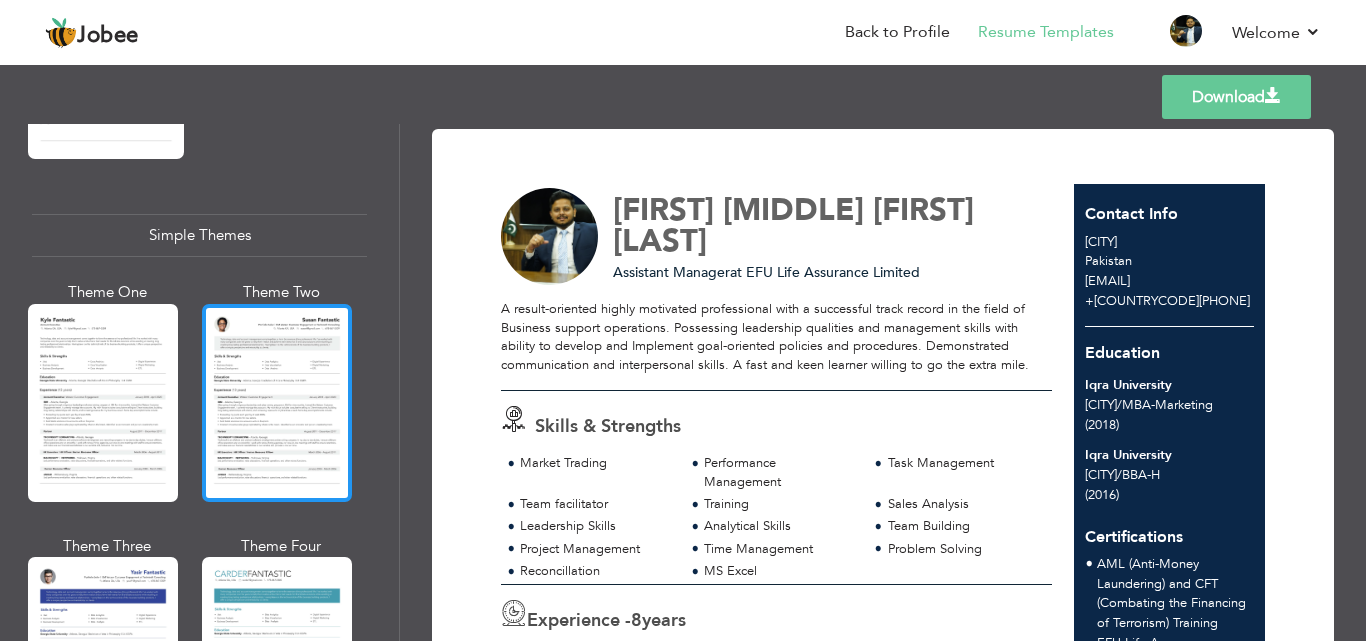click at bounding box center [277, 403] 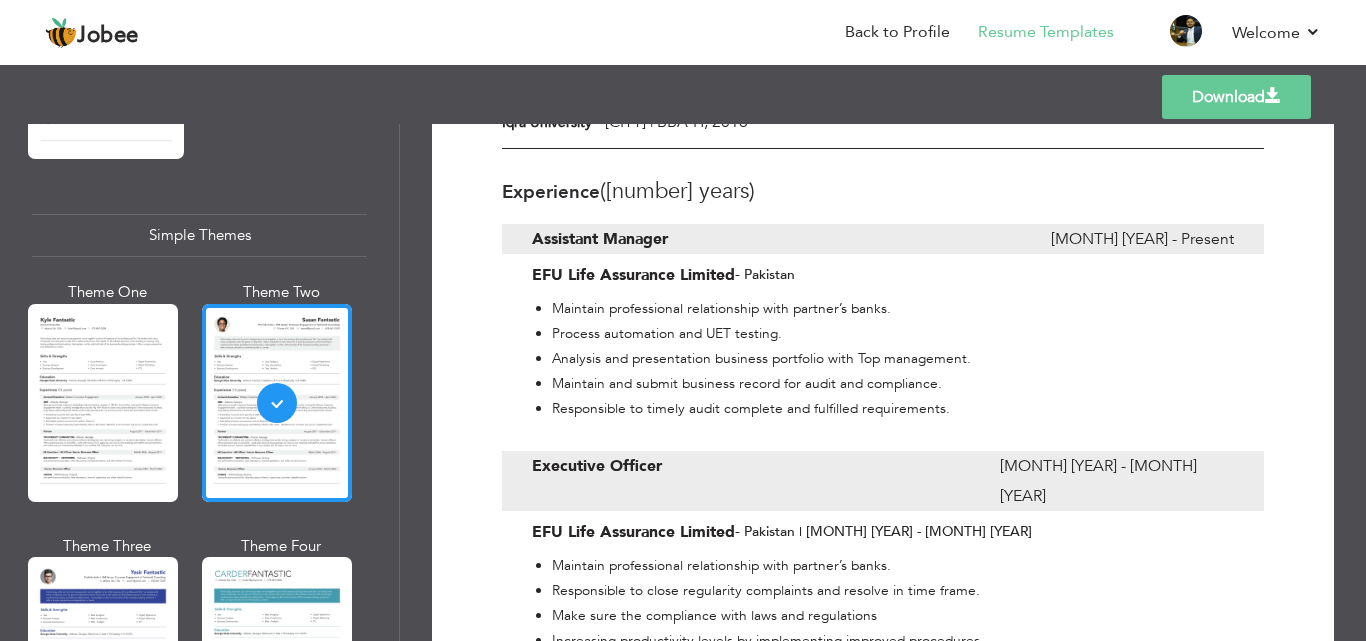 scroll, scrollTop: 0, scrollLeft: 0, axis: both 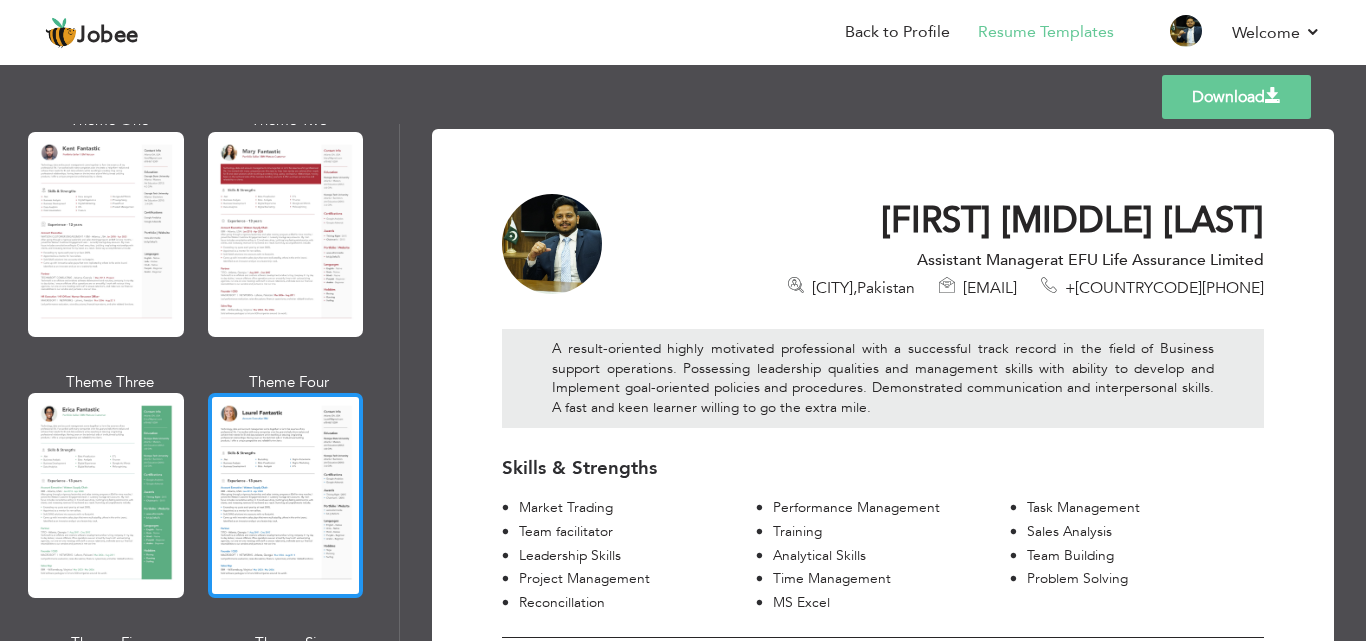 click at bounding box center (286, 495) 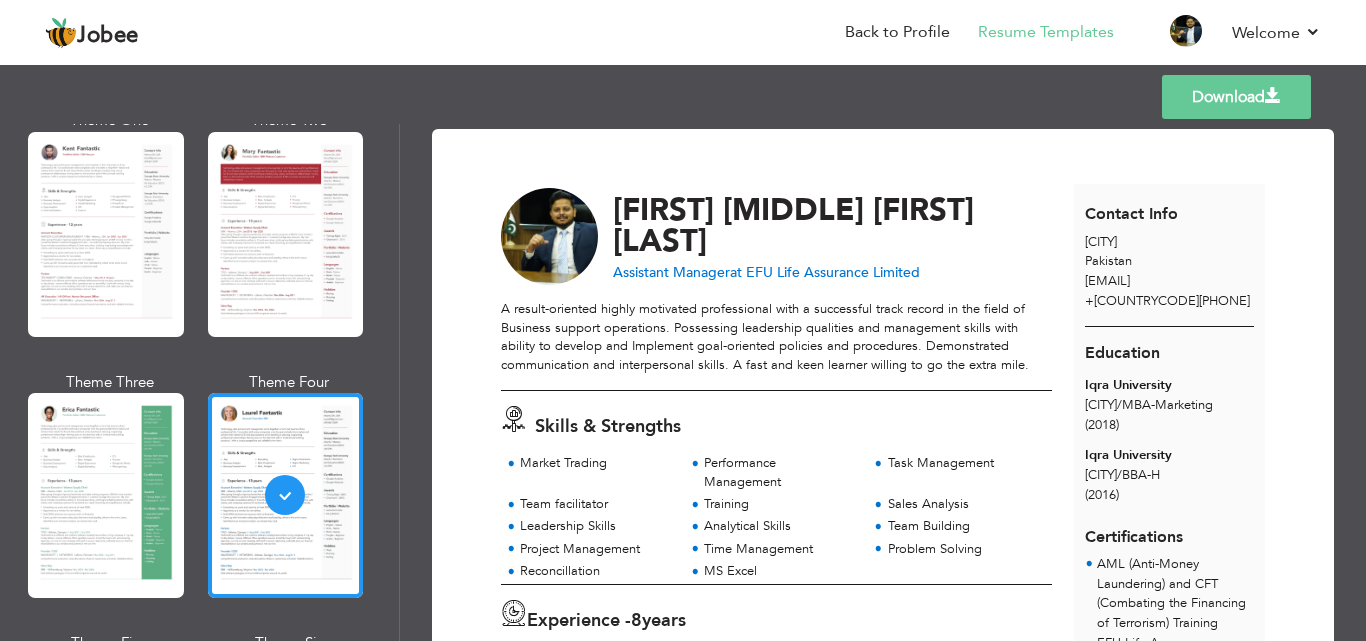 click on "Download" at bounding box center (1236, 97) 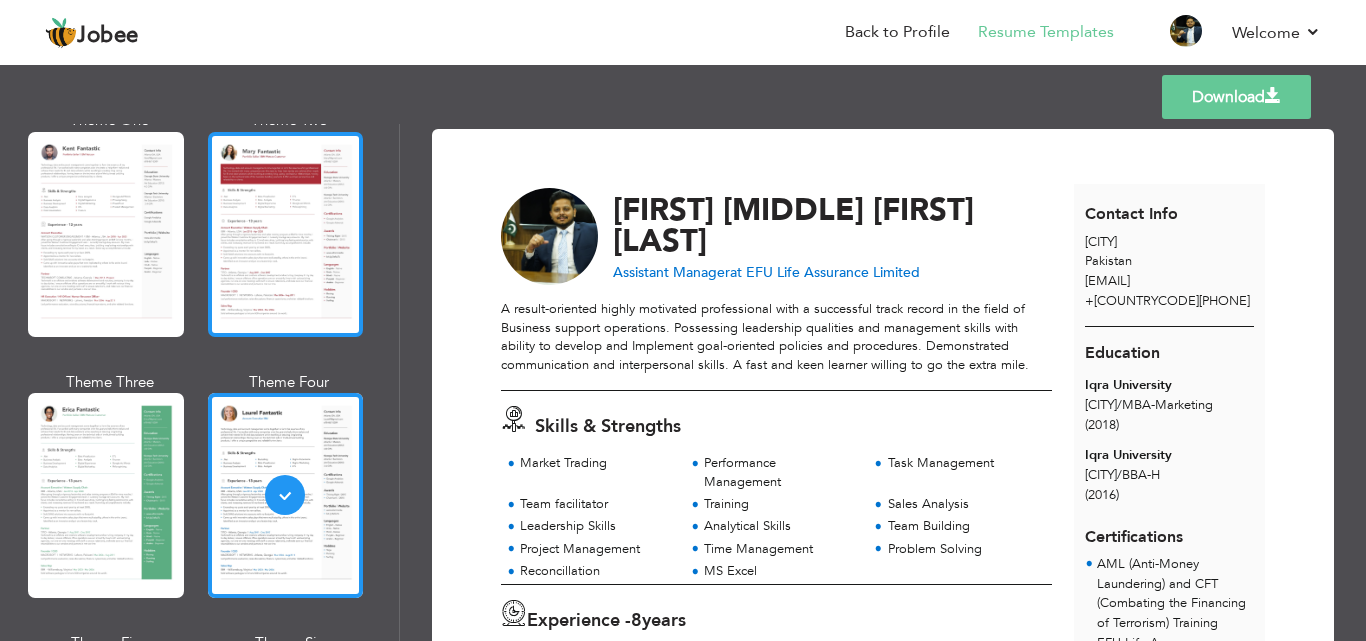 click at bounding box center [286, 234] 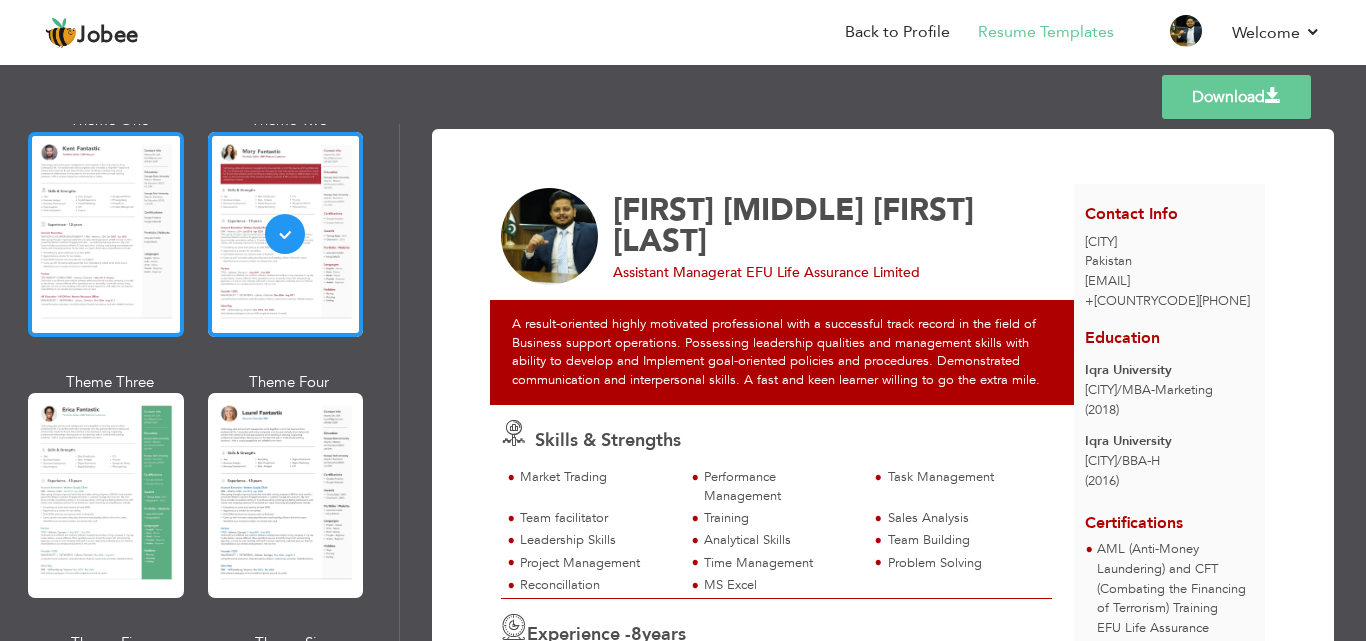 click at bounding box center (106, 234) 